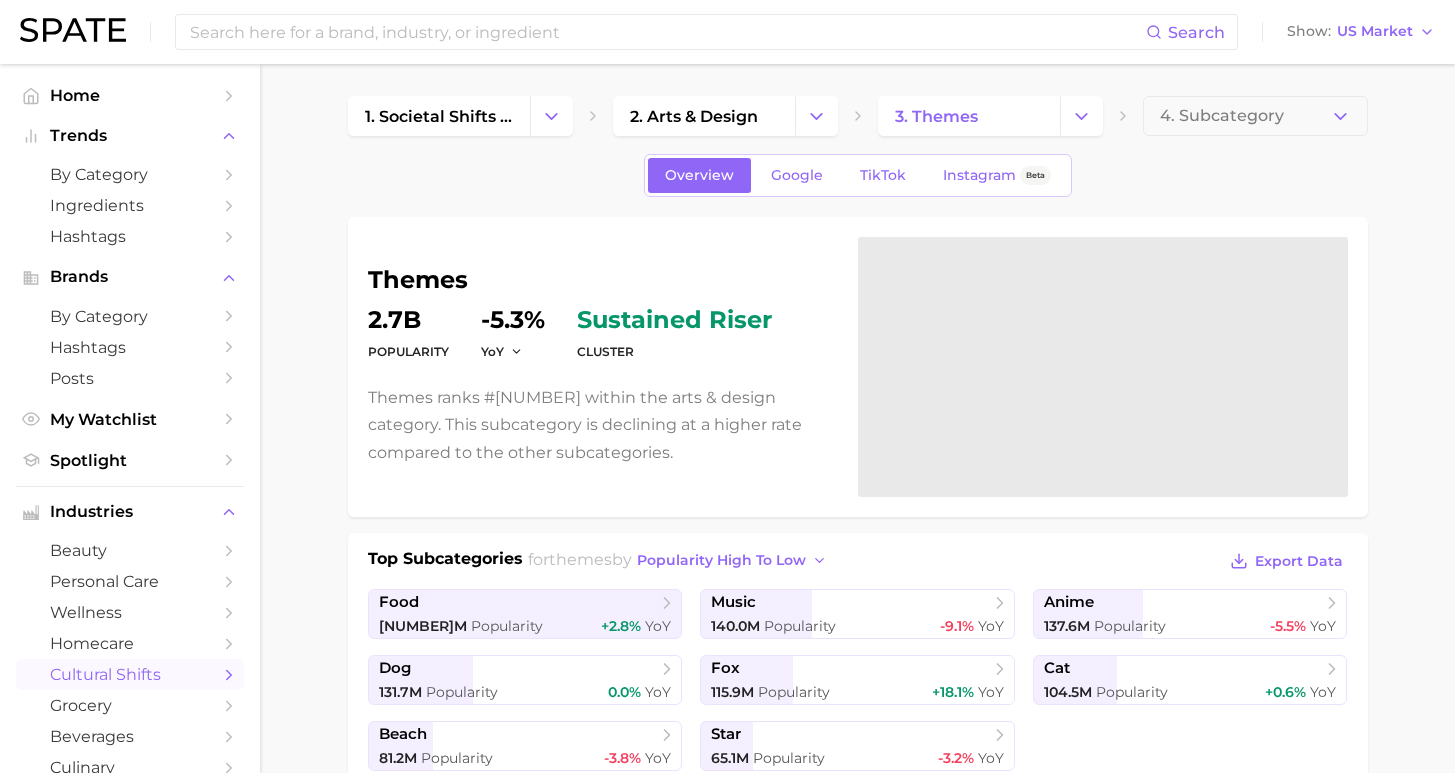 scroll, scrollTop: 116, scrollLeft: 0, axis: vertical 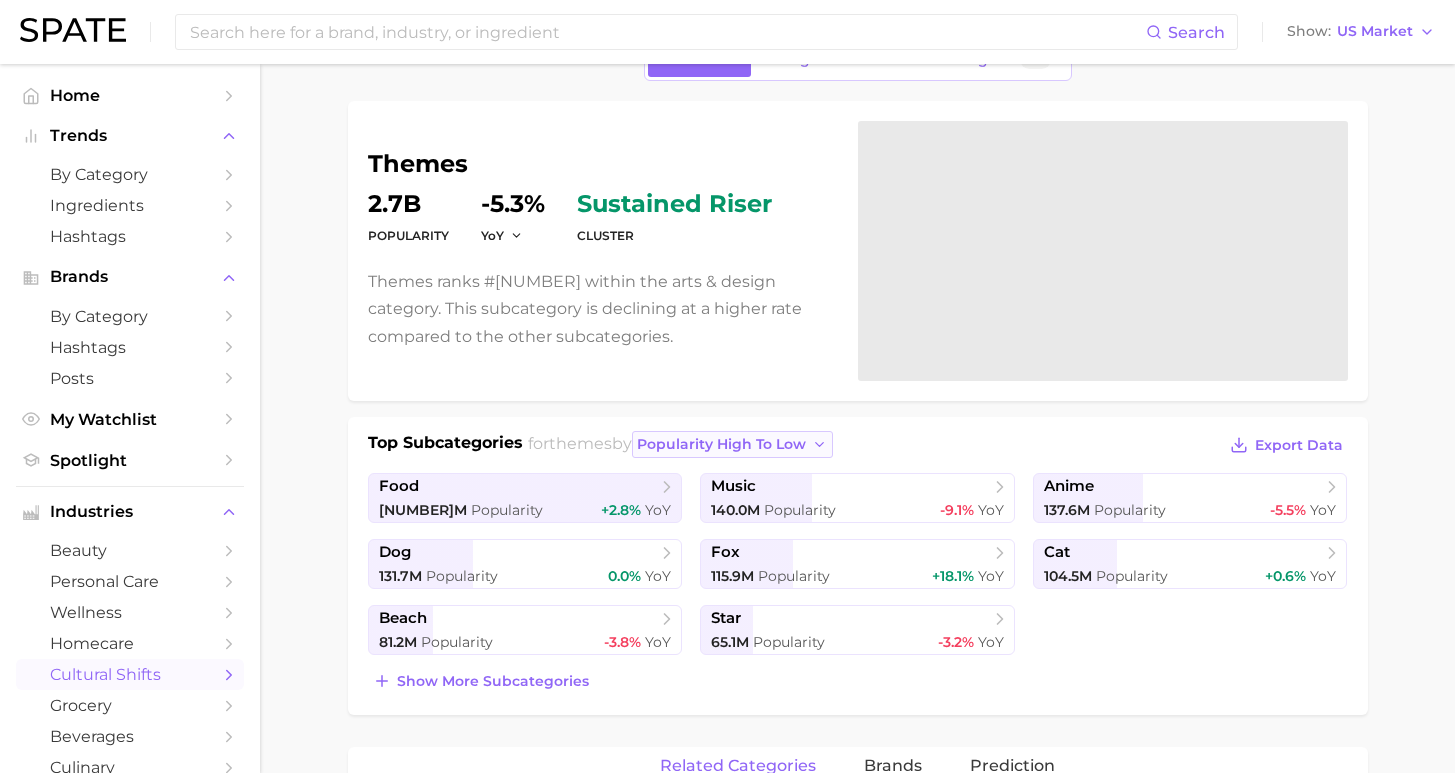 click on "popularity high to low" at bounding box center (721, 444) 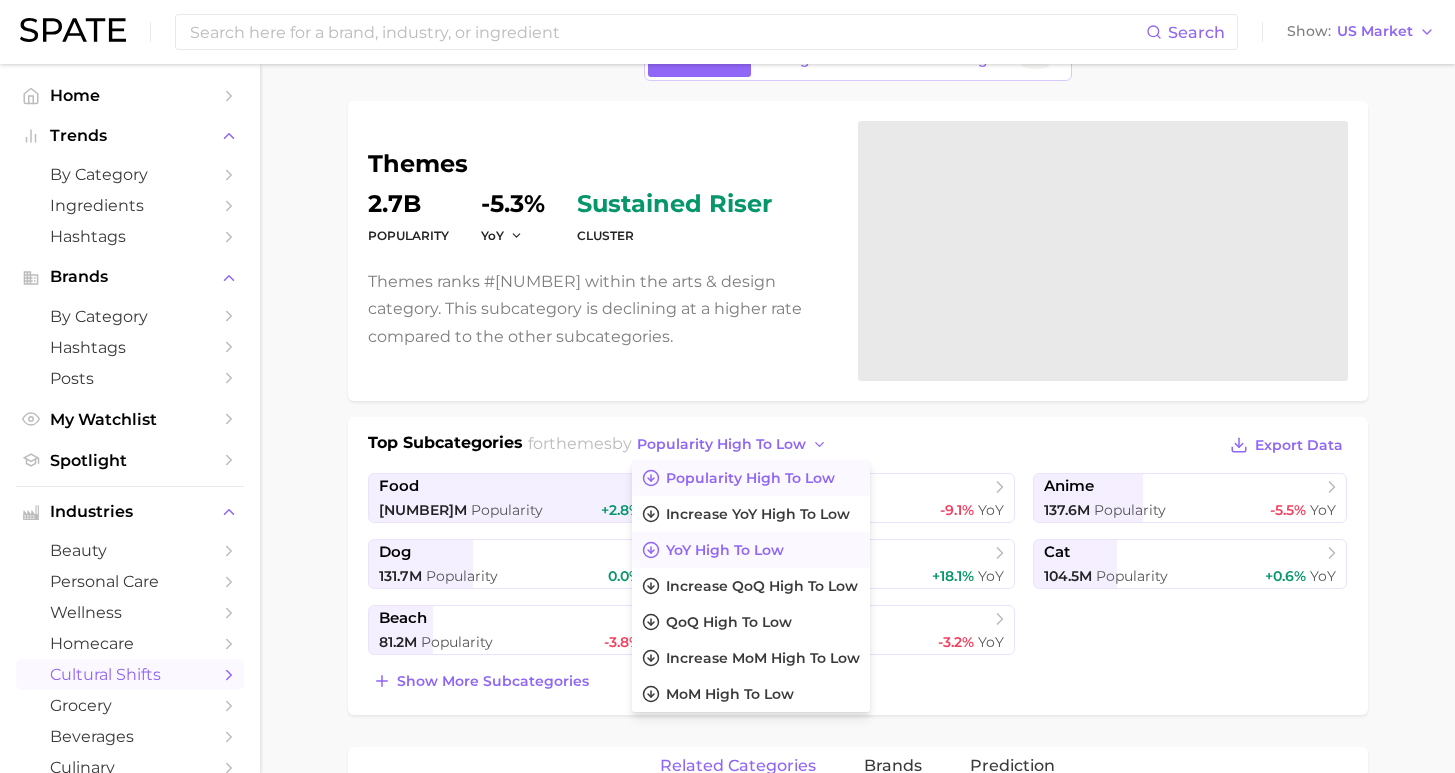 click on "YoY   high to low" at bounding box center (751, 550) 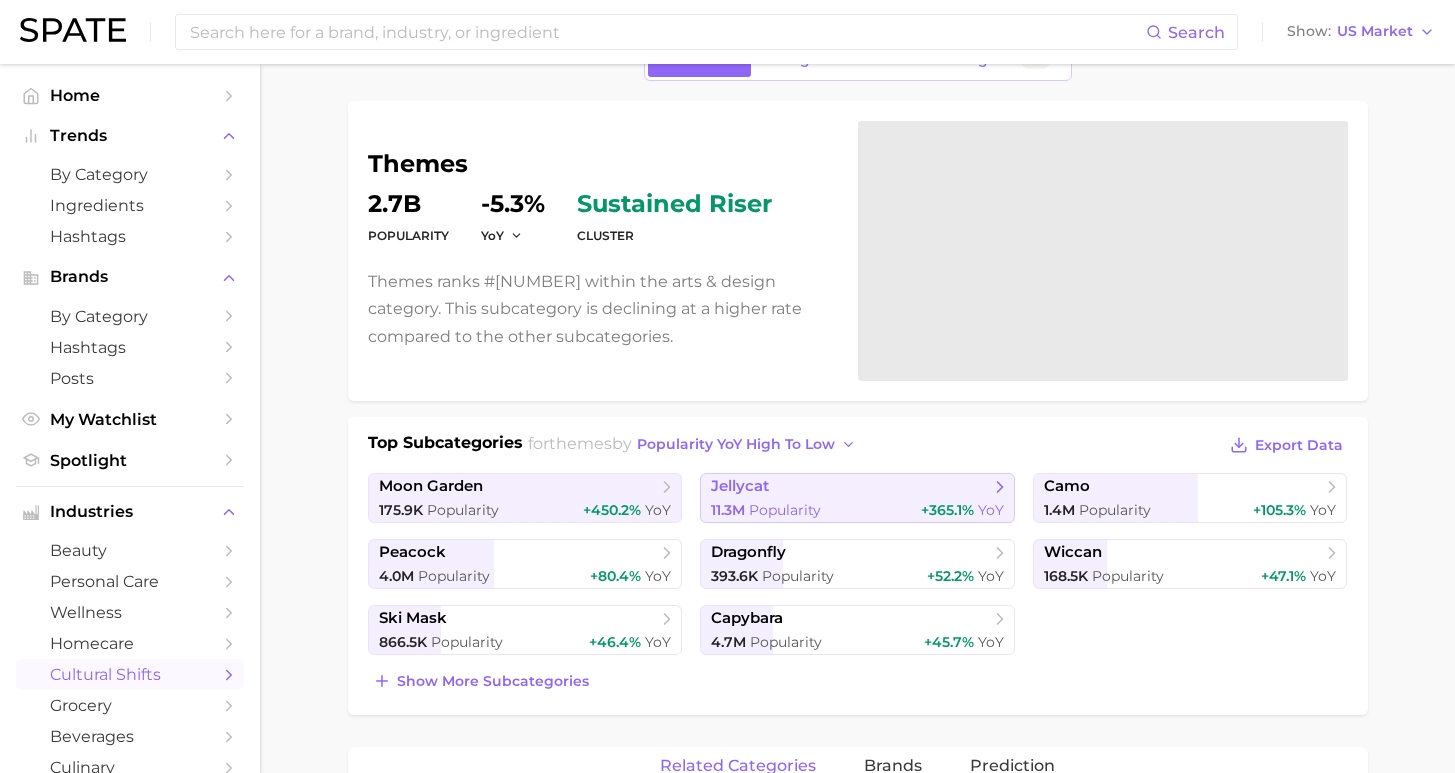 click on "jellycat 11.3m   Popularity +365.1%   YoY" at bounding box center [857, 498] 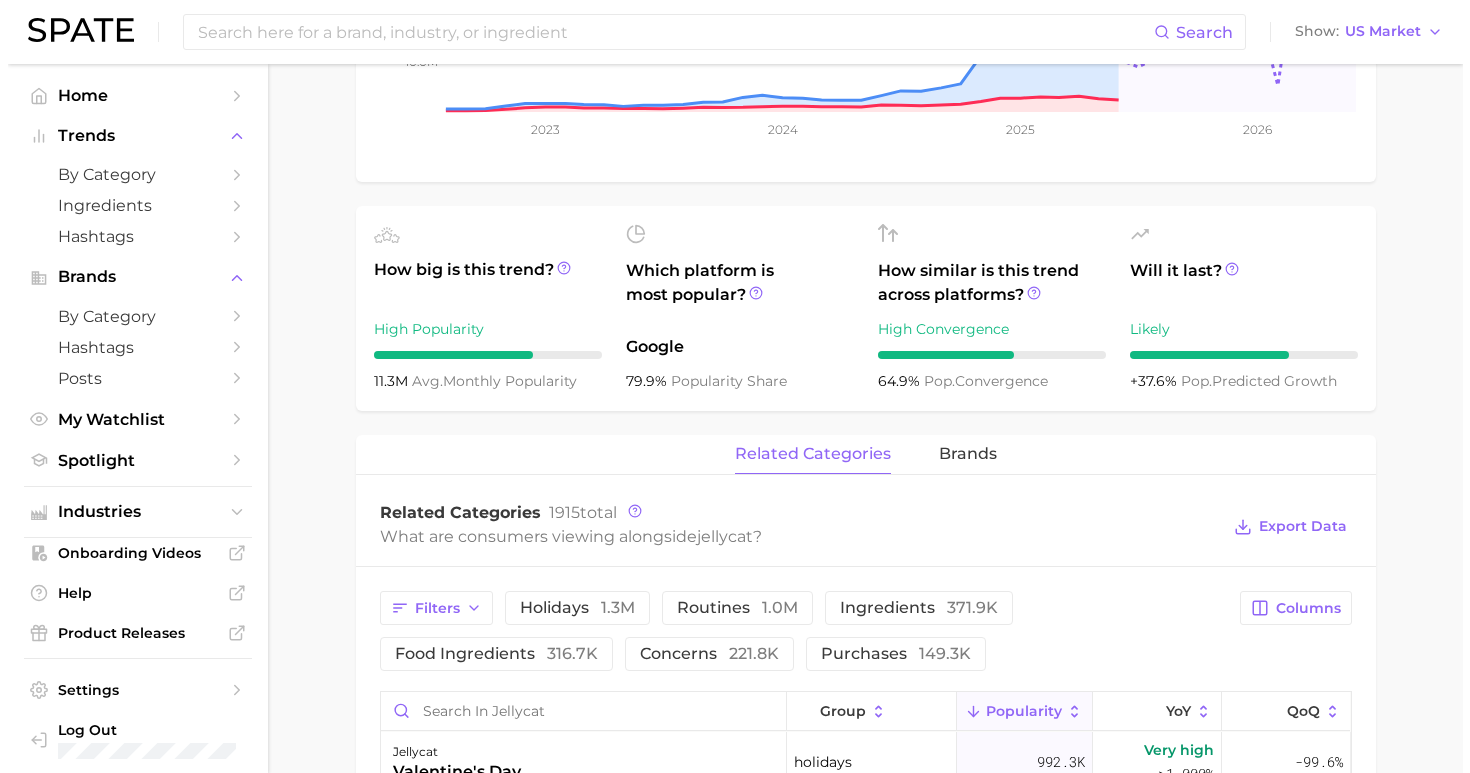 scroll, scrollTop: 775, scrollLeft: 0, axis: vertical 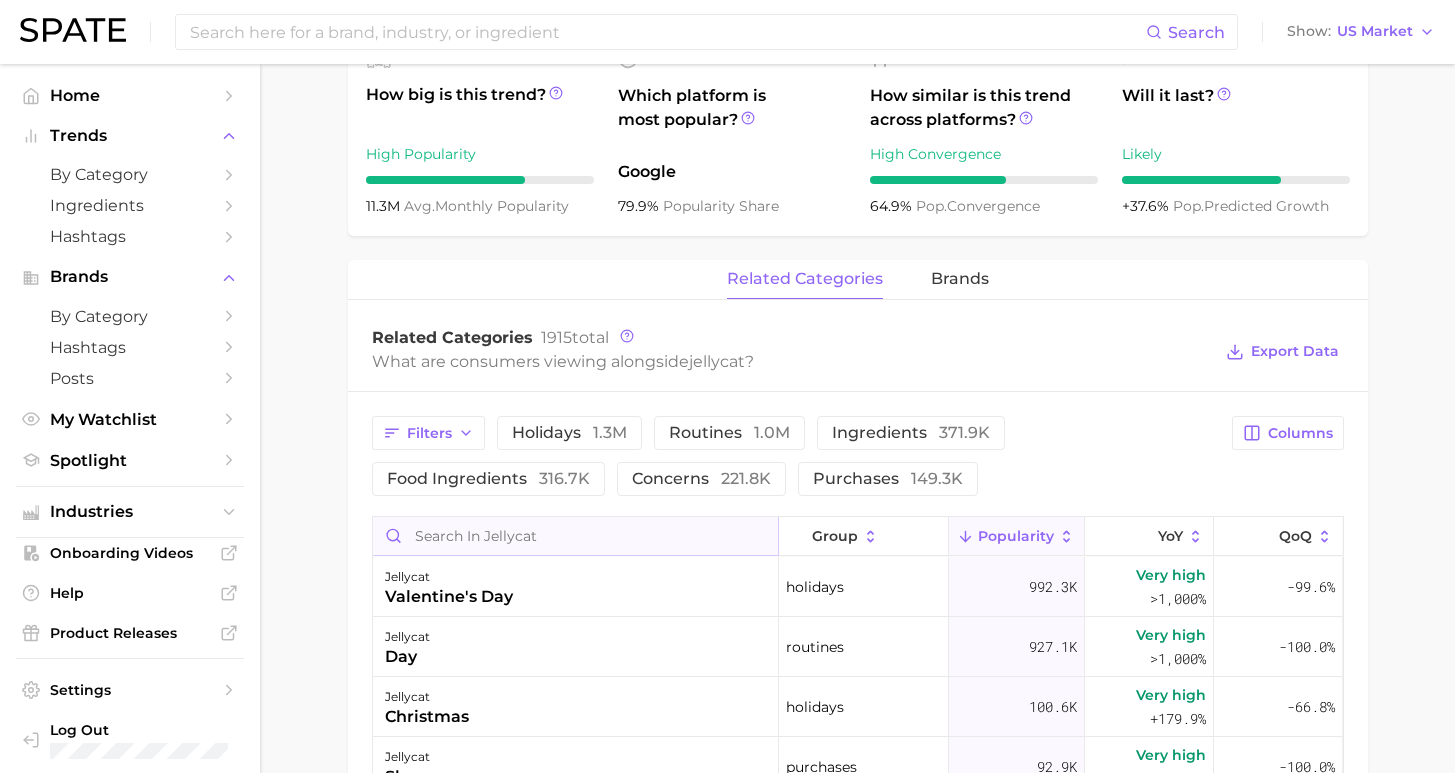 click at bounding box center (575, 536) 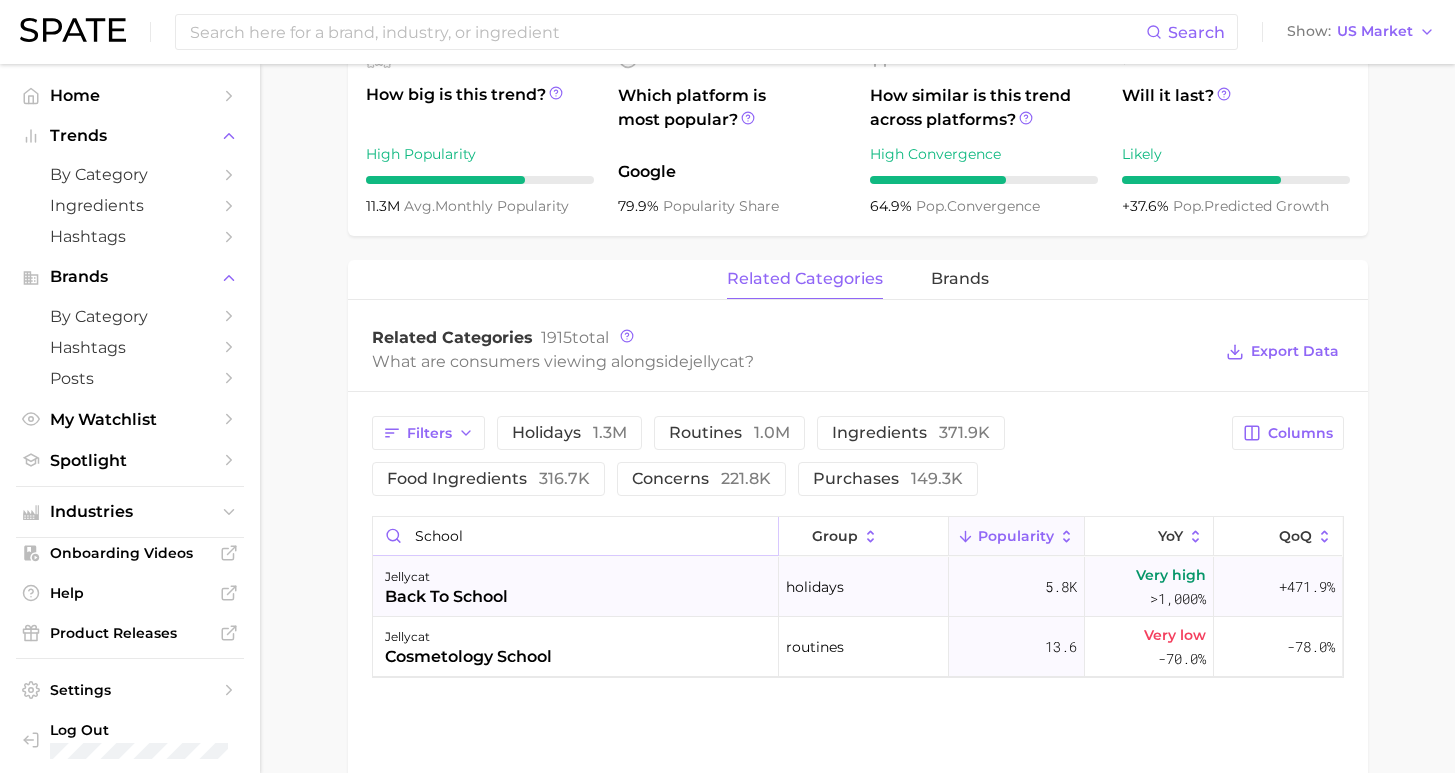 type on "school" 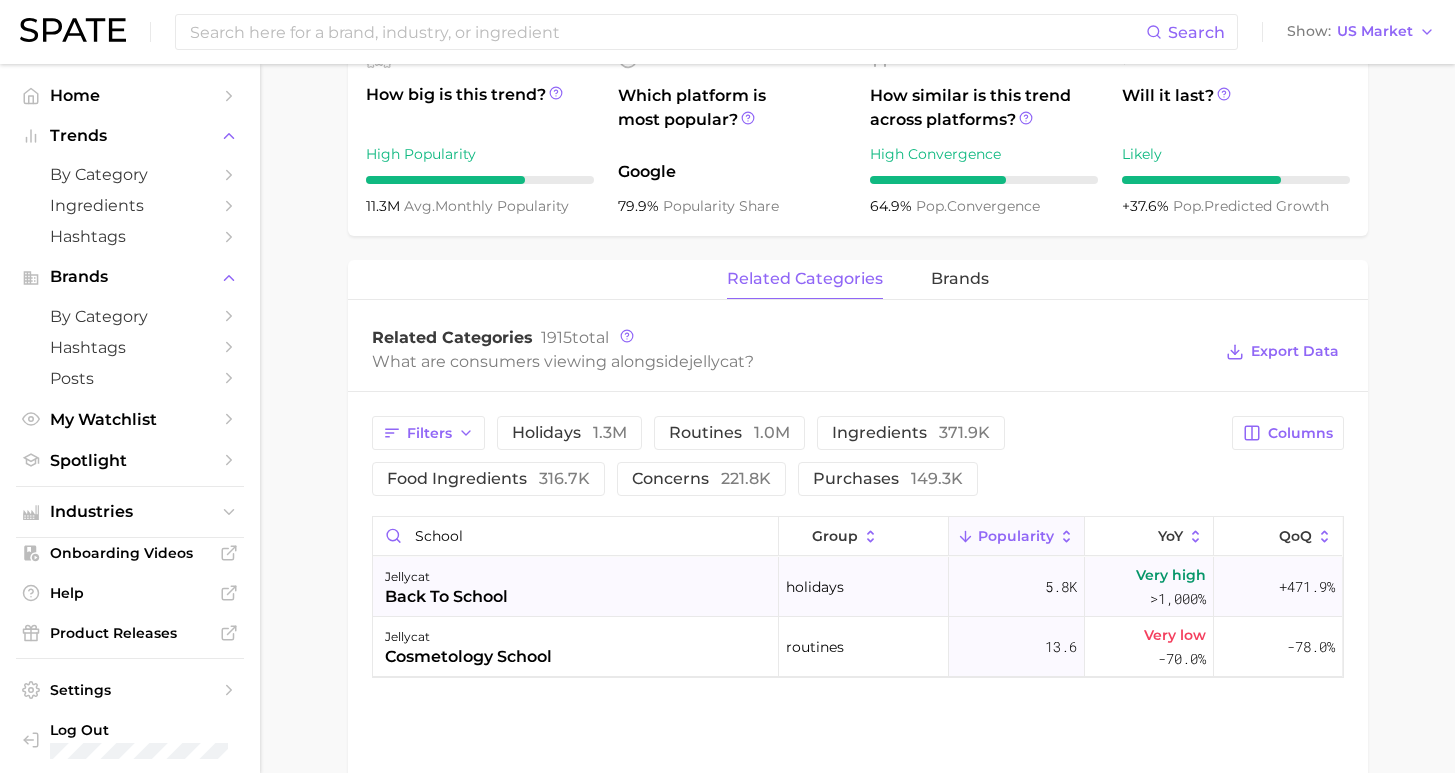 click on "jellycat back to school" at bounding box center (576, 587) 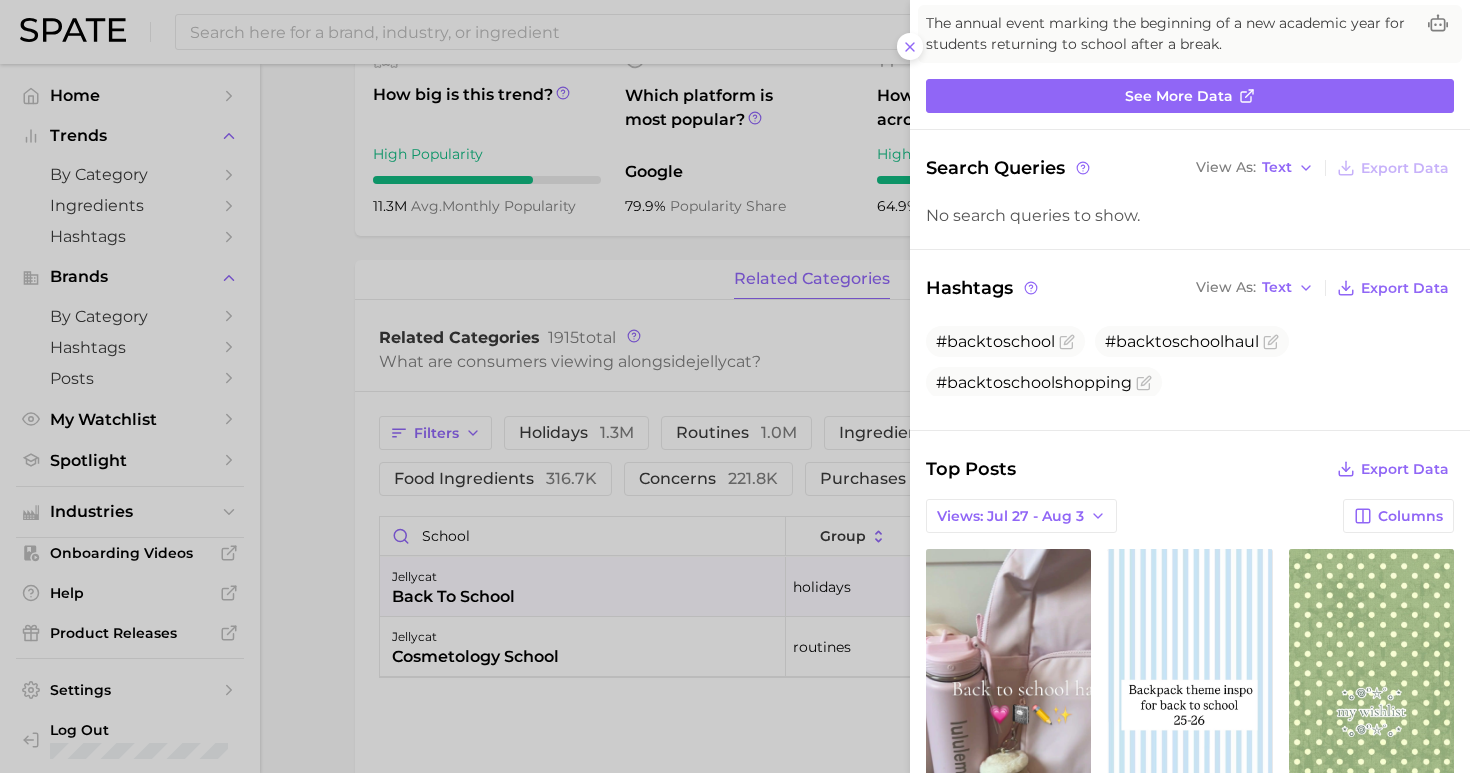 scroll, scrollTop: 0, scrollLeft: 0, axis: both 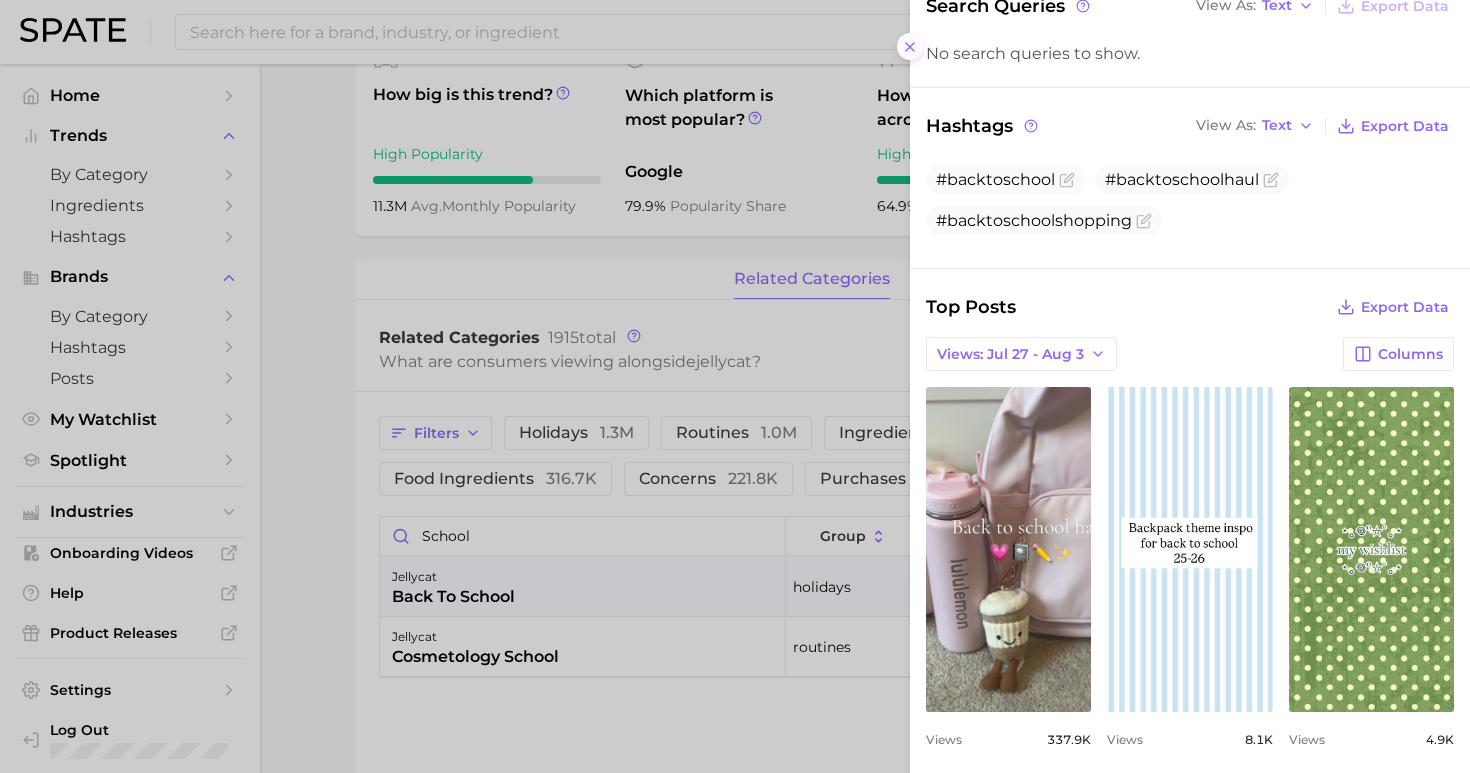 click 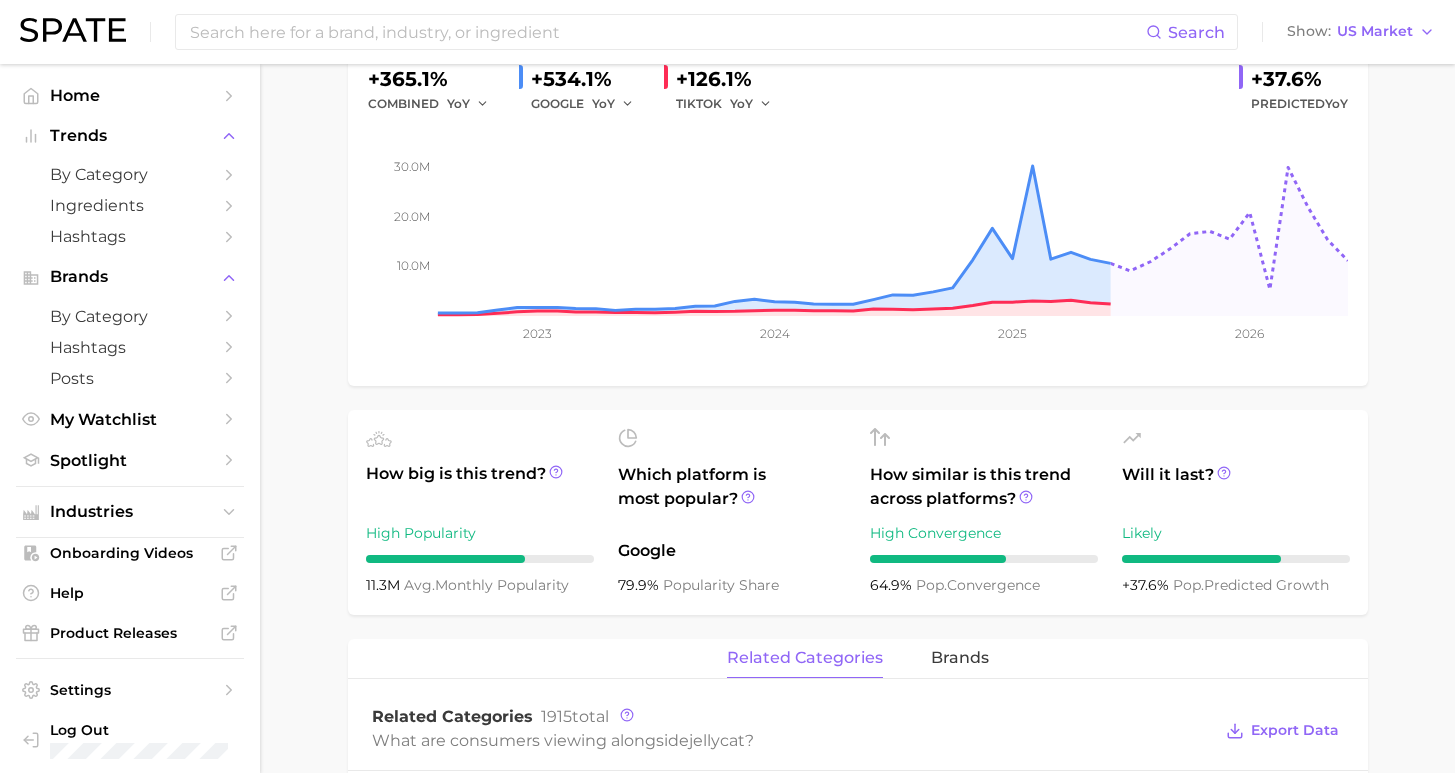 scroll, scrollTop: 2, scrollLeft: 0, axis: vertical 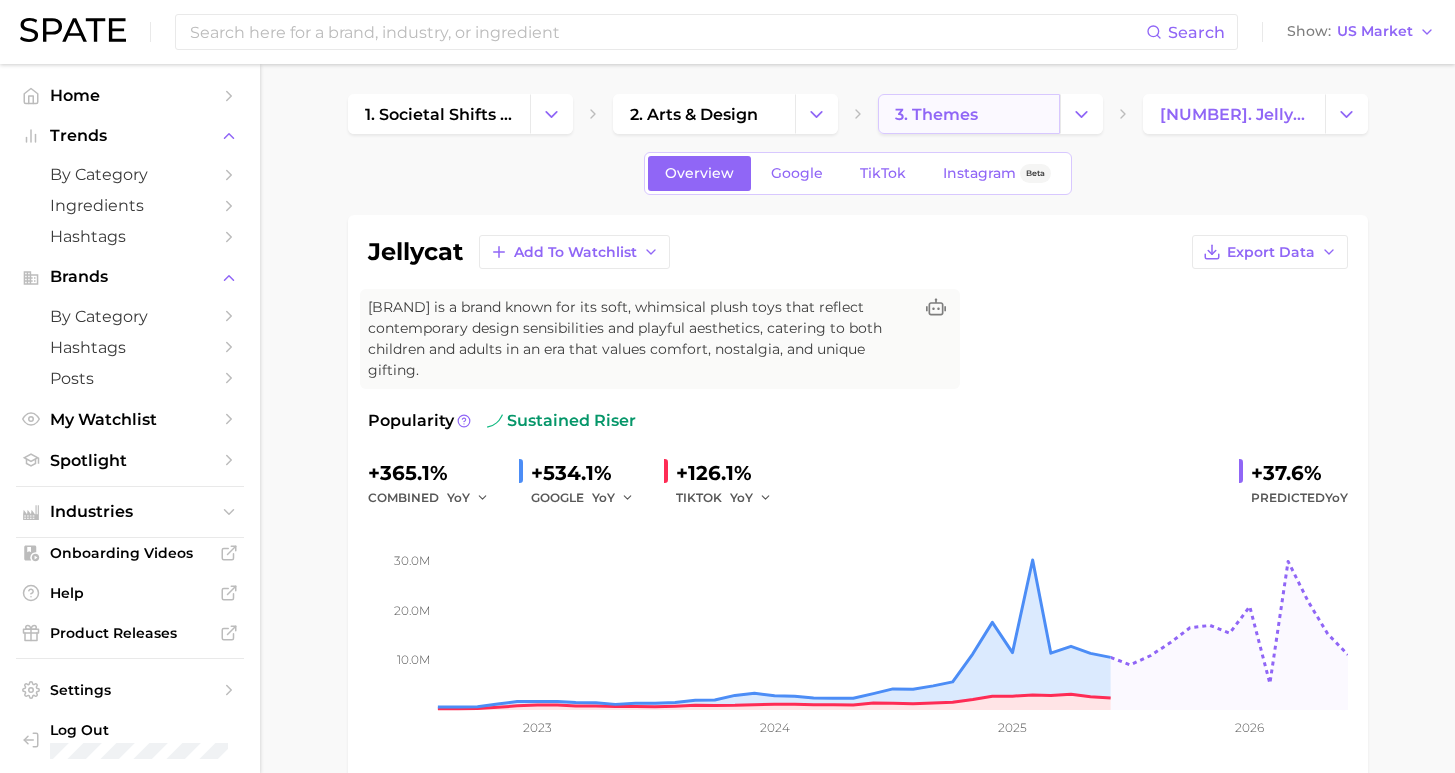 click on "3. themes" at bounding box center (936, 114) 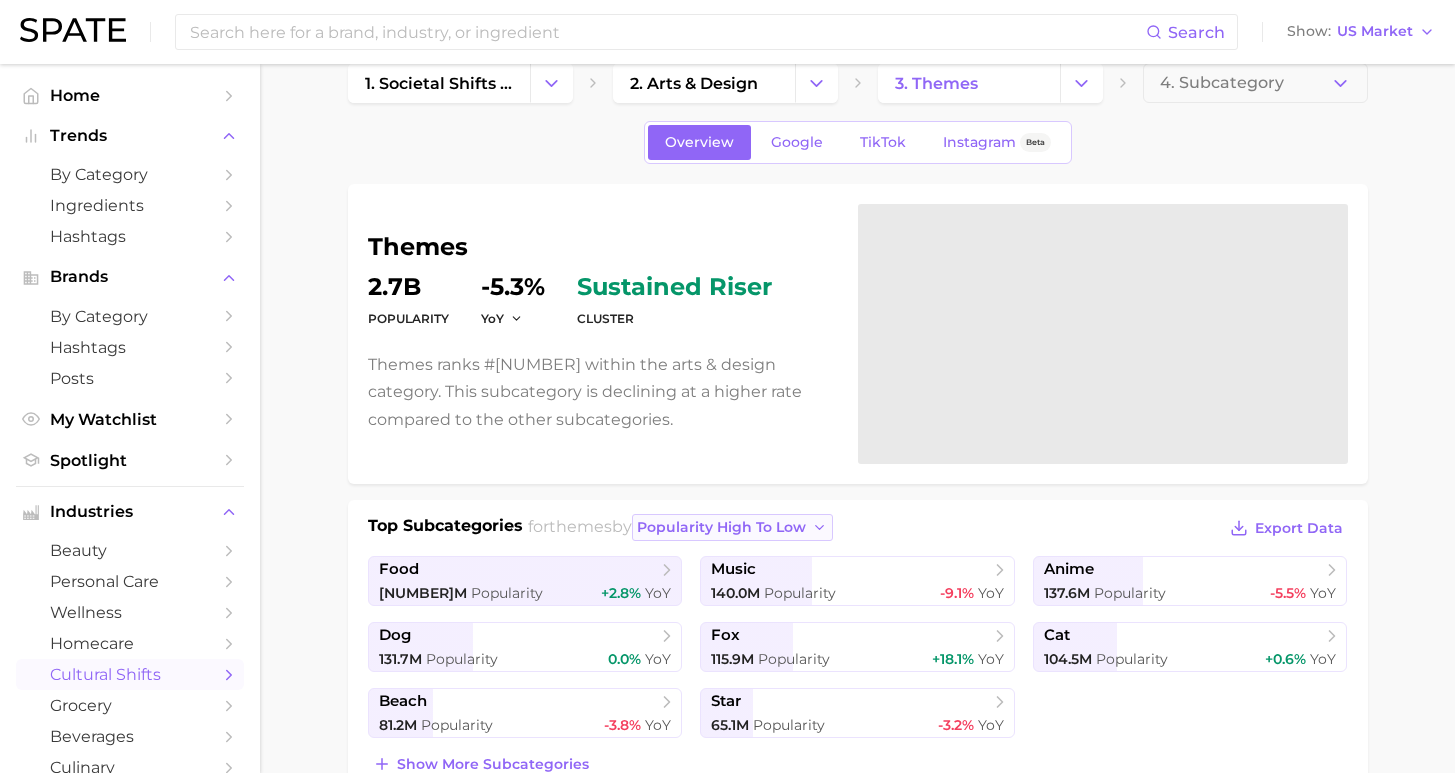 scroll, scrollTop: 129, scrollLeft: 0, axis: vertical 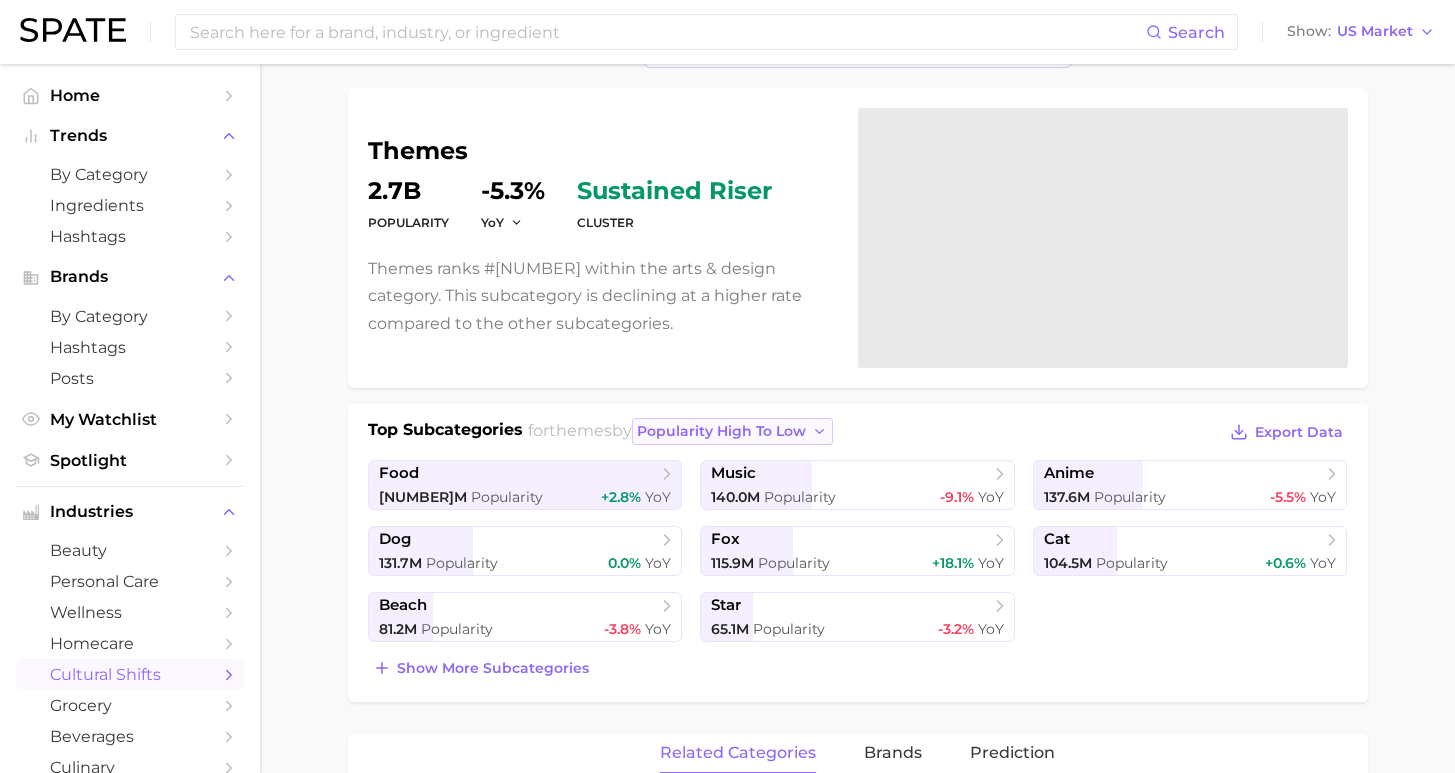click on "popularity high to low" at bounding box center (721, 431) 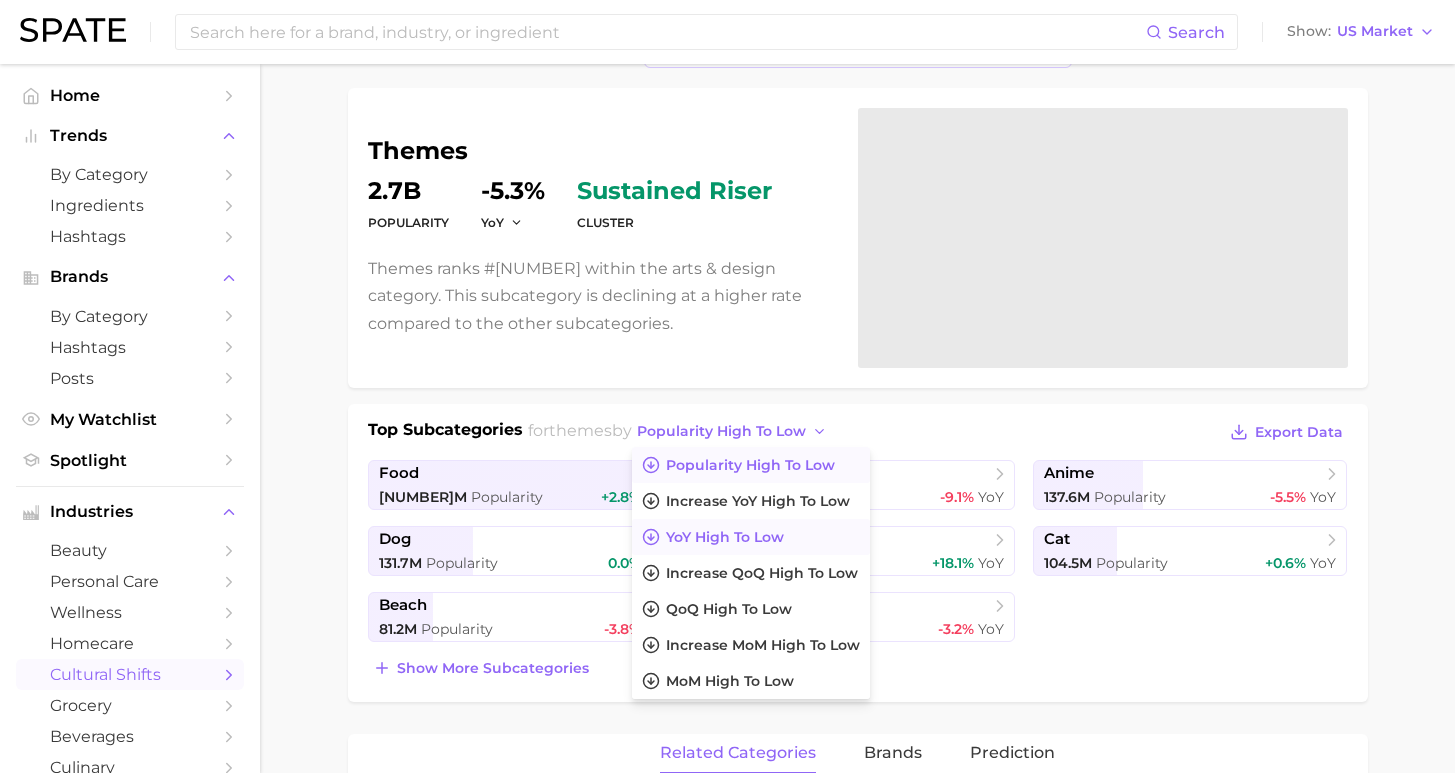 click on "YoY   high to low" at bounding box center (751, 537) 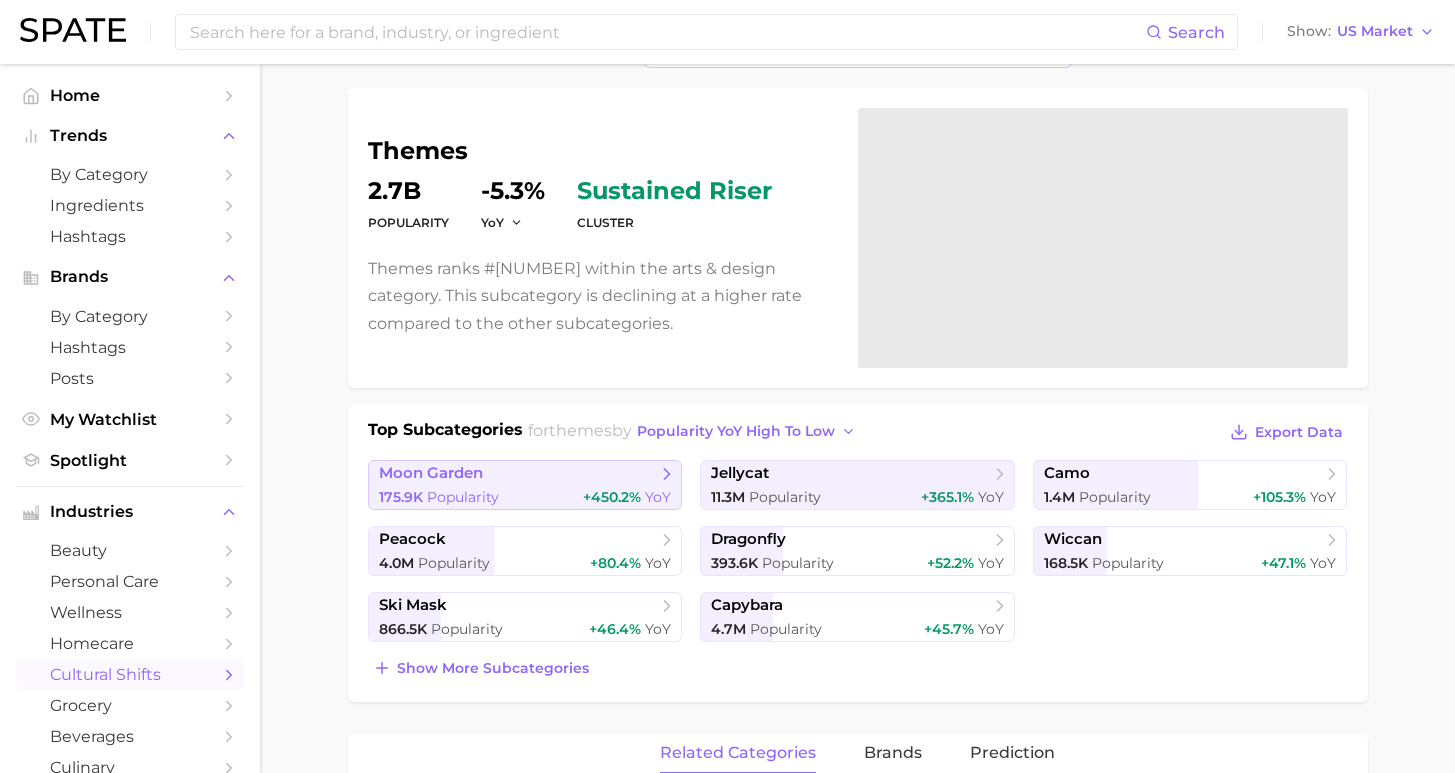 click on "[NUMBER]k  Popularity +[NUMBER]%  YoY" at bounding box center [525, 497] 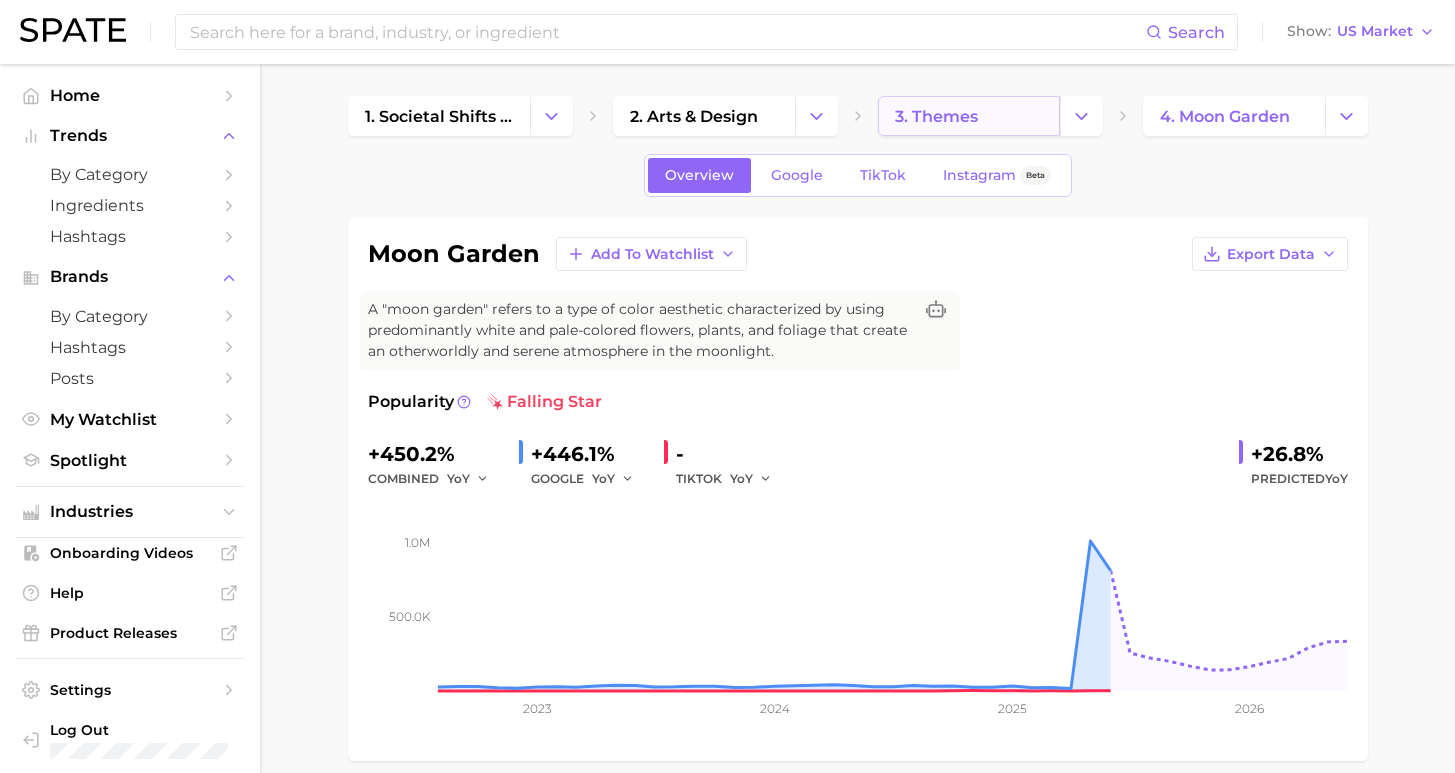 click on "3. themes" at bounding box center [936, 116] 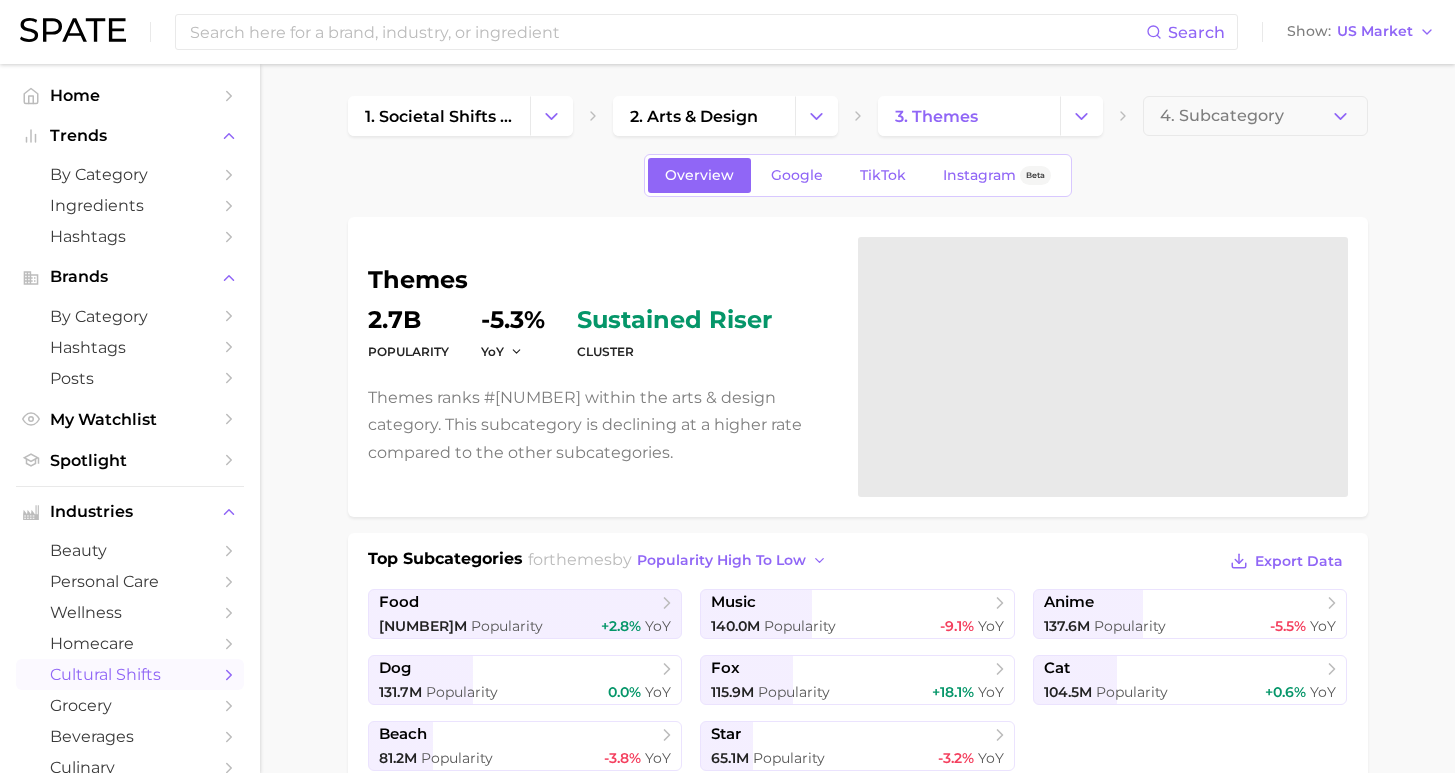 scroll, scrollTop: 32, scrollLeft: 0, axis: vertical 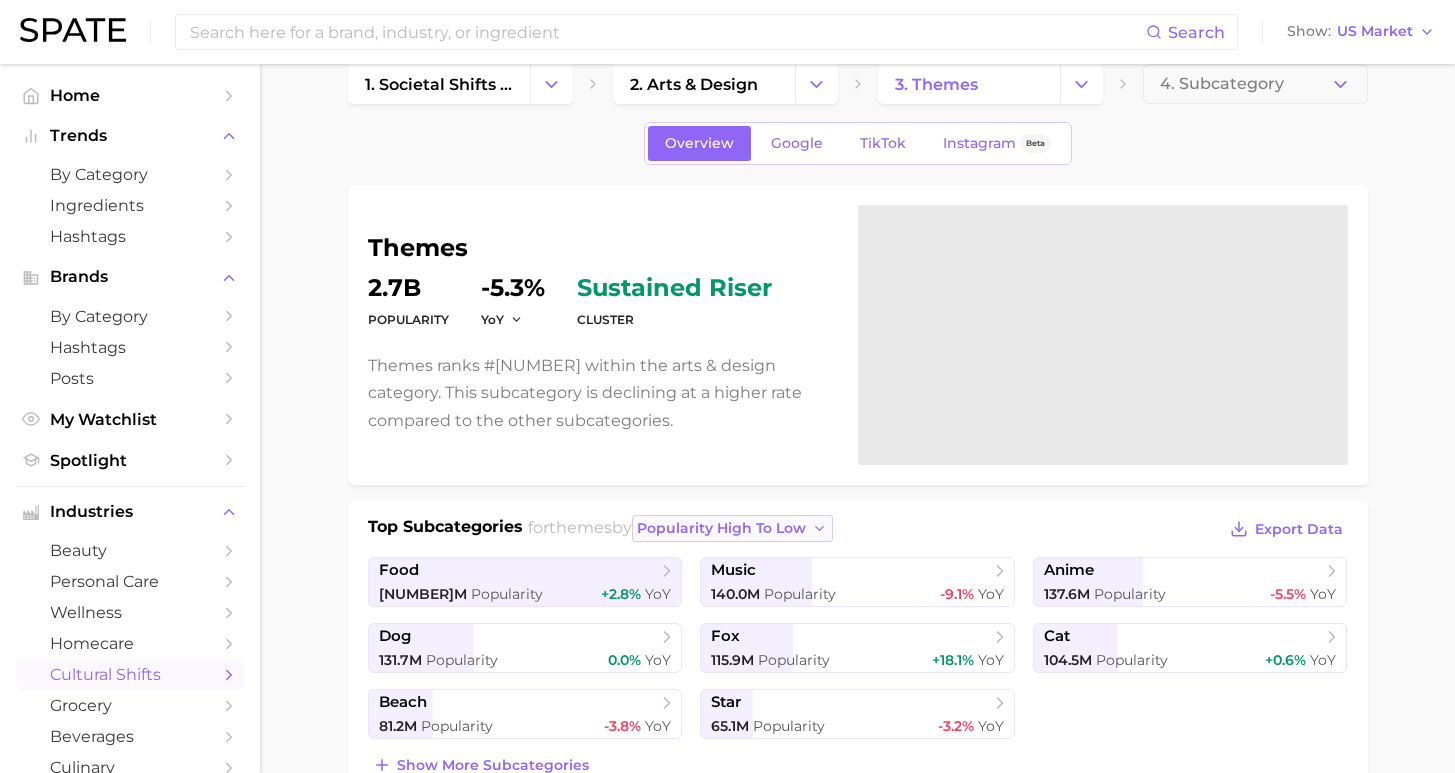 click 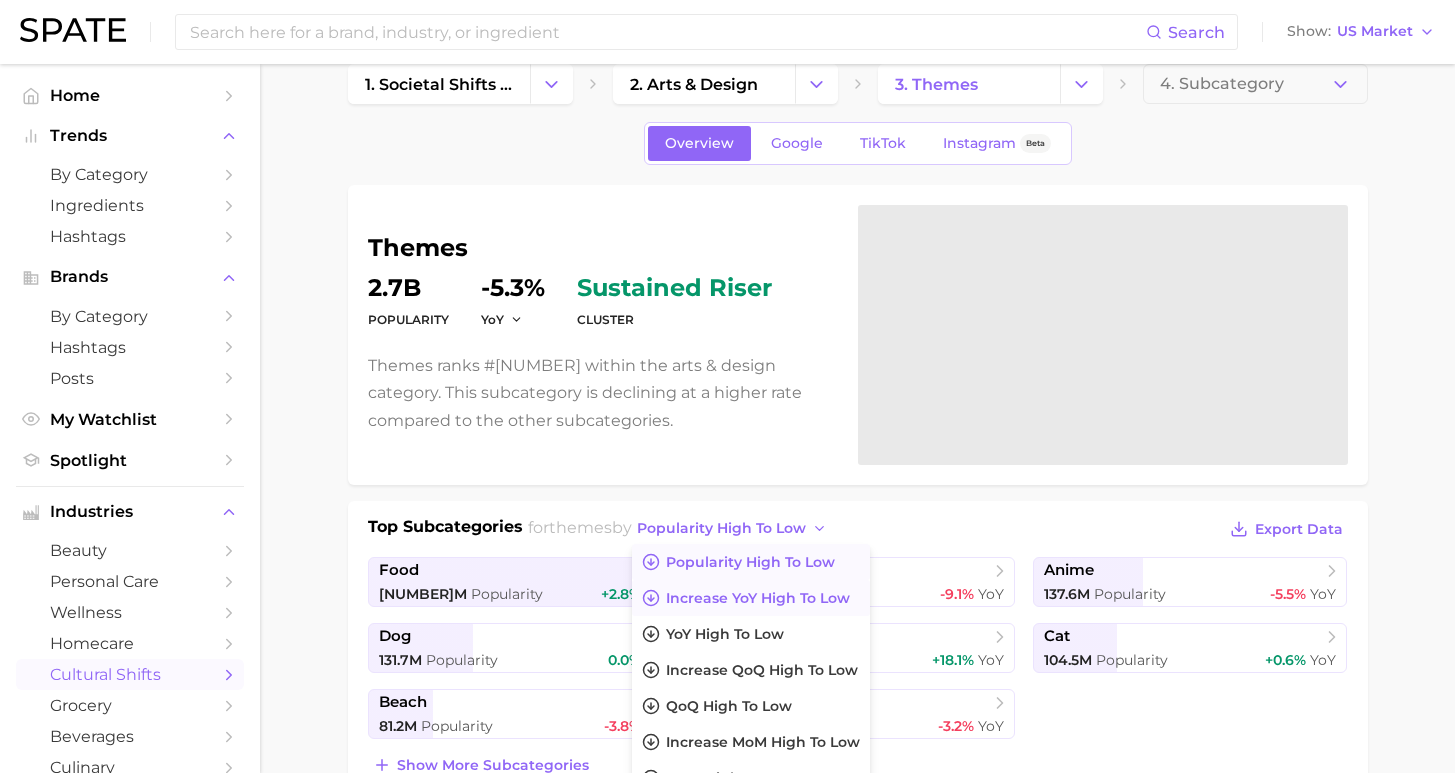 click on "Increase YoY   high to low" at bounding box center [758, 598] 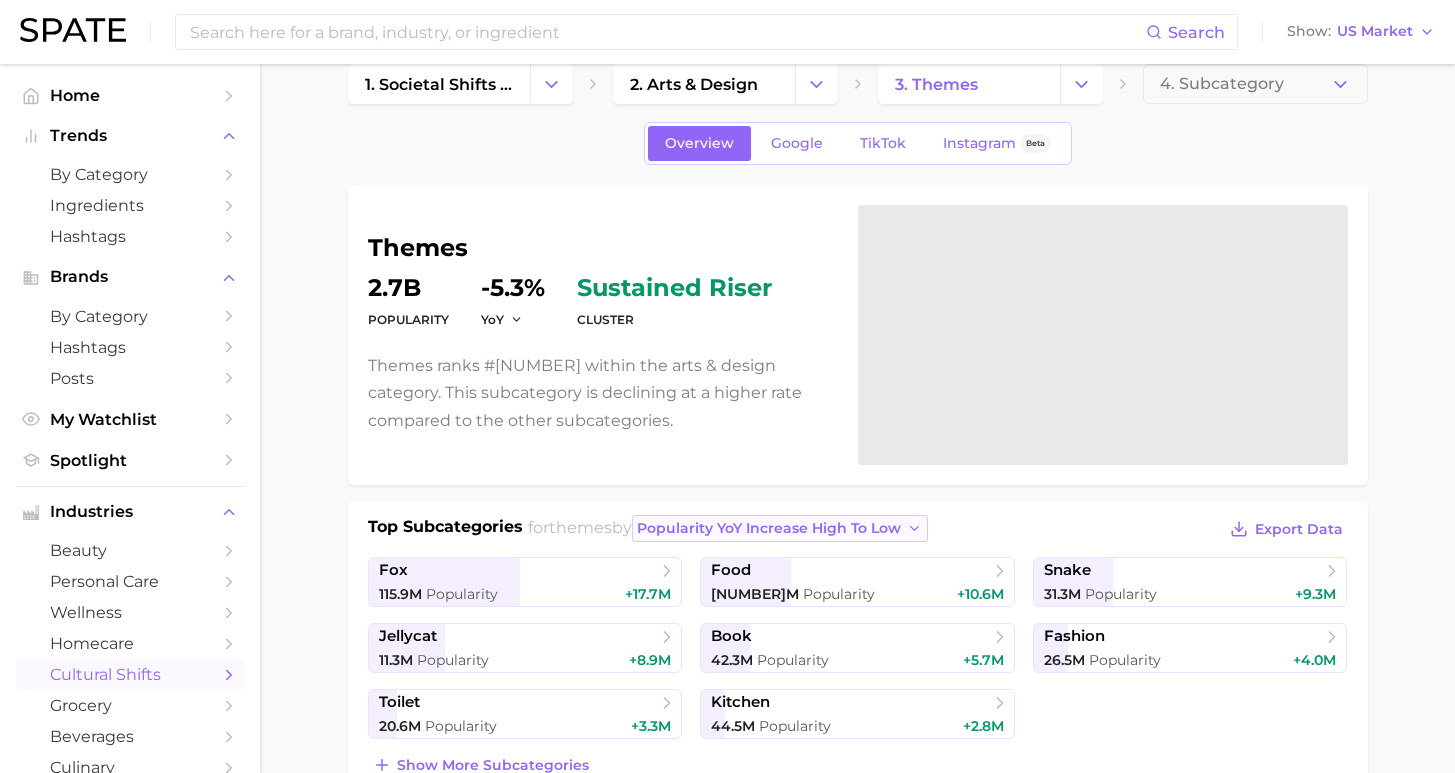 click on "Popularity YoY increase high to low" at bounding box center [769, 528] 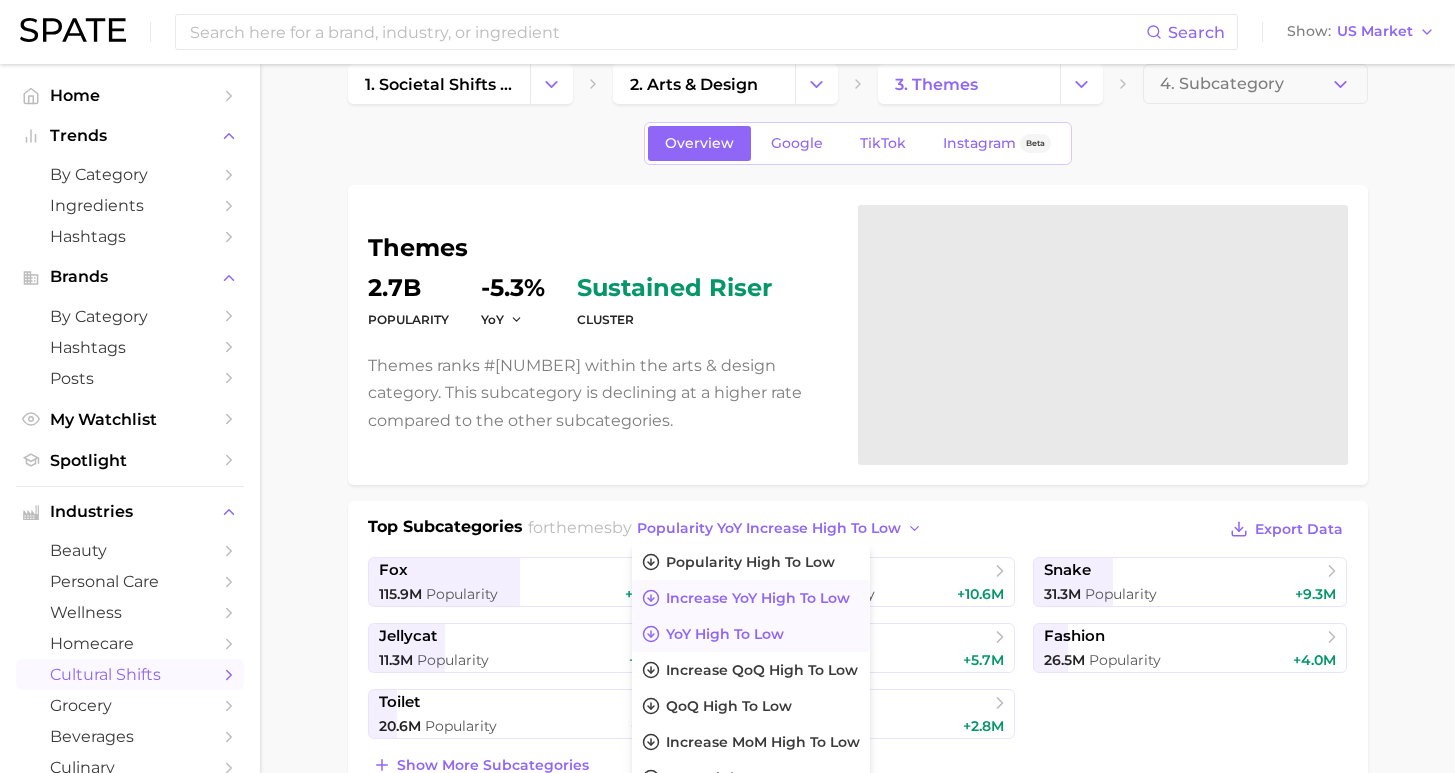 click on "YoY   high to low" at bounding box center (751, 634) 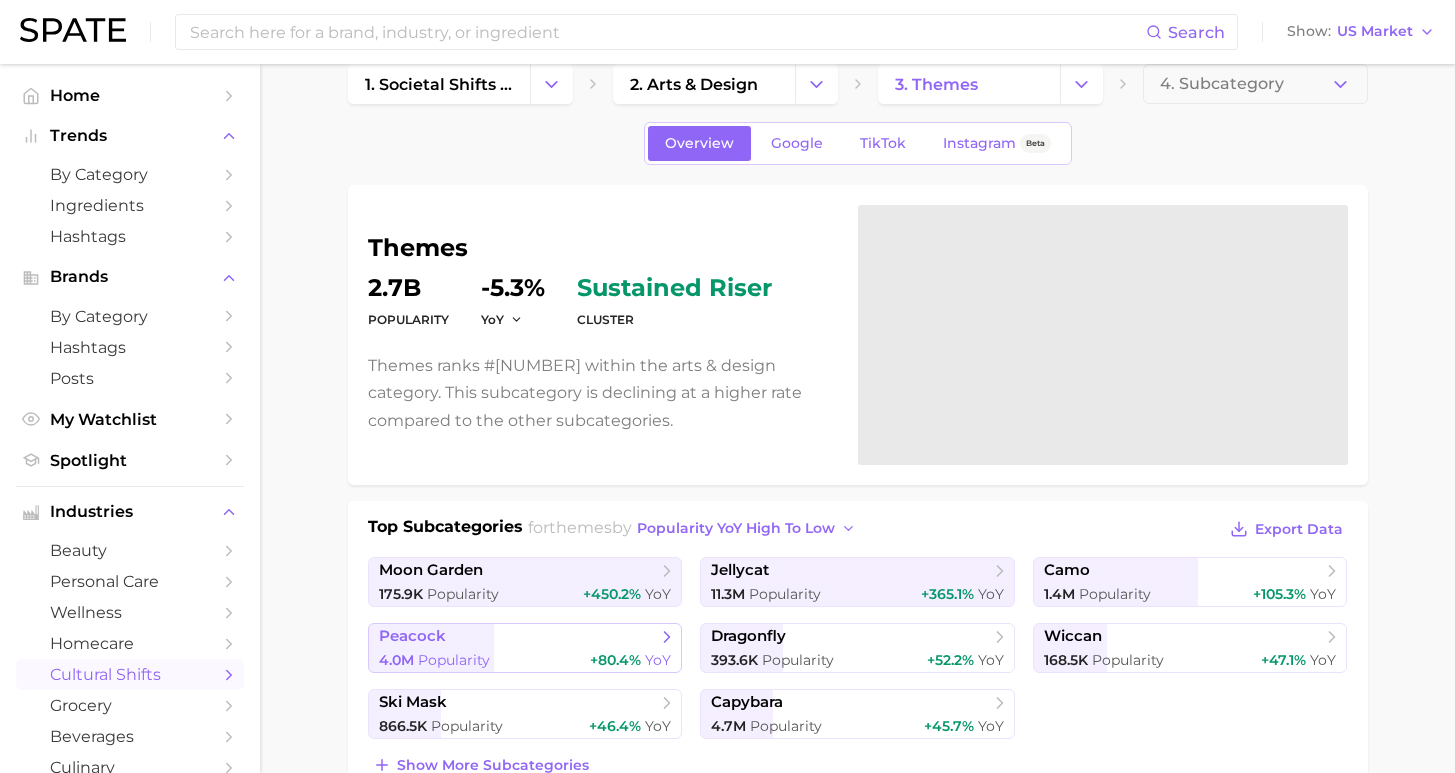 scroll, scrollTop: 164, scrollLeft: 0, axis: vertical 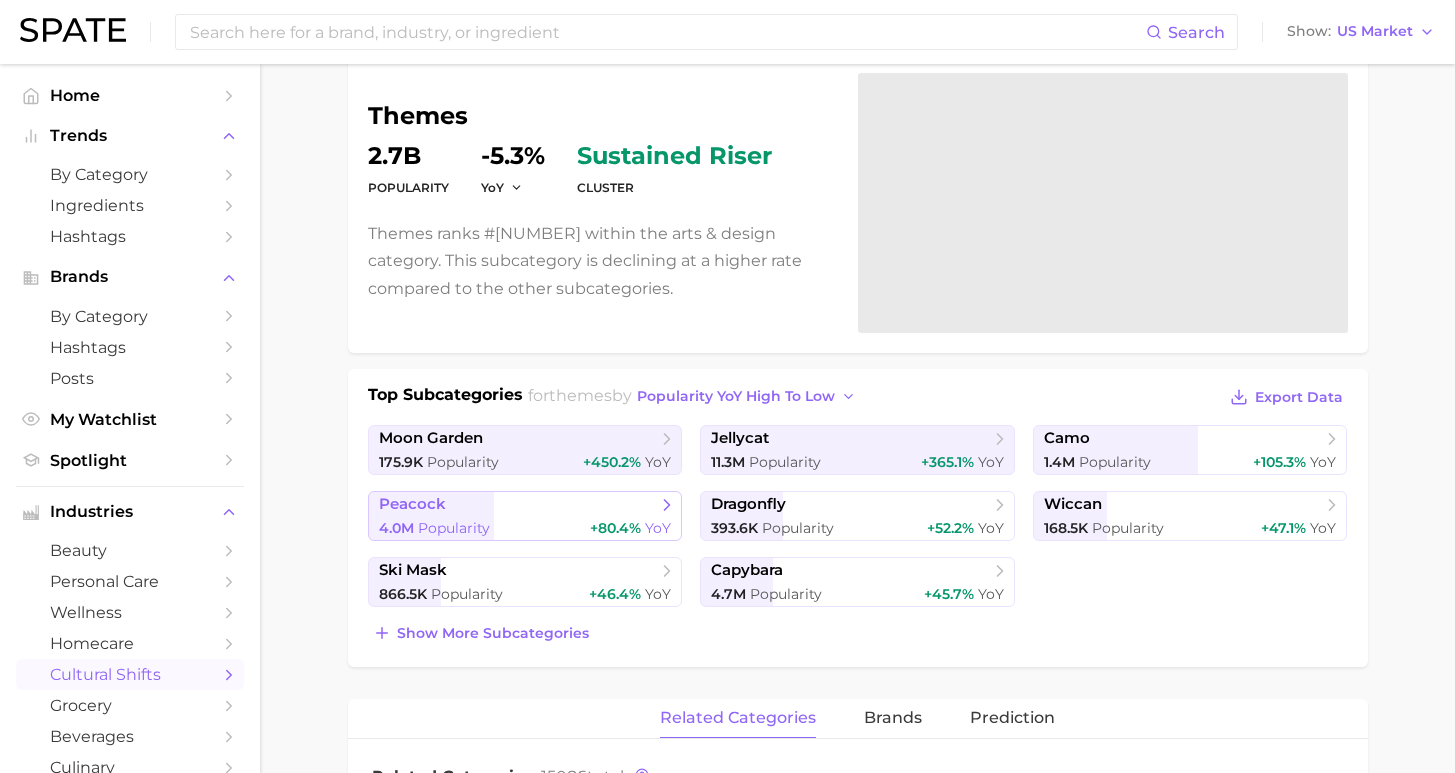 click on "peacock" at bounding box center [518, 505] 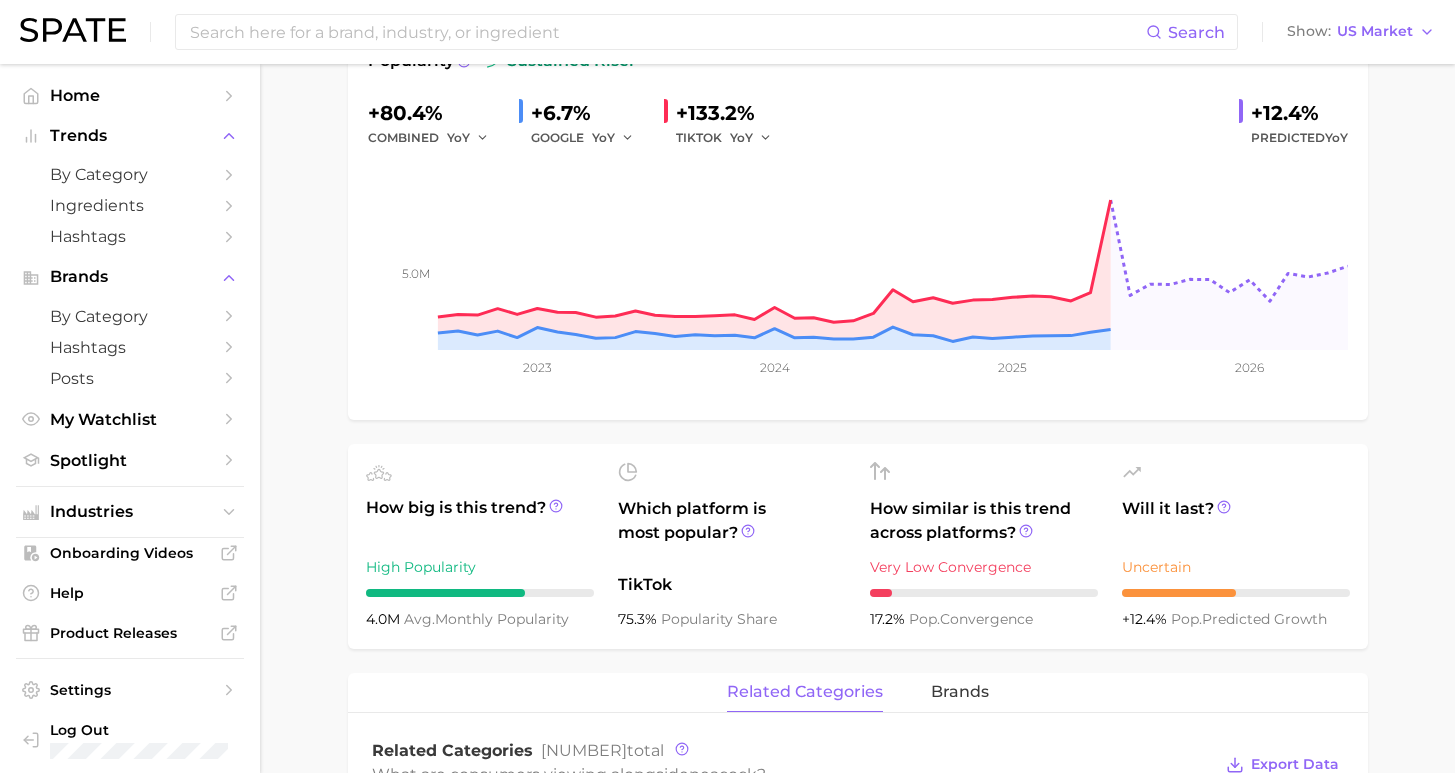 scroll, scrollTop: 96, scrollLeft: 0, axis: vertical 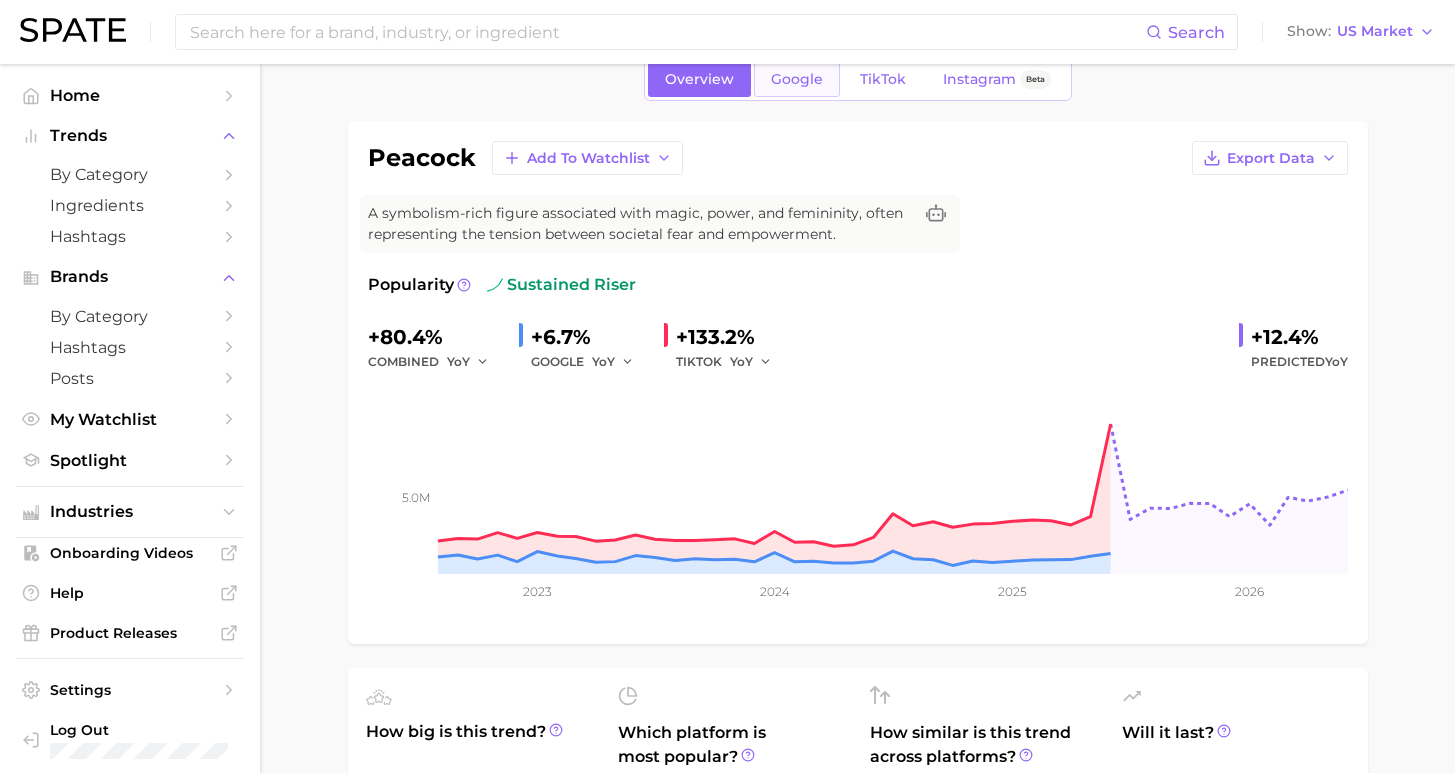 click on "Google" at bounding box center (797, 79) 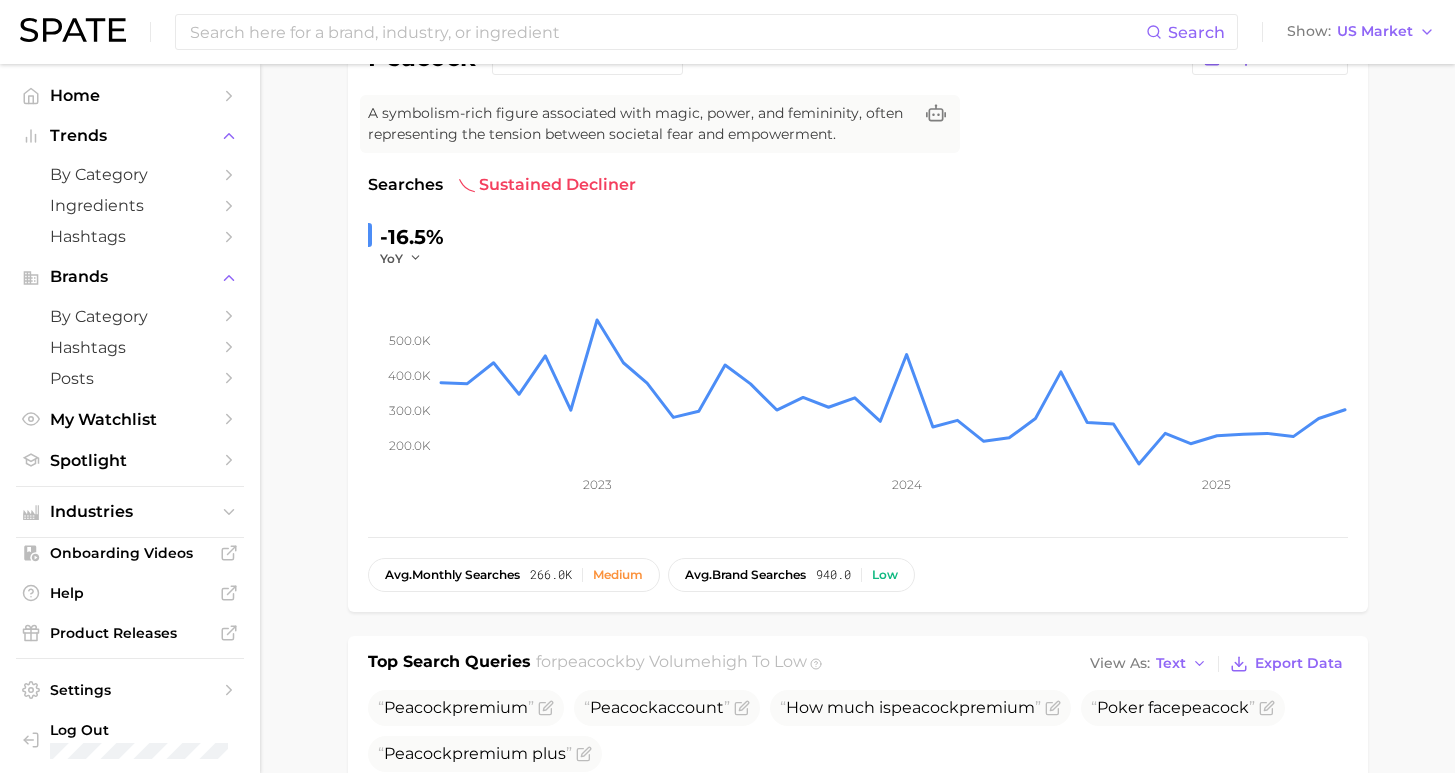scroll, scrollTop: 0, scrollLeft: 0, axis: both 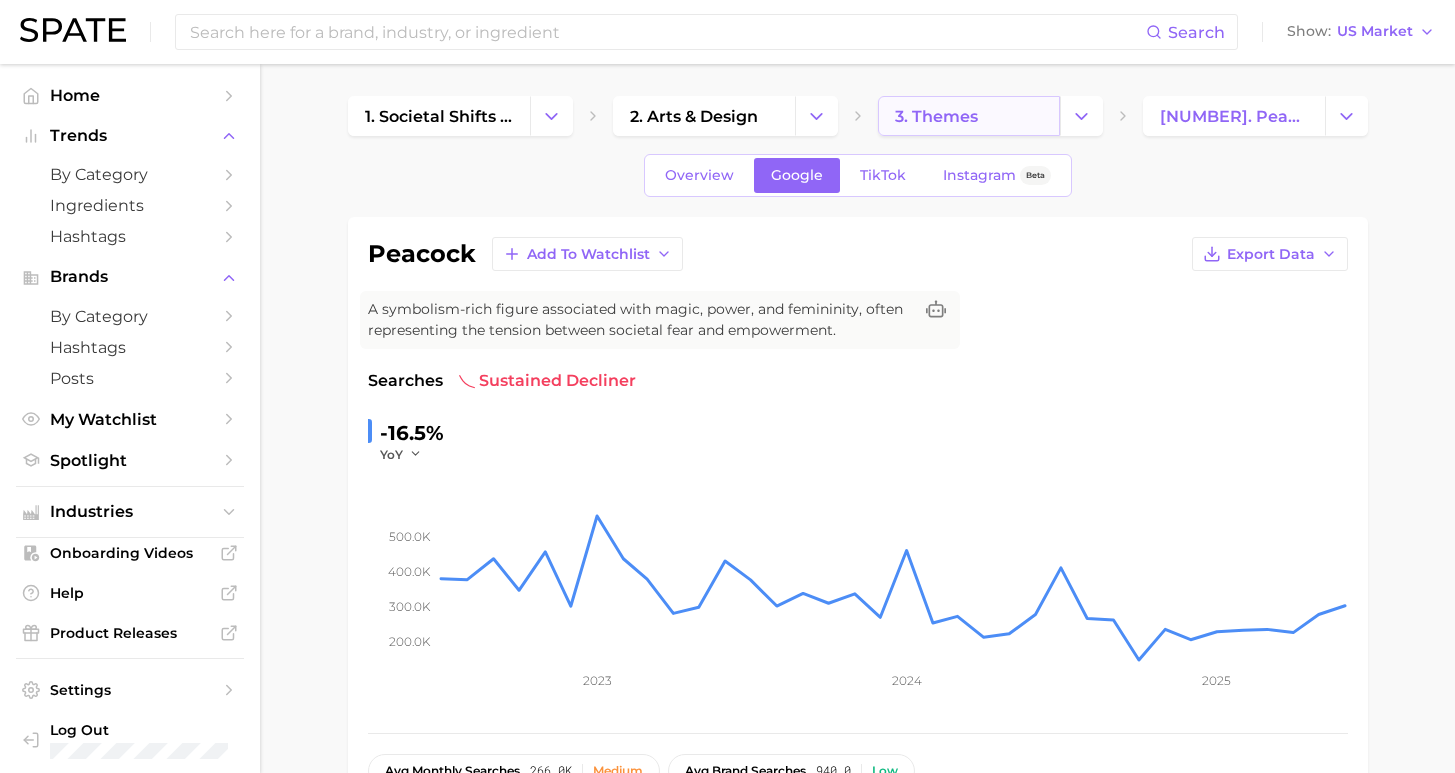 click on "3. themes" at bounding box center [936, 116] 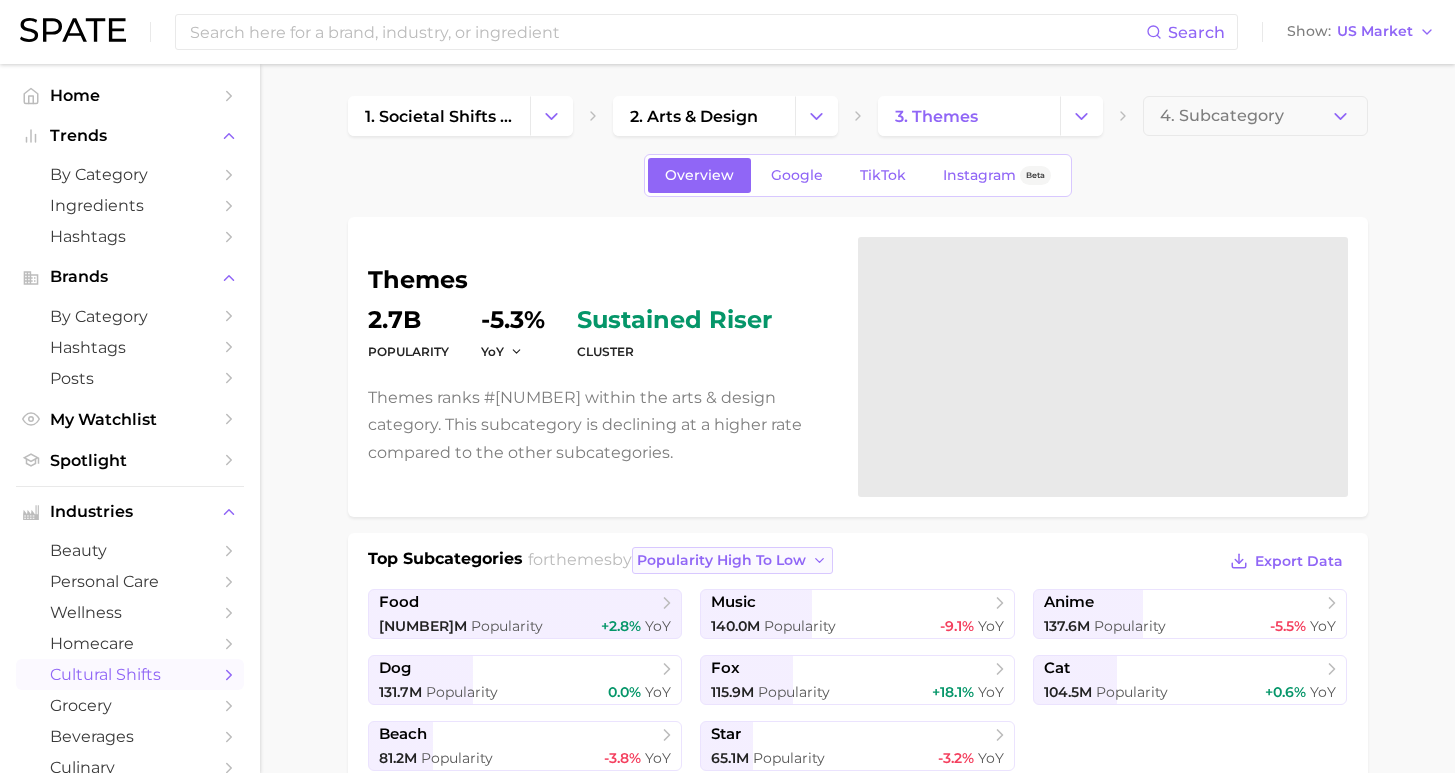 click 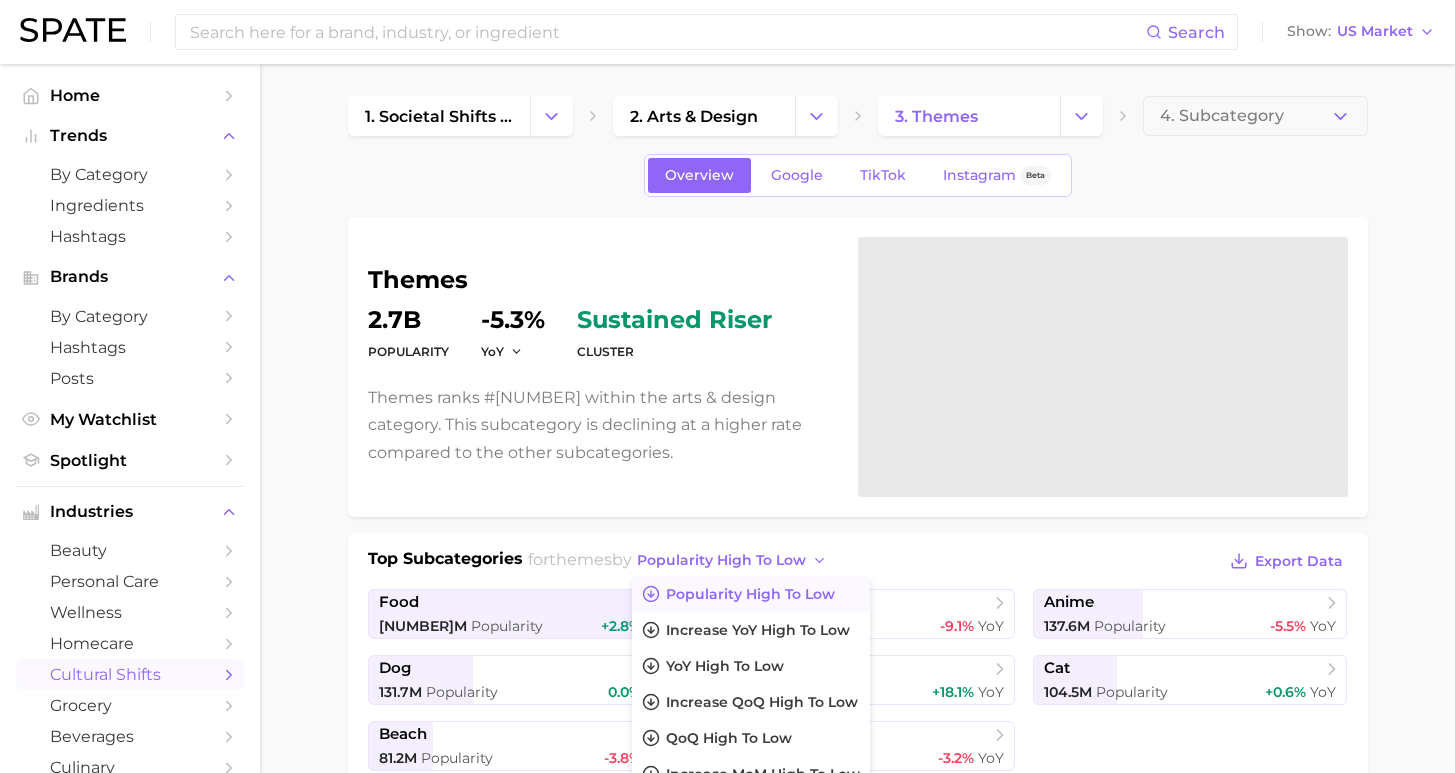 scroll, scrollTop: 135, scrollLeft: 0, axis: vertical 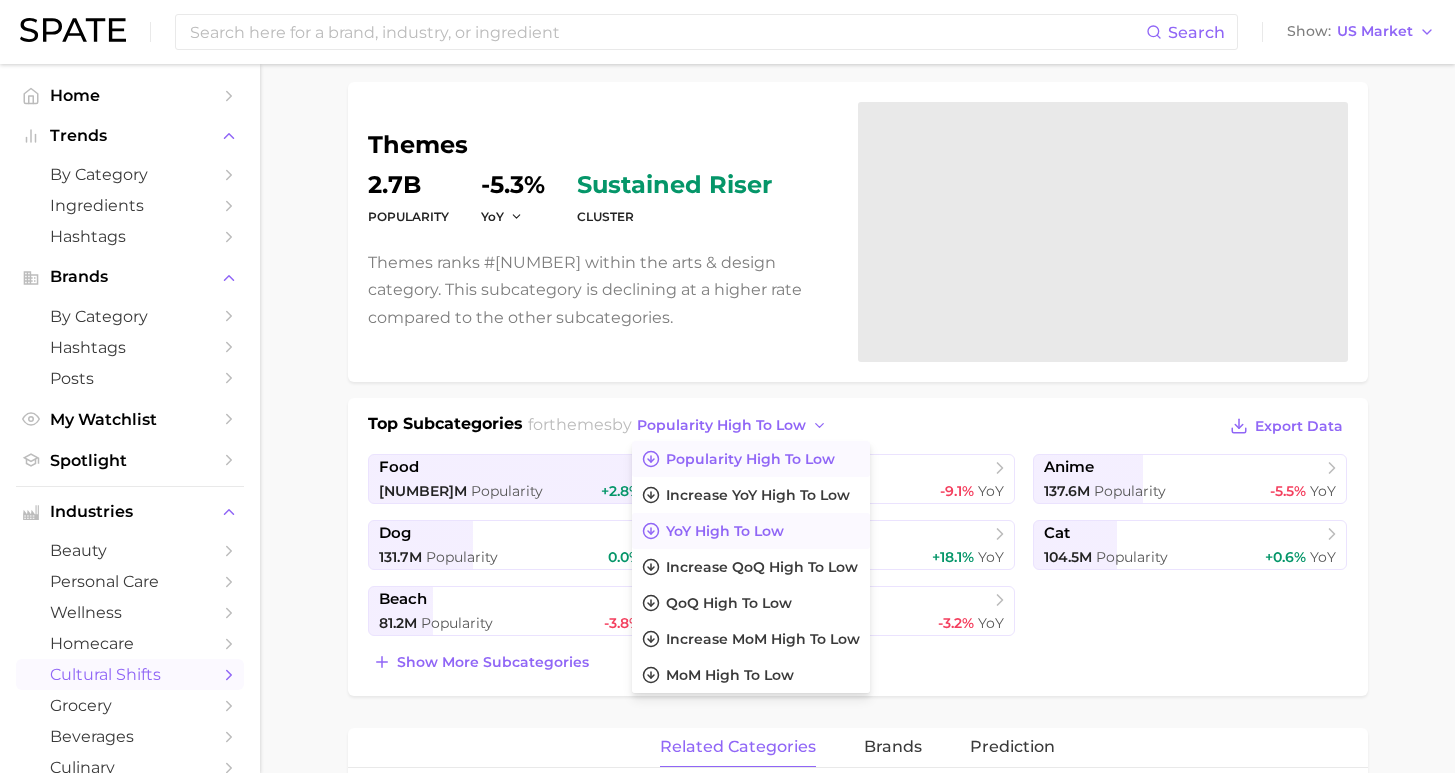 click on "YoY   high to low" at bounding box center (725, 531) 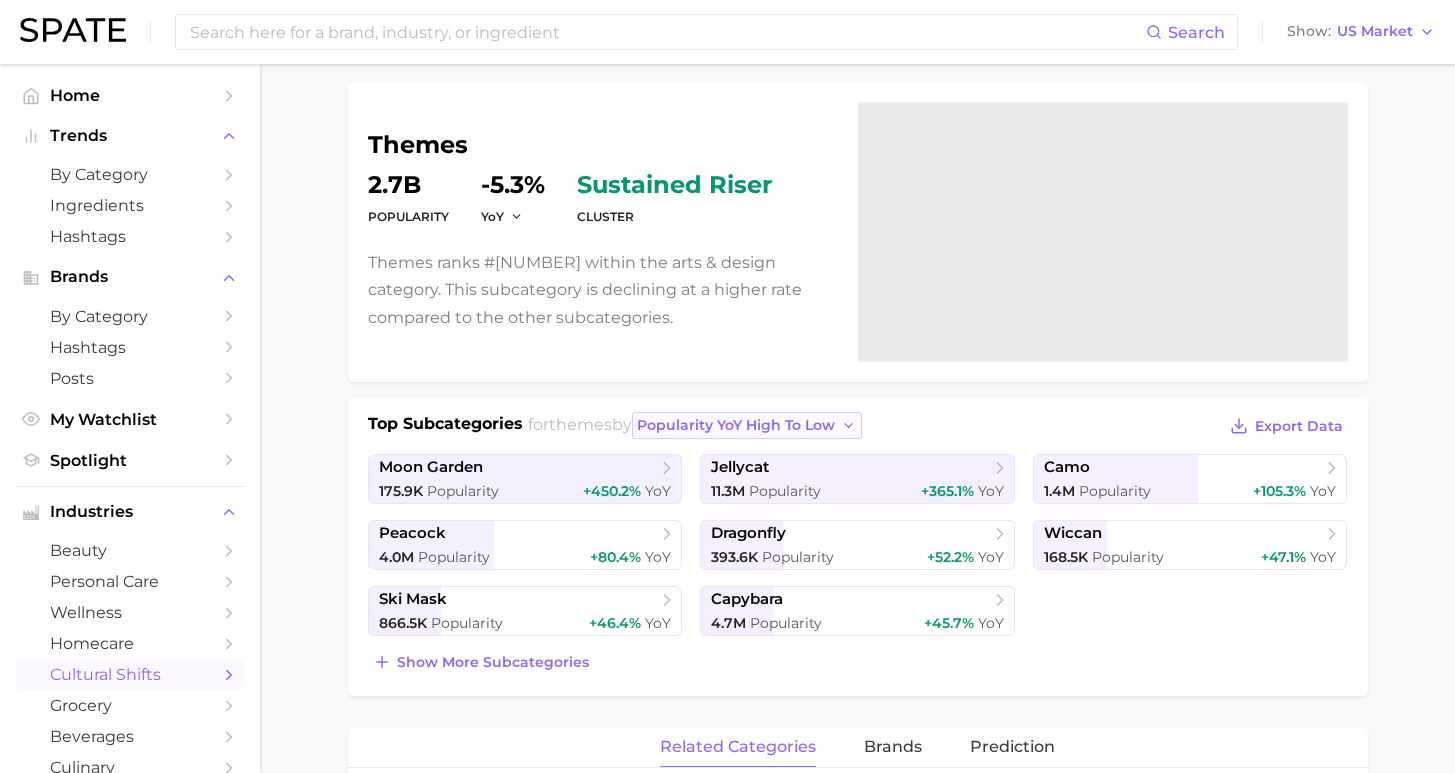click on "Popularity YoY high to low" at bounding box center (736, 425) 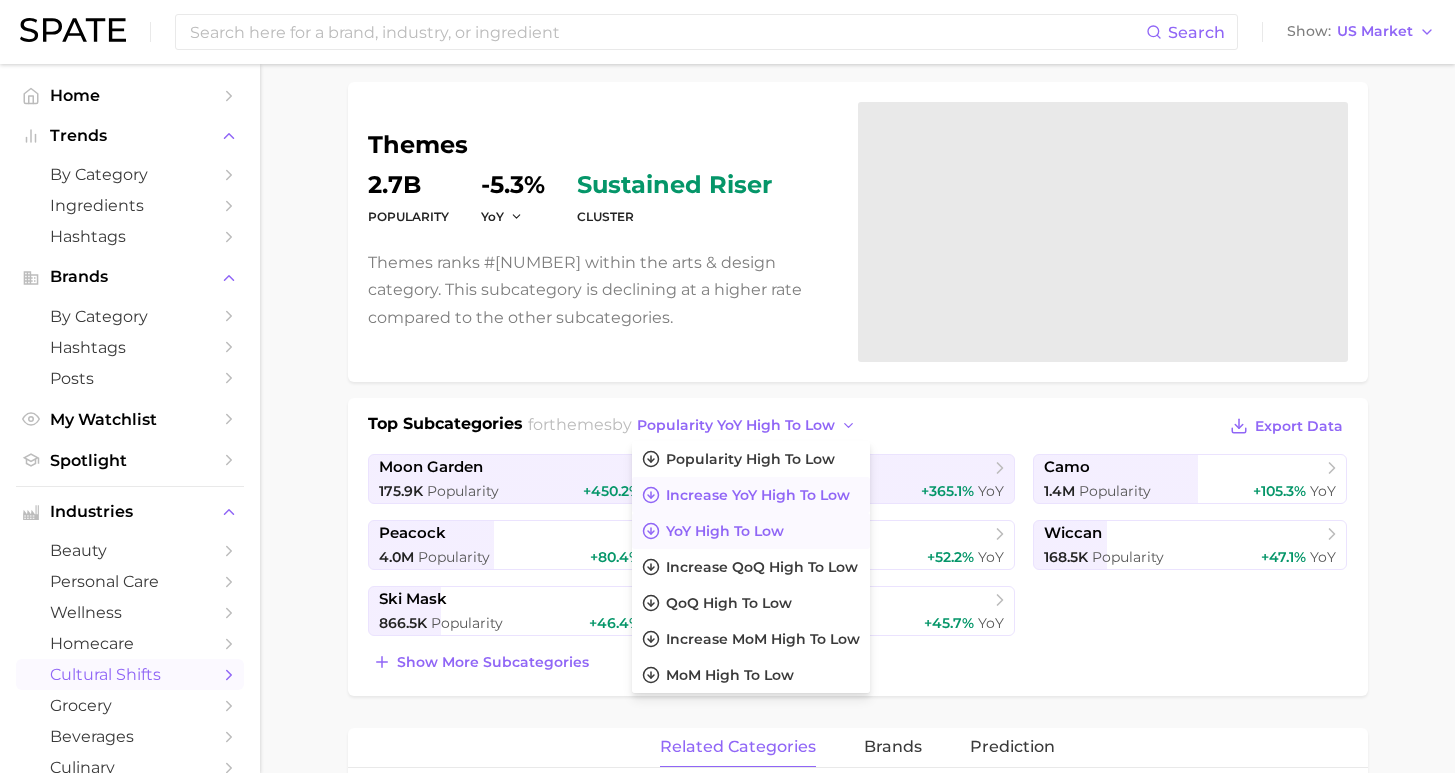 click on "Increase YoY   high to low" at bounding box center (758, 495) 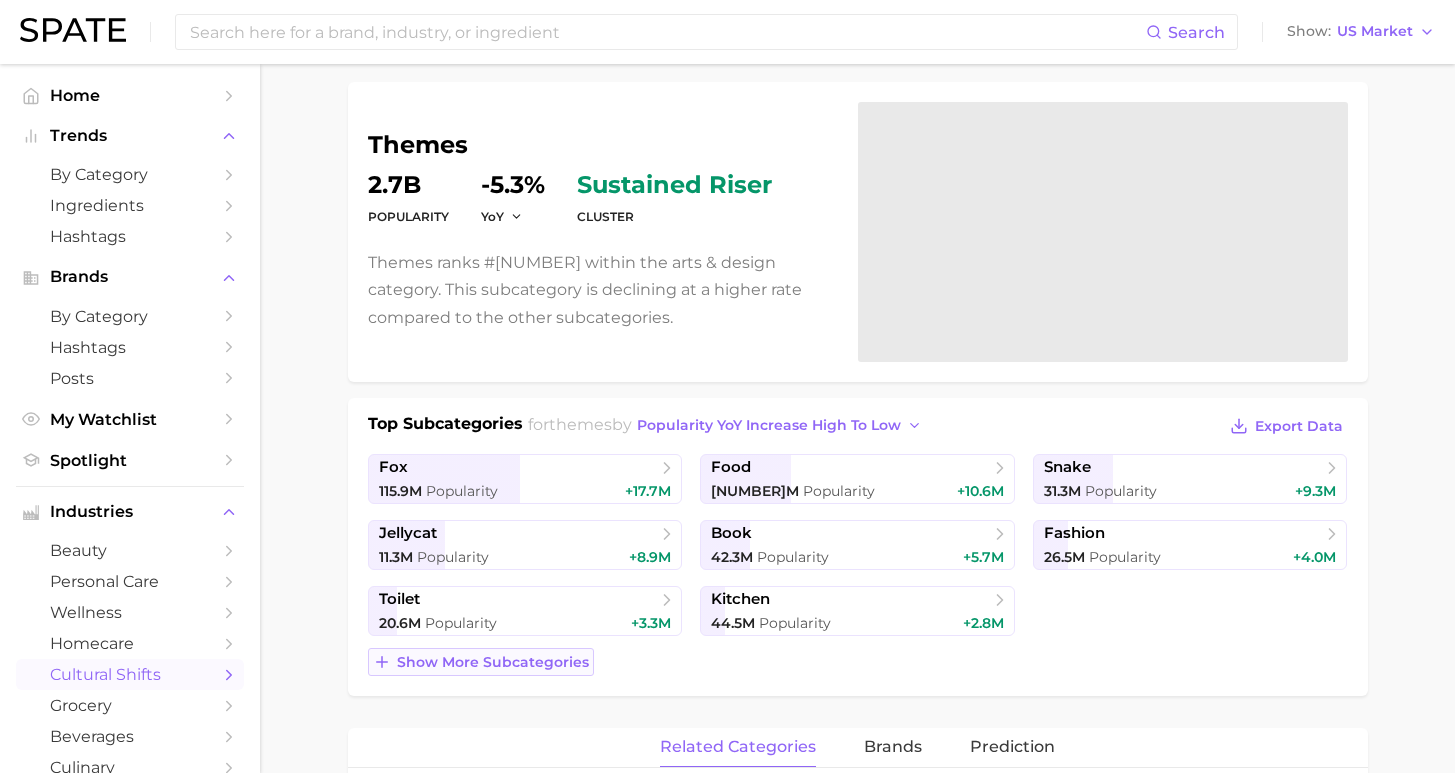 click on "Show more subcategories" at bounding box center [493, 662] 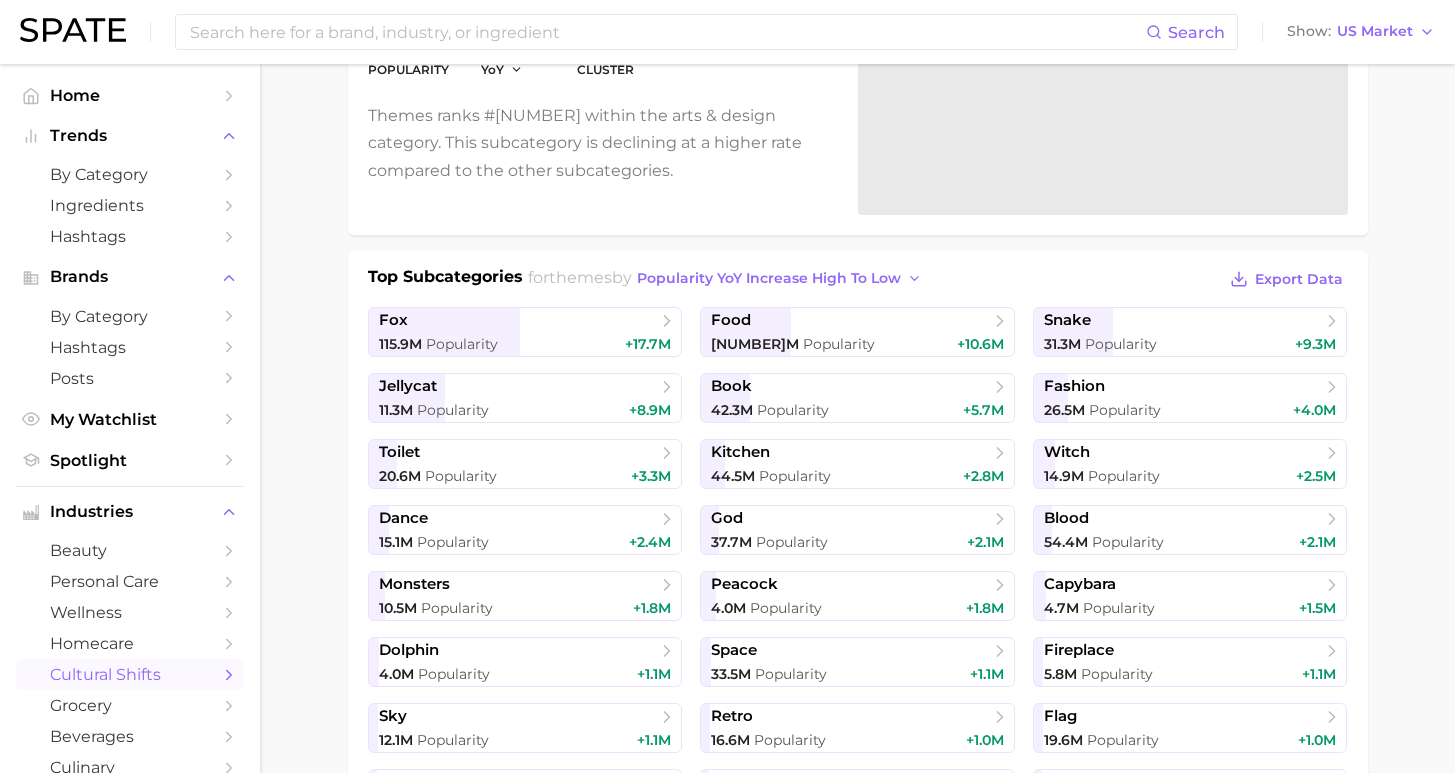 scroll, scrollTop: 286, scrollLeft: 0, axis: vertical 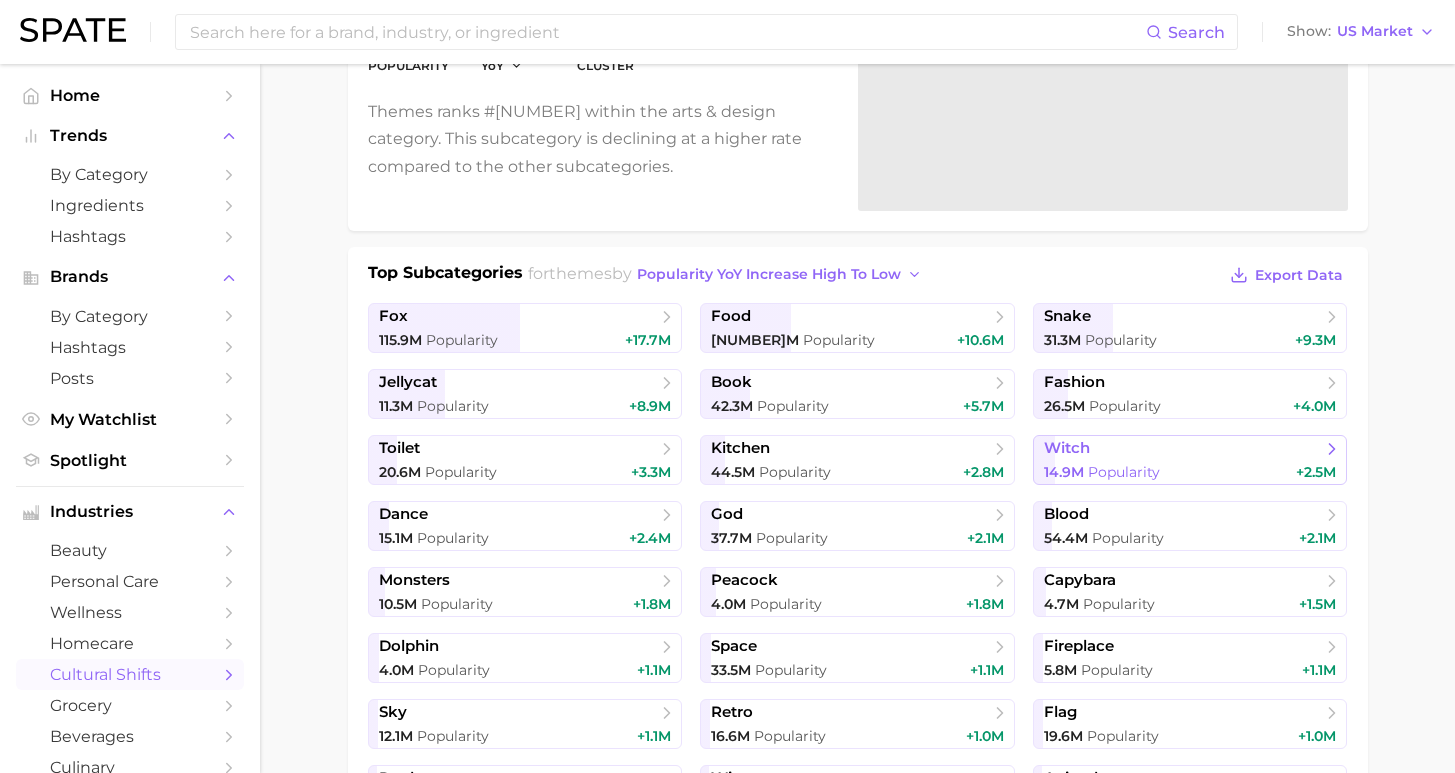 click on "witch" at bounding box center [1183, 449] 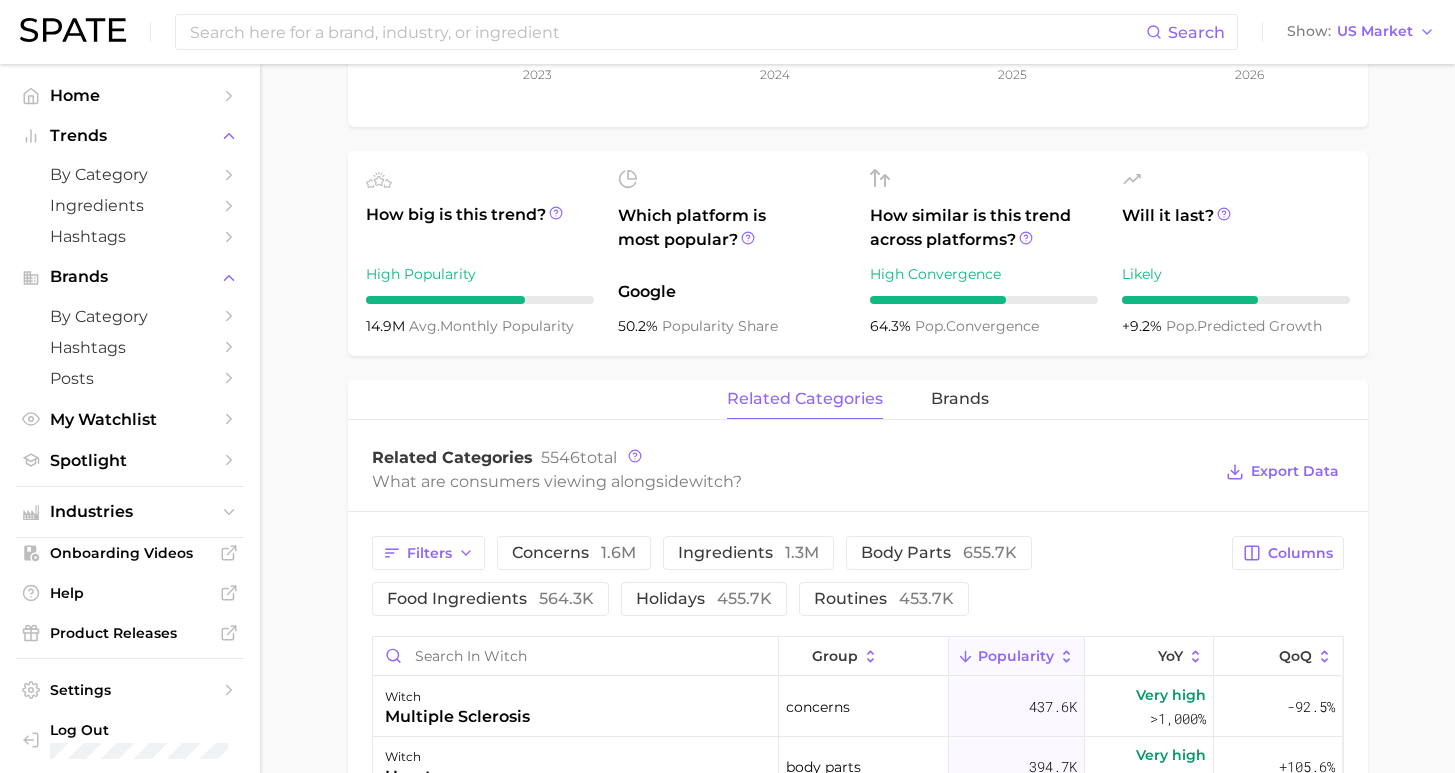 scroll, scrollTop: 756, scrollLeft: 0, axis: vertical 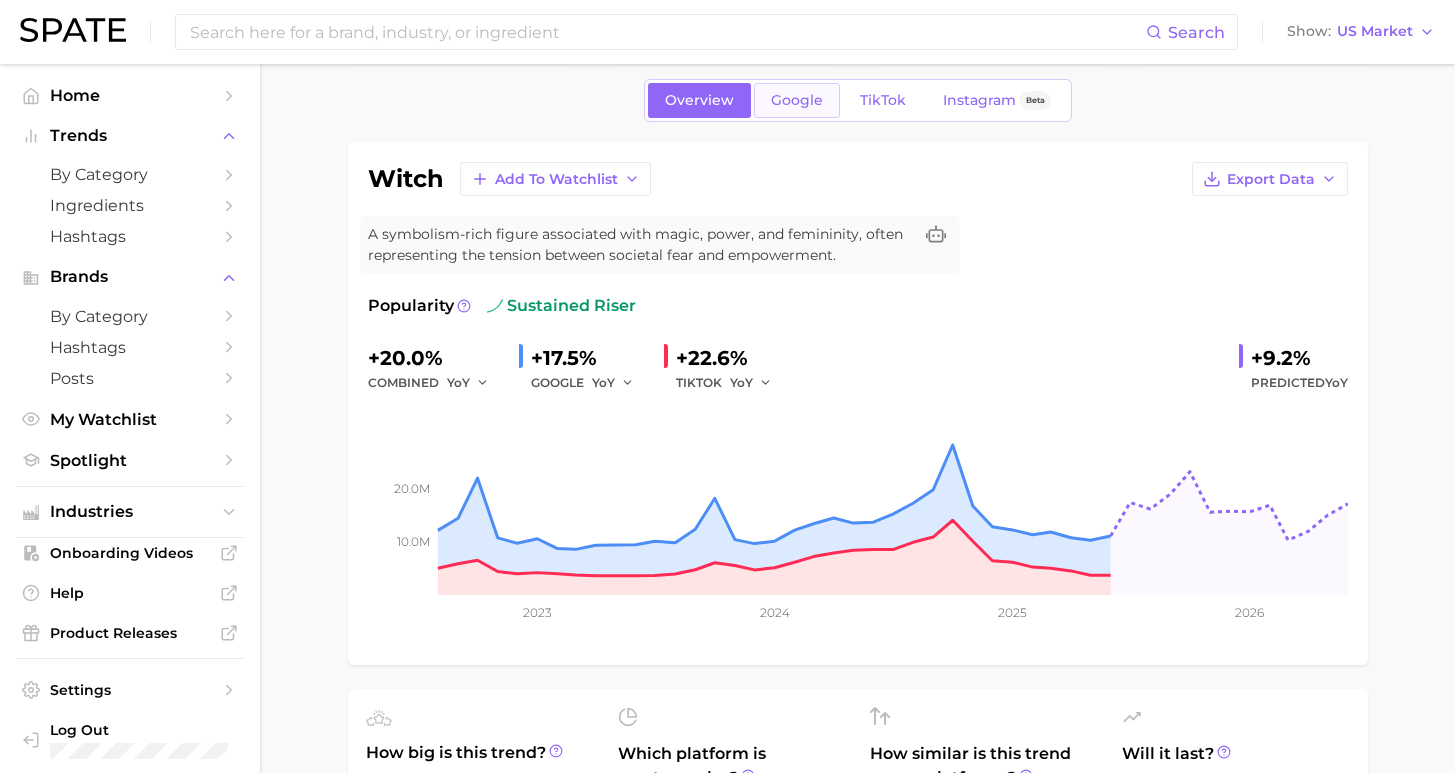 click on "Google" at bounding box center [797, 100] 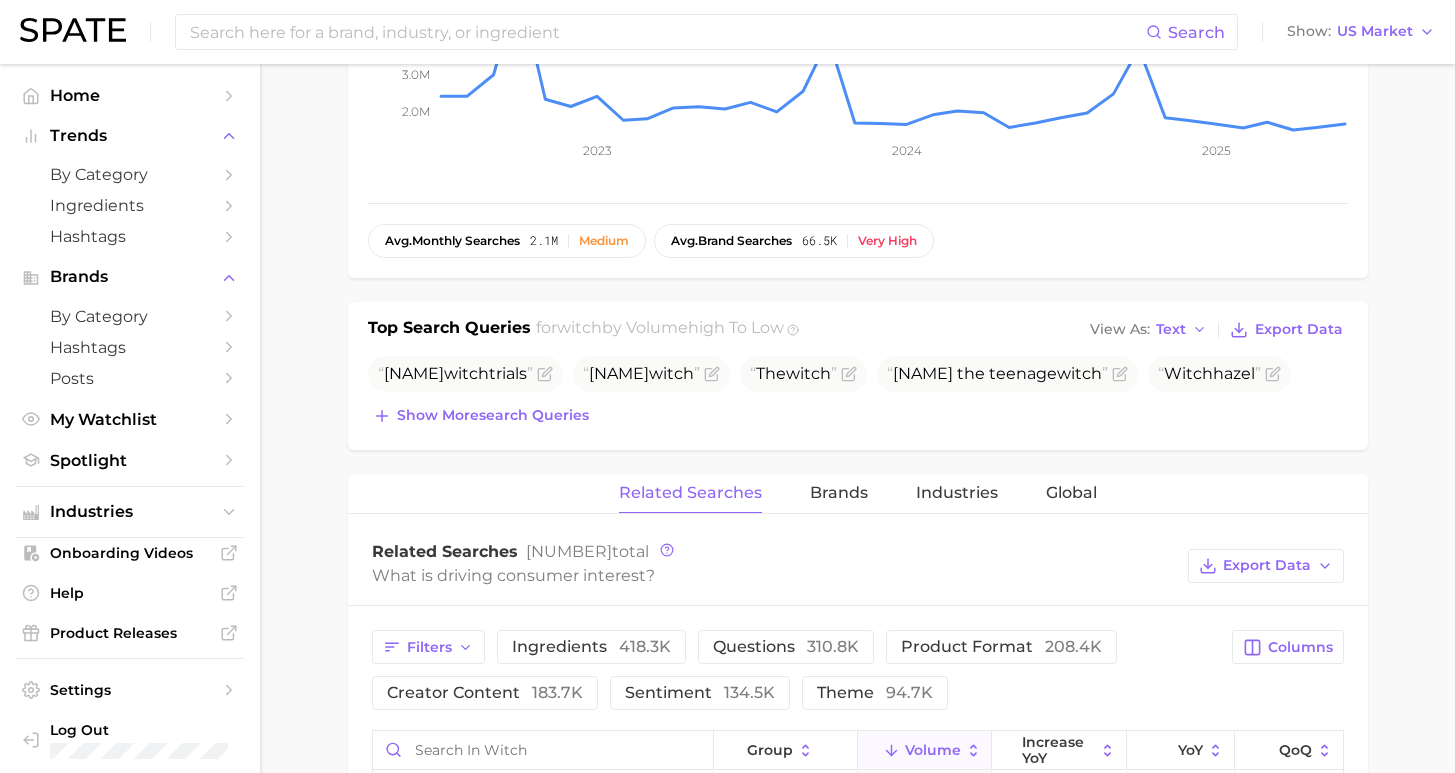 scroll, scrollTop: 717, scrollLeft: 0, axis: vertical 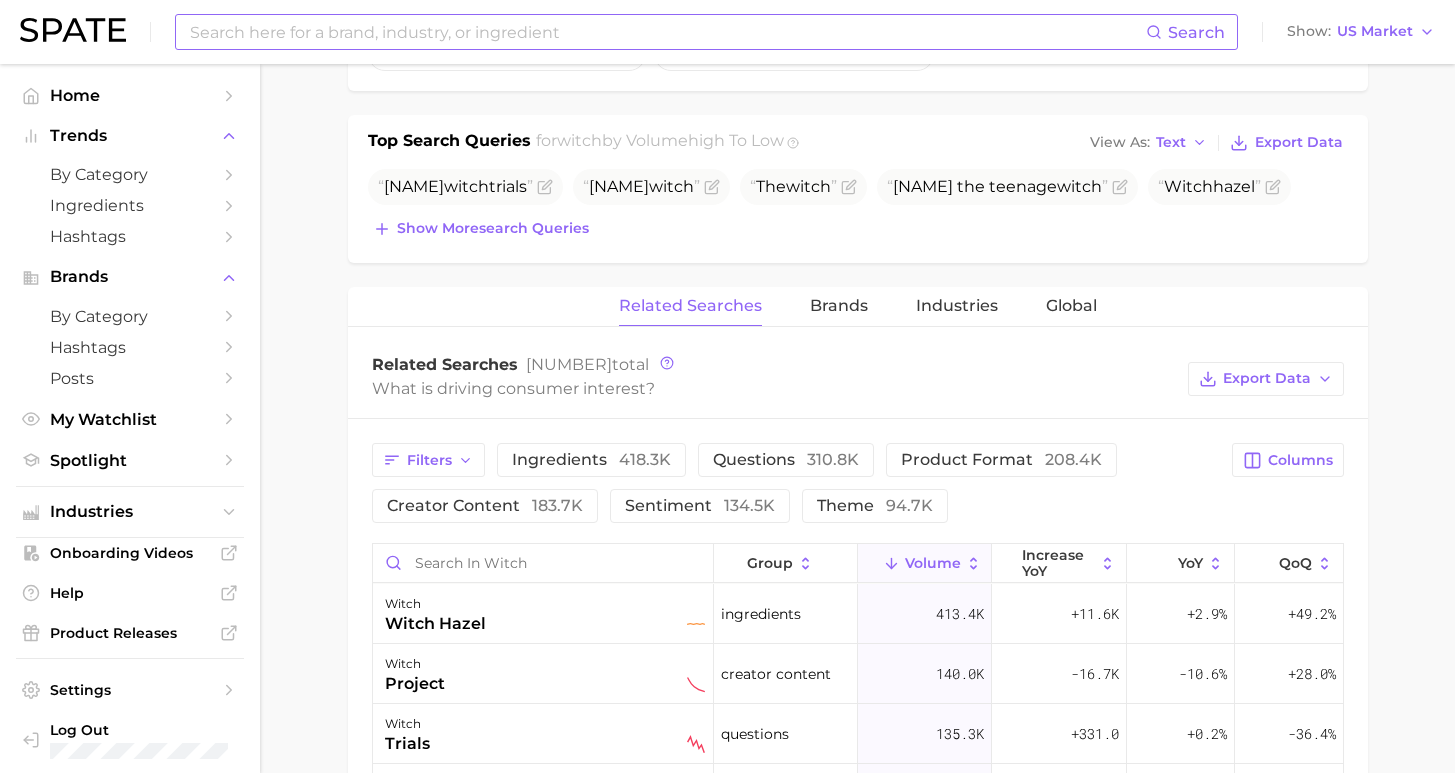 click at bounding box center [667, 32] 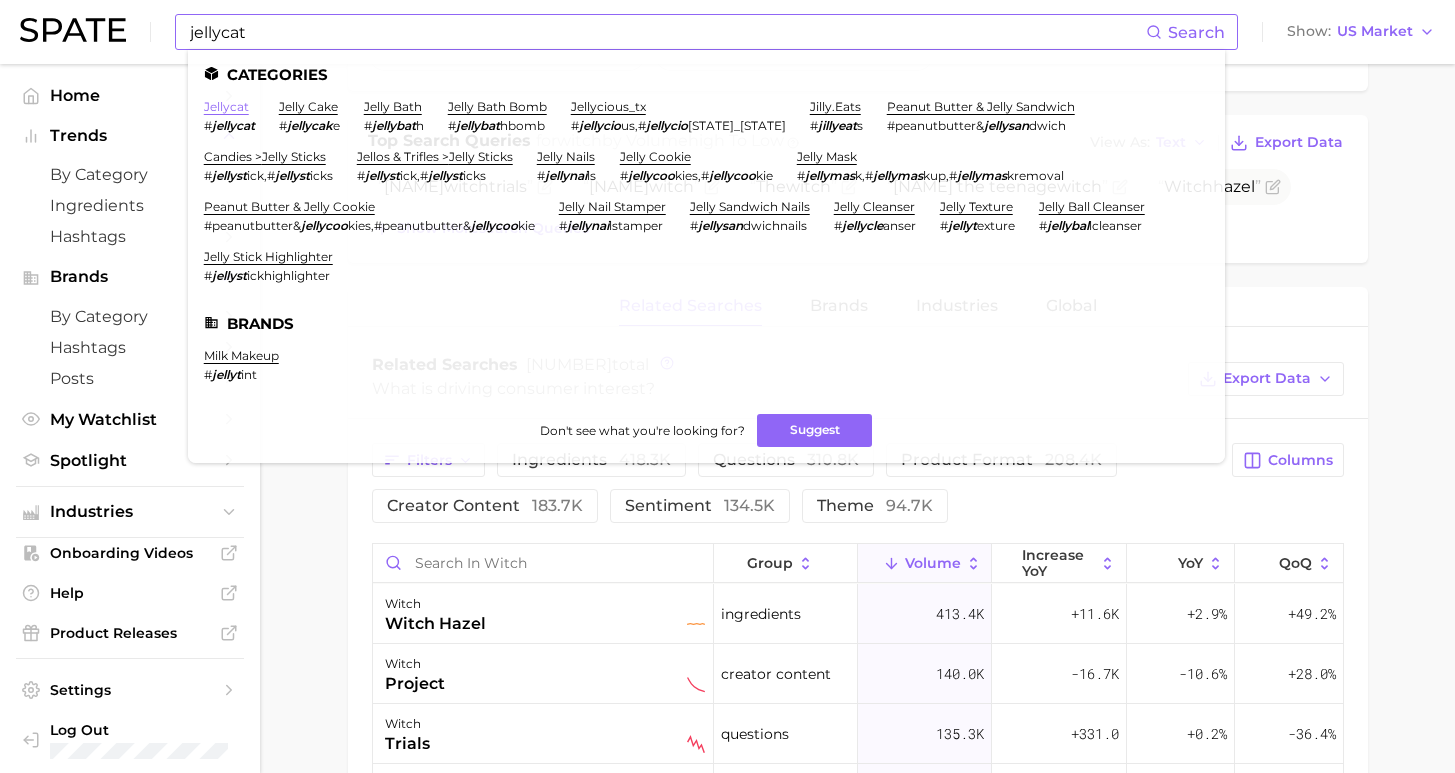 click on "jellycat" at bounding box center (226, 106) 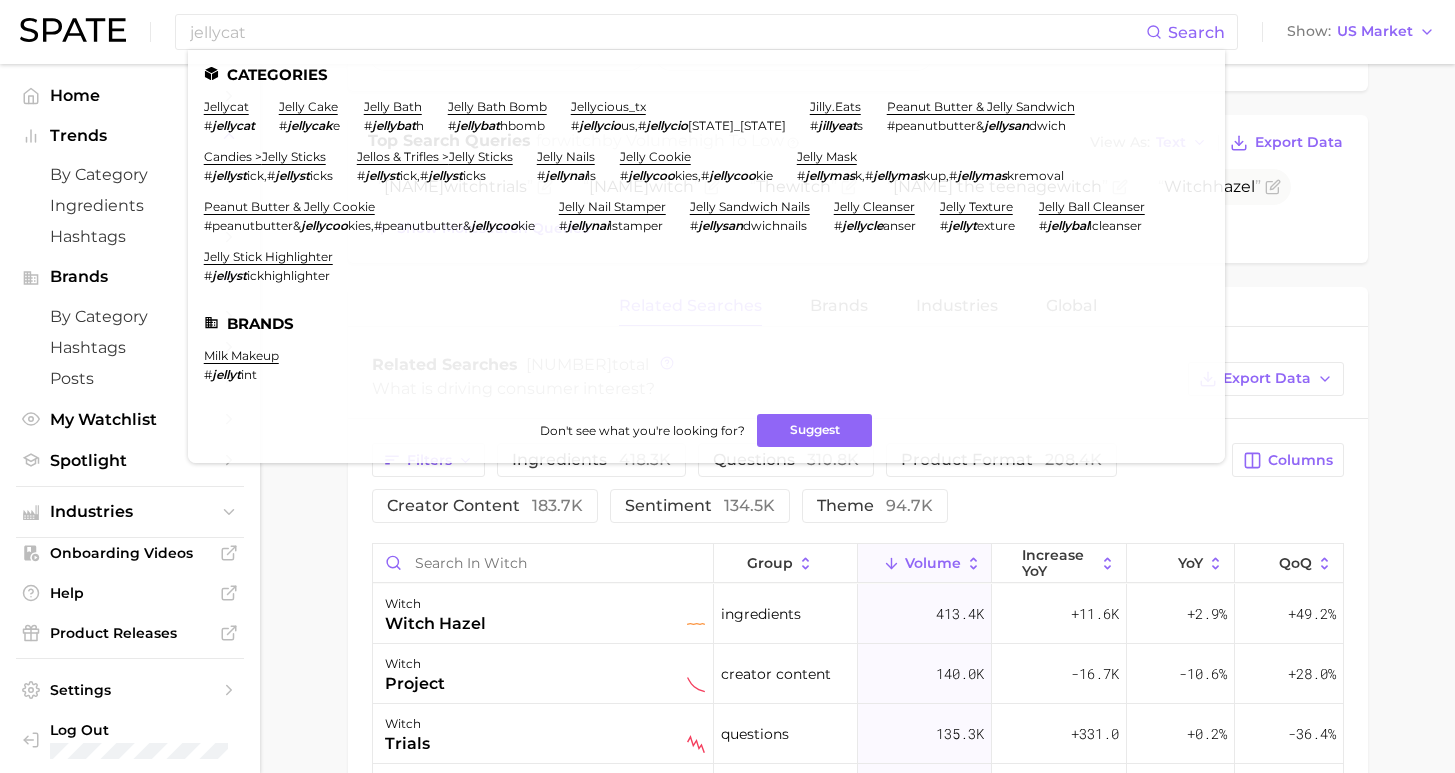 scroll, scrollTop: 0, scrollLeft: 0, axis: both 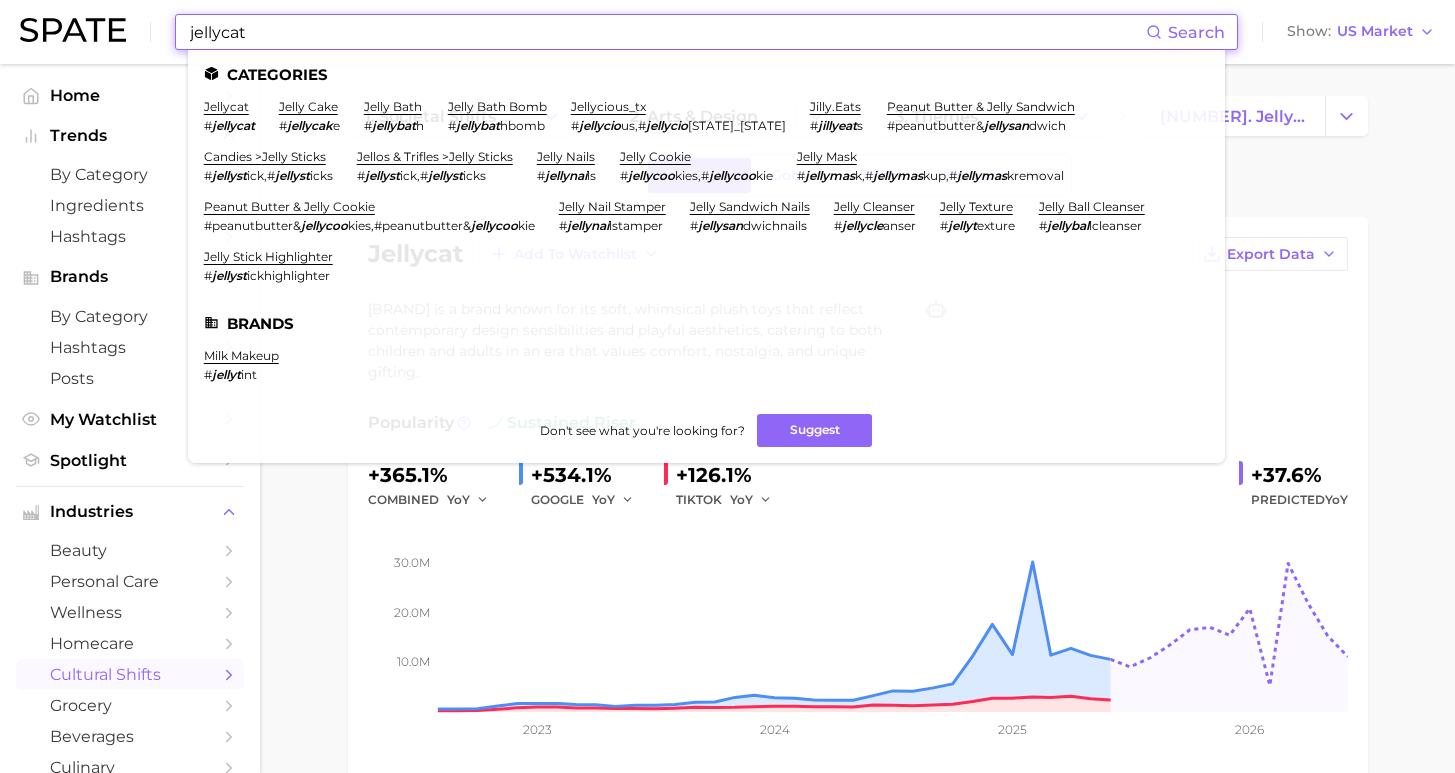 click on "jellycat" at bounding box center (667, 32) 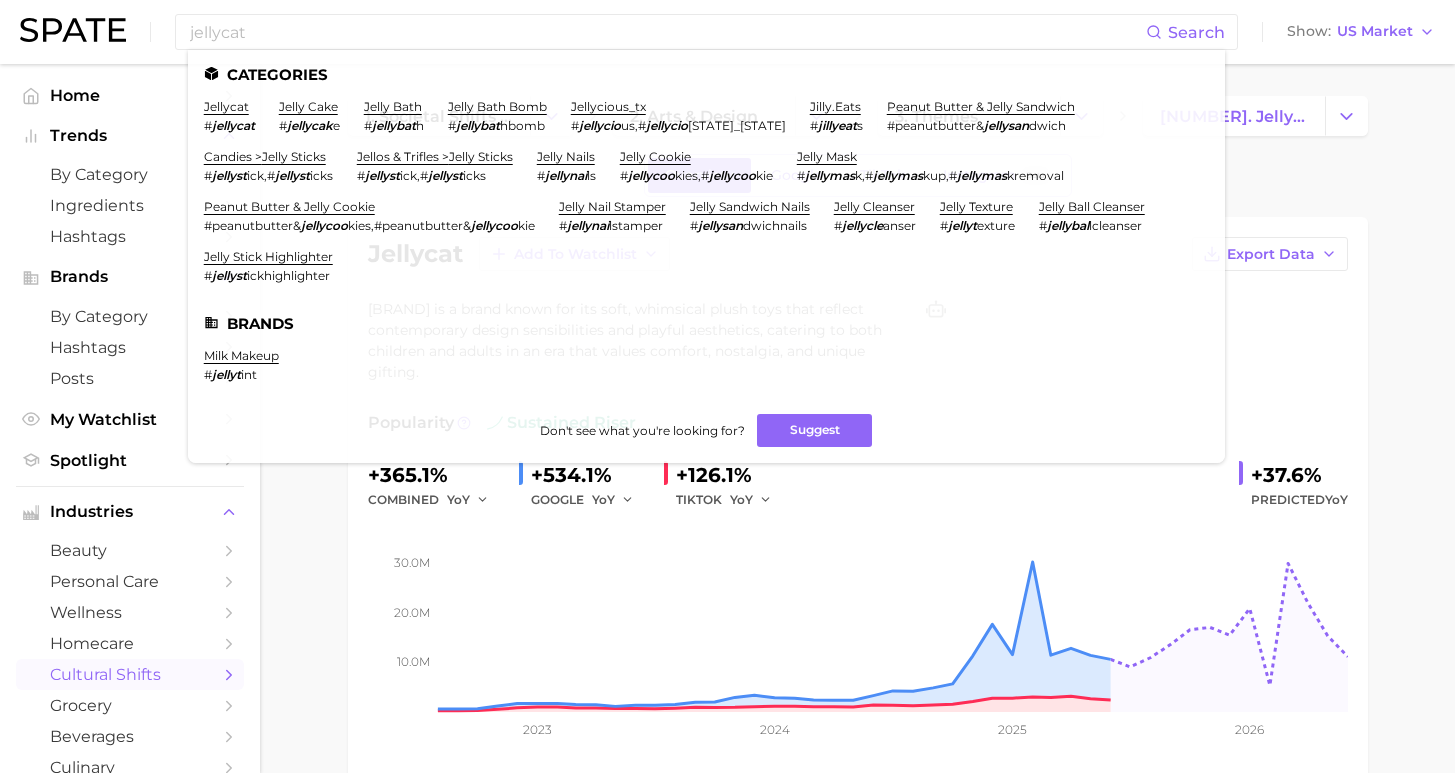 click on "jellycat" at bounding box center [226, 106] 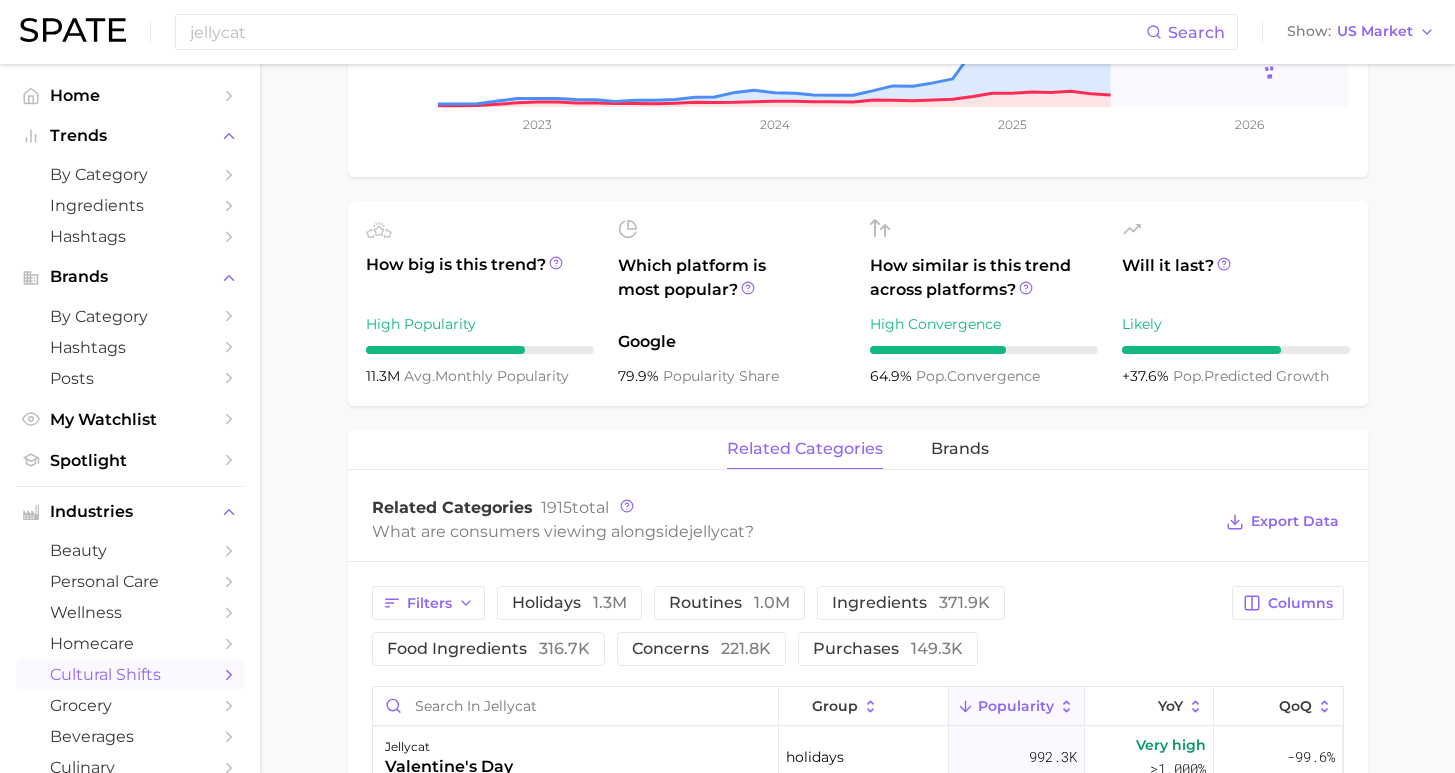 scroll, scrollTop: 828, scrollLeft: 0, axis: vertical 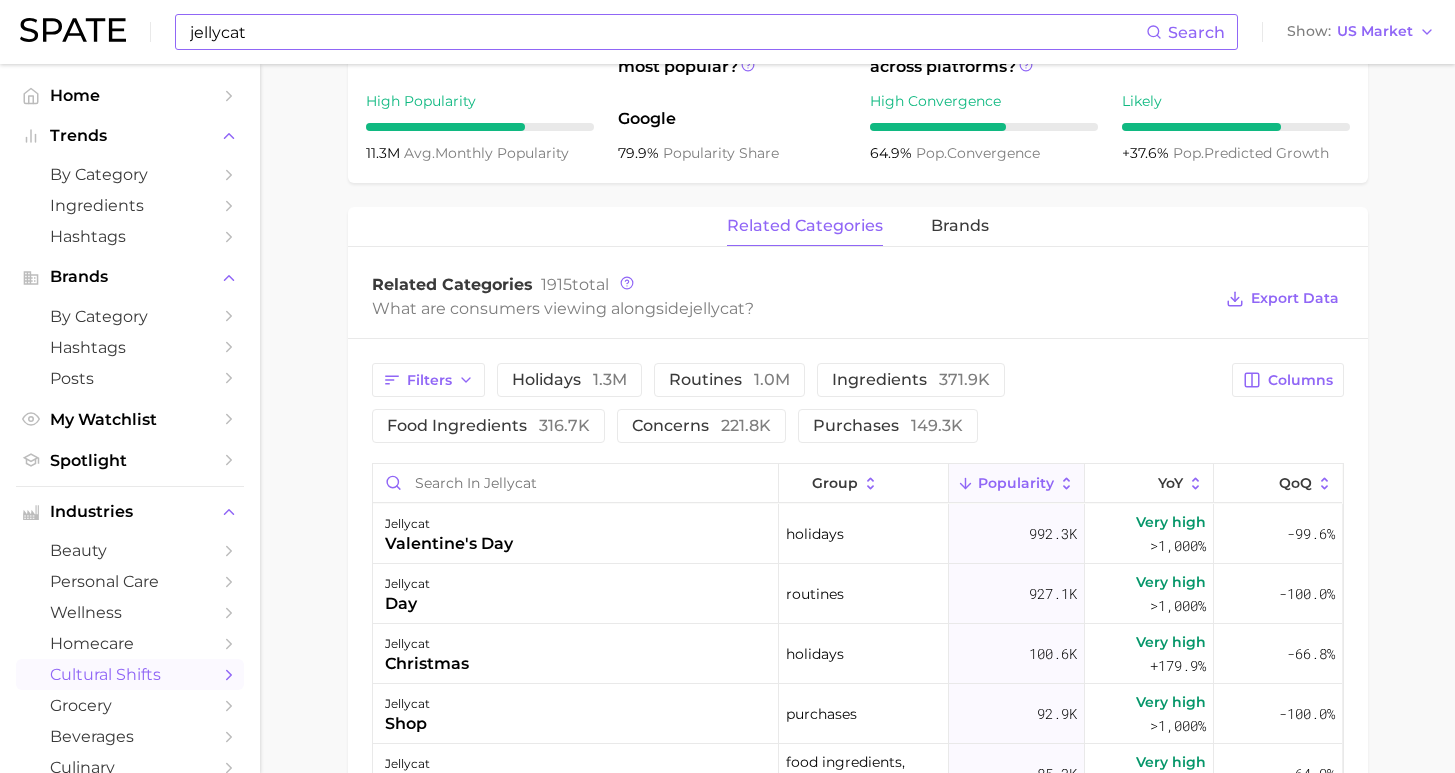 click on "jellycat" at bounding box center [667, 32] 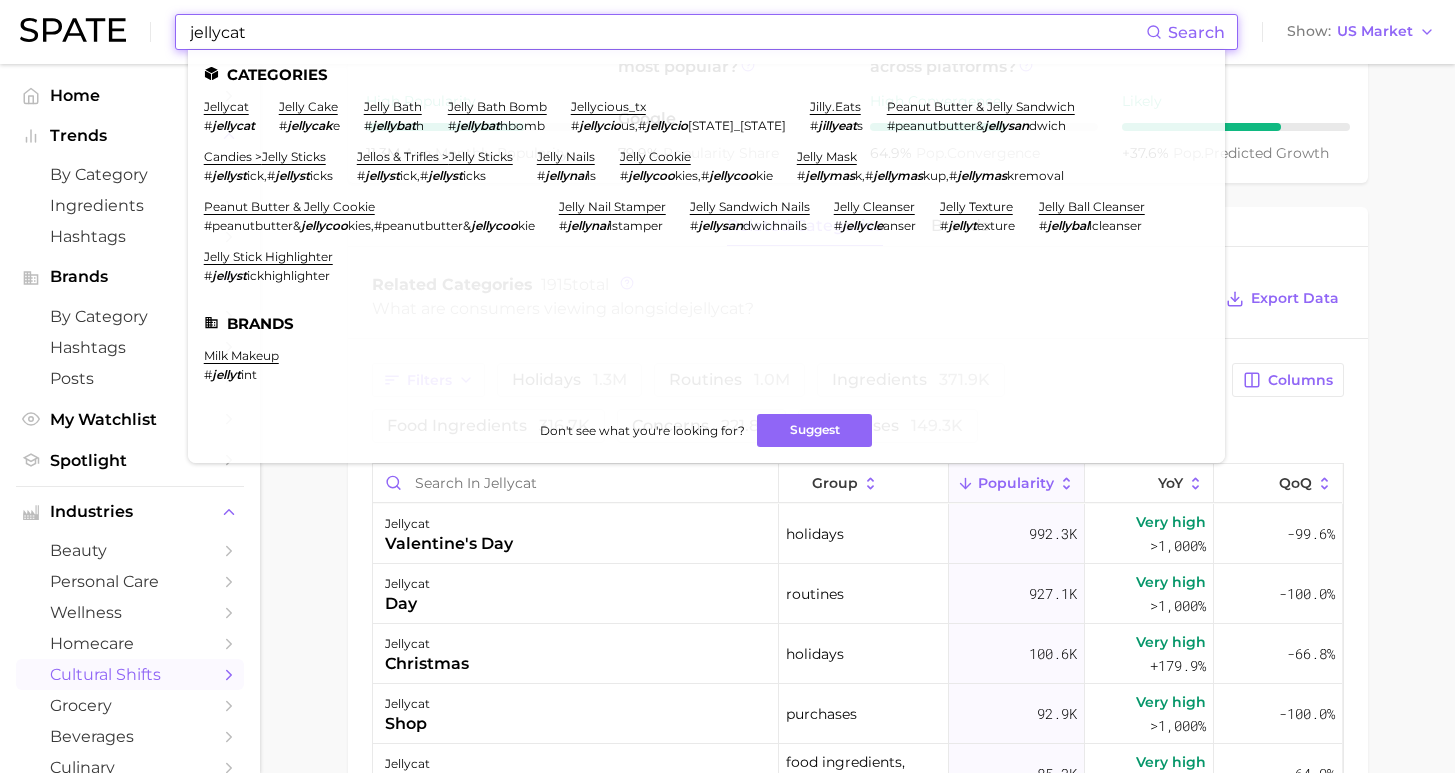 drag, startPoint x: 321, startPoint y: 35, endPoint x: 163, endPoint y: 24, distance: 158.38245 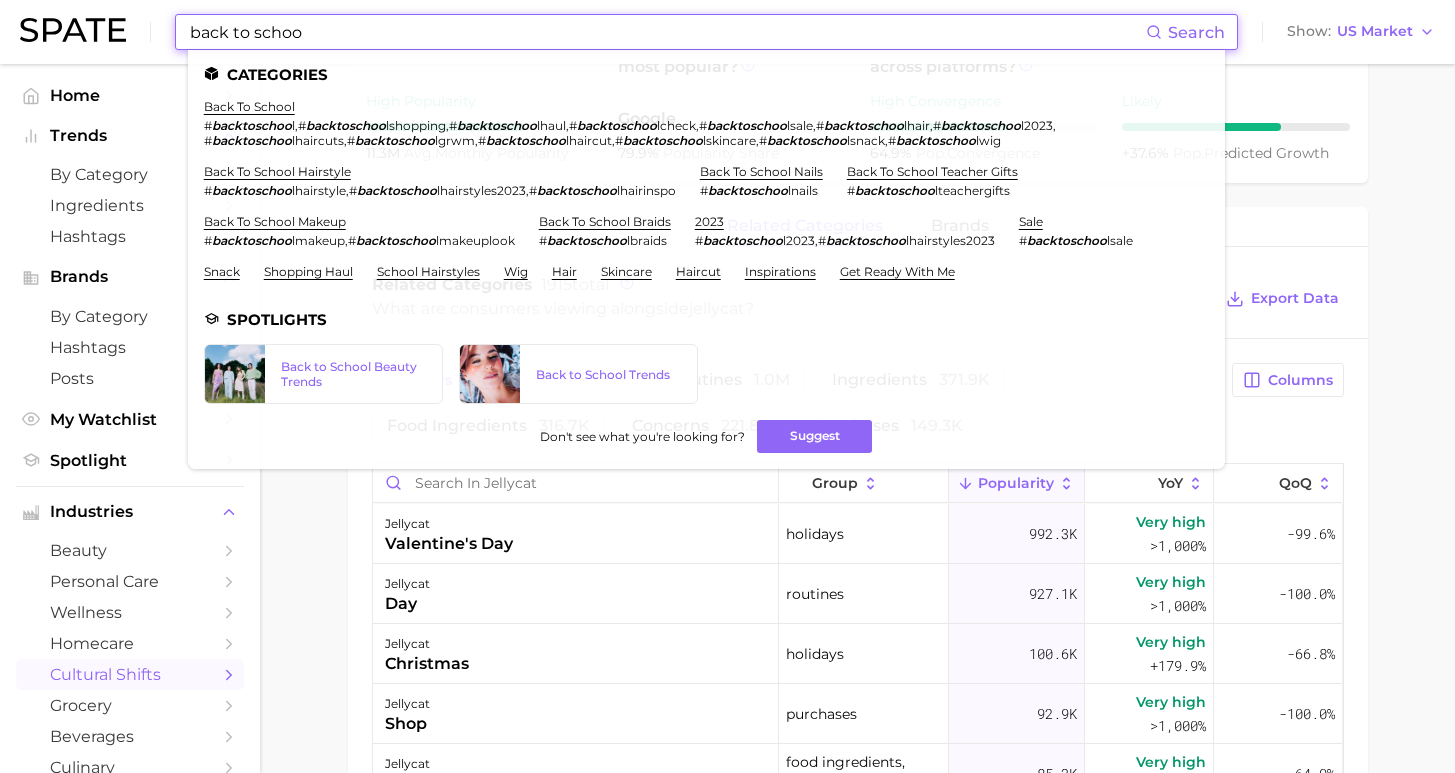 type on "back to Schoo" 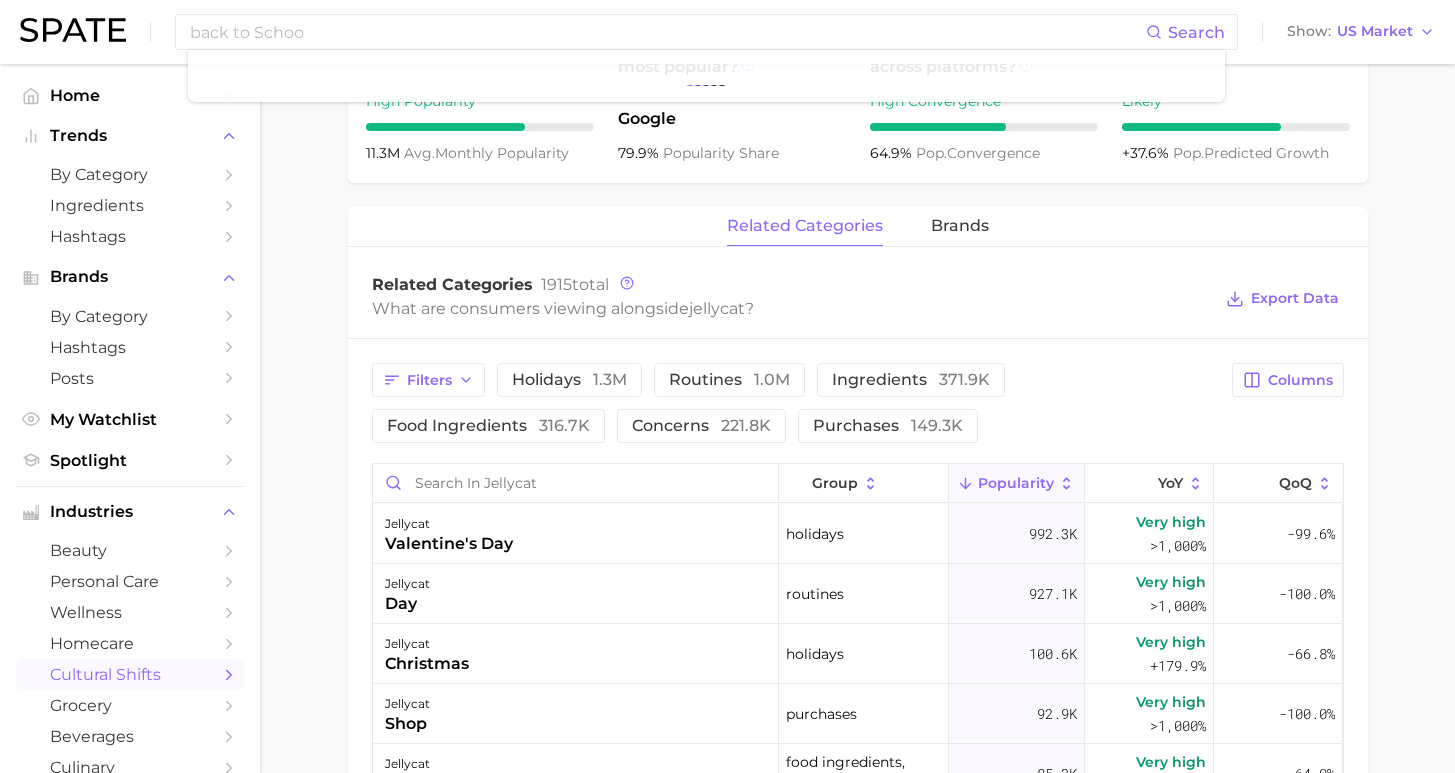 drag, startPoint x: 163, startPoint y: 24, endPoint x: 268, endPoint y: 104, distance: 132.00378 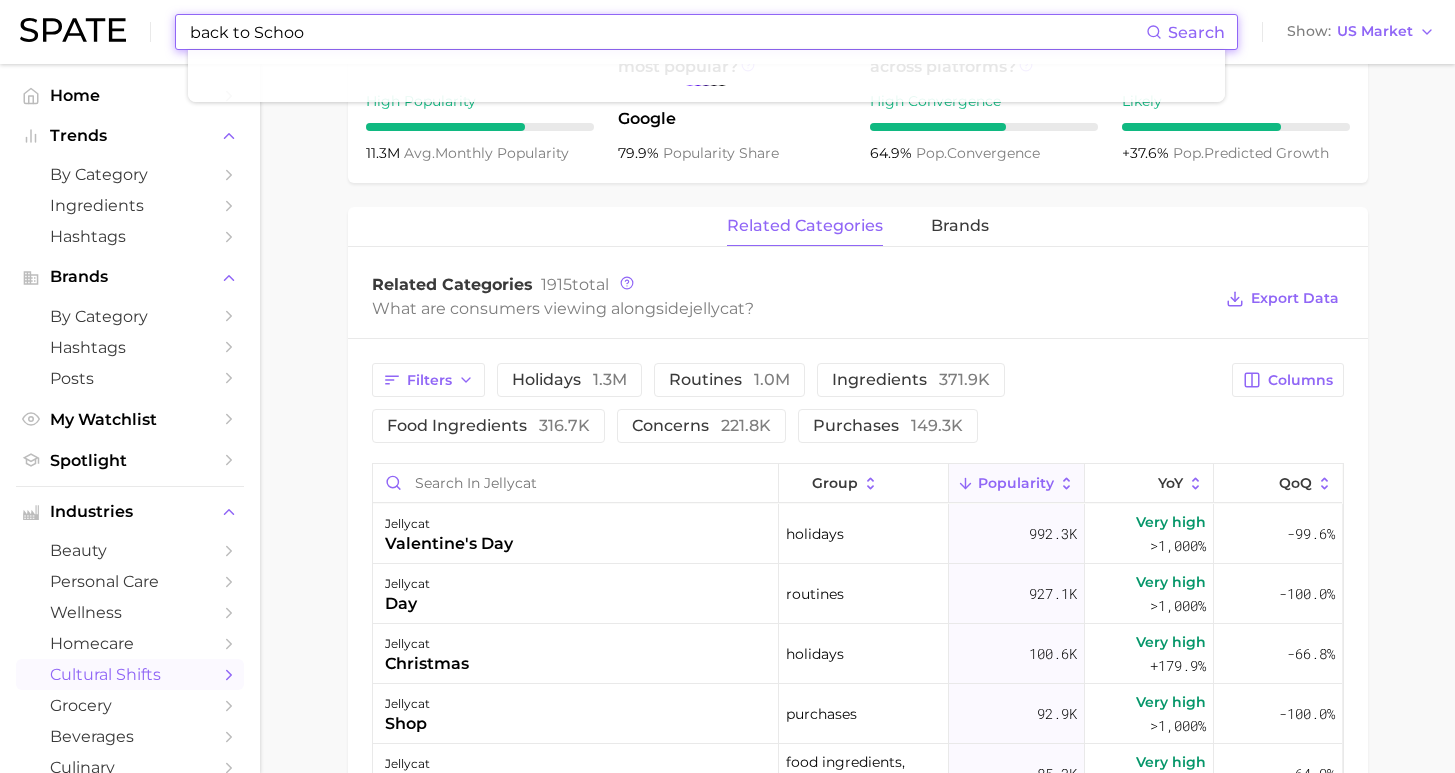 drag, startPoint x: 305, startPoint y: 39, endPoint x: 298, endPoint y: 53, distance: 15.652476 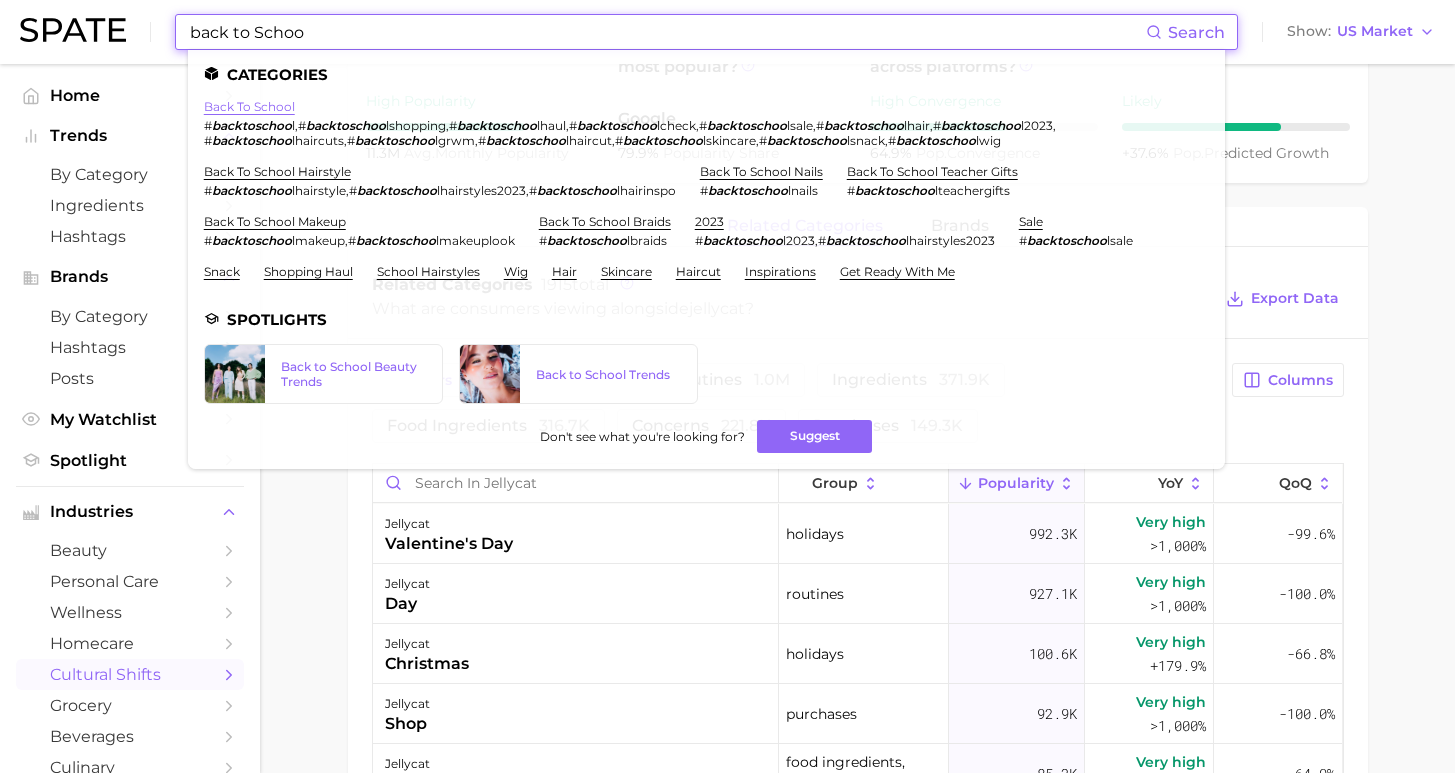 drag, startPoint x: 267, startPoint y: 83, endPoint x: 247, endPoint y: 107, distance: 31.241 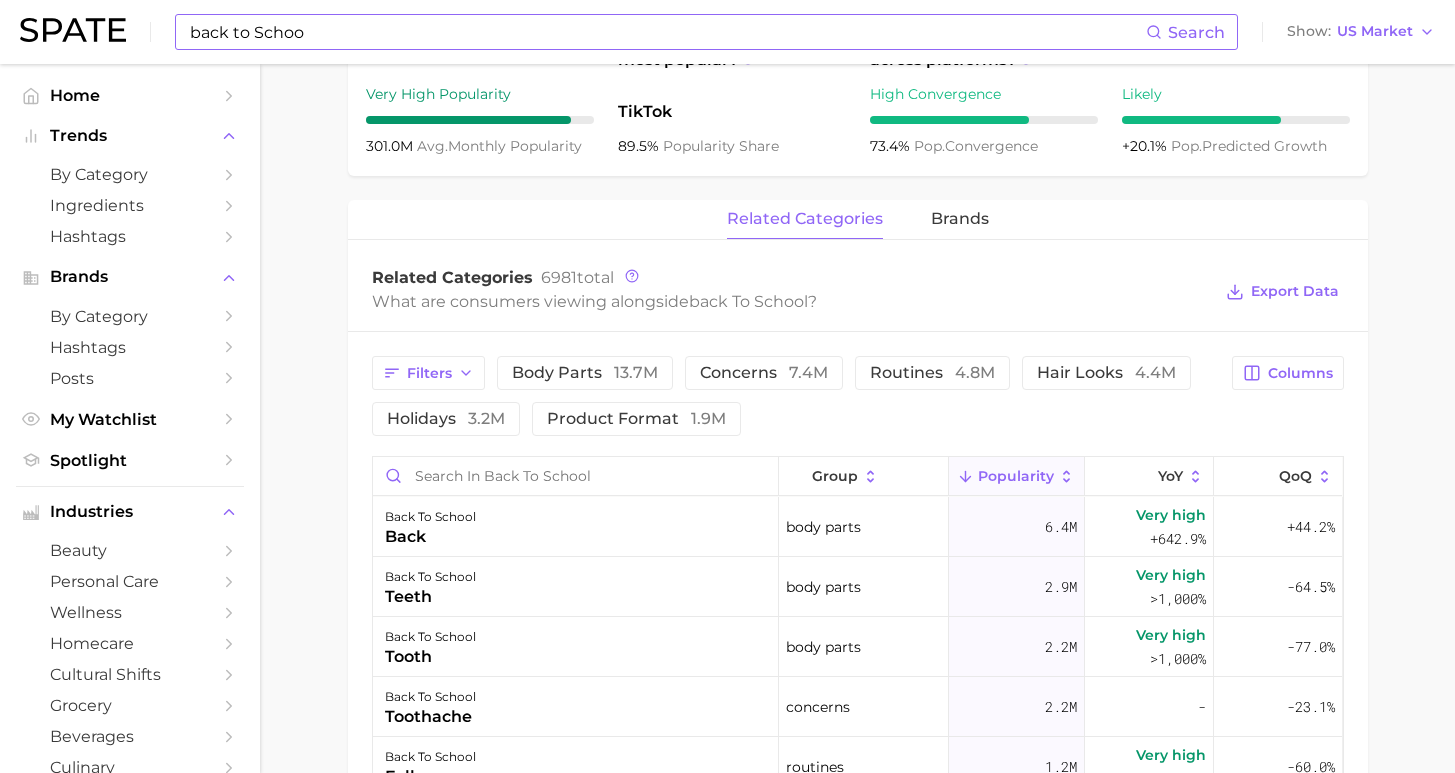 scroll, scrollTop: 897, scrollLeft: 0, axis: vertical 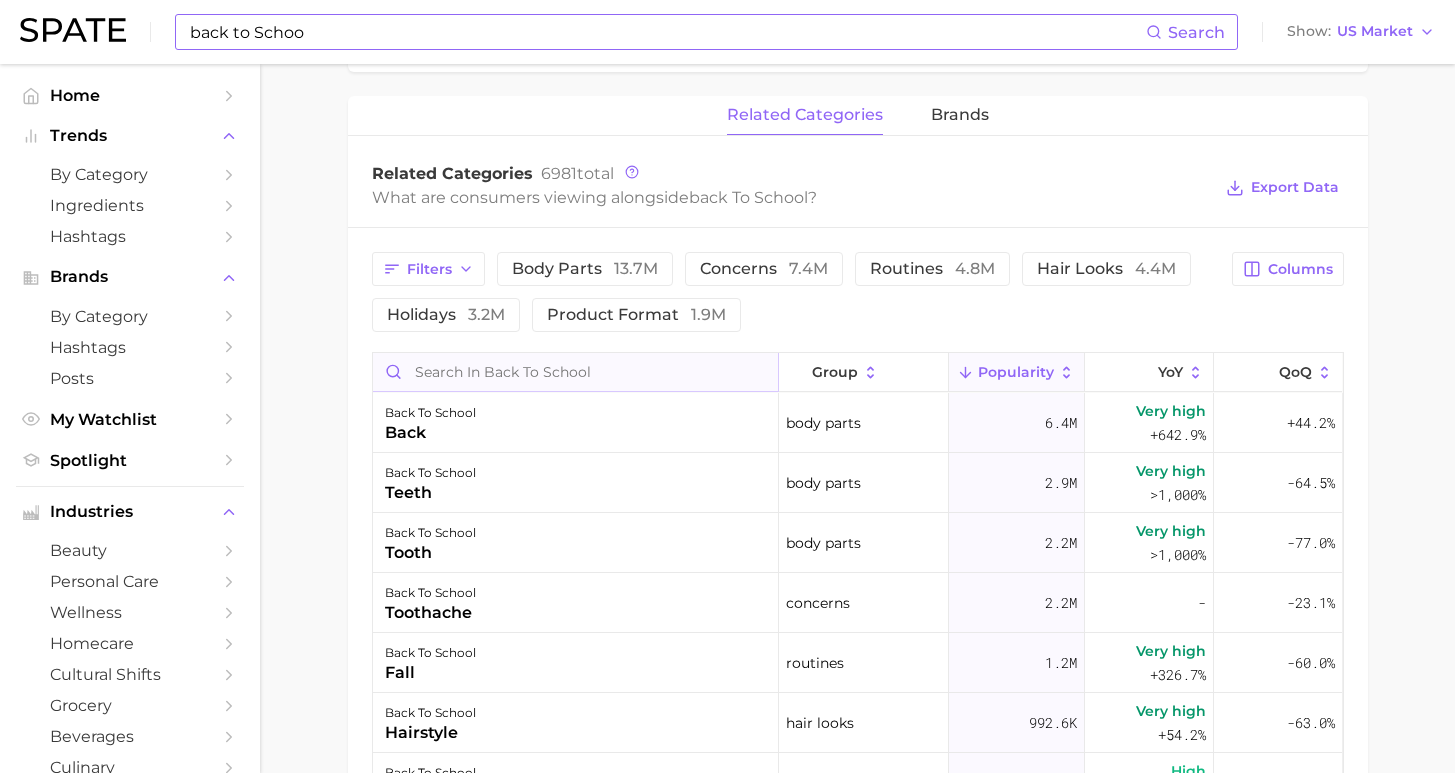 click at bounding box center (575, 372) 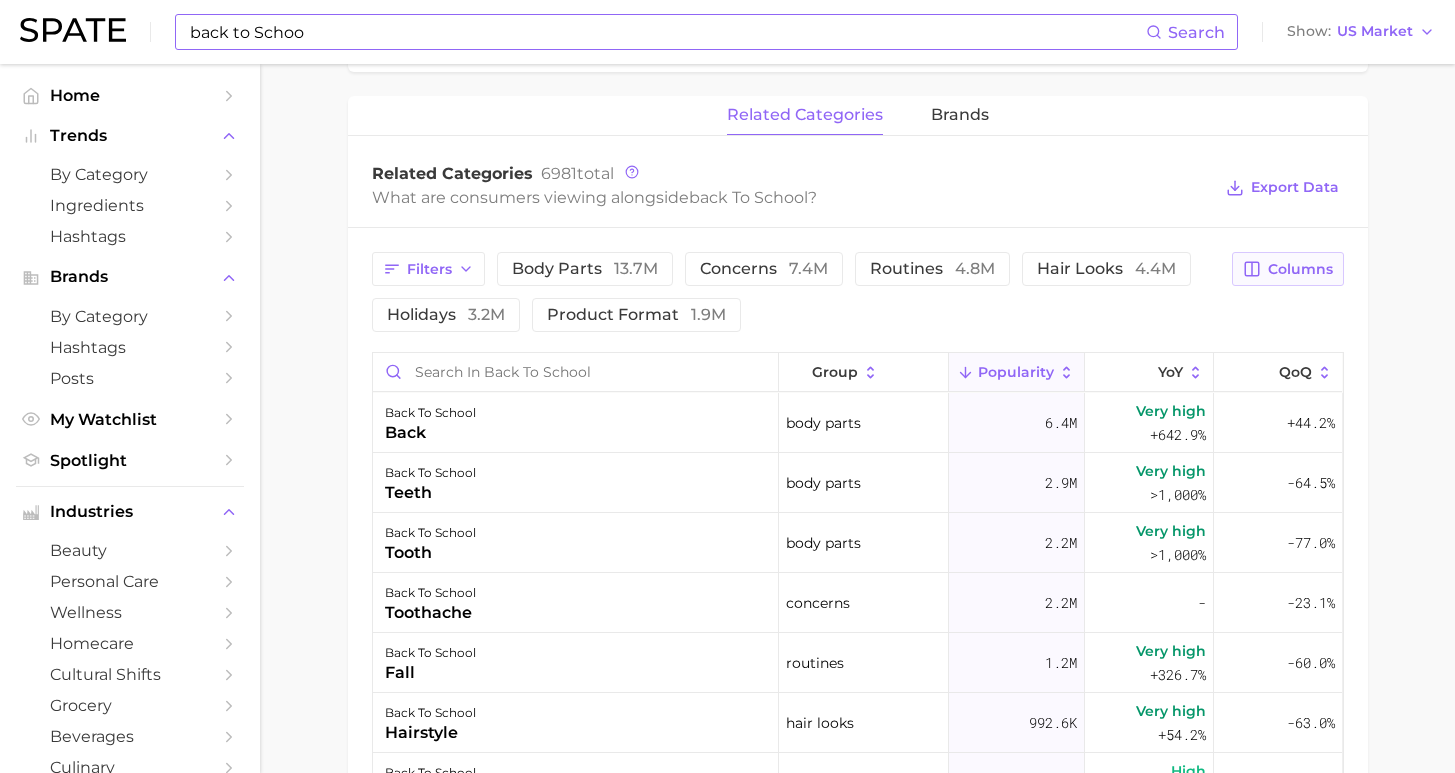 click on "Columns" at bounding box center [1300, 269] 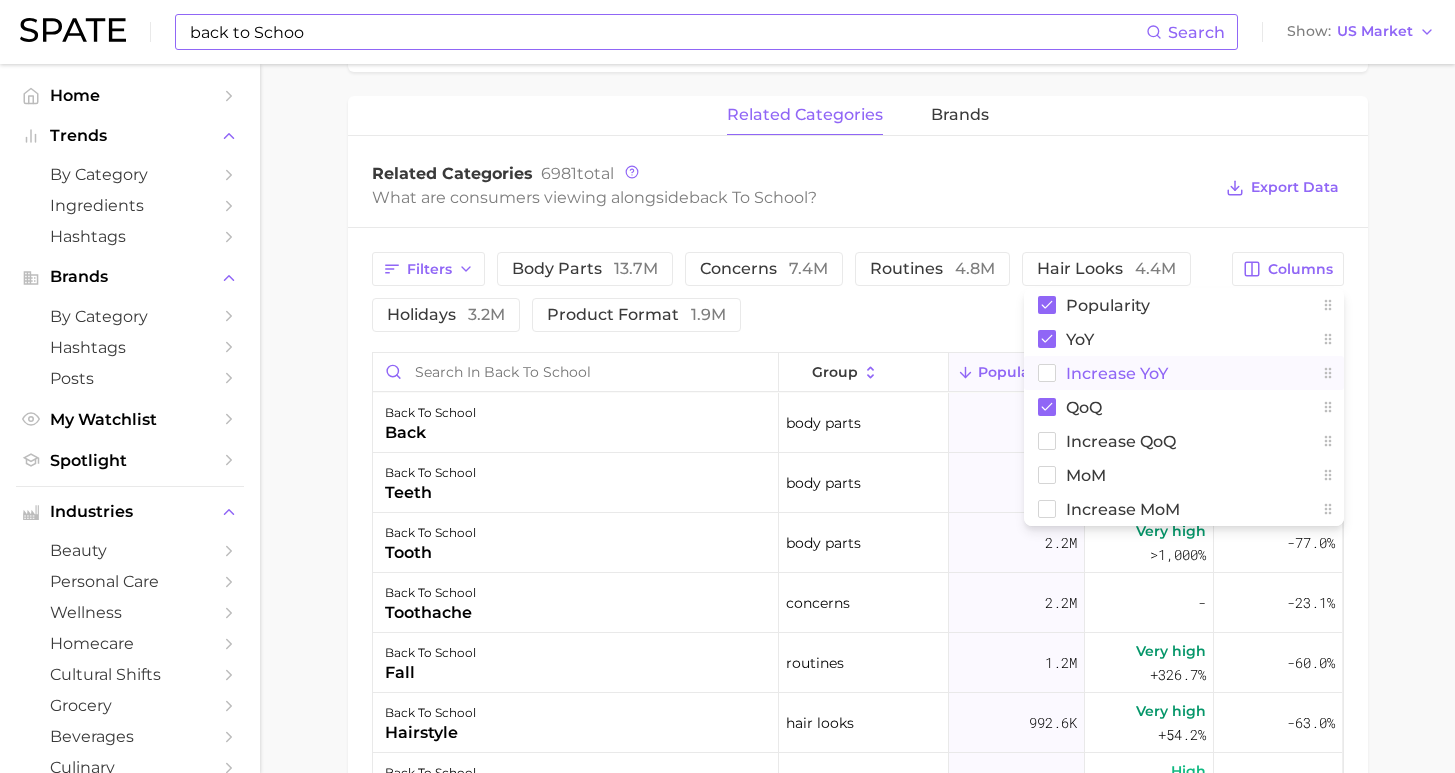 click on "Increase YoY" at bounding box center (1184, 373) 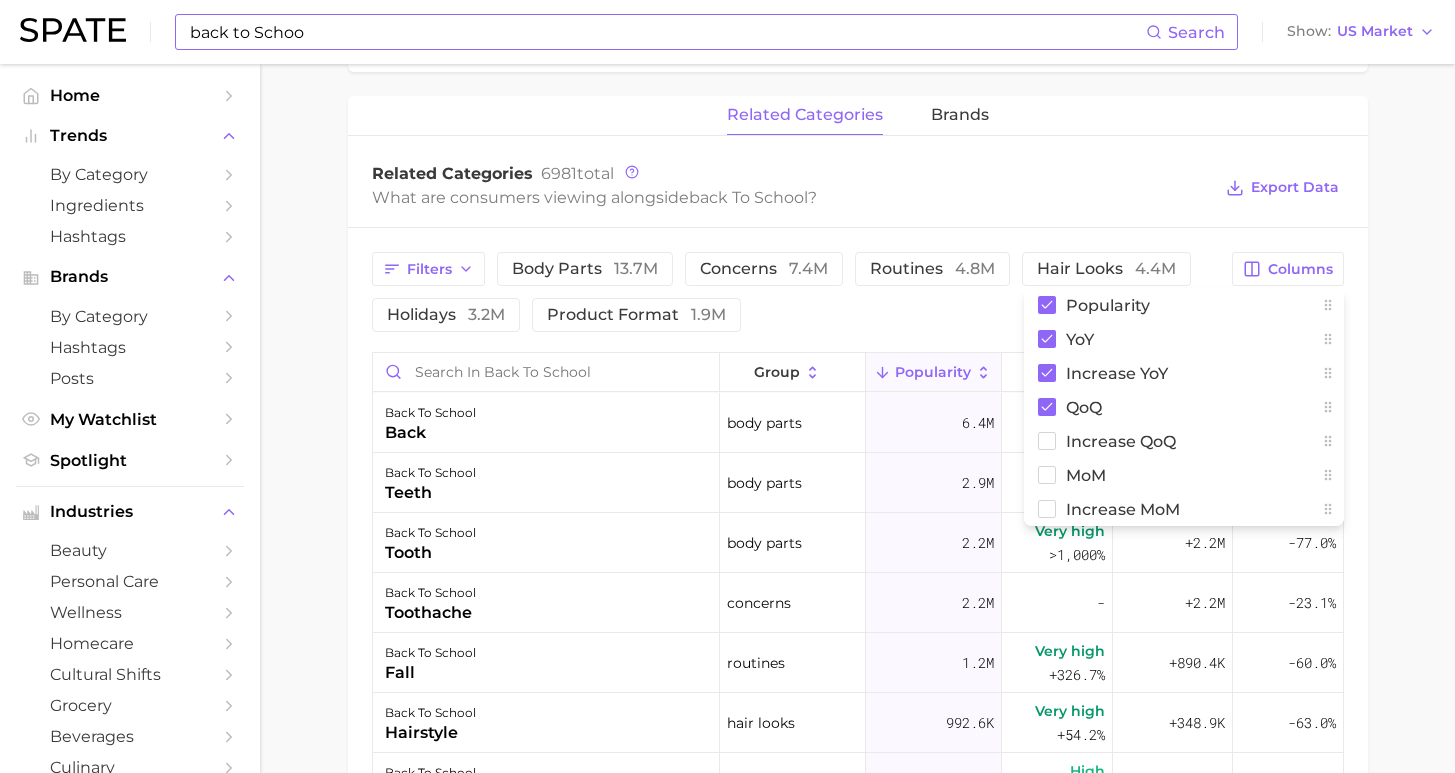 drag, startPoint x: 1414, startPoint y: 371, endPoint x: 1377, endPoint y: 378, distance: 37.65634 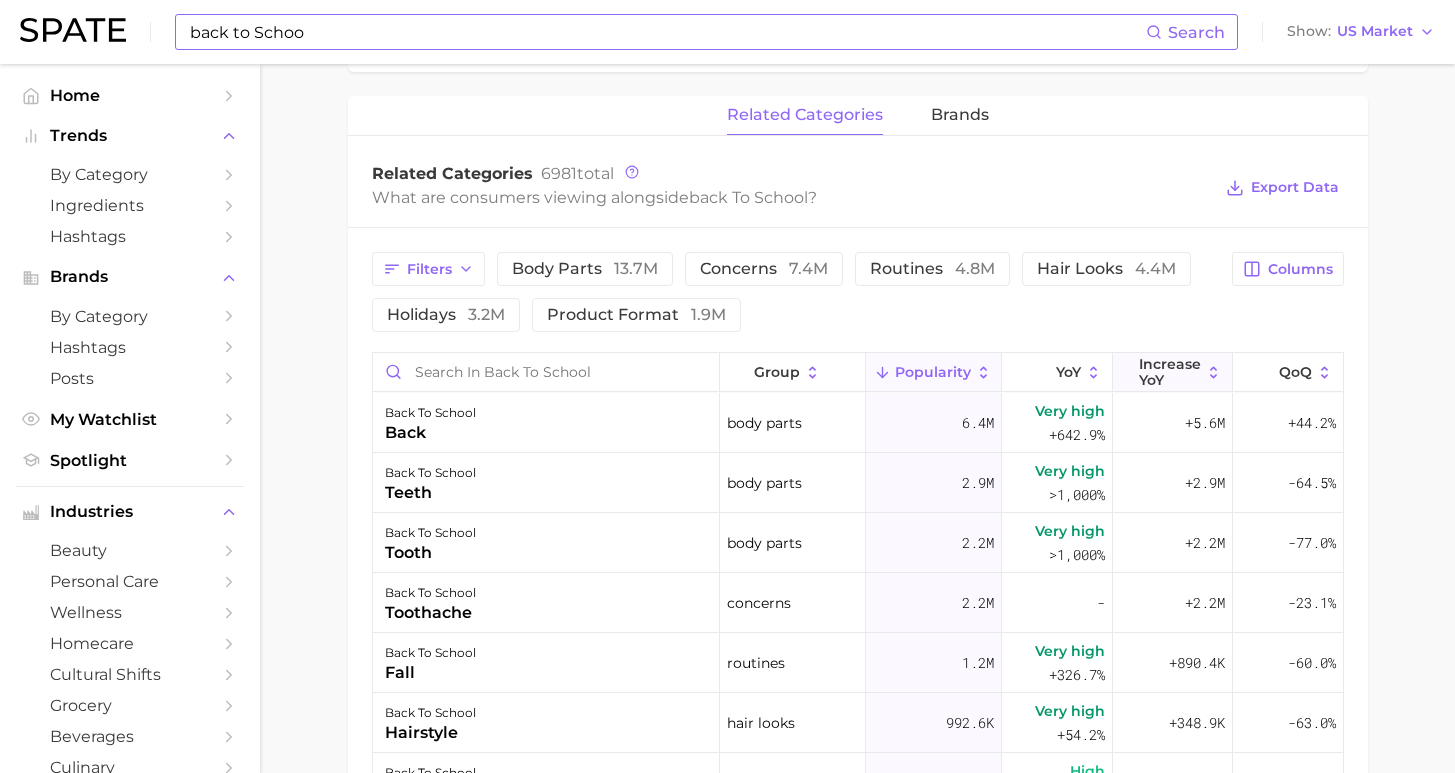 click on "Increase YoY" at bounding box center (1170, 372) 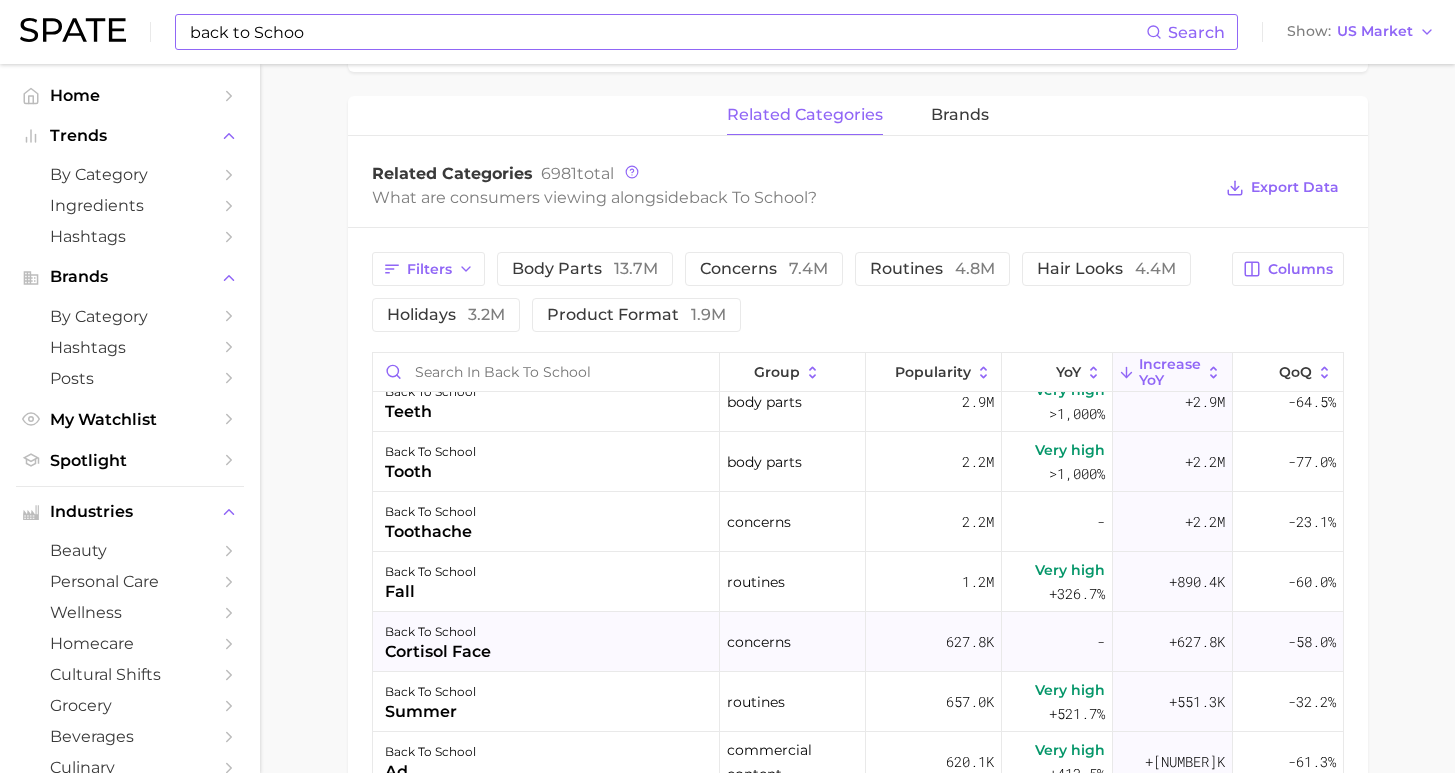 scroll, scrollTop: 106, scrollLeft: 0, axis: vertical 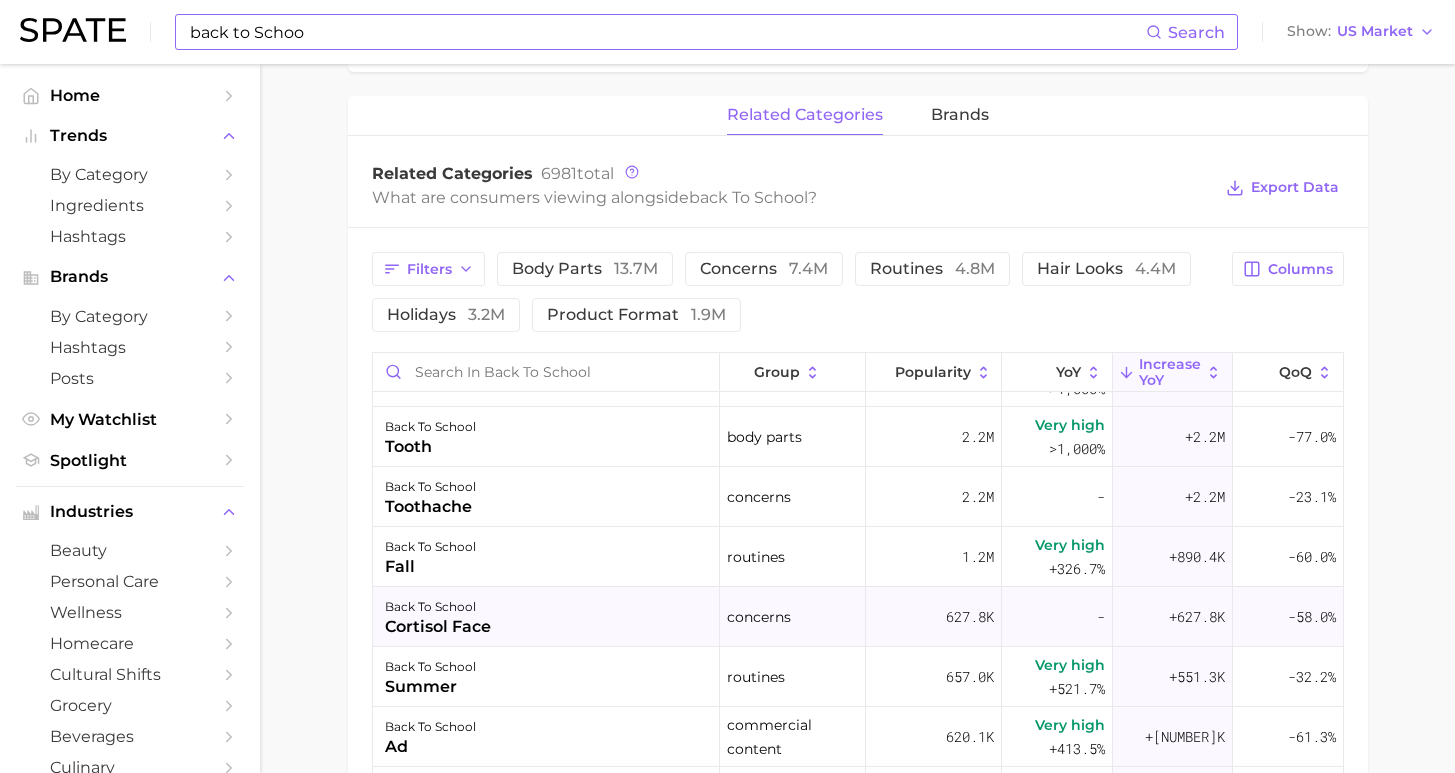 click on "back to school cortisol face" at bounding box center (547, 617) 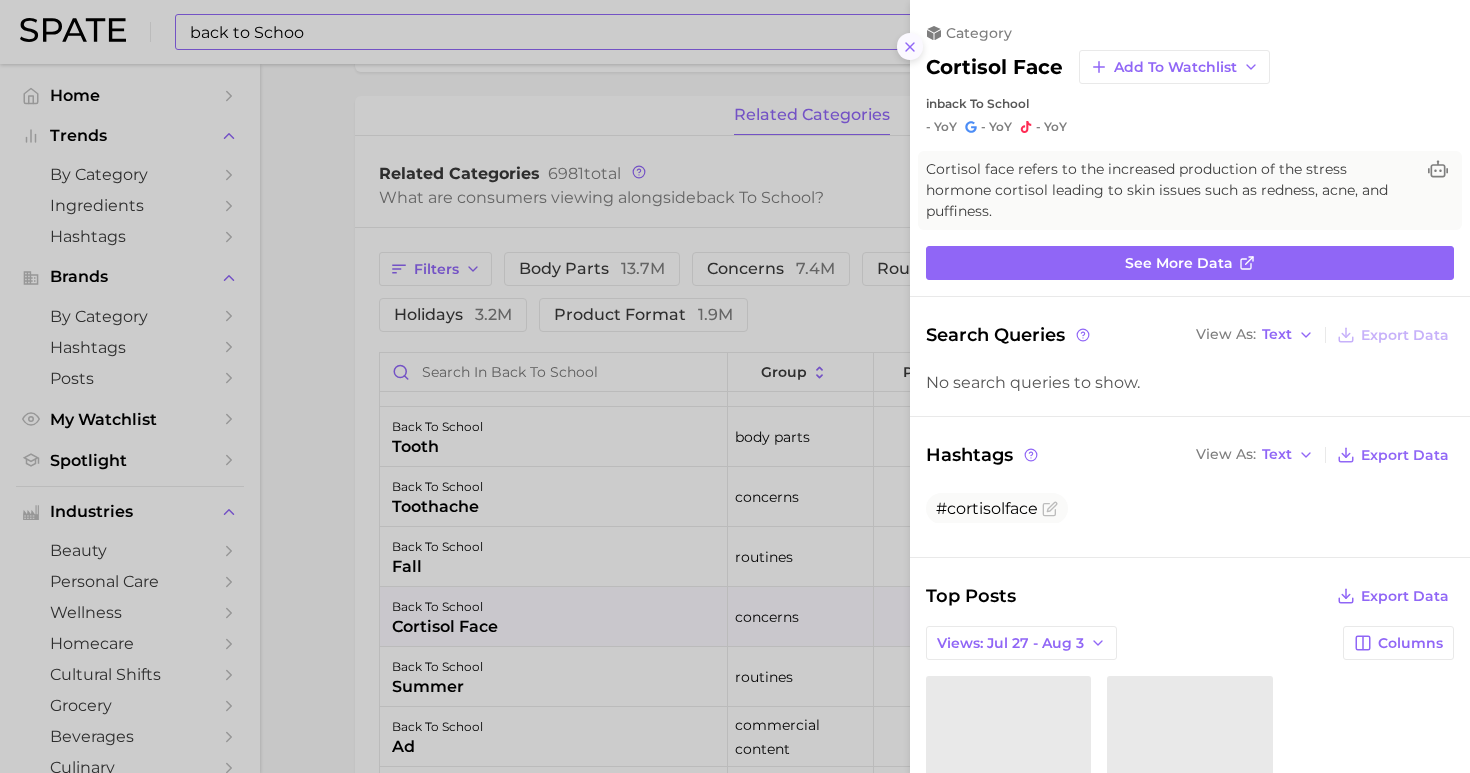 click 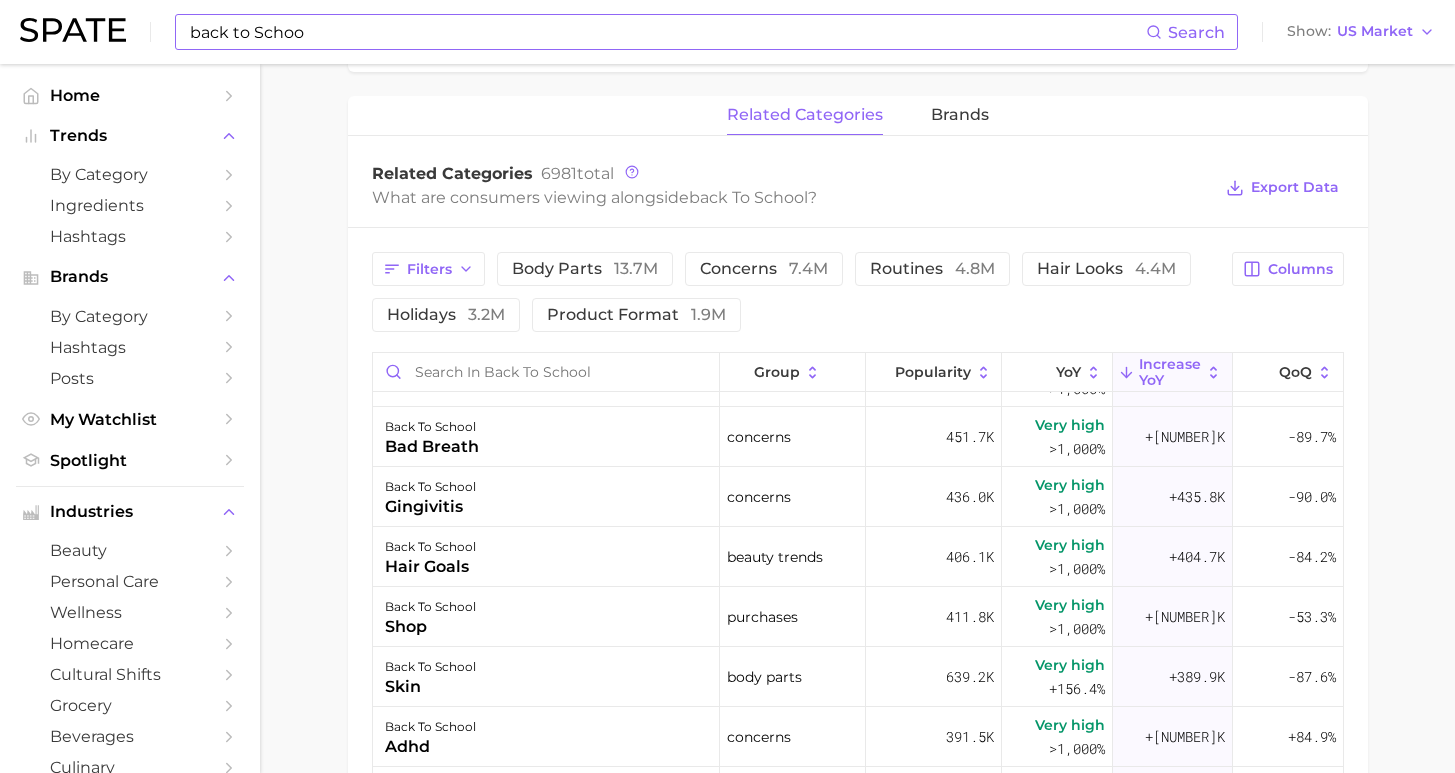 scroll, scrollTop: 0, scrollLeft: 0, axis: both 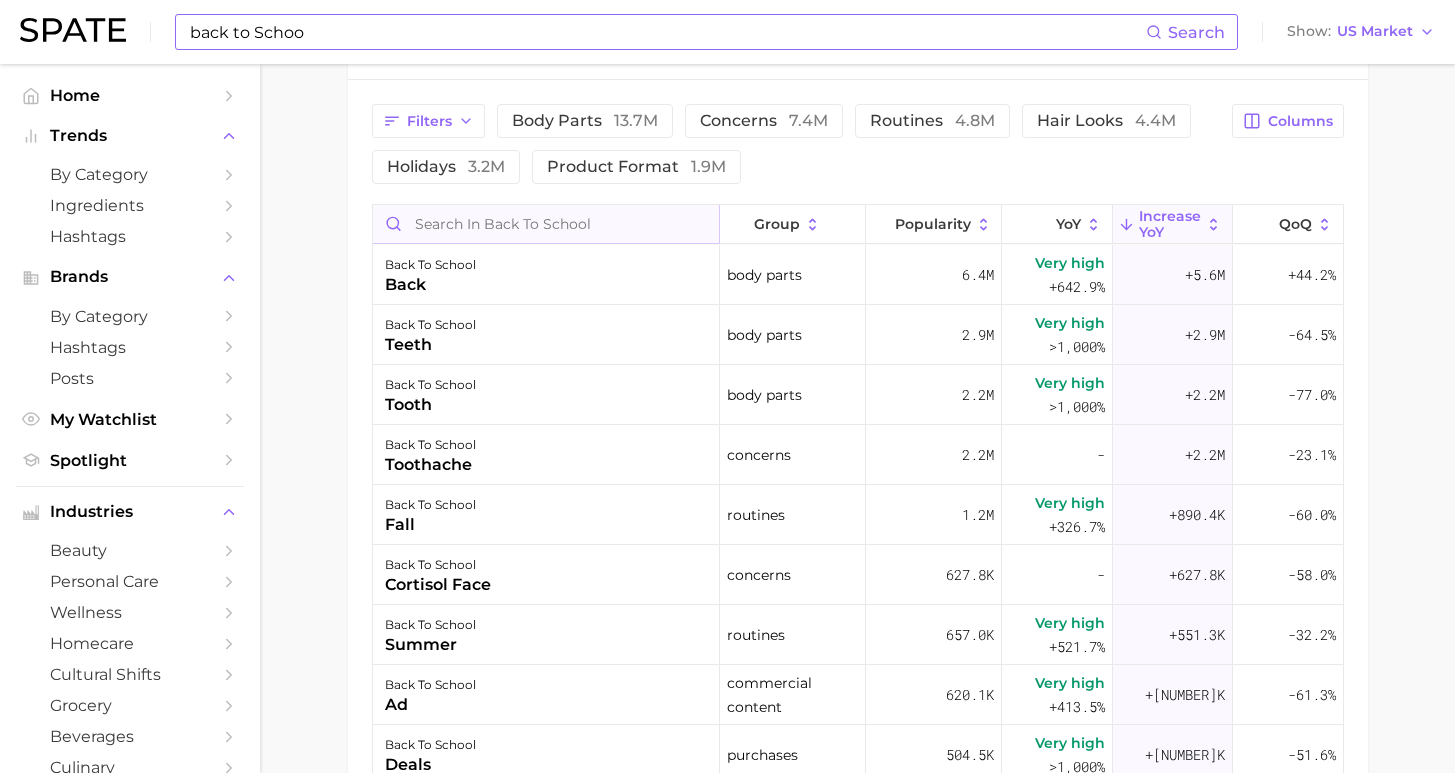 click at bounding box center [546, 224] 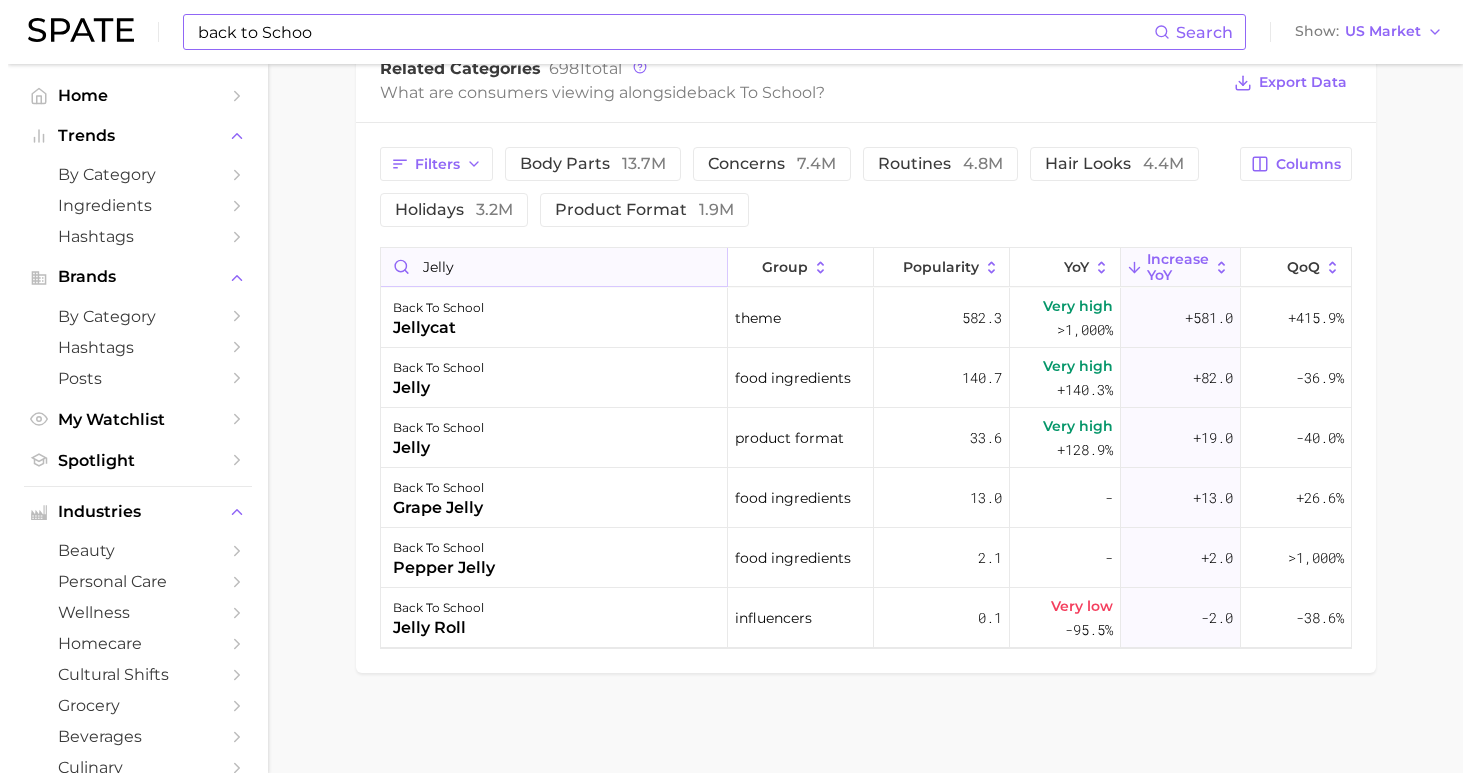 scroll, scrollTop: 1003, scrollLeft: 0, axis: vertical 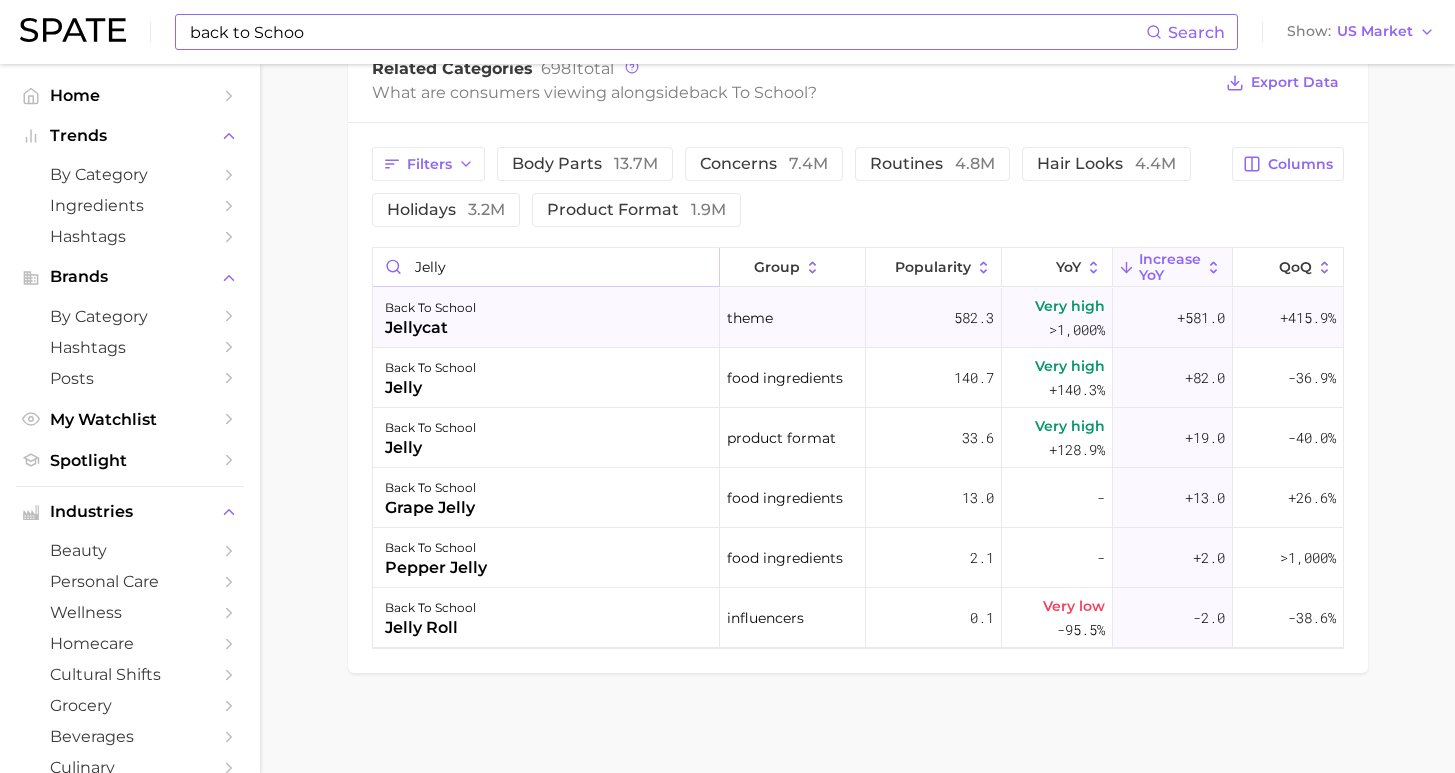 type on "jelly" 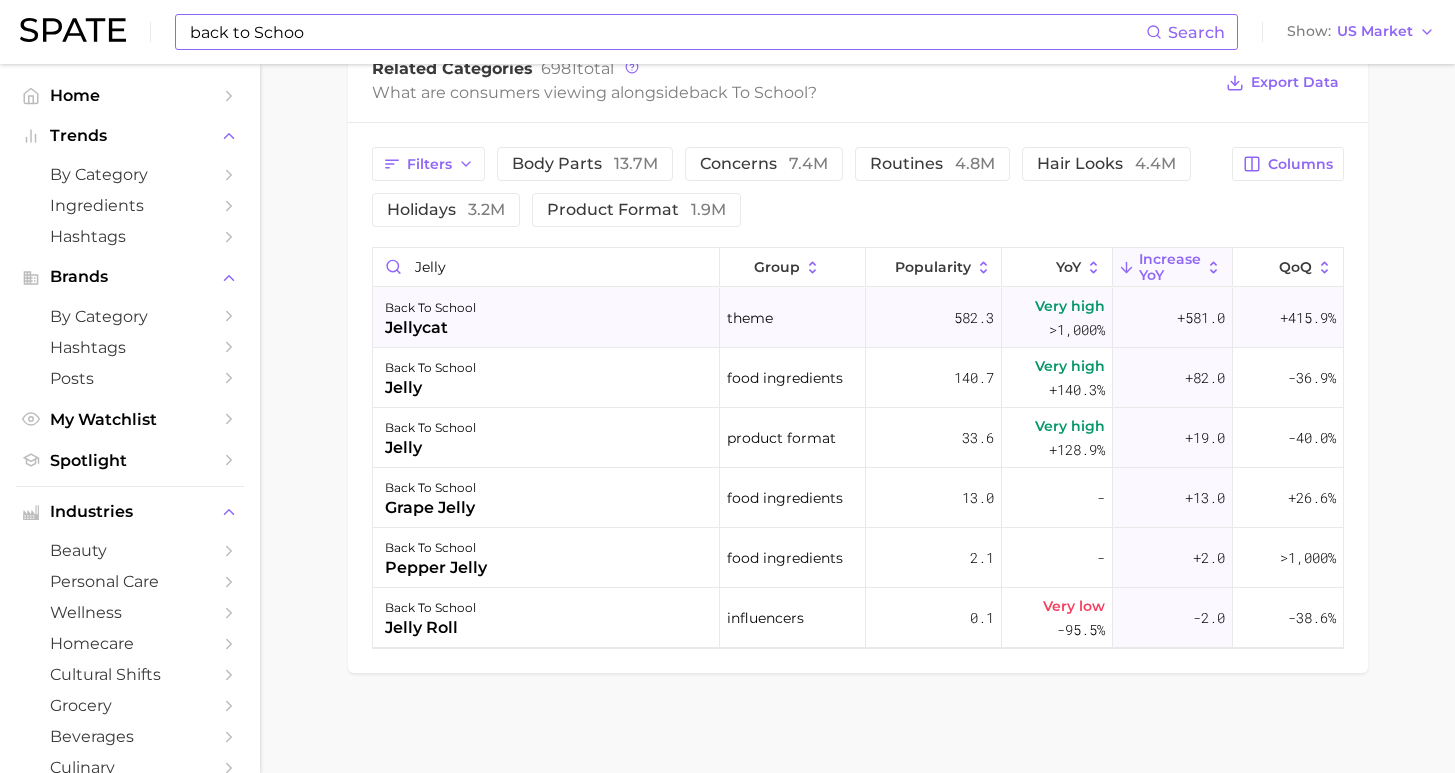 click on "back to school jellycat" at bounding box center [547, 318] 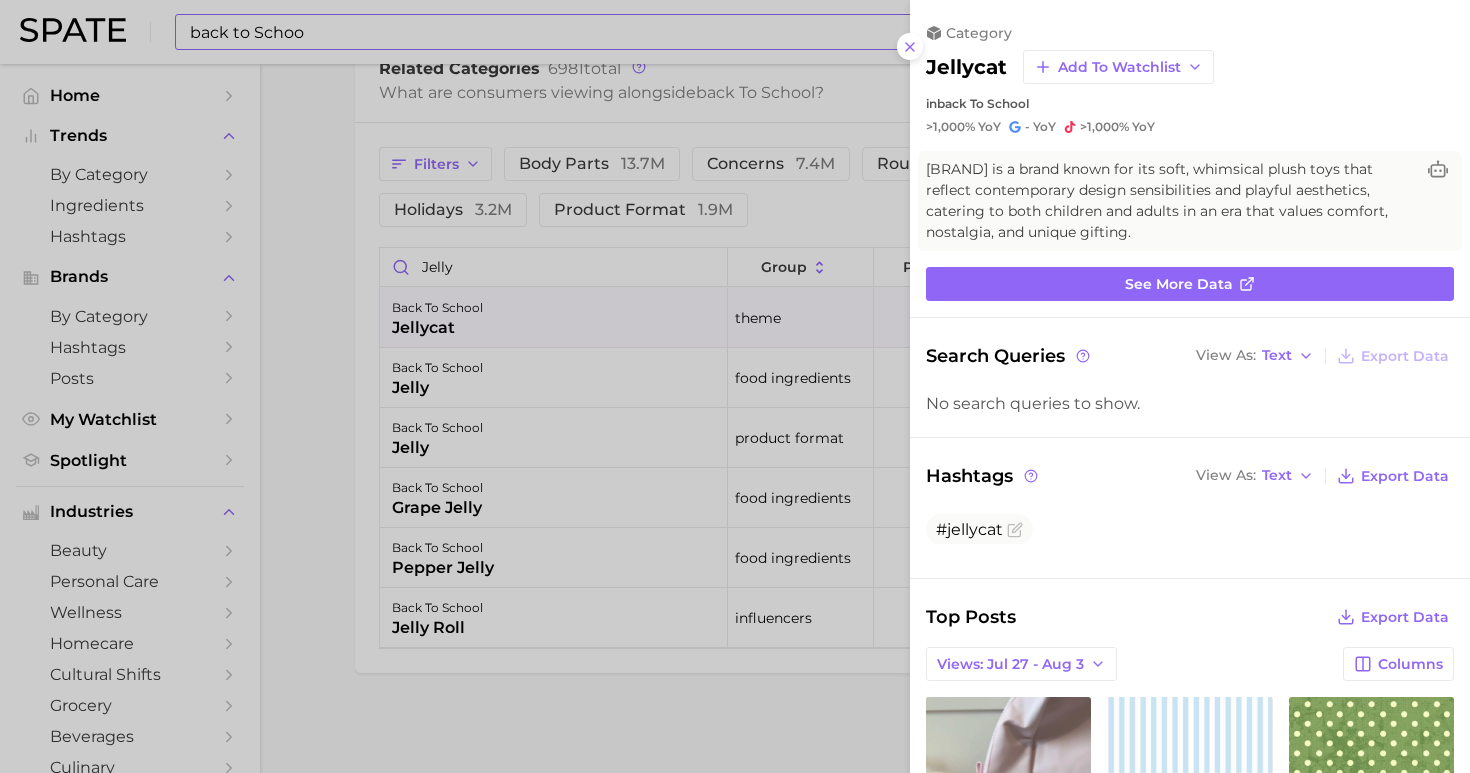 scroll, scrollTop: 0, scrollLeft: 0, axis: both 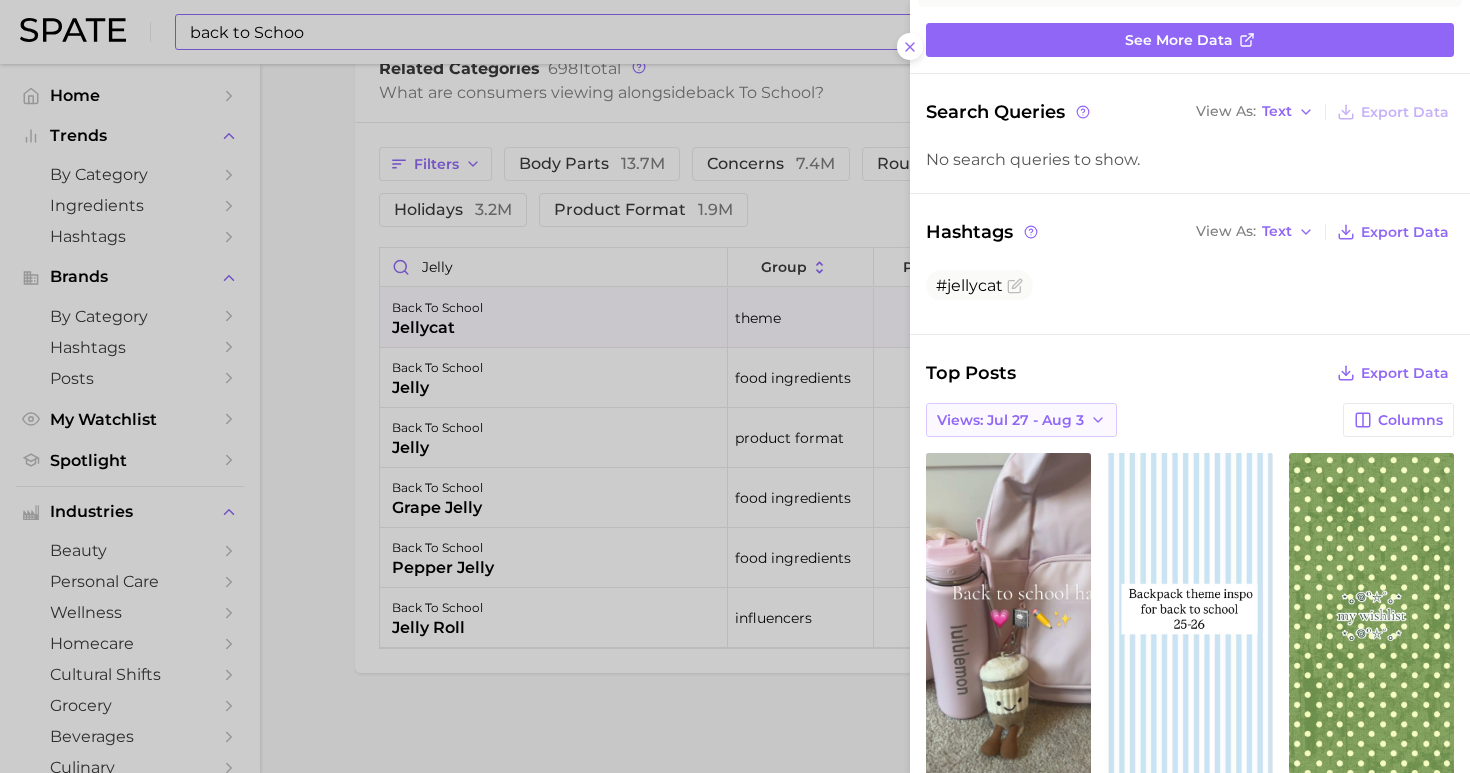 click on "Views: Jul 27 - Aug 3" at bounding box center [1010, 420] 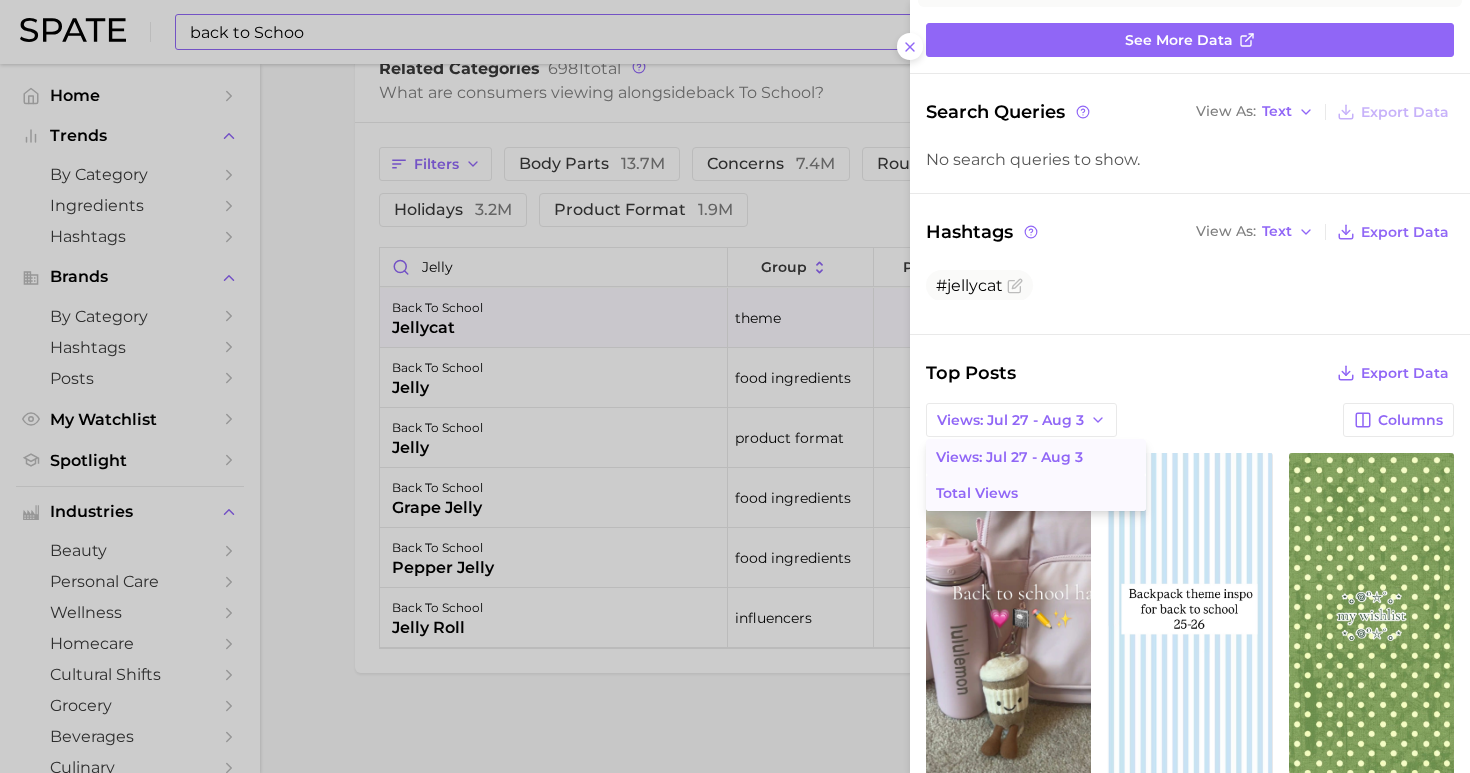 click on "Total Views" at bounding box center [1036, 493] 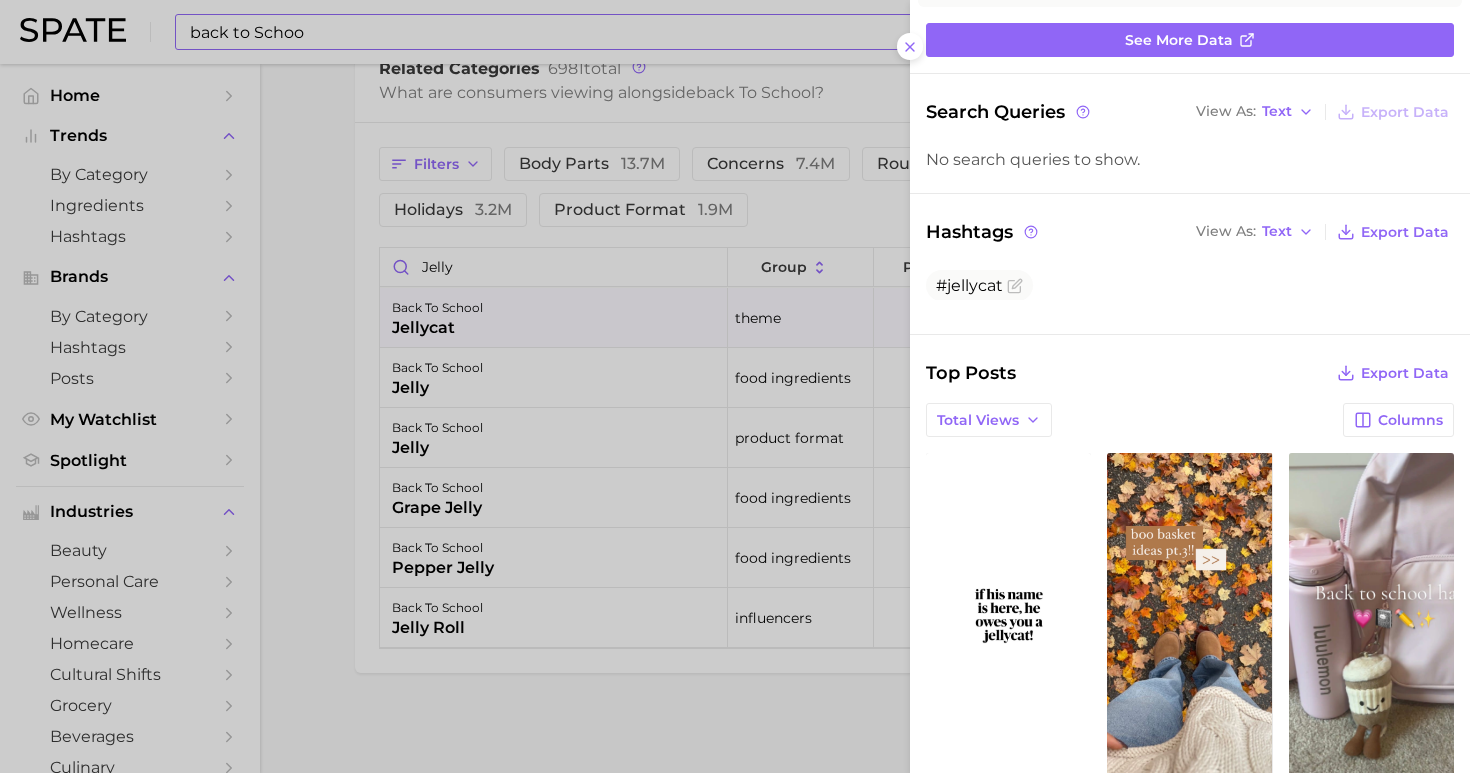 scroll, scrollTop: 0, scrollLeft: 0, axis: both 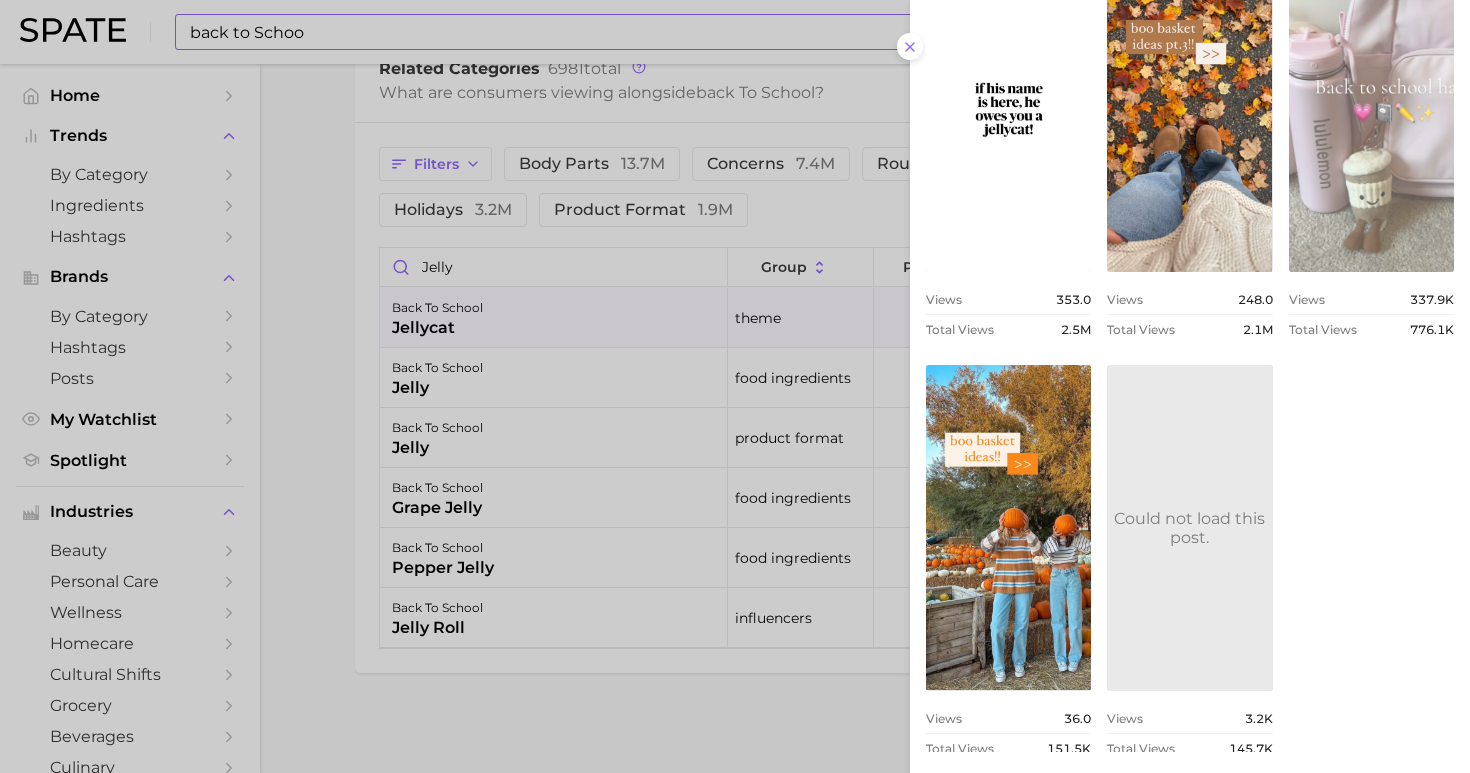 click on "view post on TikTok" at bounding box center [1371, 109] 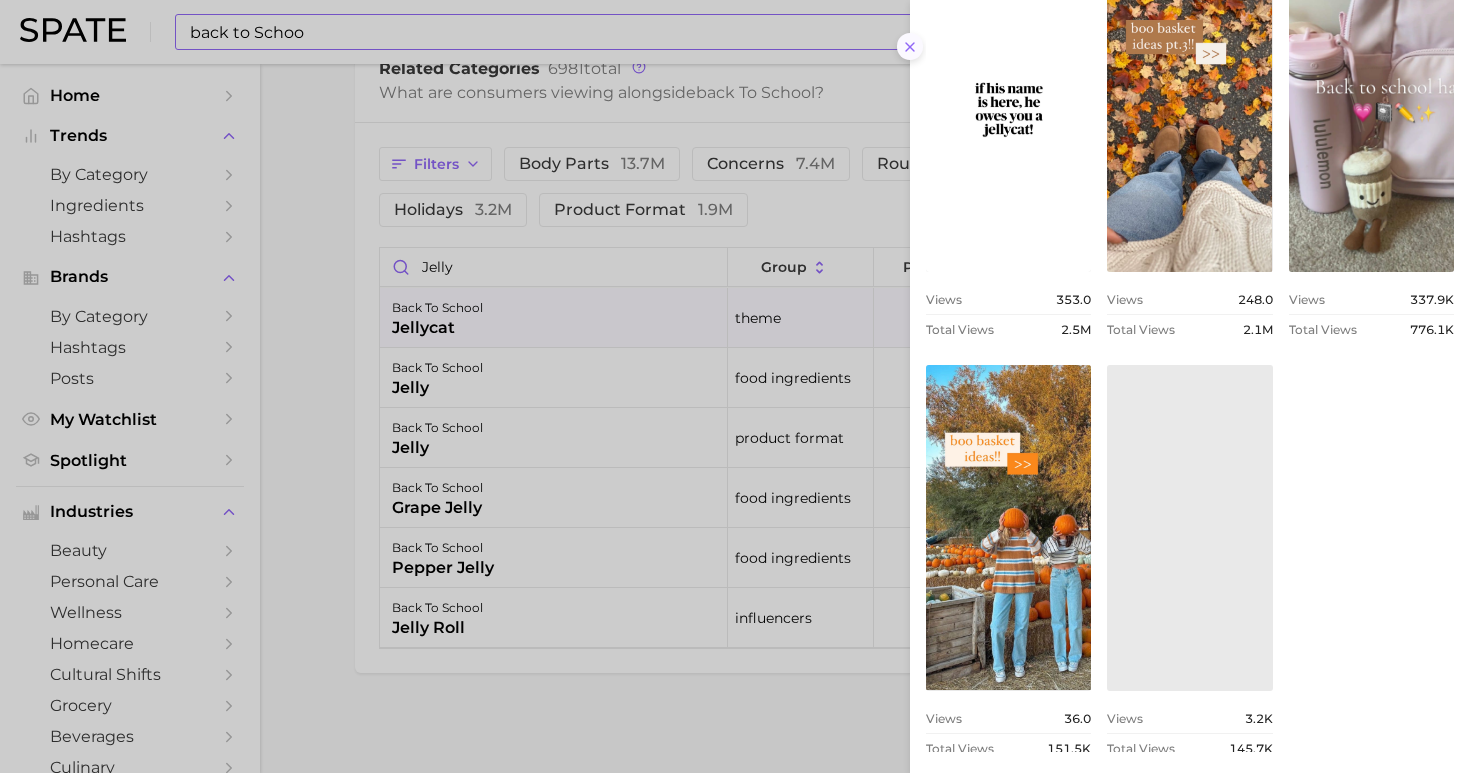 click 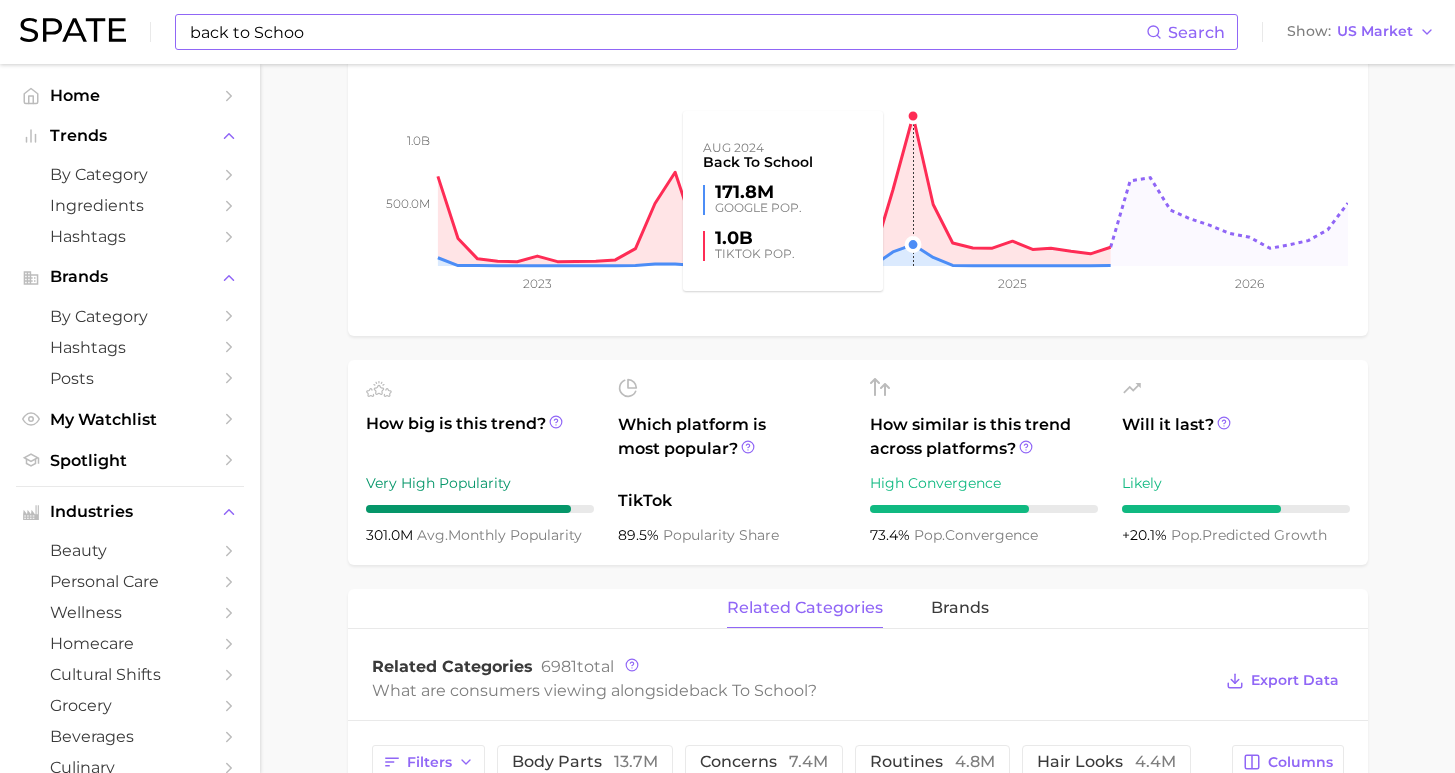 scroll, scrollTop: 640, scrollLeft: 0, axis: vertical 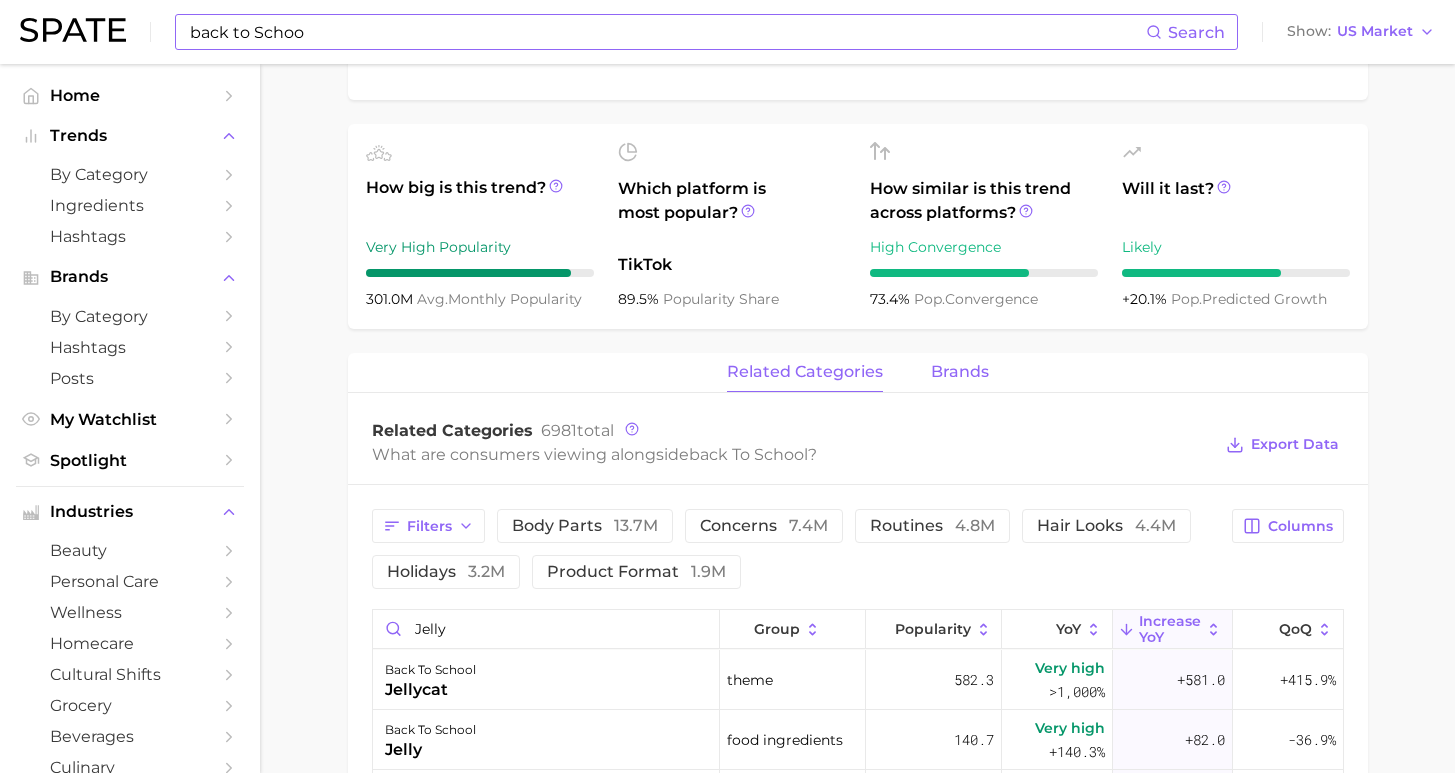 click on "brands" at bounding box center [960, 372] 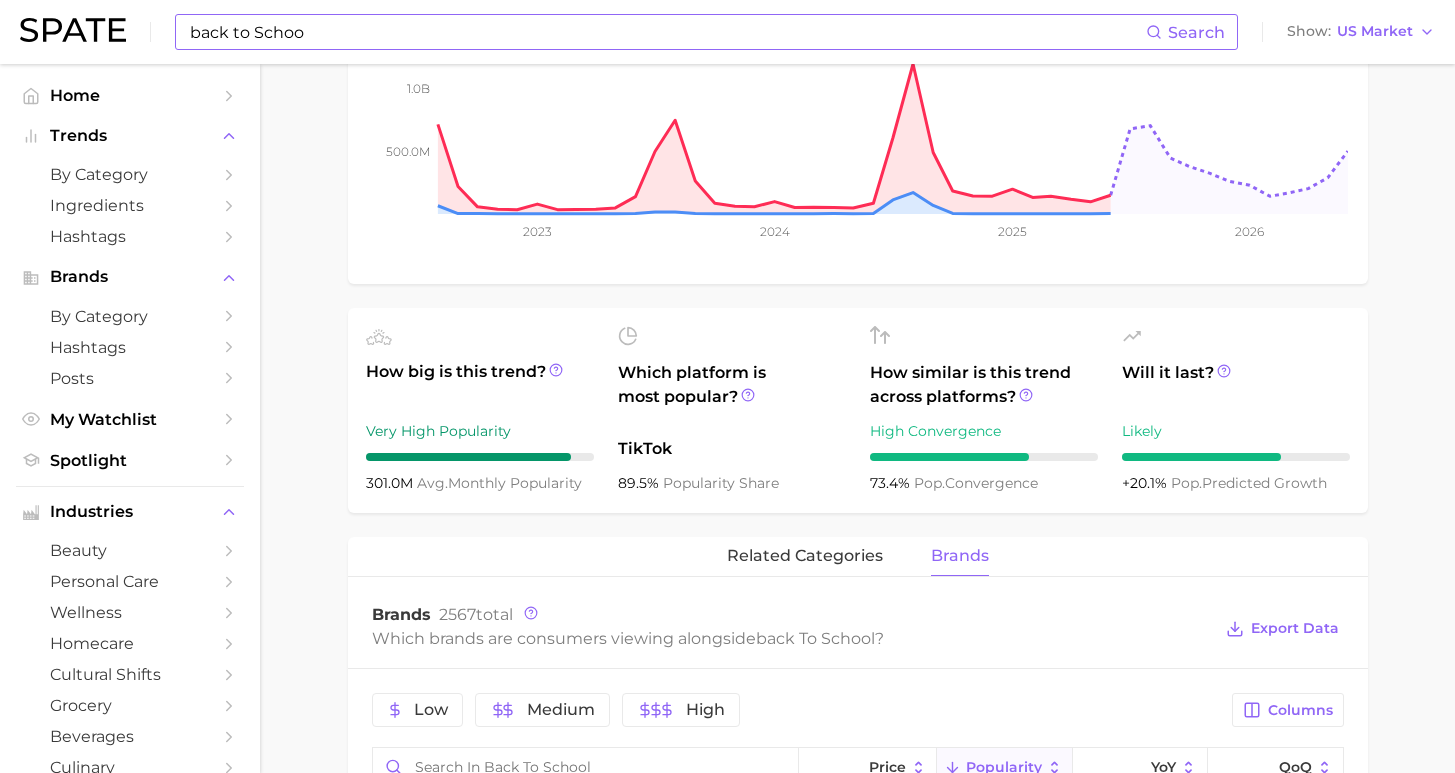 scroll, scrollTop: 305, scrollLeft: 0, axis: vertical 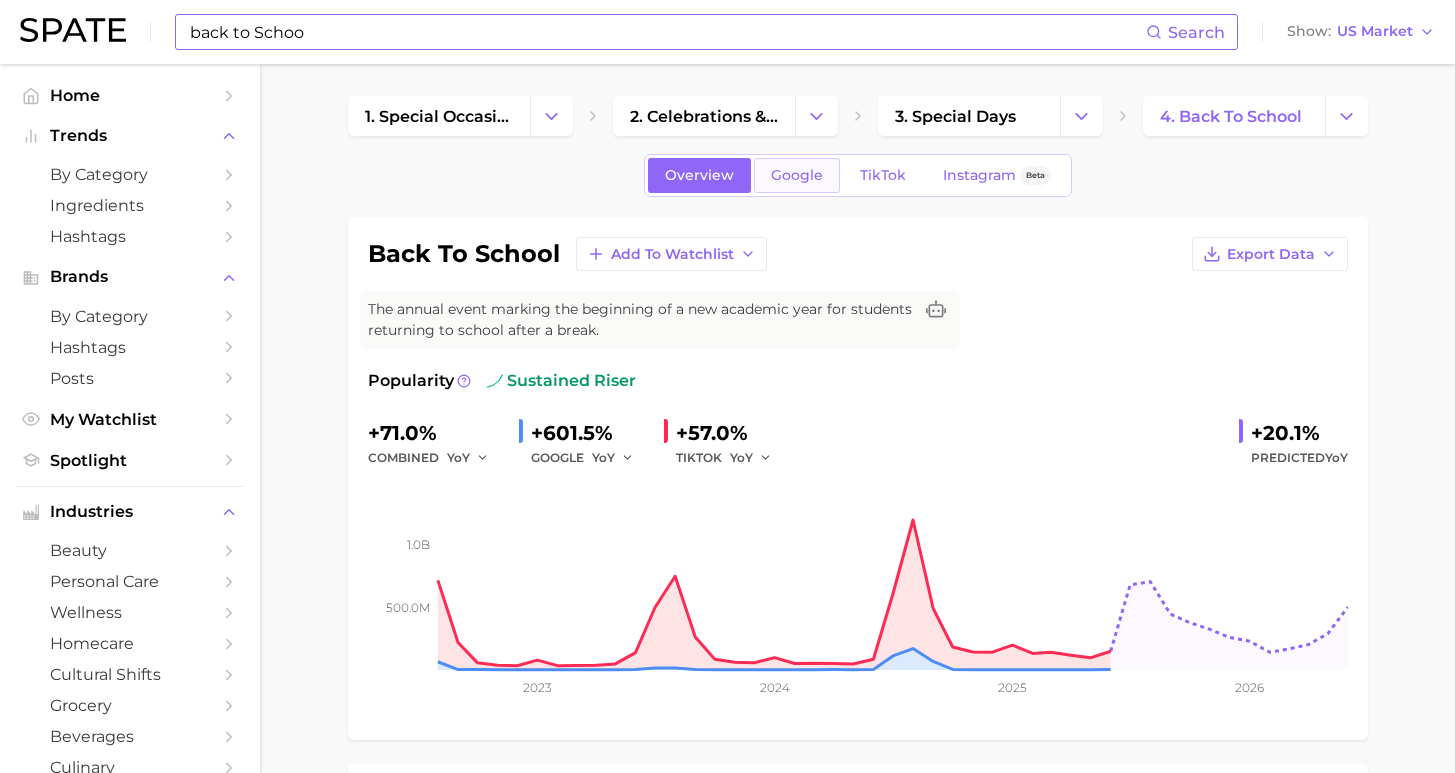 click on "Google" at bounding box center (797, 175) 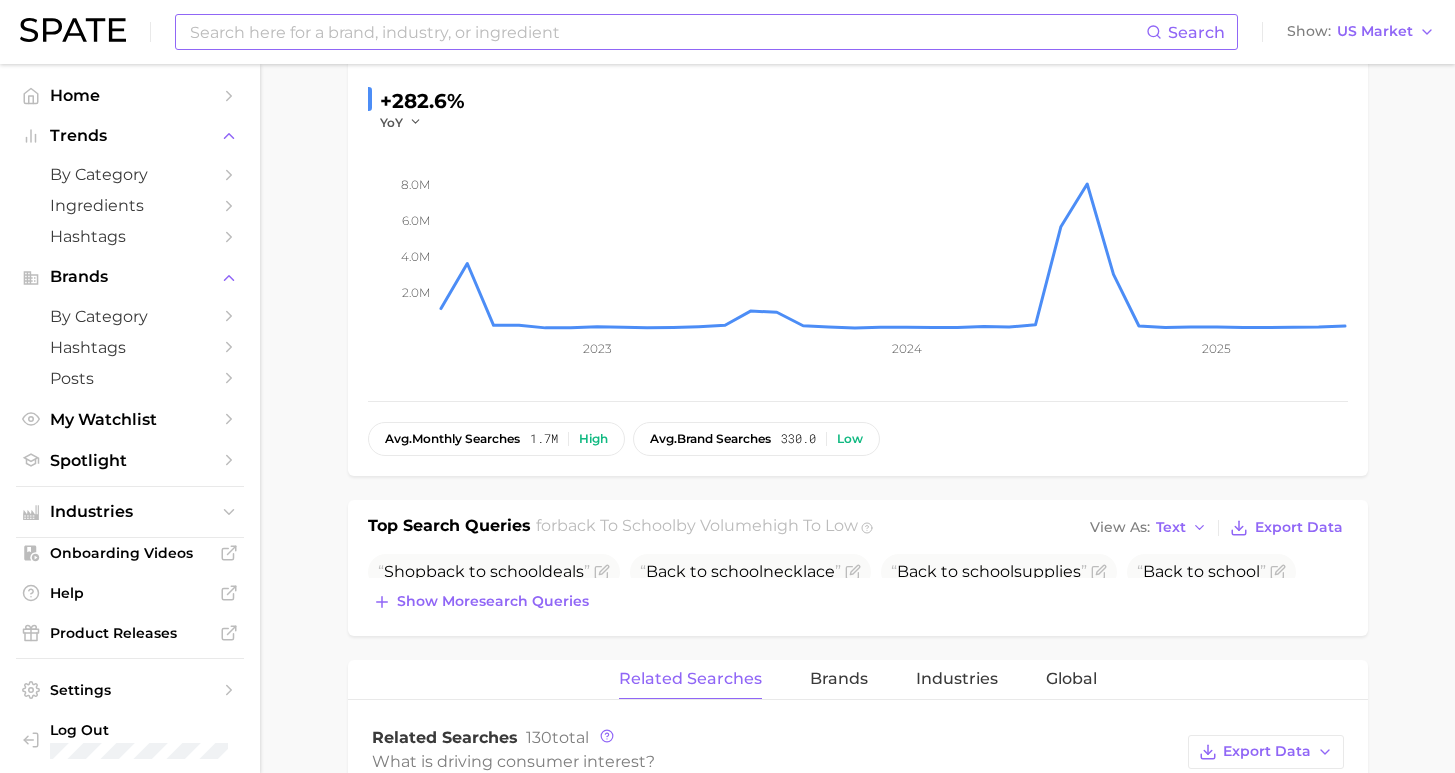 scroll, scrollTop: 497, scrollLeft: 0, axis: vertical 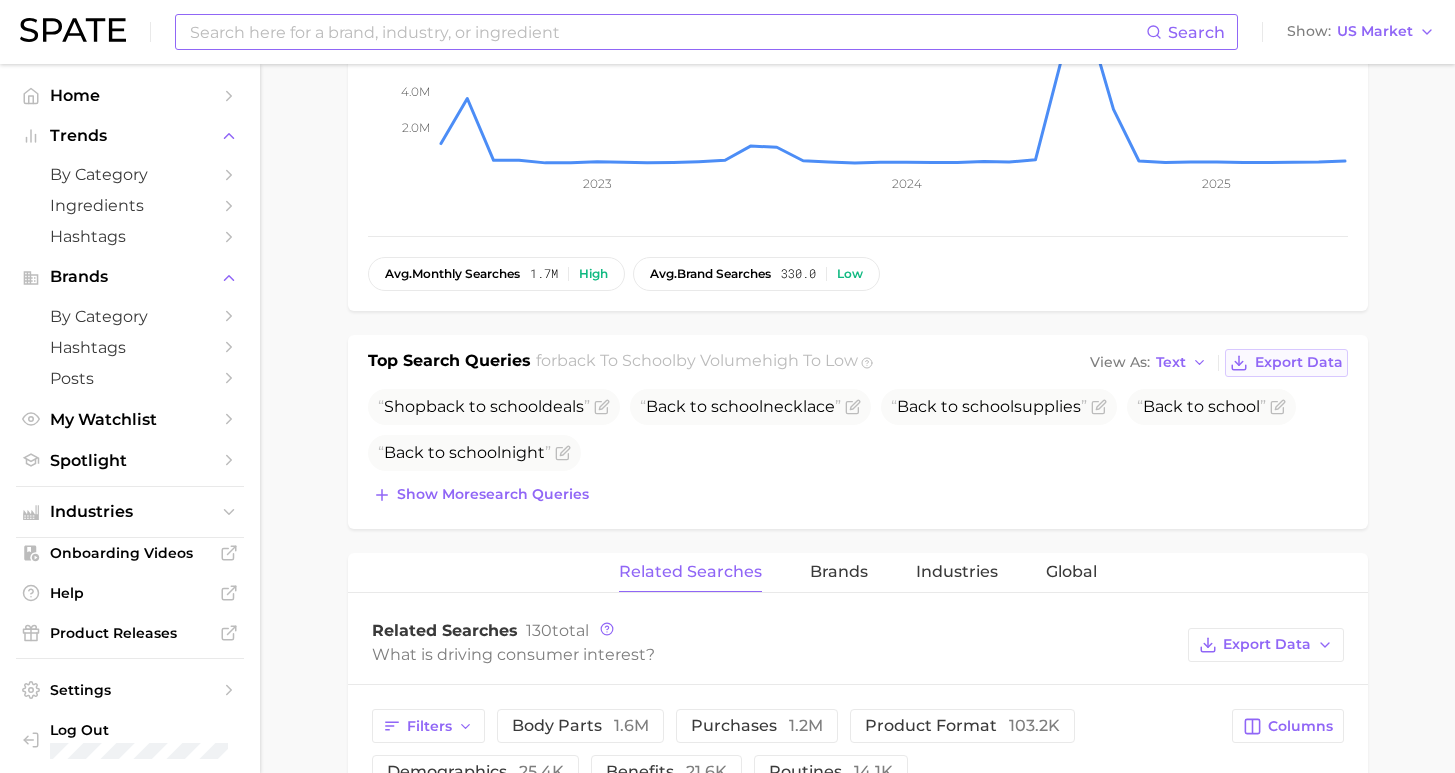 click on "Export Data" at bounding box center (1286, 363) 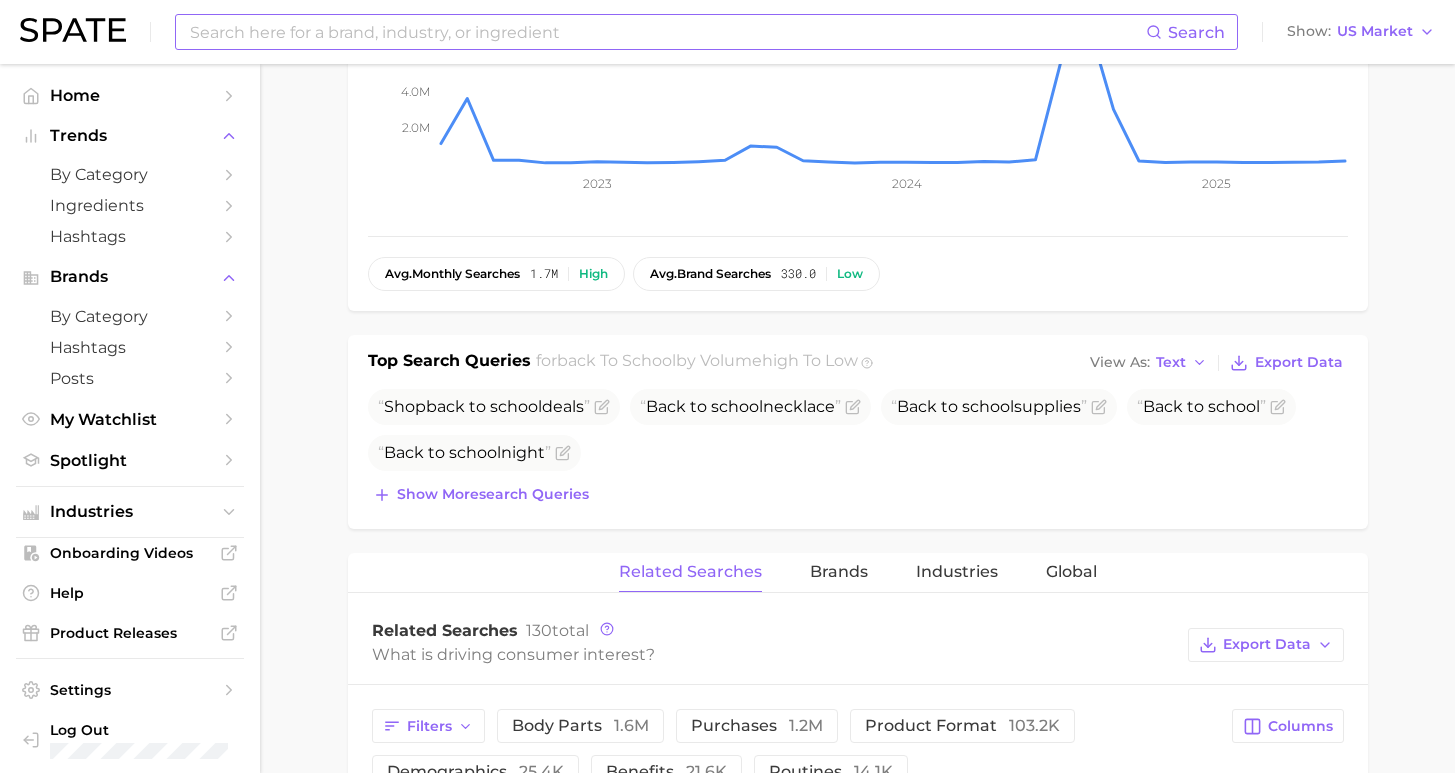 scroll, scrollTop: 0, scrollLeft: 0, axis: both 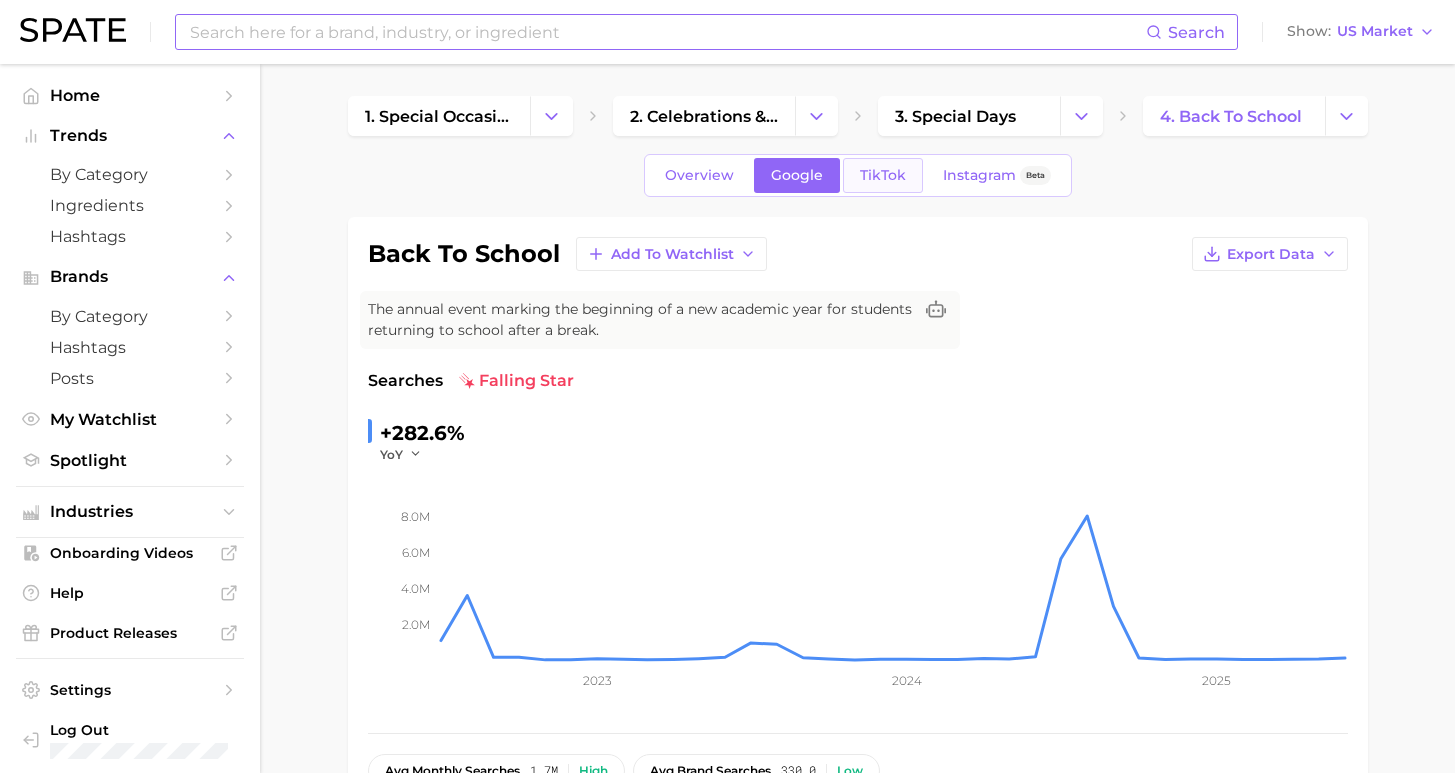 click on "TikTok" at bounding box center (883, 175) 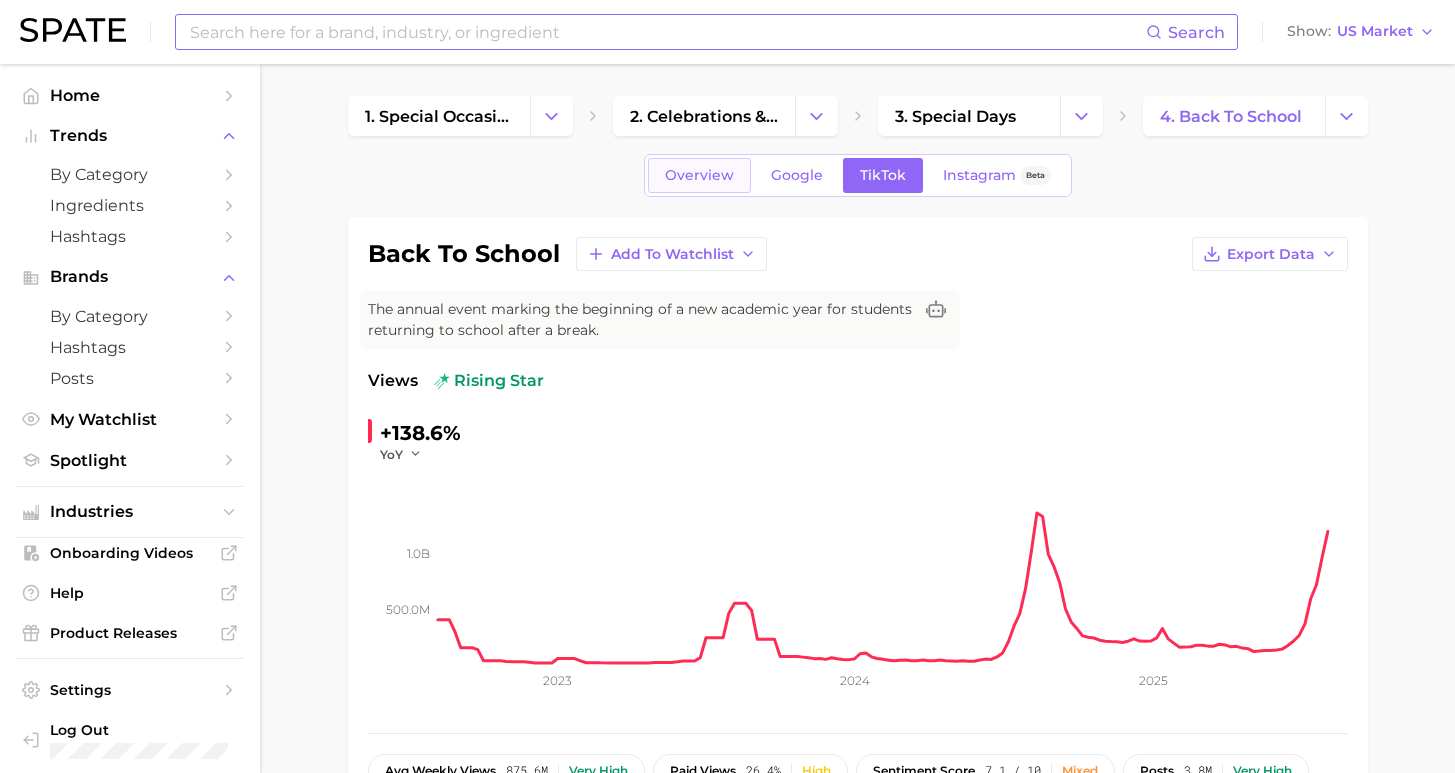 click on "Overview" at bounding box center [699, 175] 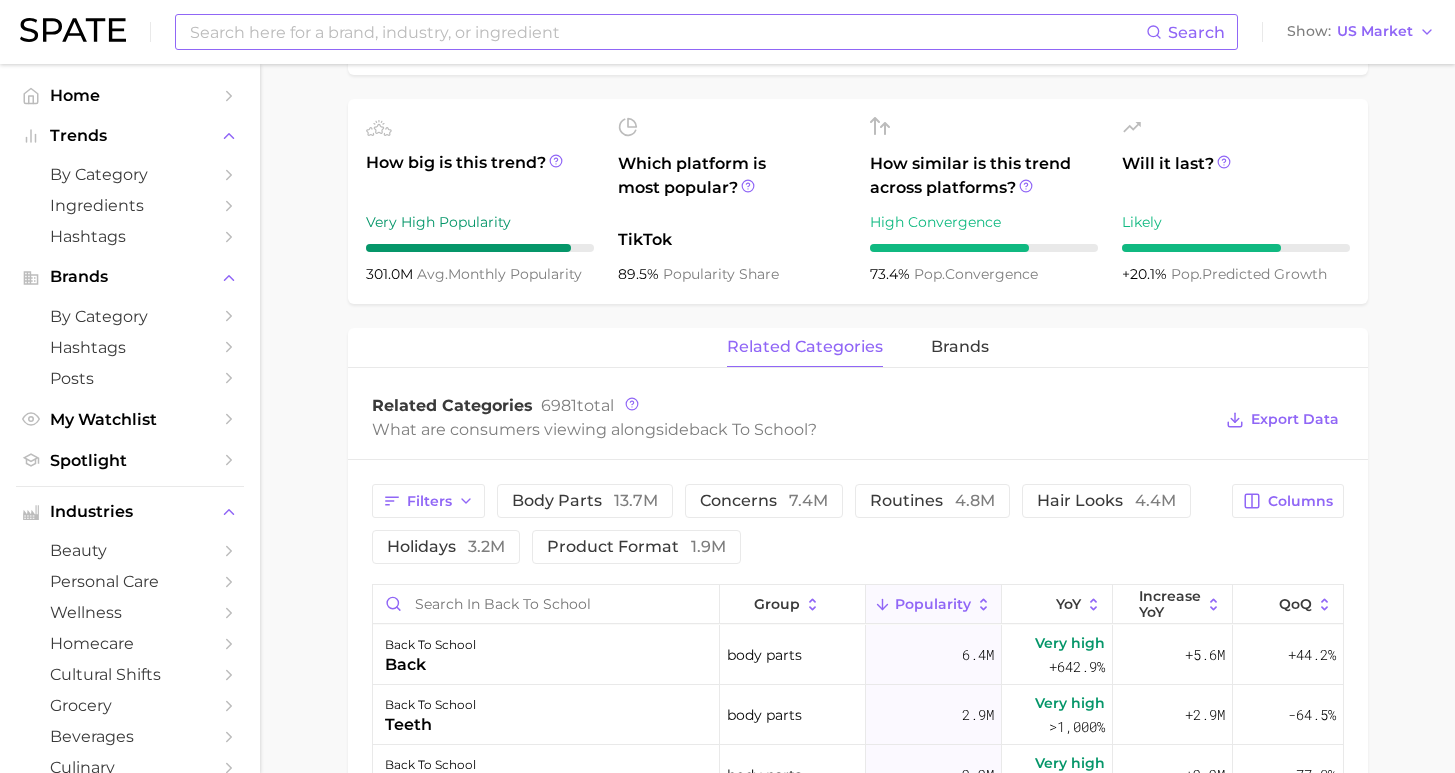 scroll, scrollTop: 748, scrollLeft: 0, axis: vertical 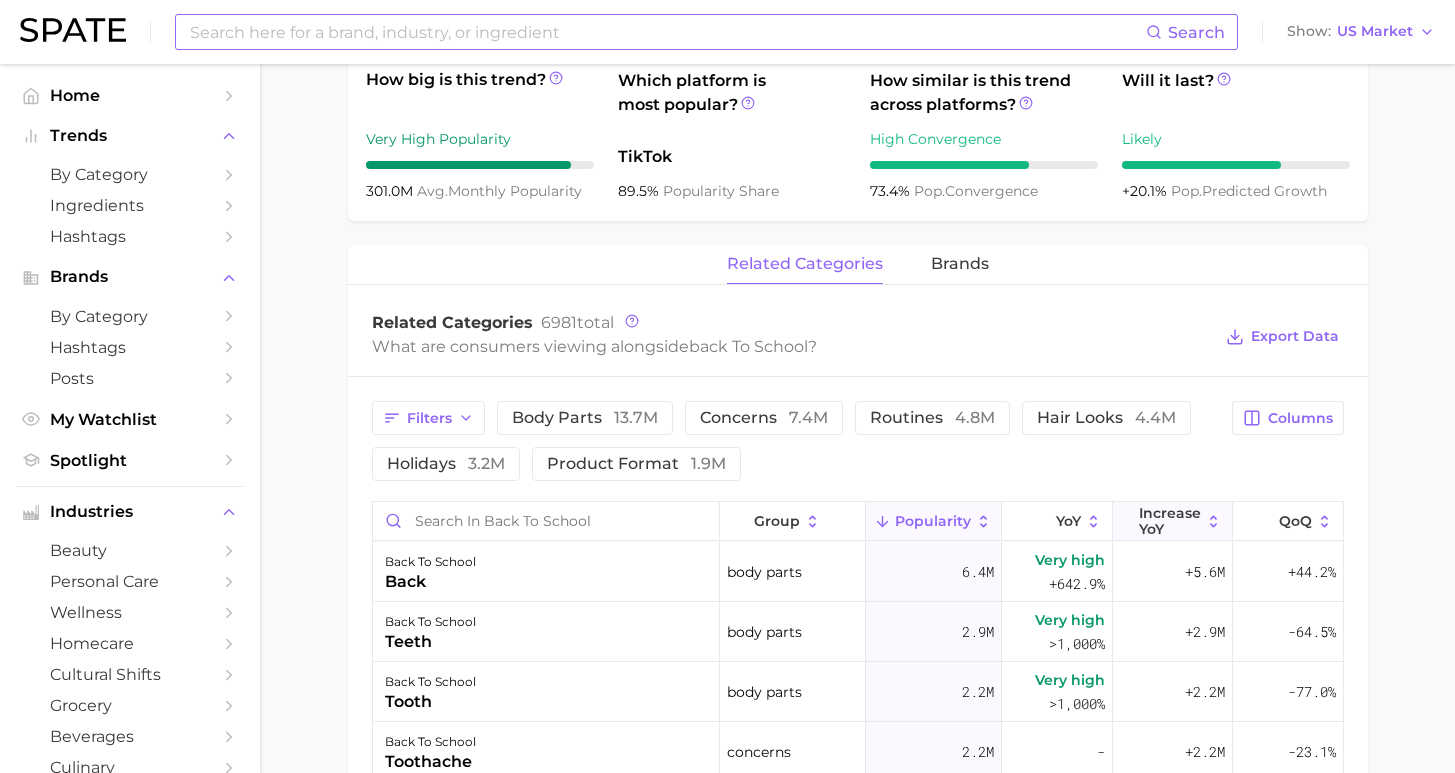 click on "Increase YoY" at bounding box center [1170, 521] 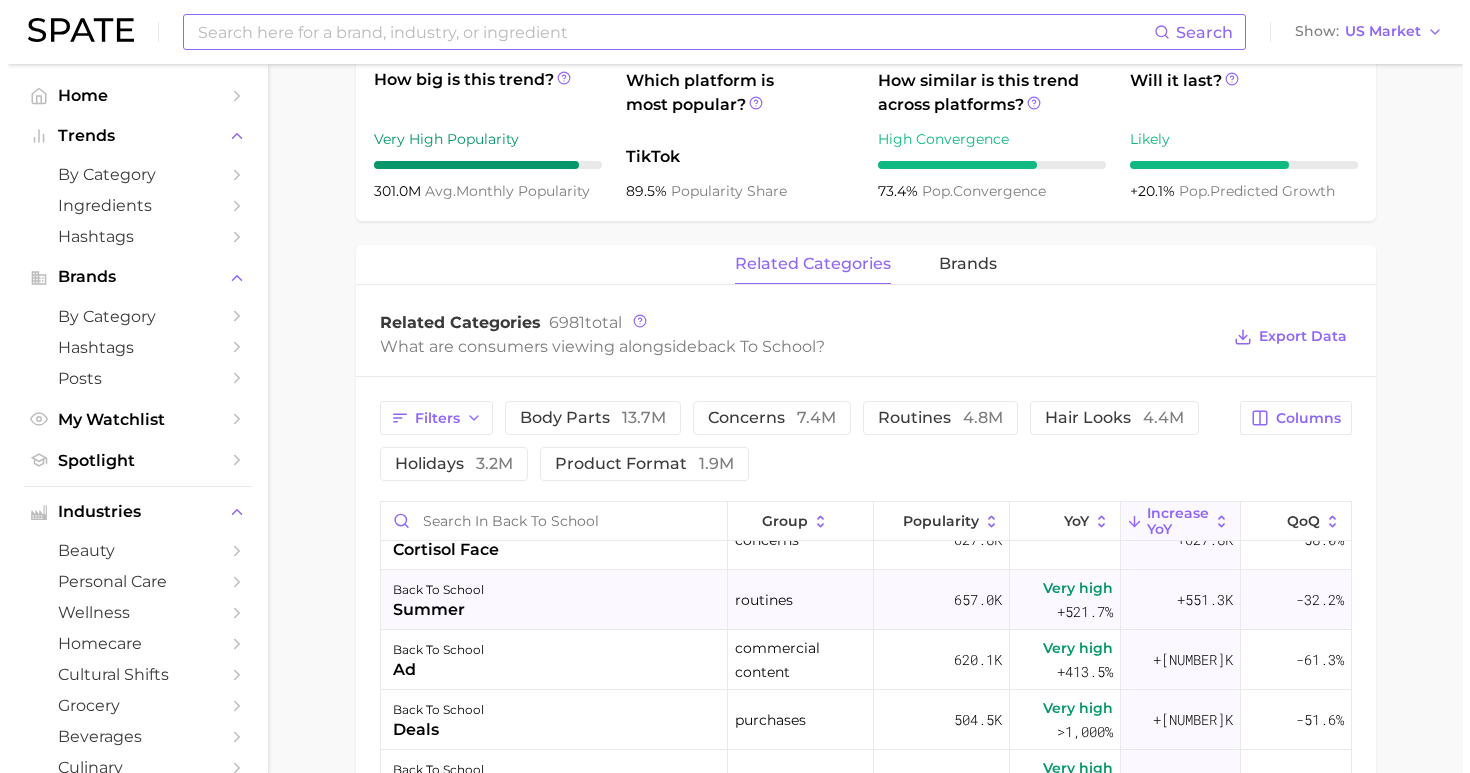 scroll, scrollTop: 336, scrollLeft: 0, axis: vertical 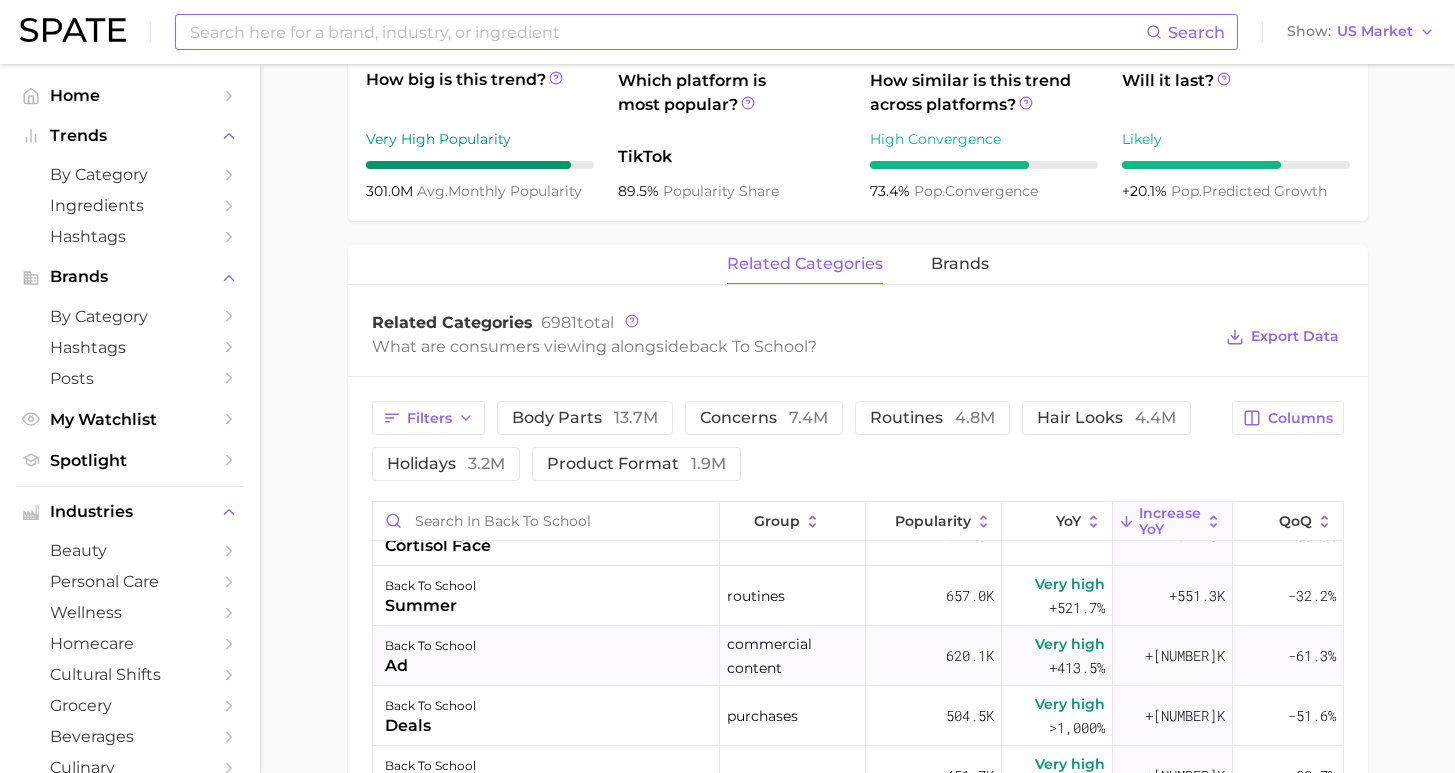 click on "back to school ad" at bounding box center (547, 656) 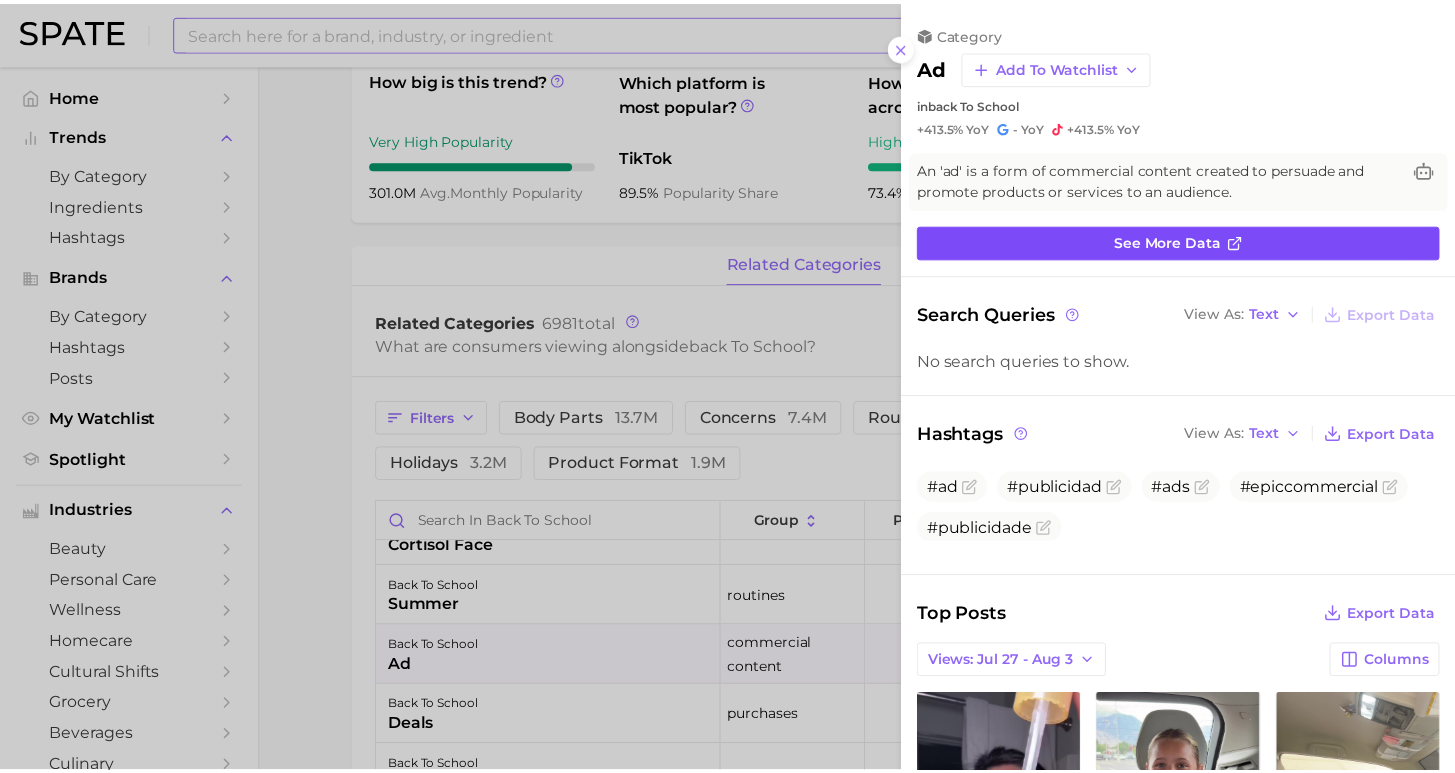 scroll, scrollTop: 0, scrollLeft: 0, axis: both 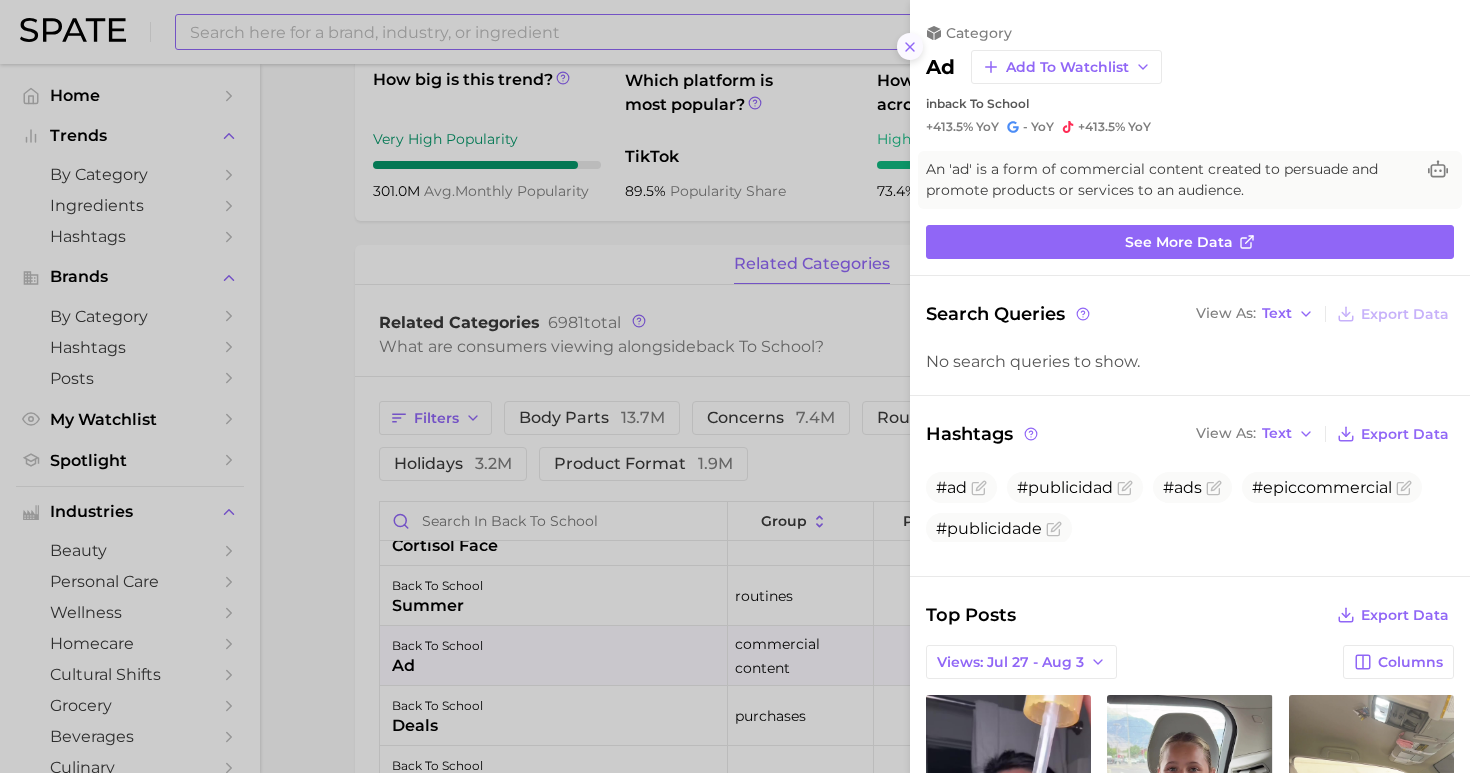 click 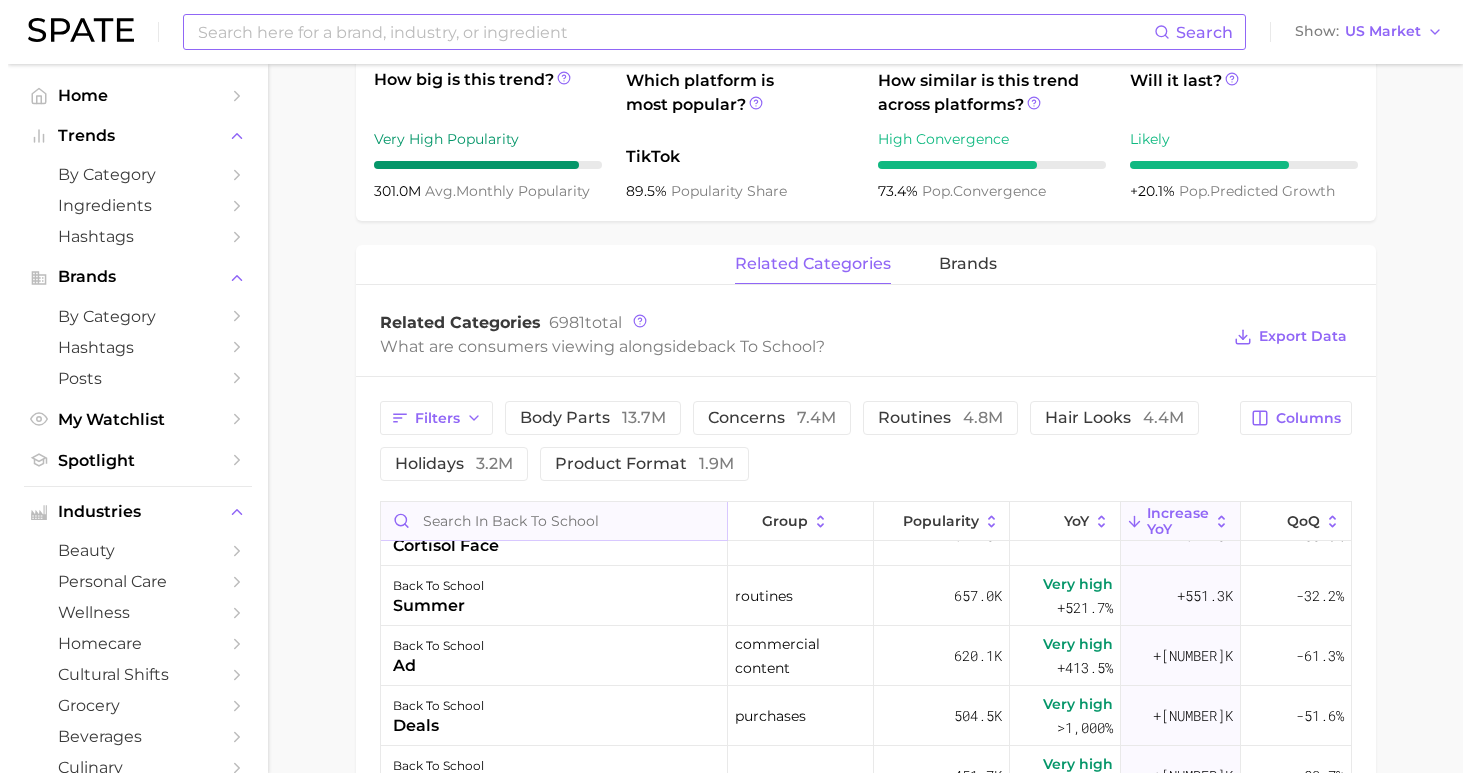 scroll, scrollTop: 358, scrollLeft: 0, axis: vertical 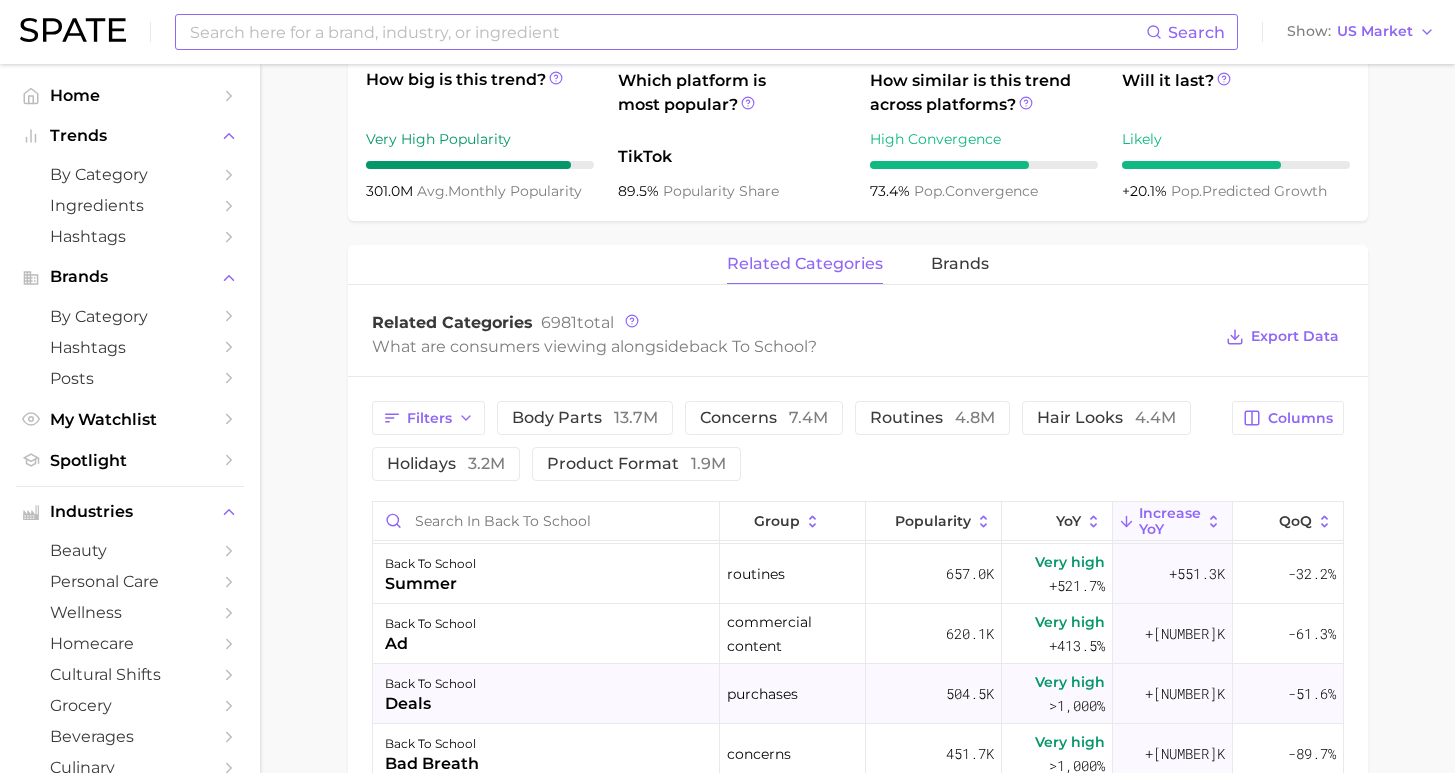 click on "back to school deals" at bounding box center (547, 694) 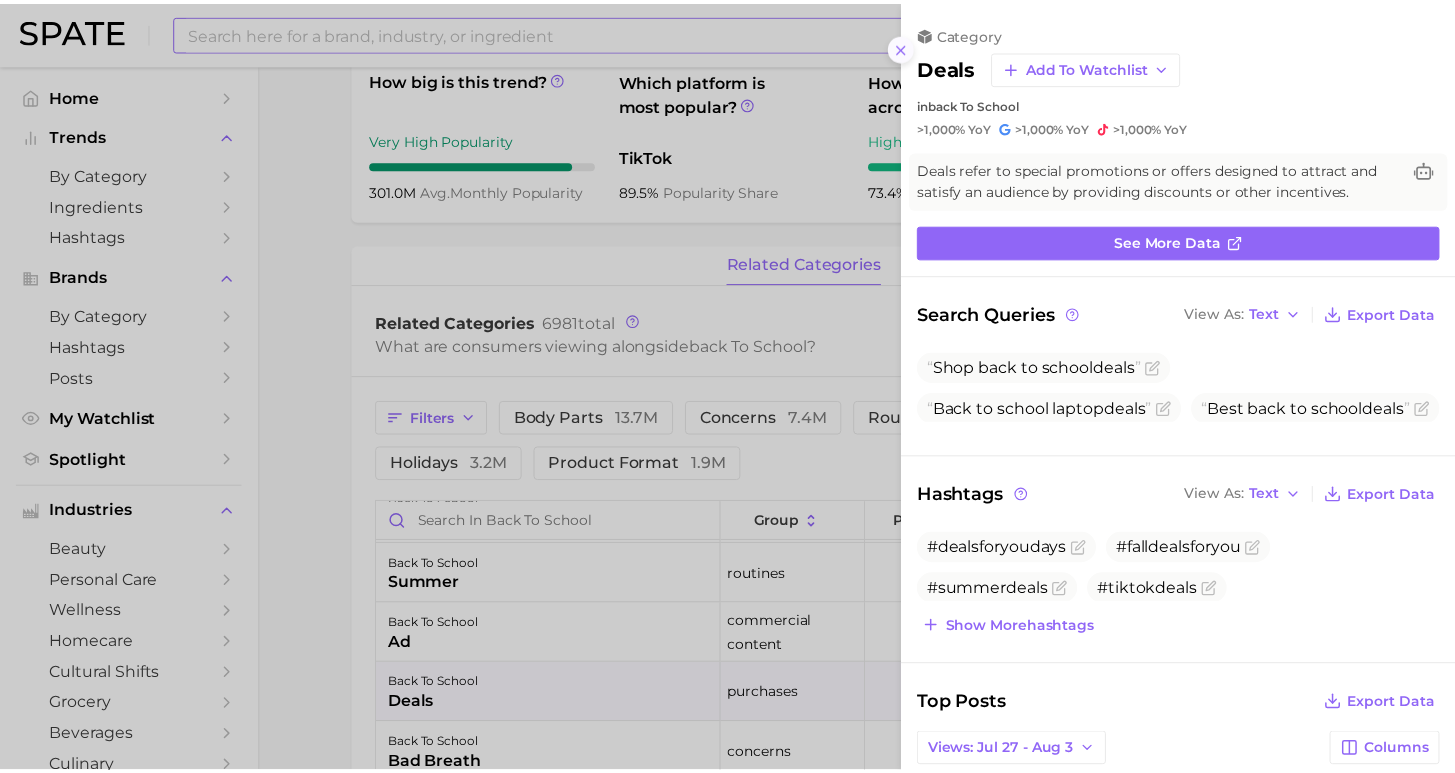 scroll, scrollTop: 0, scrollLeft: 0, axis: both 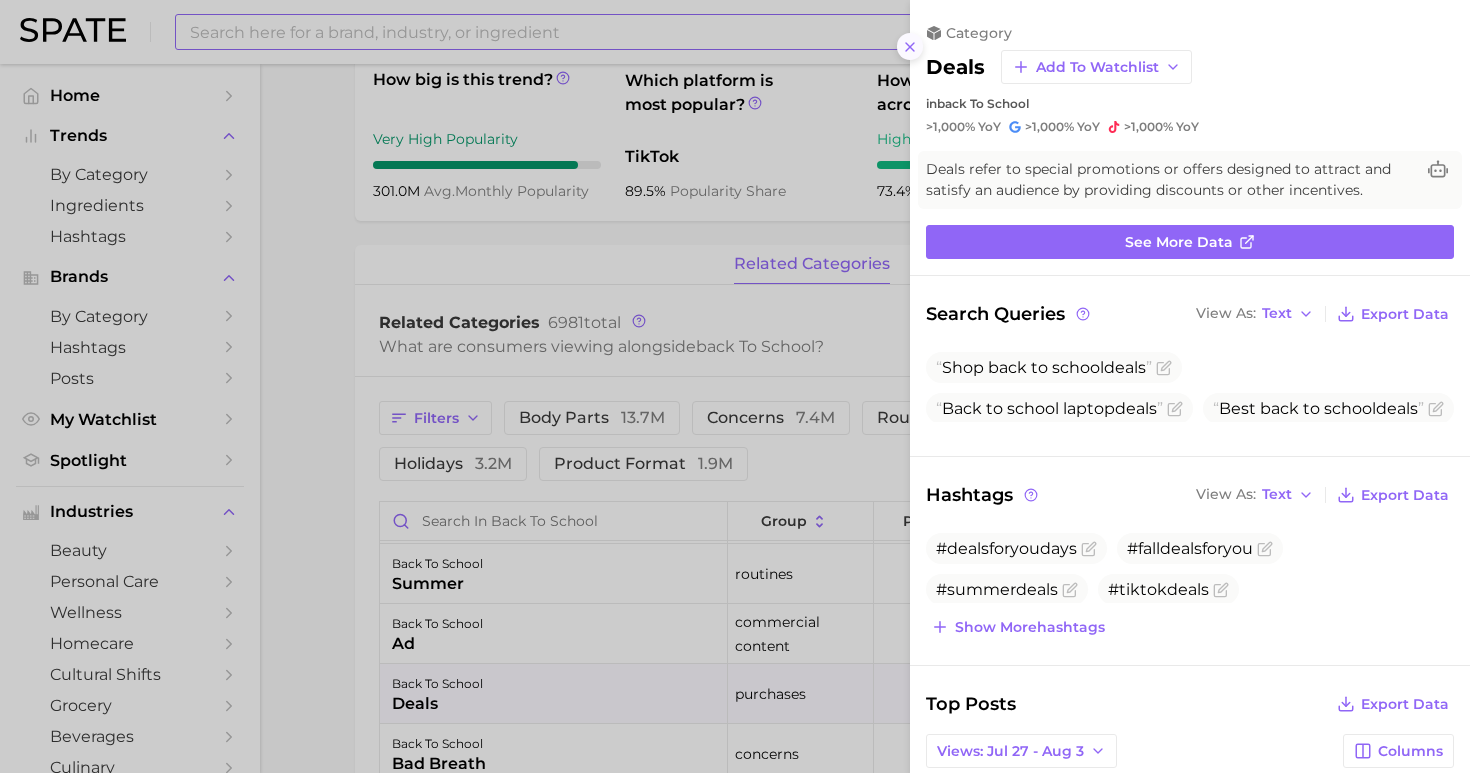 click 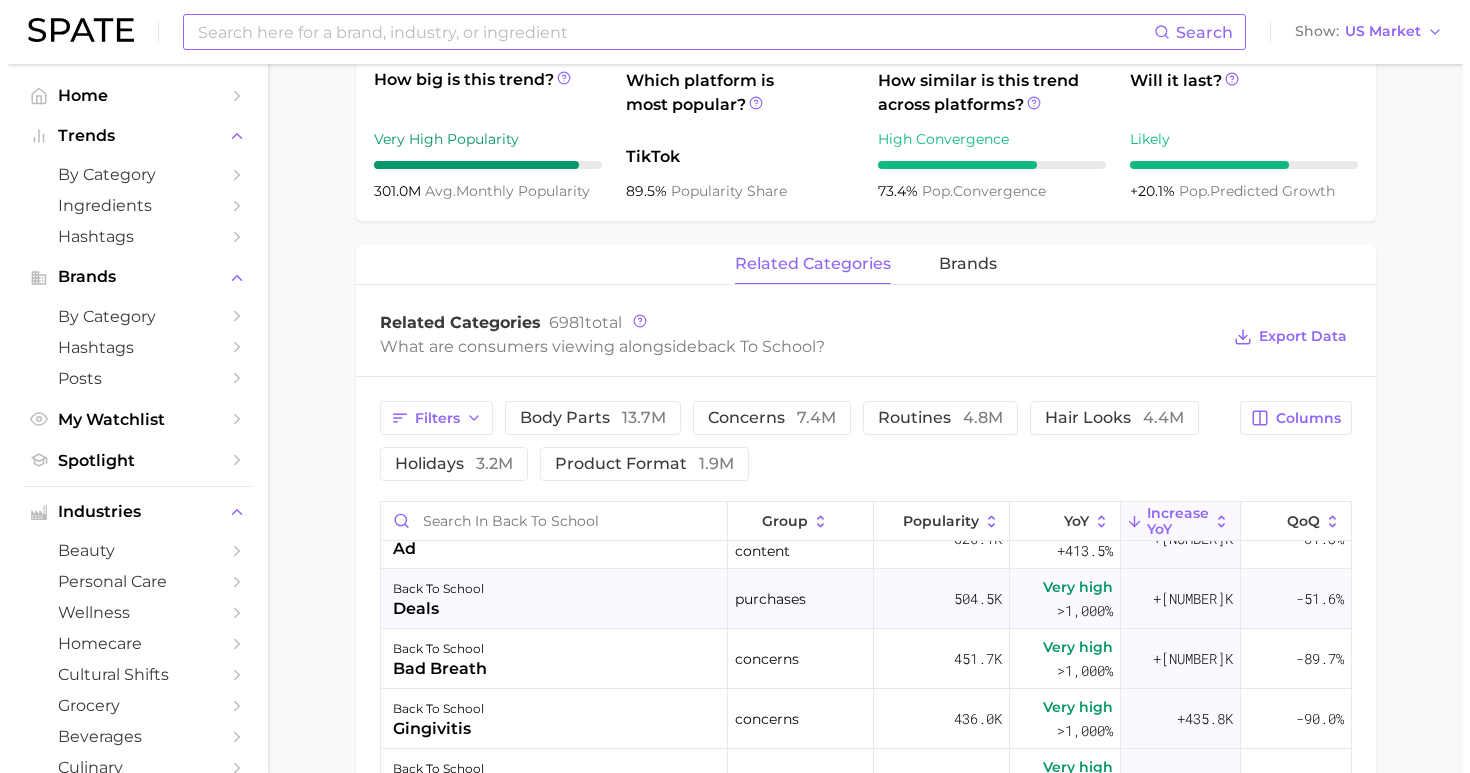 scroll, scrollTop: 428, scrollLeft: 0, axis: vertical 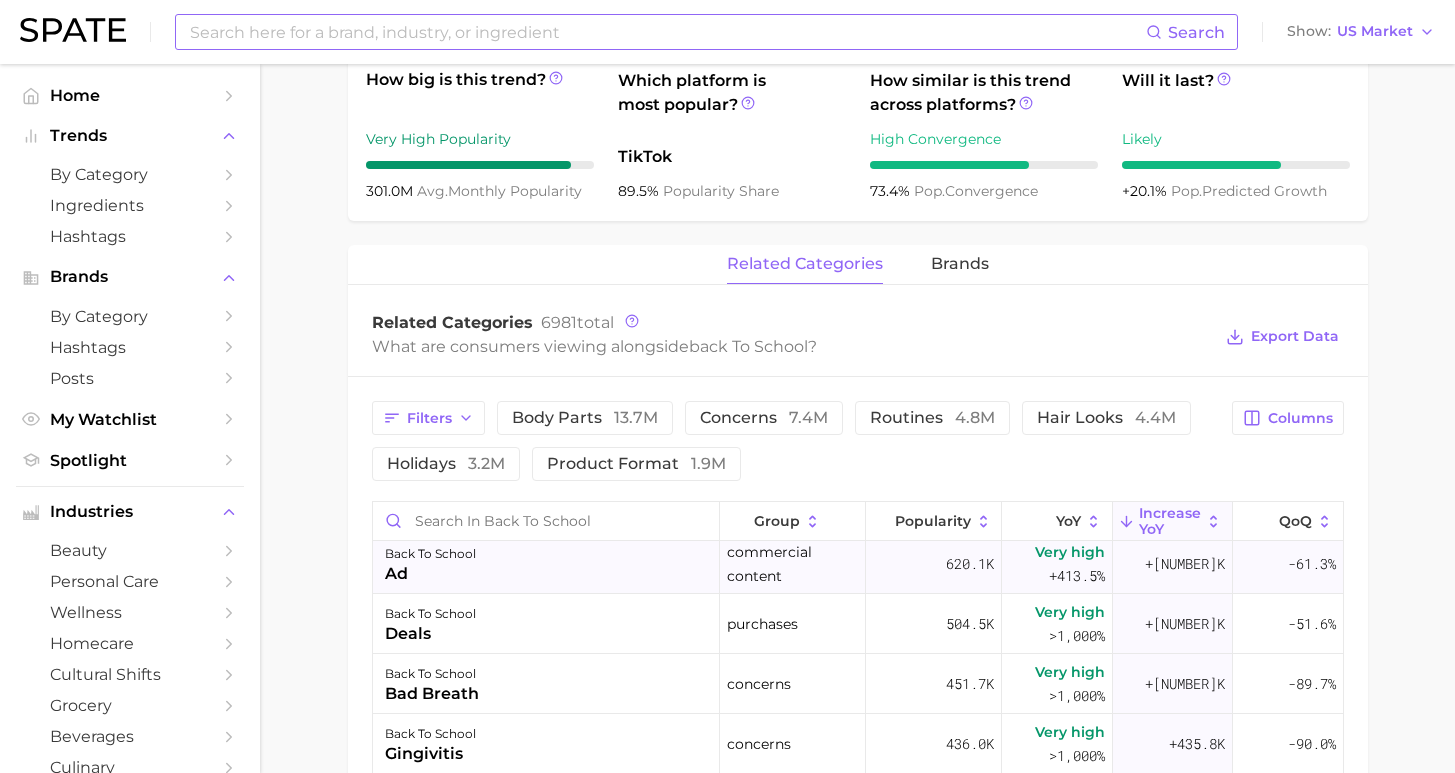 click on "back to school ad" at bounding box center [547, 564] 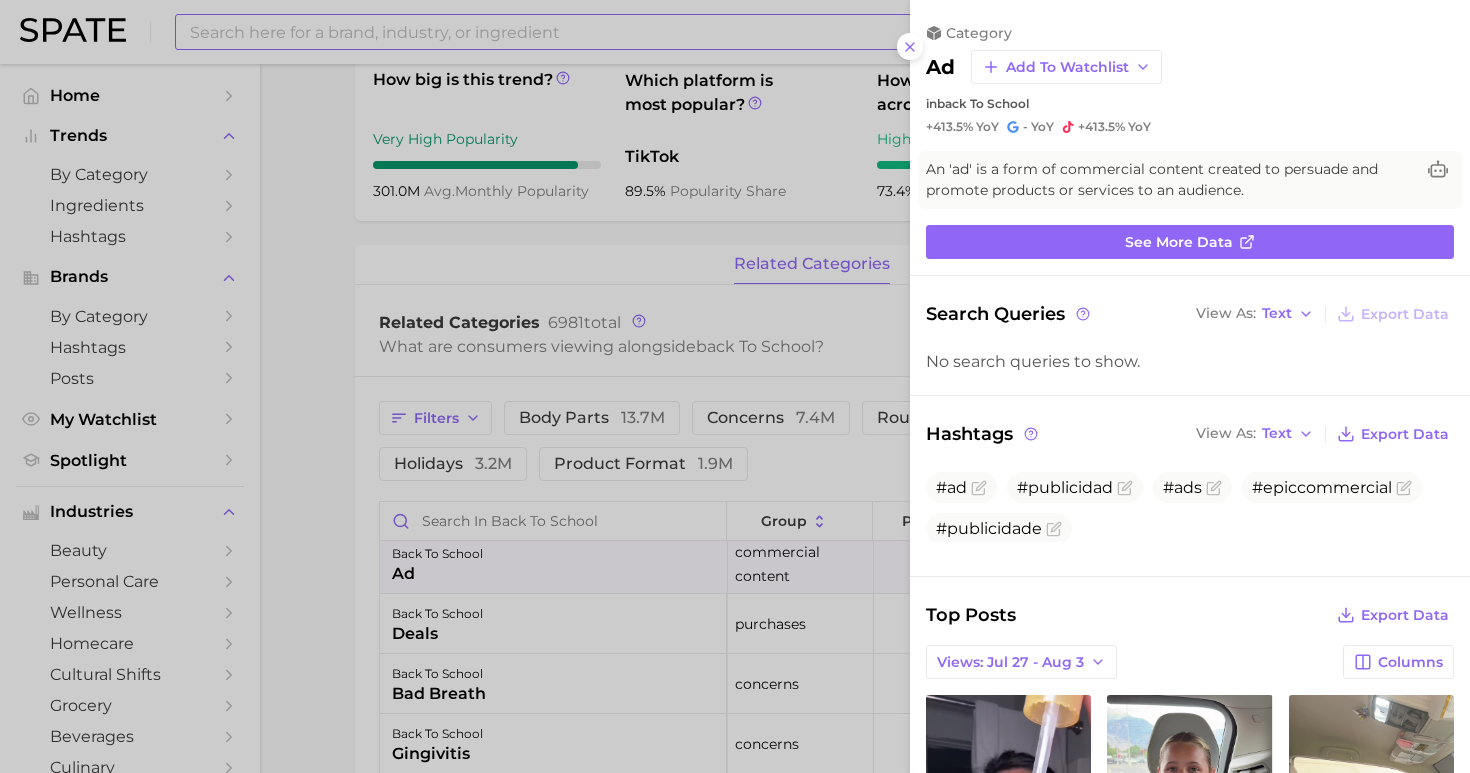scroll, scrollTop: 0, scrollLeft: 0, axis: both 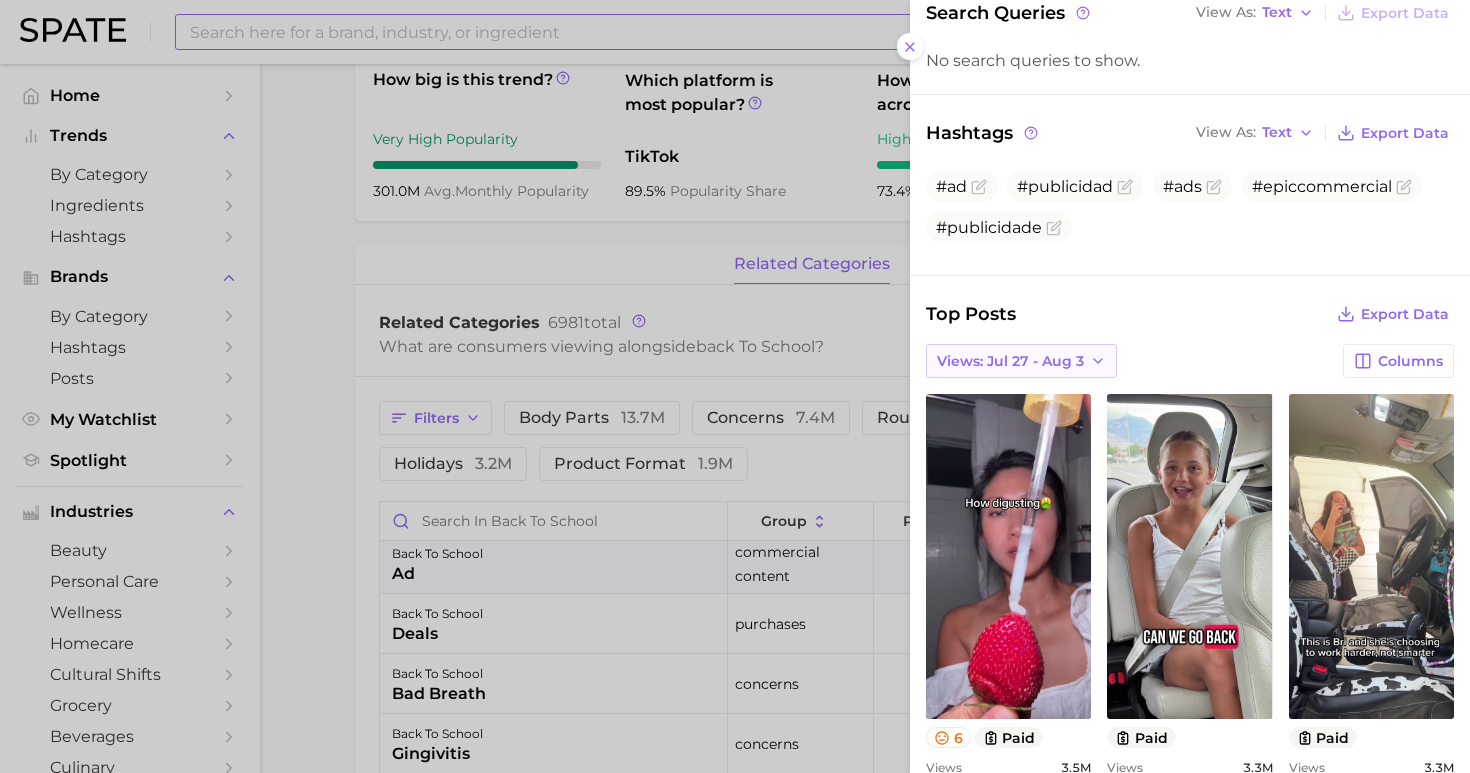 drag, startPoint x: 1030, startPoint y: 342, endPoint x: 1036, endPoint y: 361, distance: 19.924858 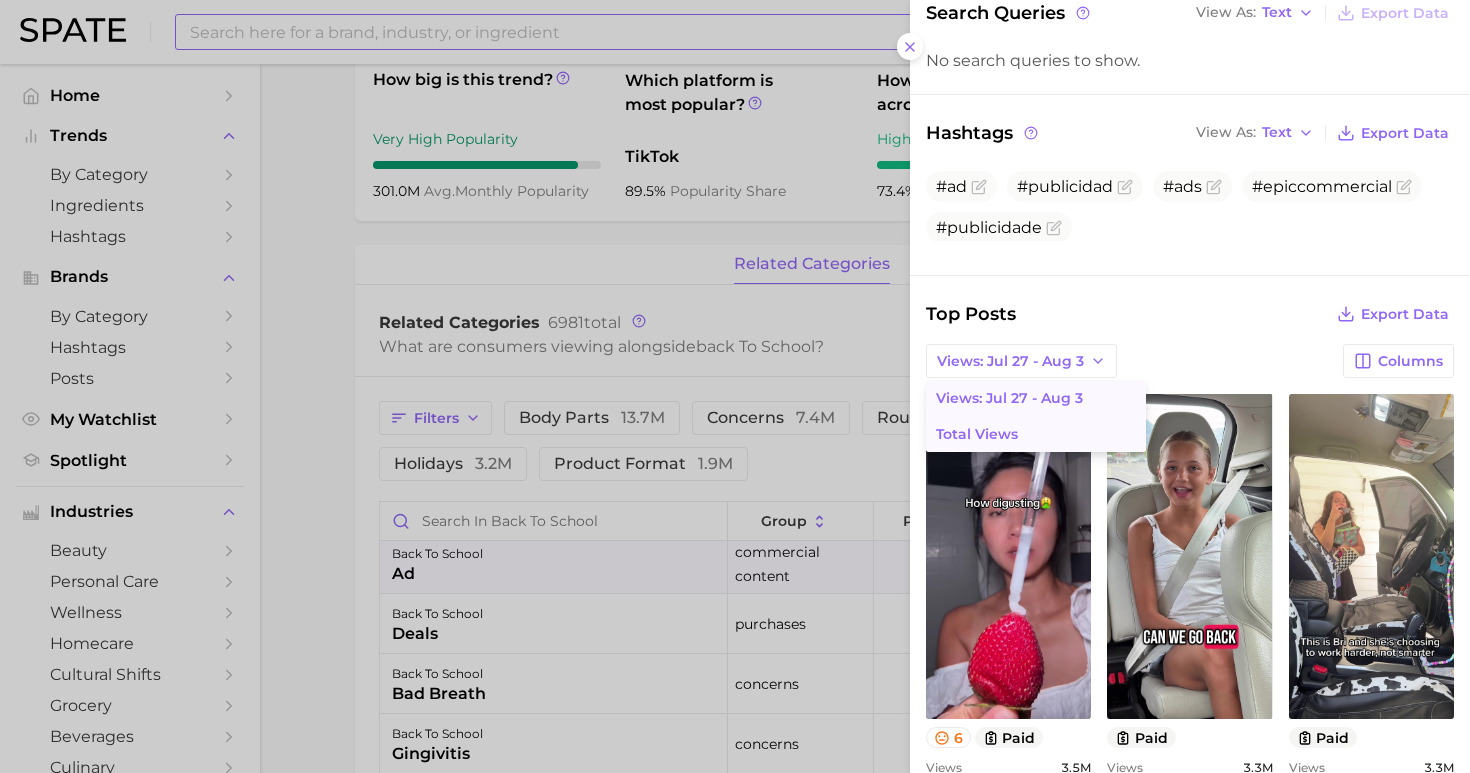 click on "Total Views" at bounding box center (1036, 434) 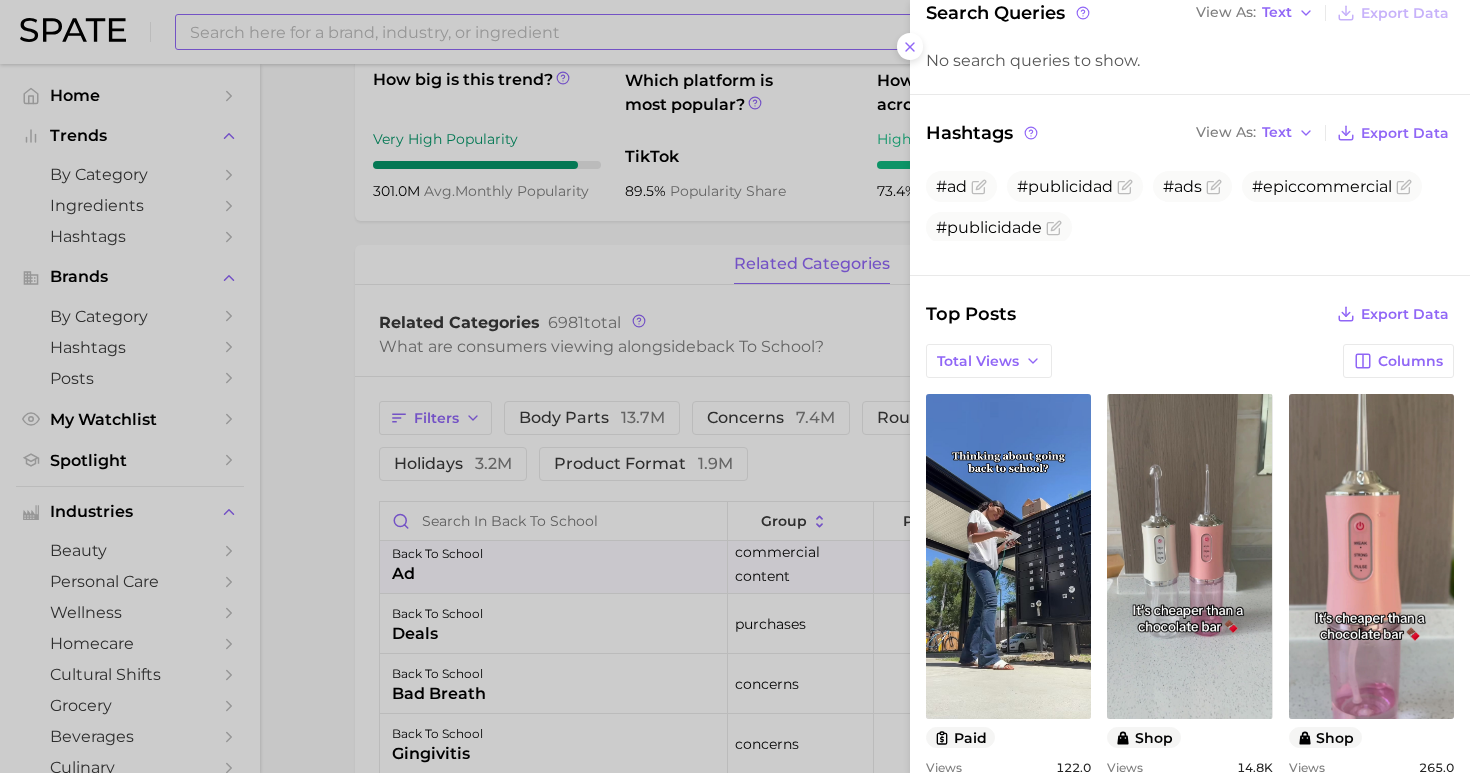 scroll, scrollTop: 0, scrollLeft: 0, axis: both 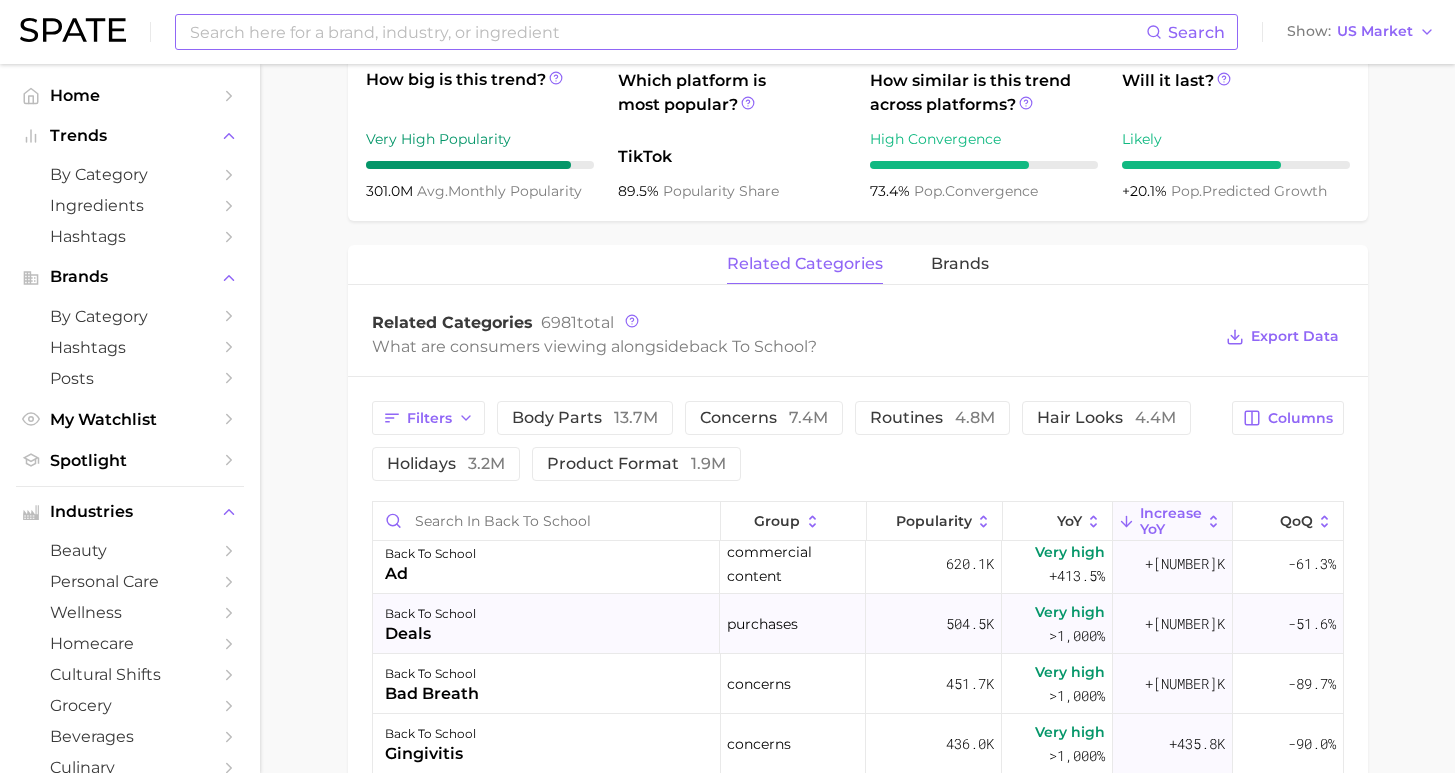 click on "back to school deals" at bounding box center (547, 624) 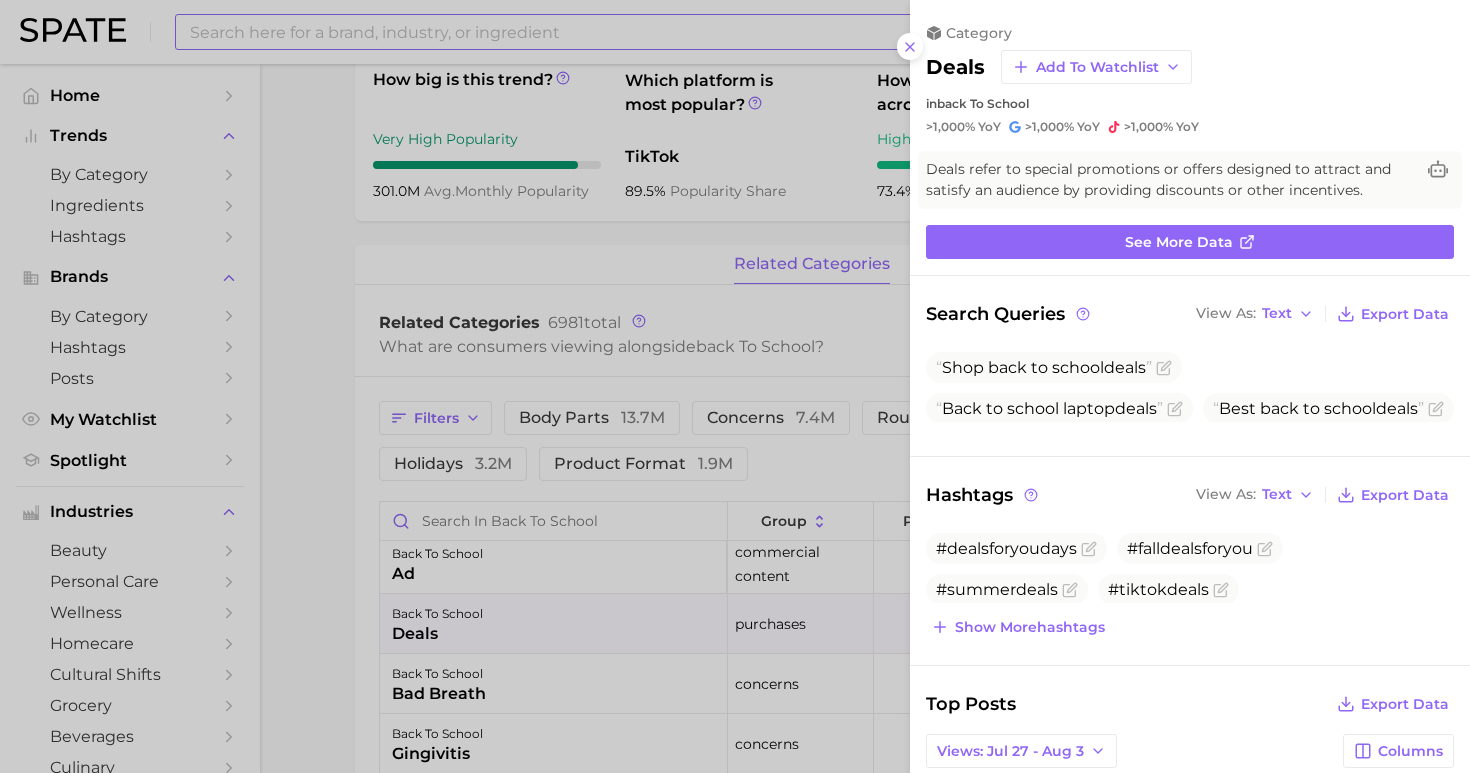 scroll, scrollTop: 0, scrollLeft: 0, axis: both 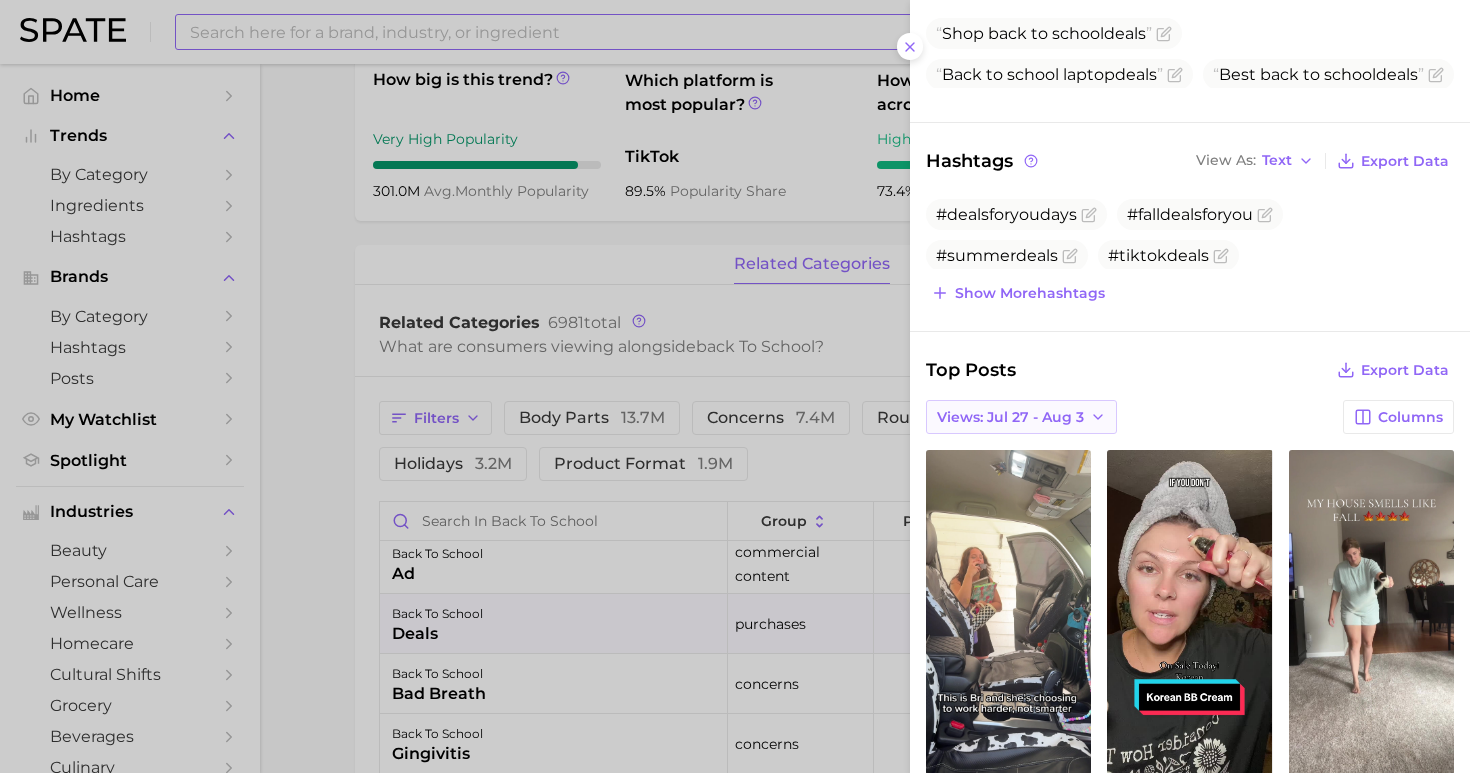 click on "Views: Jul 27 - Aug 3" at bounding box center [1010, 417] 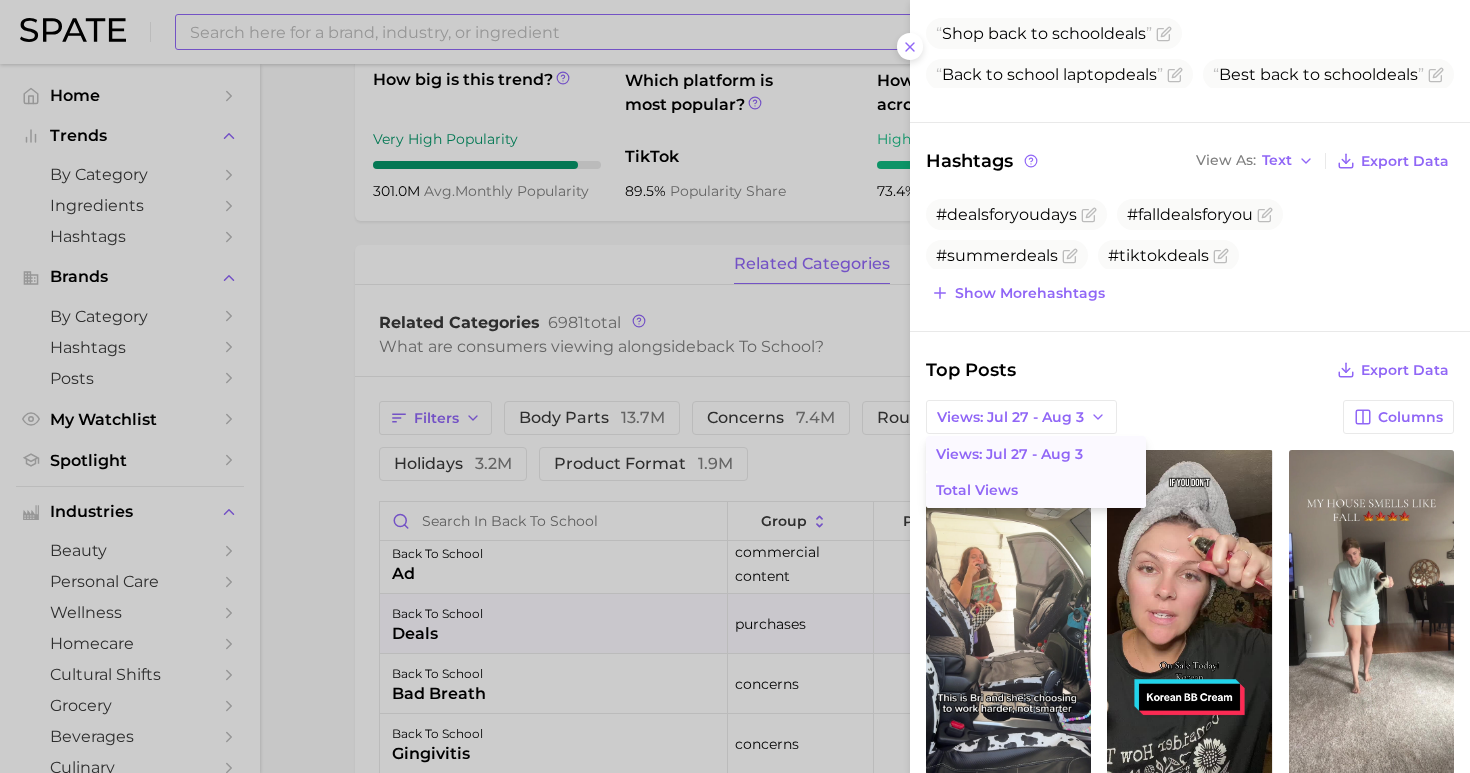 click on "Total Views" at bounding box center (1036, 490) 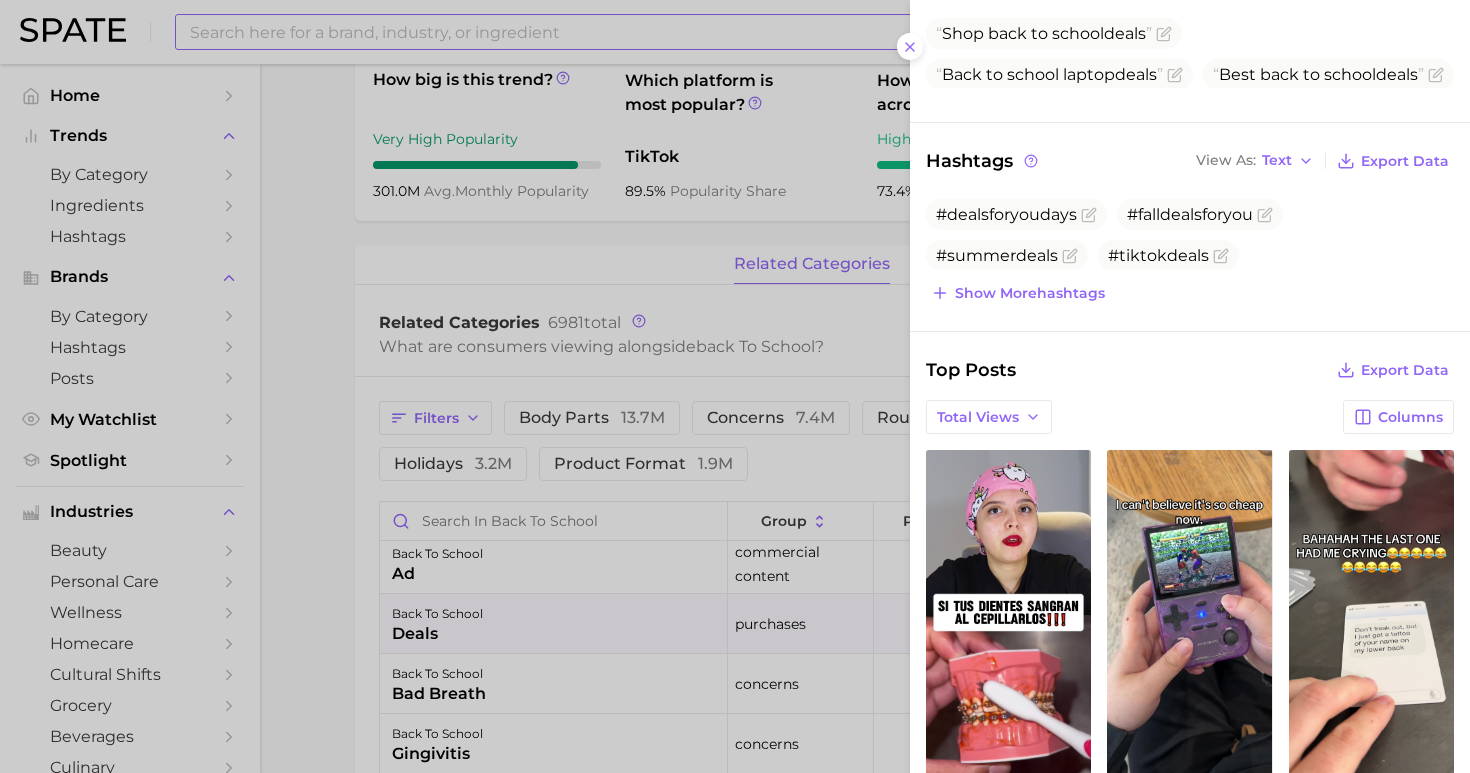 scroll 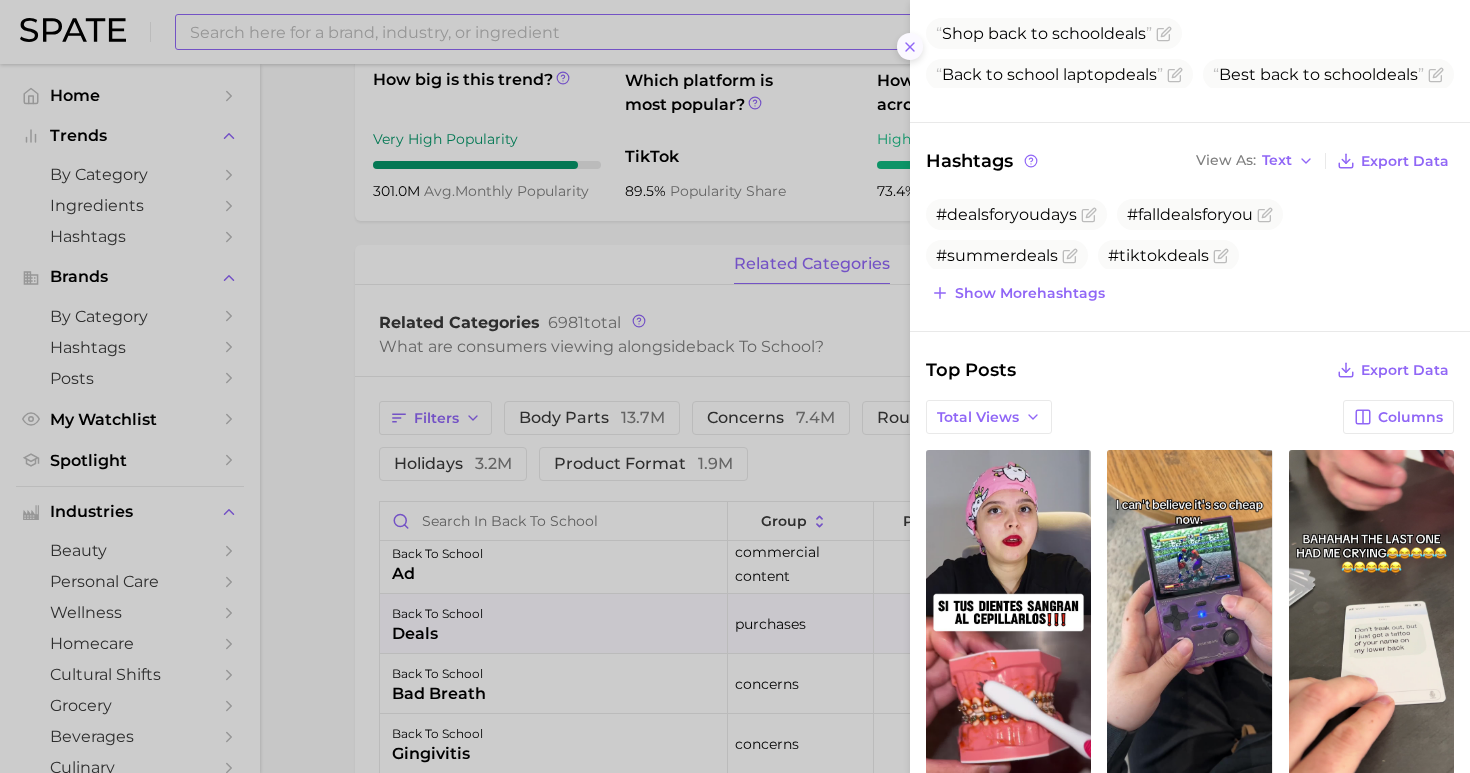 click 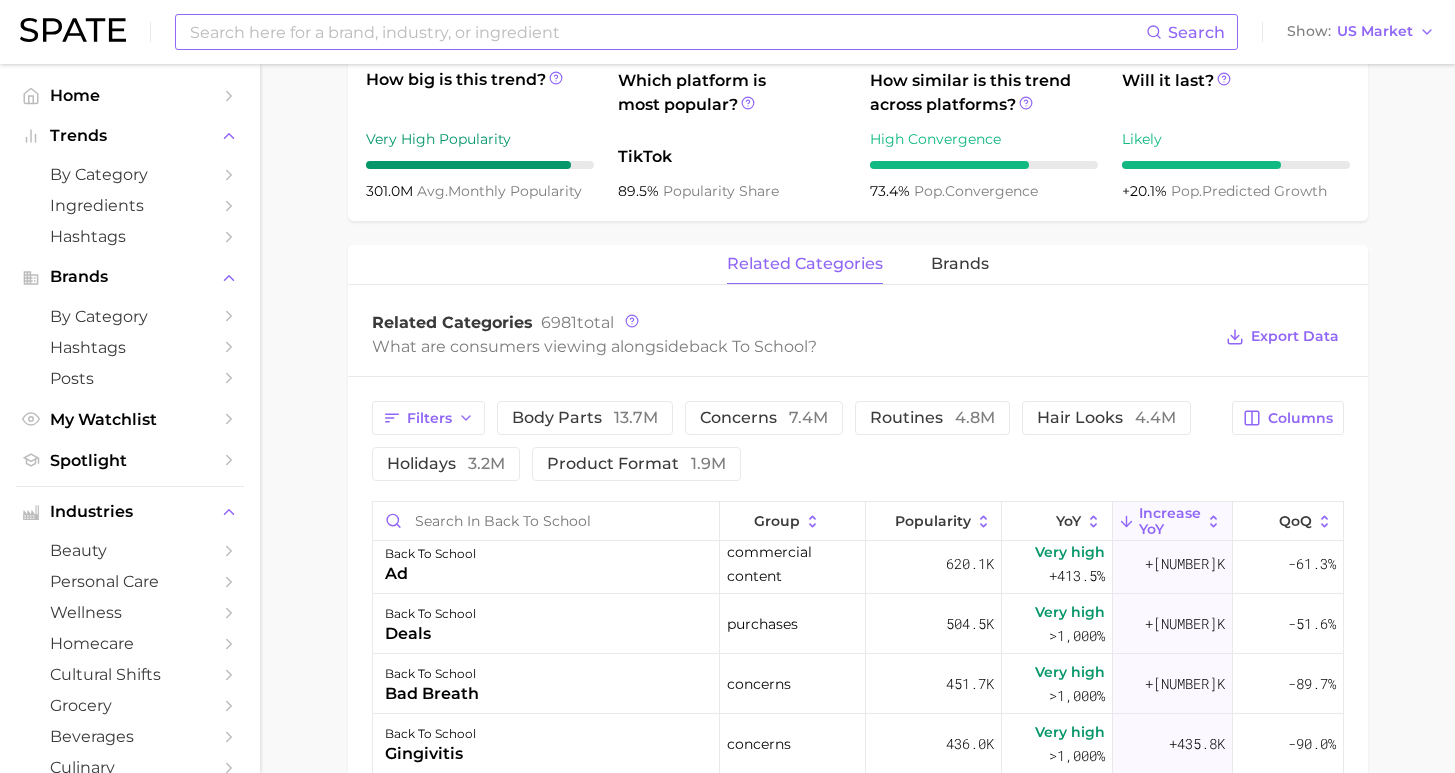 scroll, scrollTop: 432, scrollLeft: 0, axis: vertical 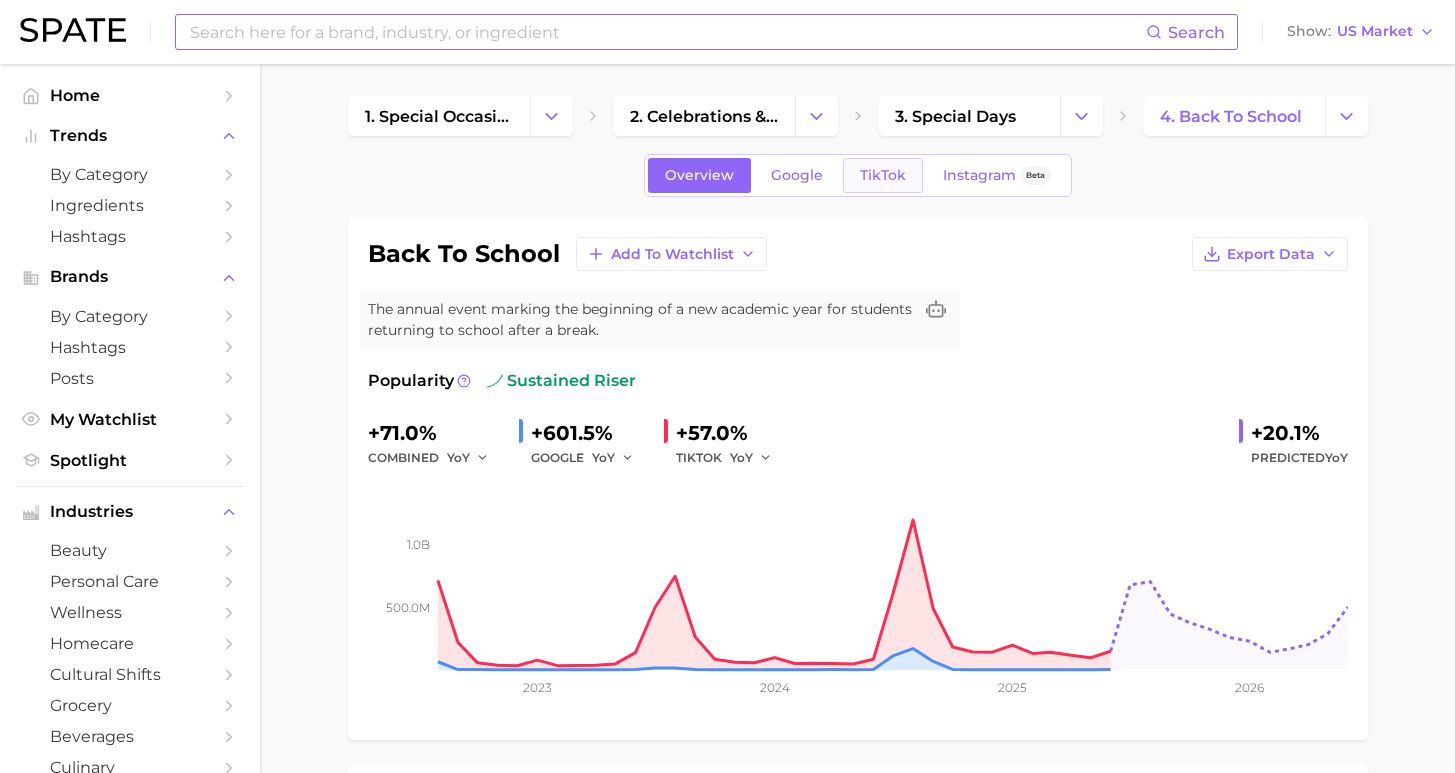 click on "TikTok" at bounding box center [883, 175] 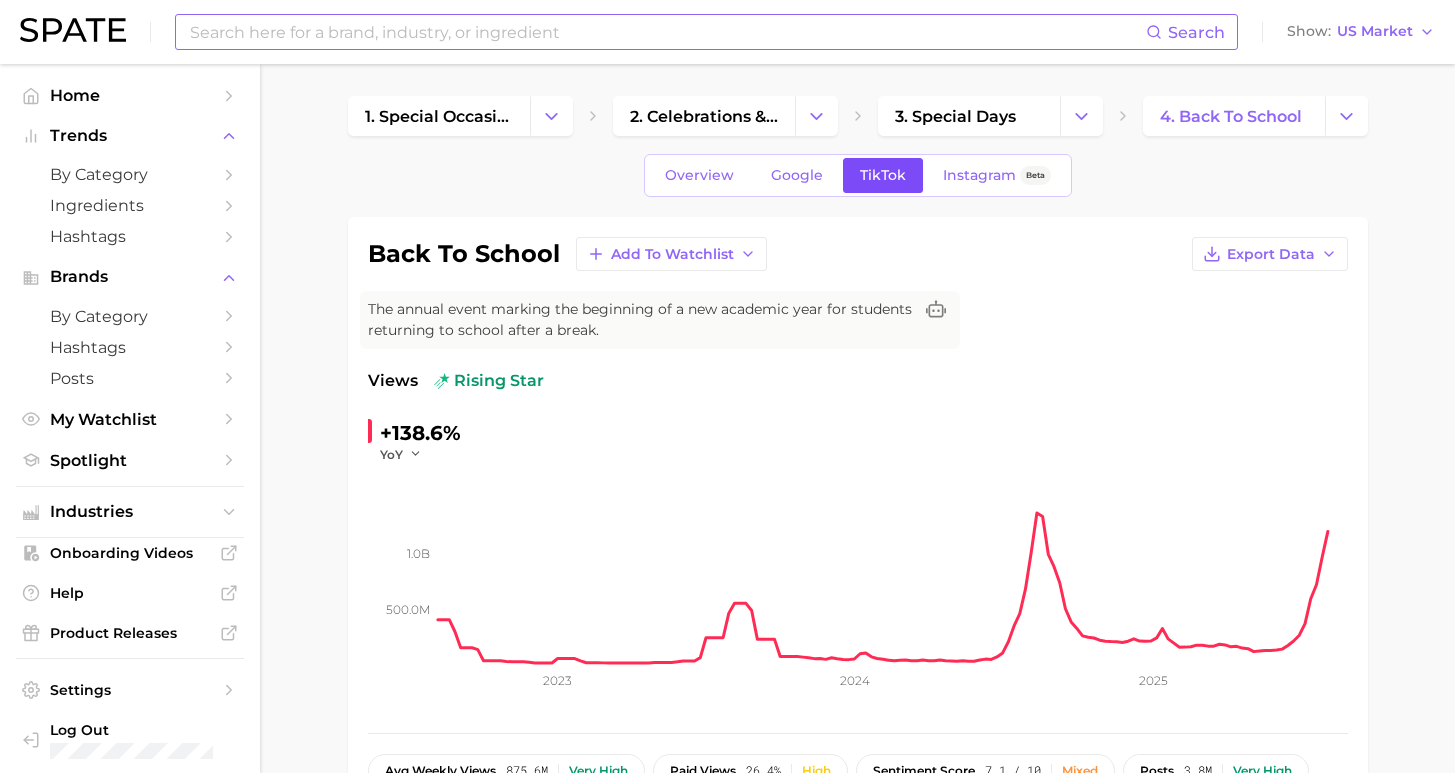 scroll, scrollTop: 0, scrollLeft: 0, axis: both 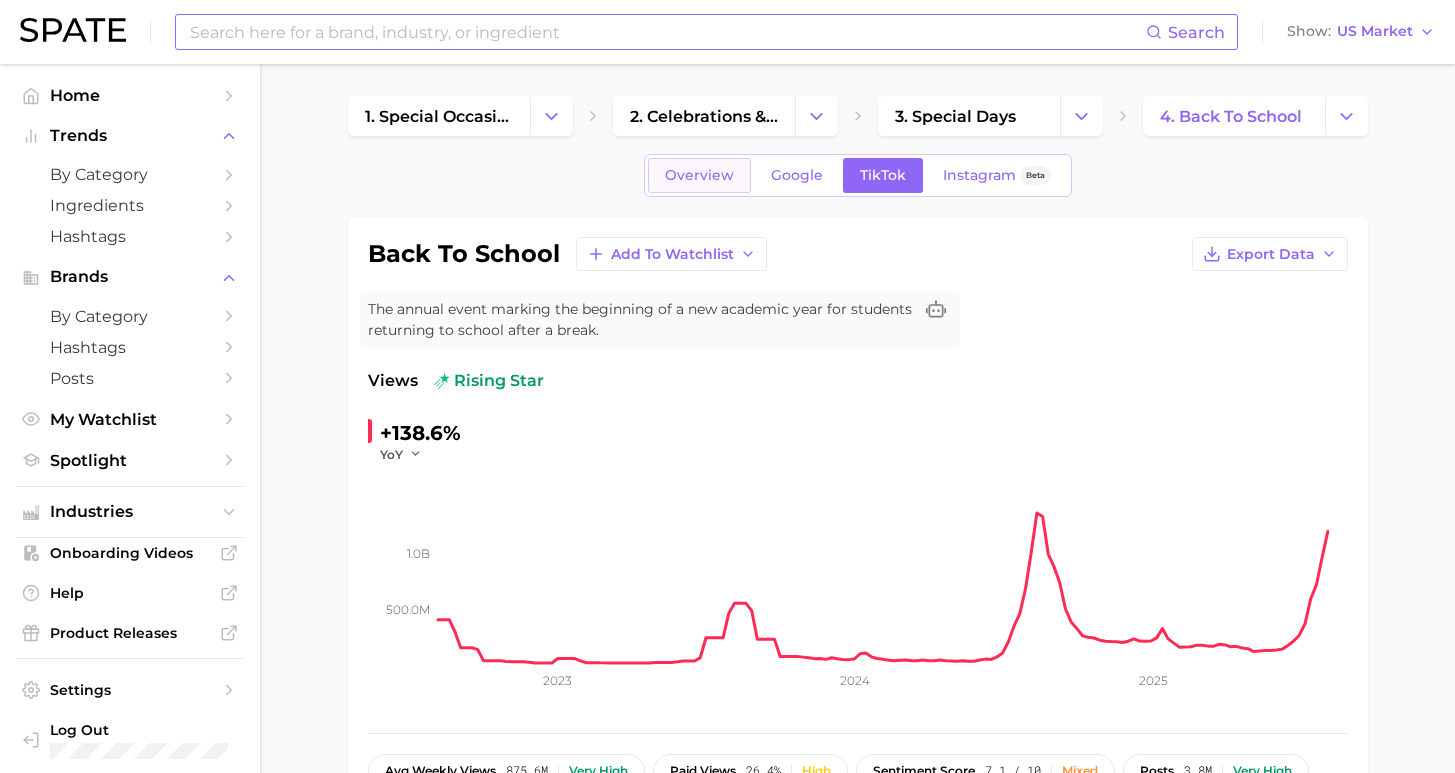 click on "Overview" at bounding box center [699, 175] 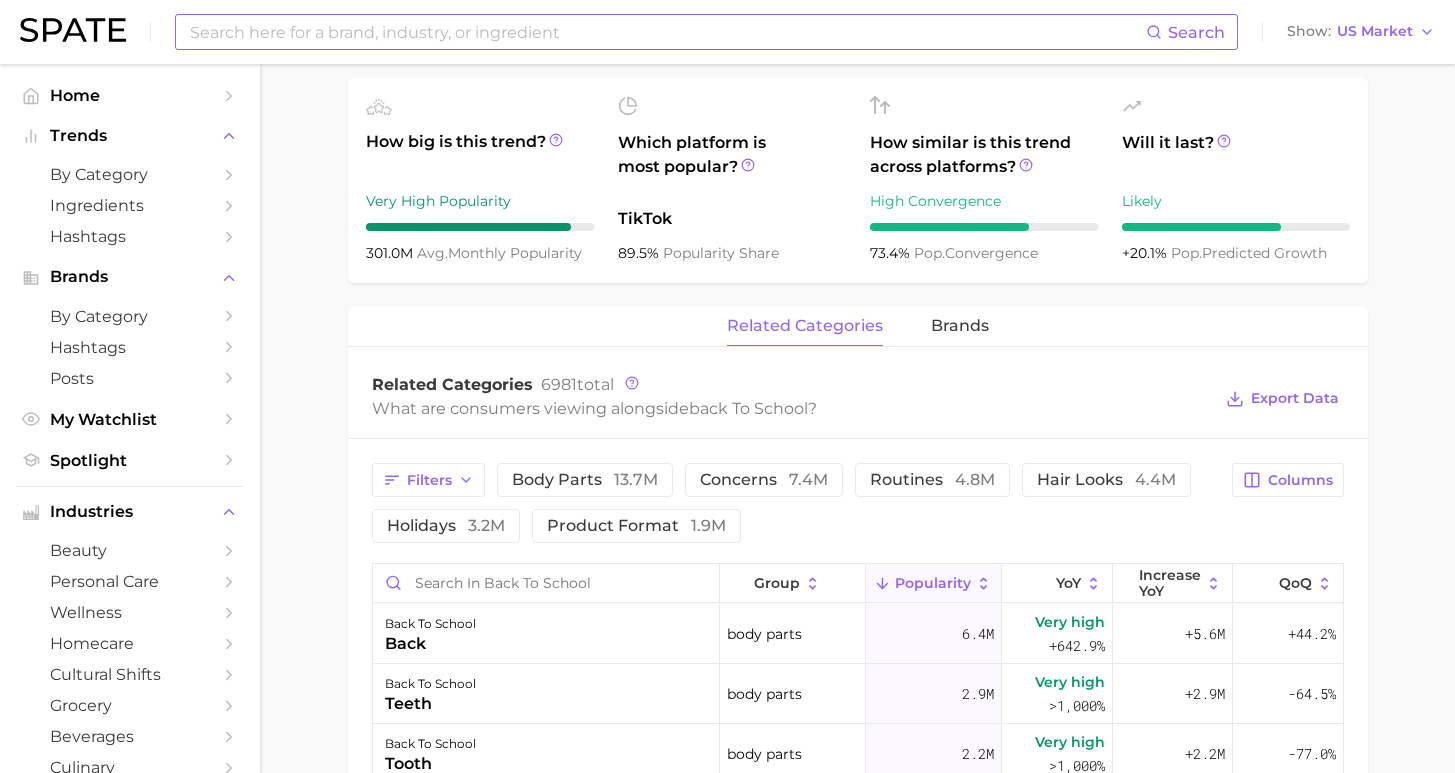 scroll, scrollTop: 0, scrollLeft: 0, axis: both 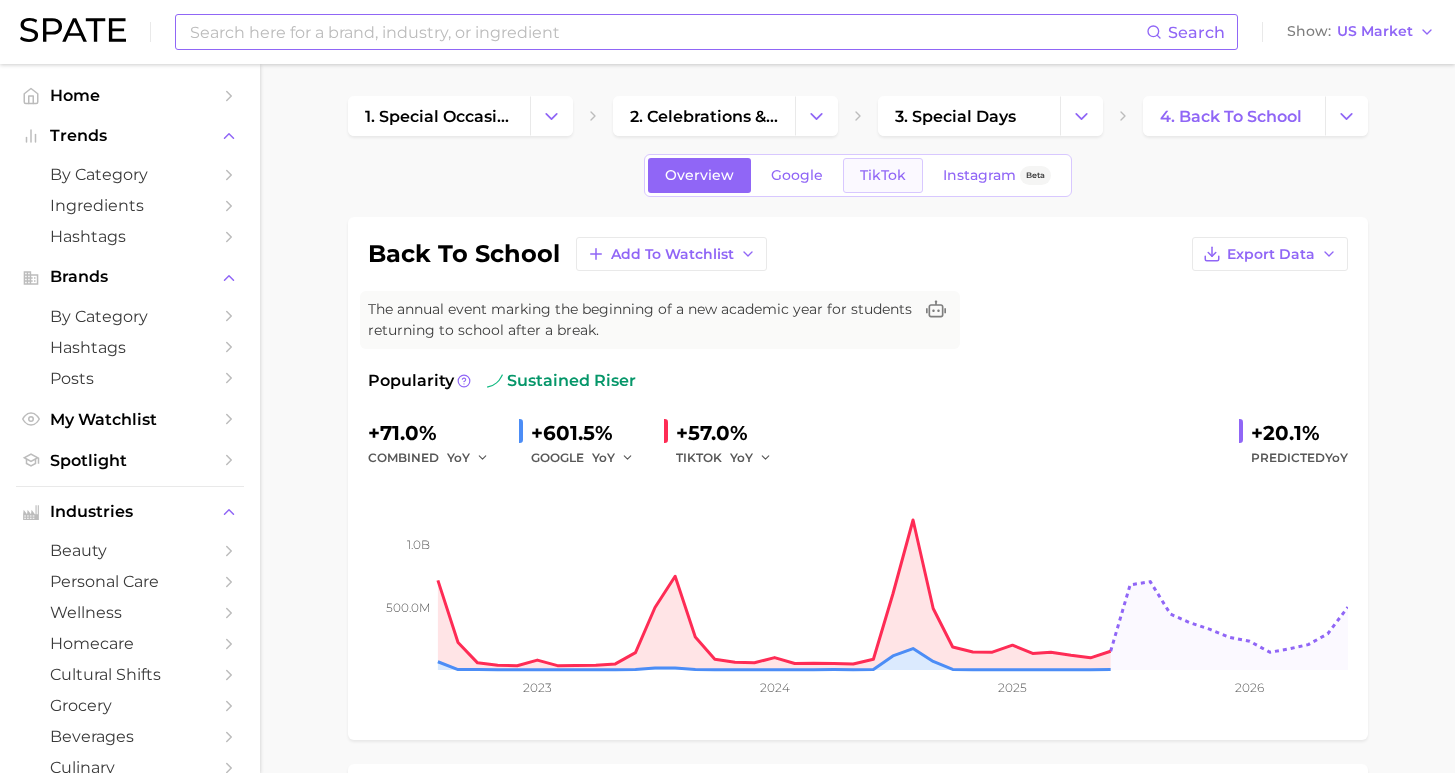 click on "TikTok" at bounding box center [883, 175] 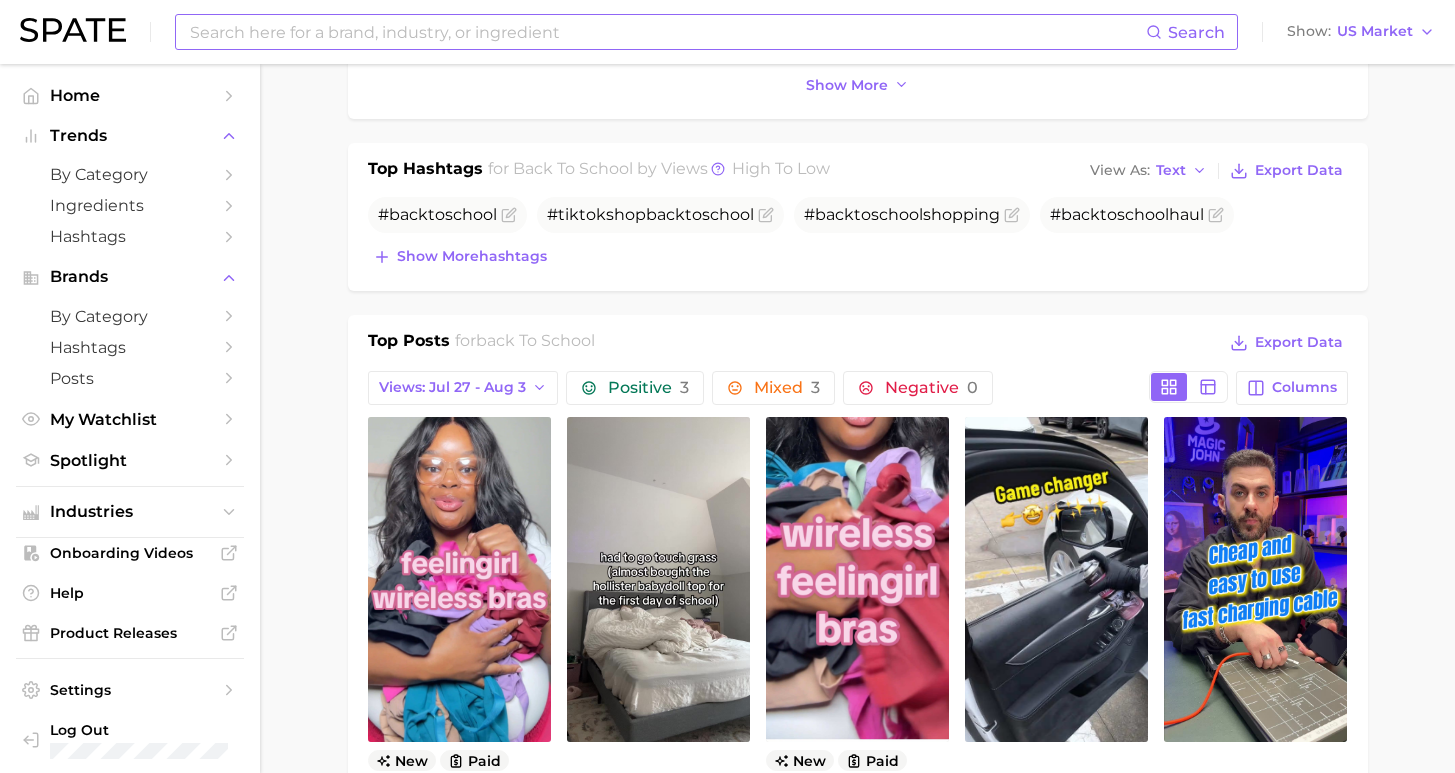 scroll, scrollTop: 1371, scrollLeft: 0, axis: vertical 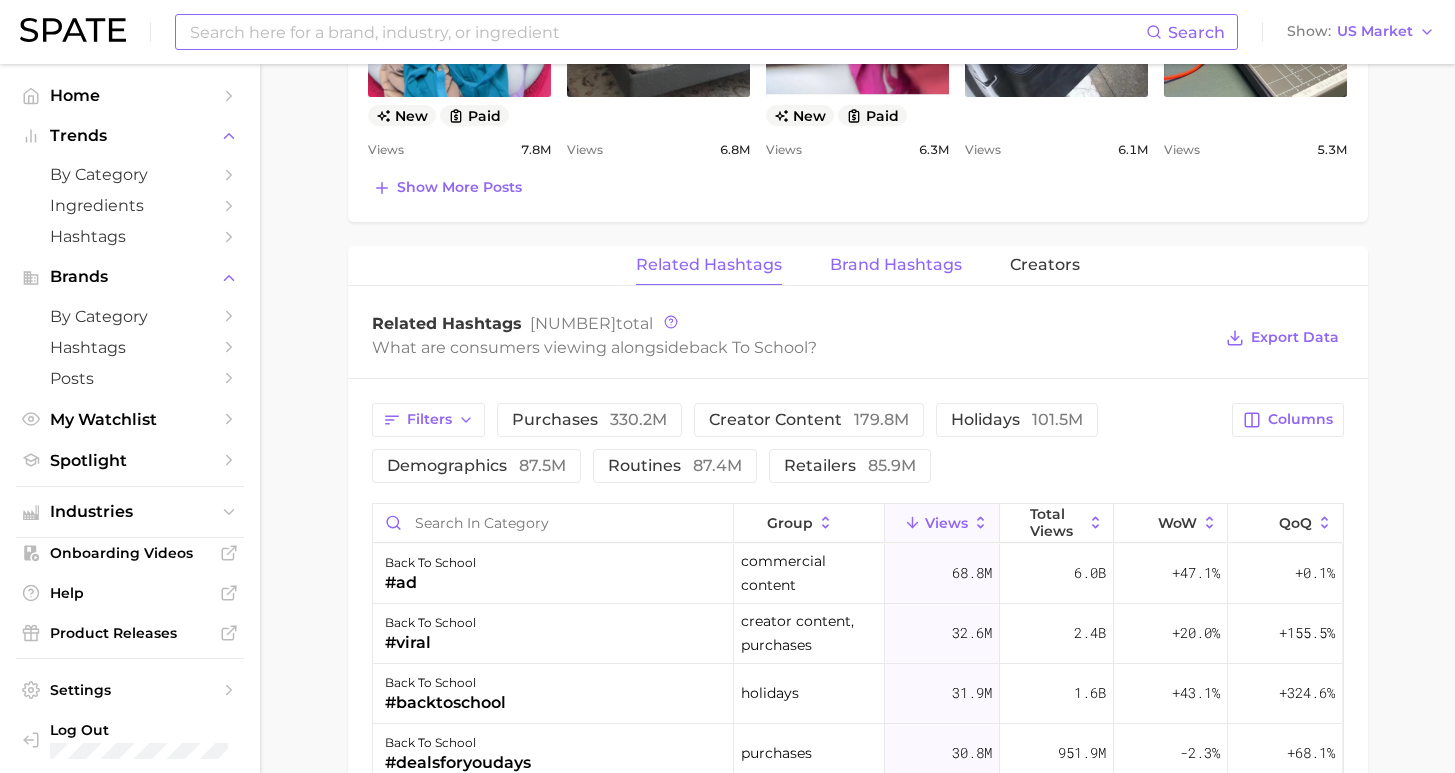 click on "Brand Hashtags" at bounding box center [896, 265] 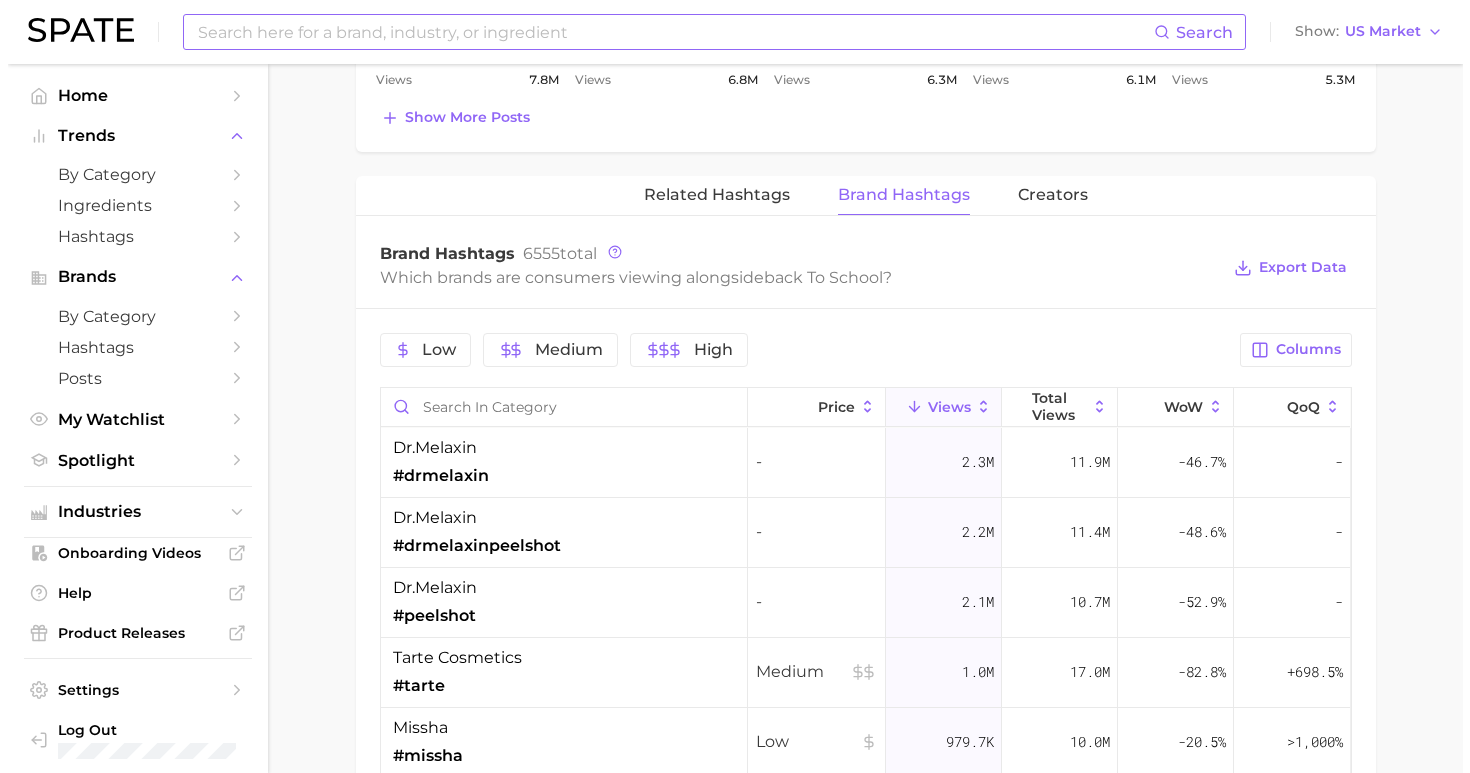 scroll, scrollTop: 1537, scrollLeft: 0, axis: vertical 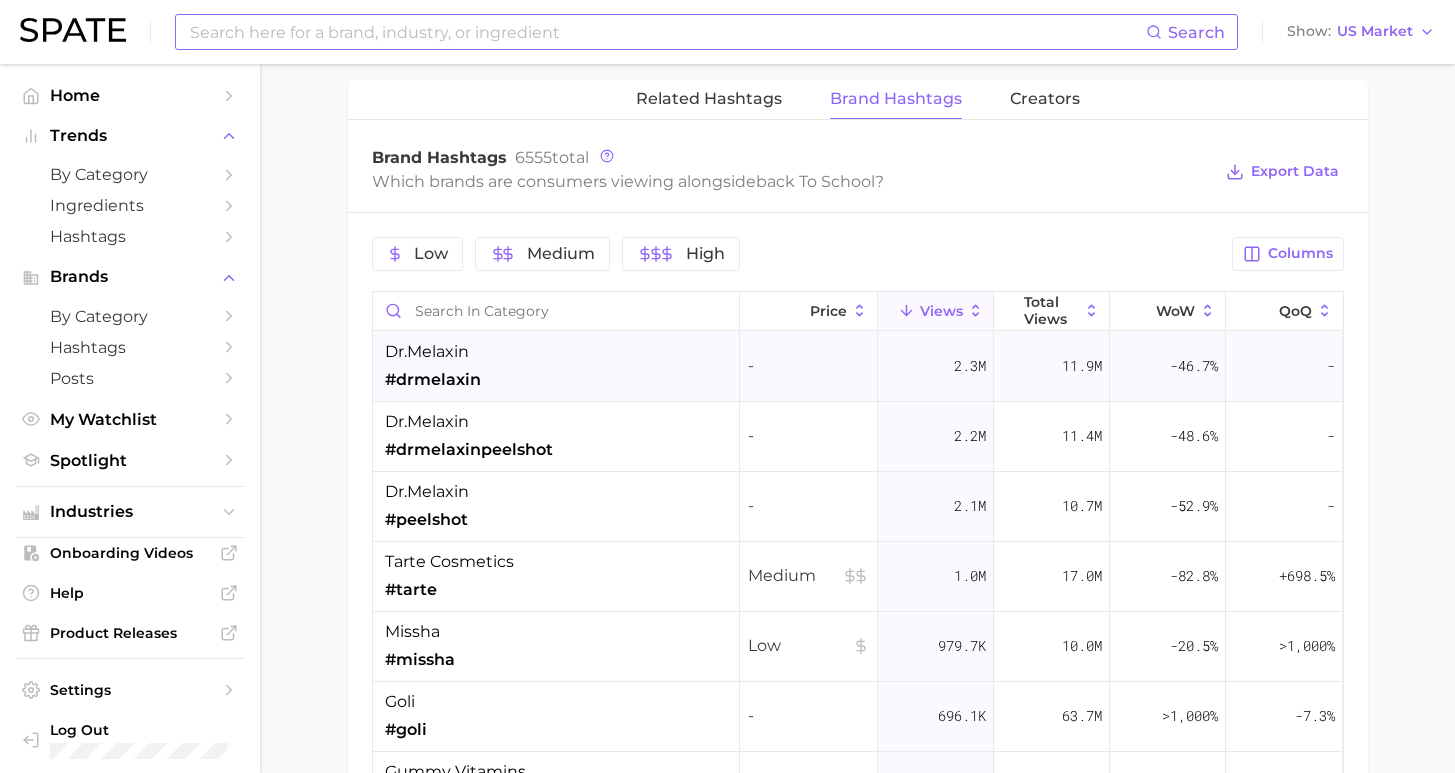 click on "dr.melaxin #drmelaxin" at bounding box center [556, 367] 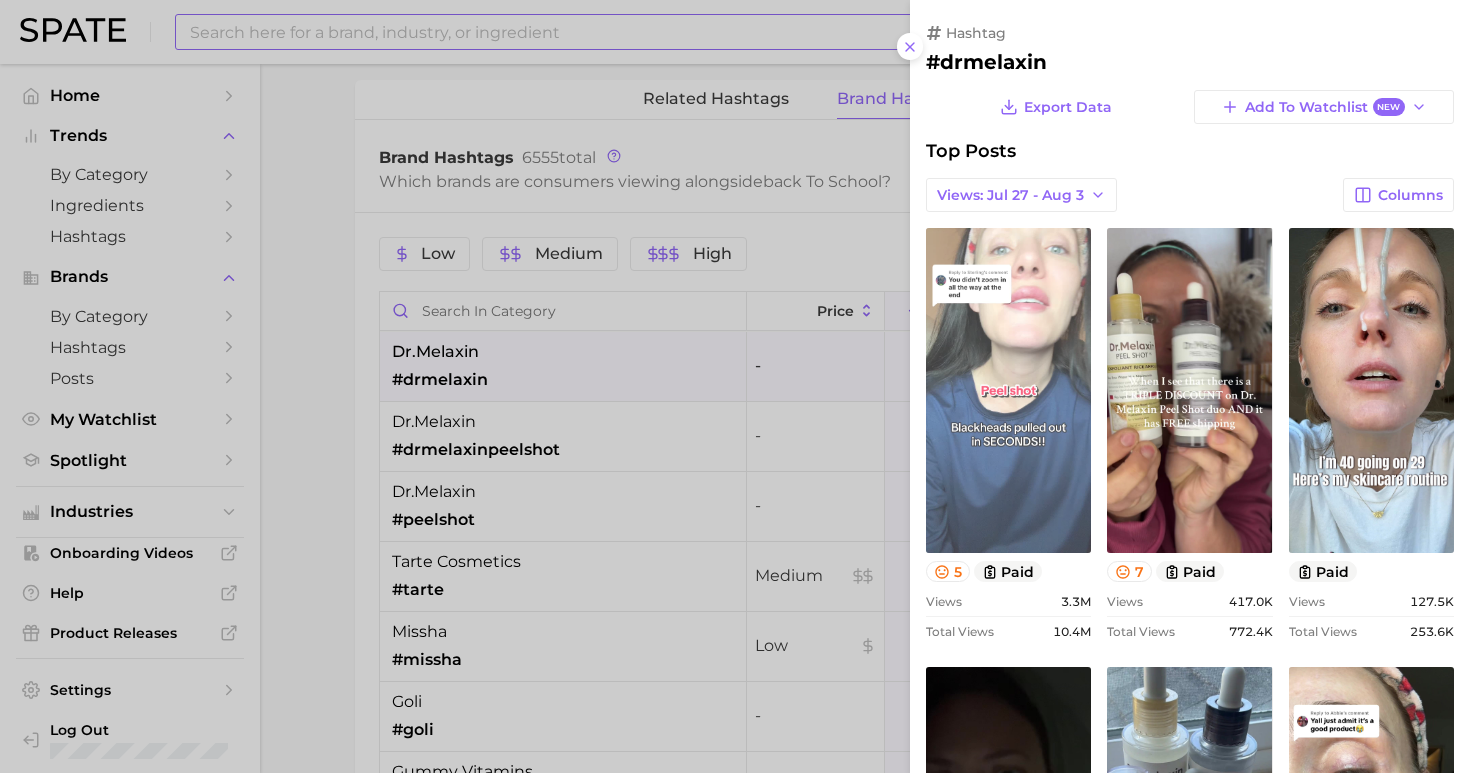 scroll, scrollTop: 0, scrollLeft: 0, axis: both 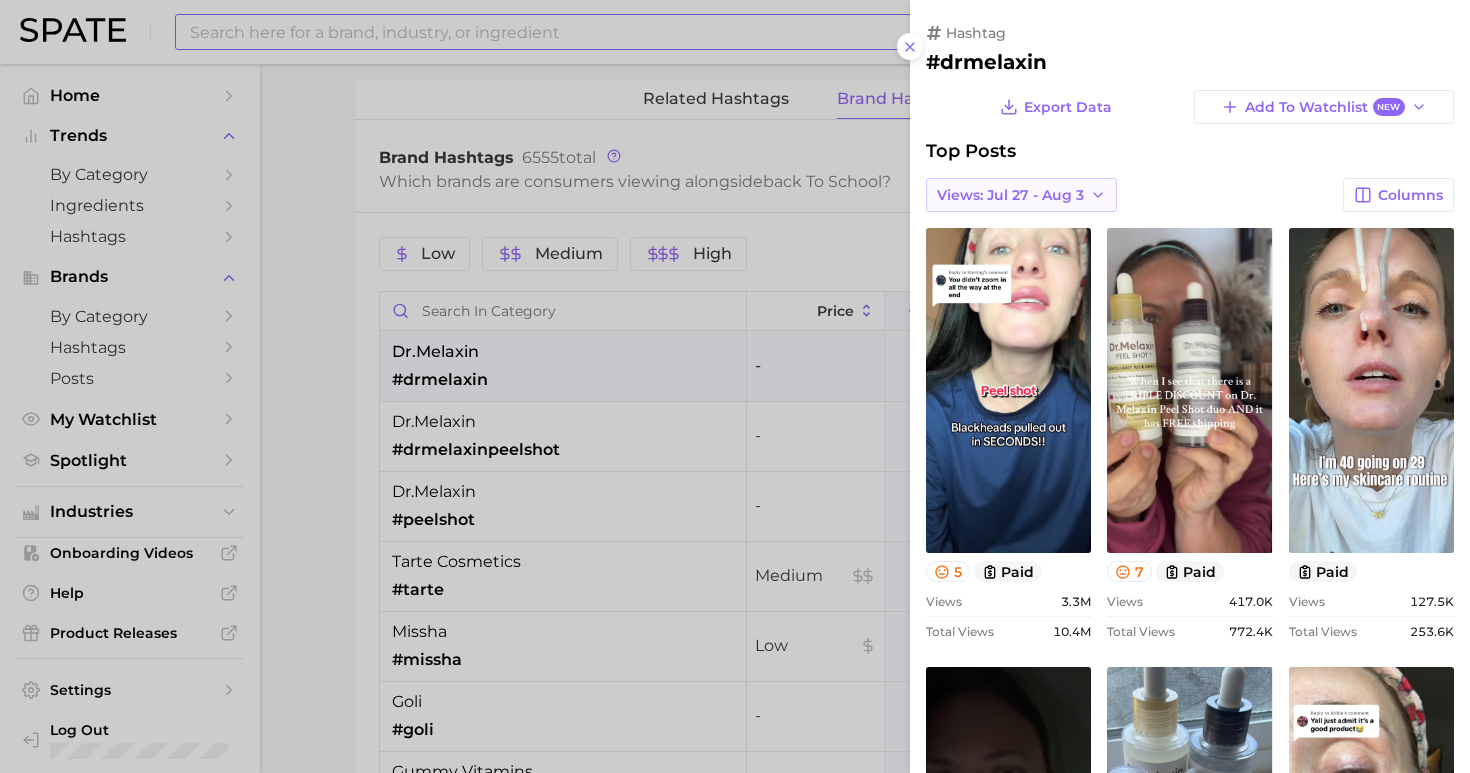 click on "Views: Jul 27 - Aug 3" at bounding box center [1021, 195] 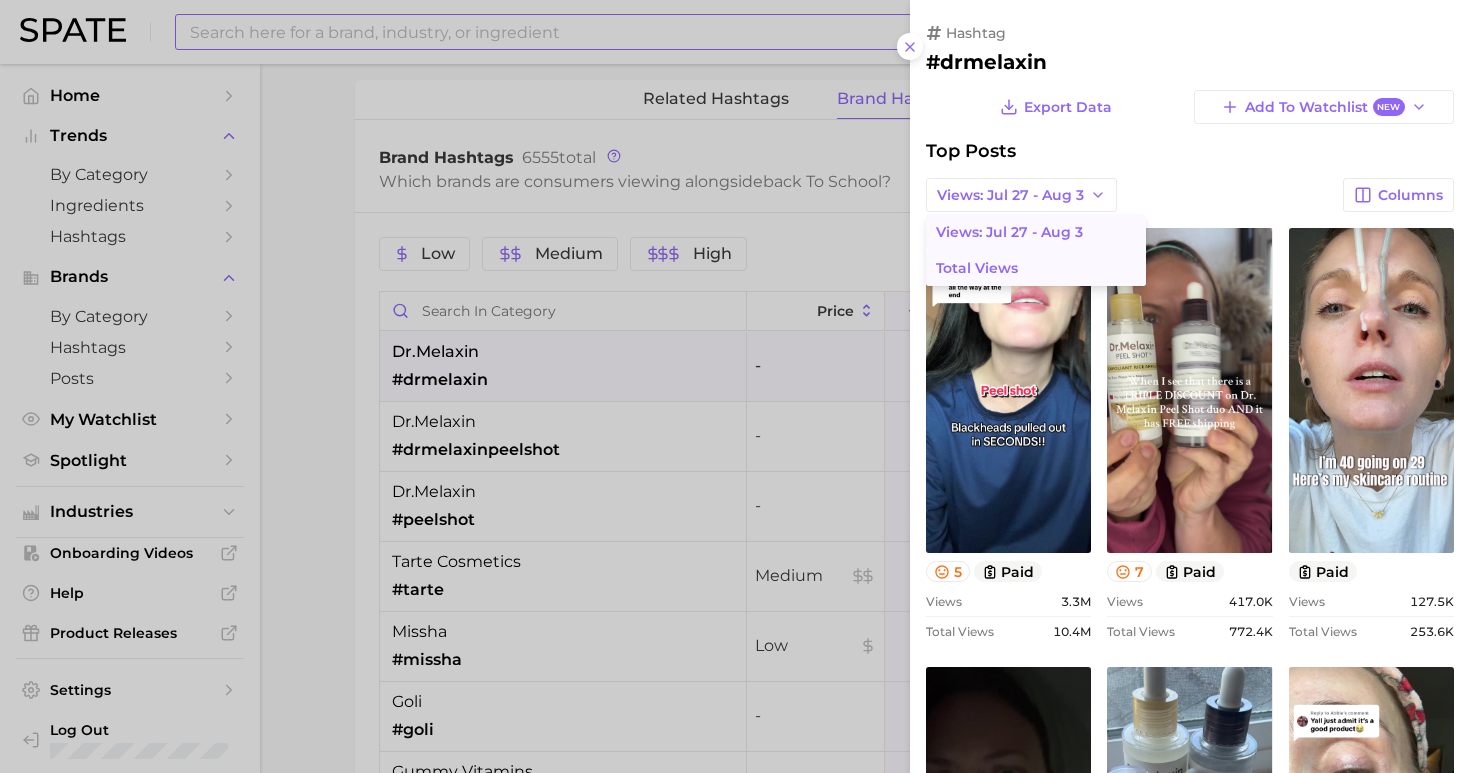 click on "Total Views" at bounding box center [1036, 268] 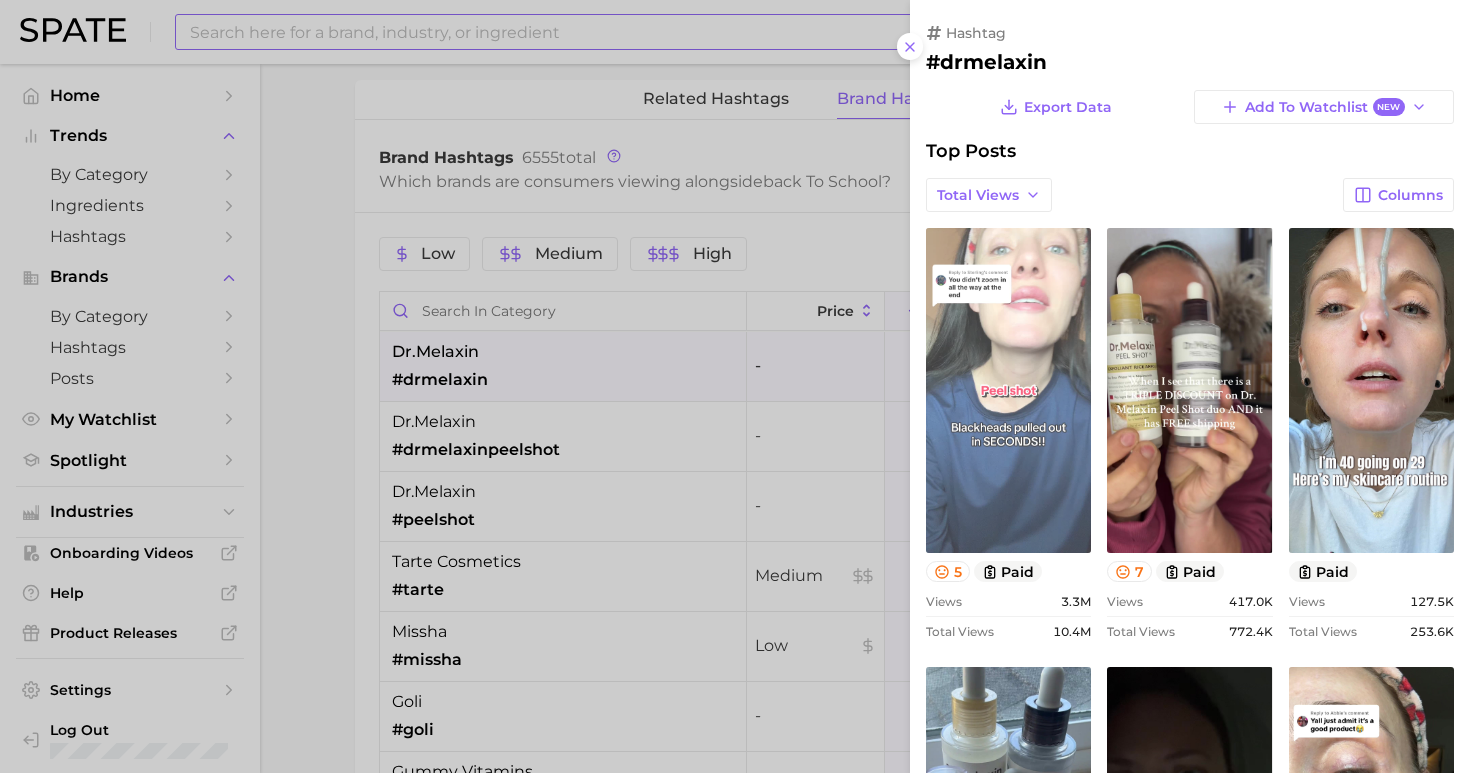 scroll, scrollTop: 0, scrollLeft: 0, axis: both 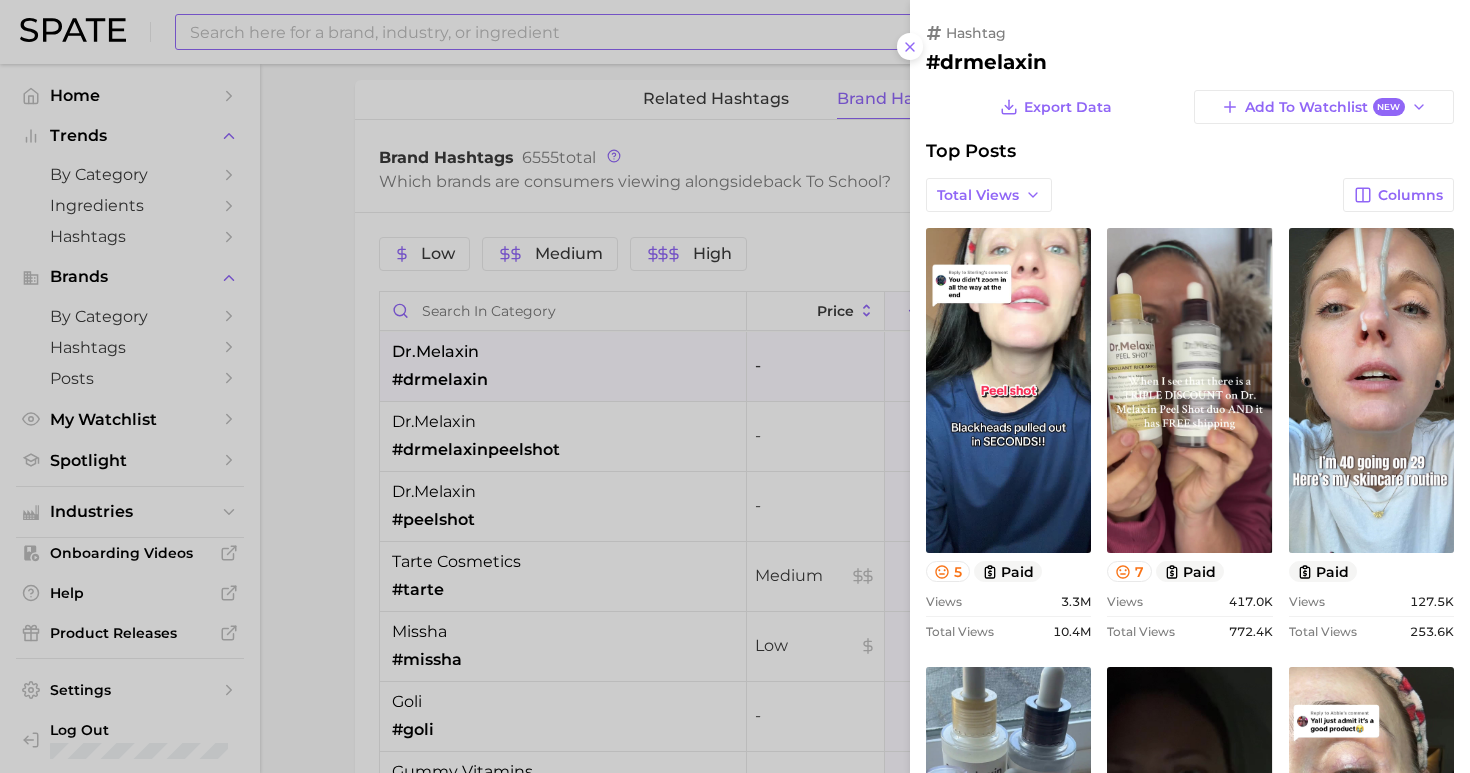 click 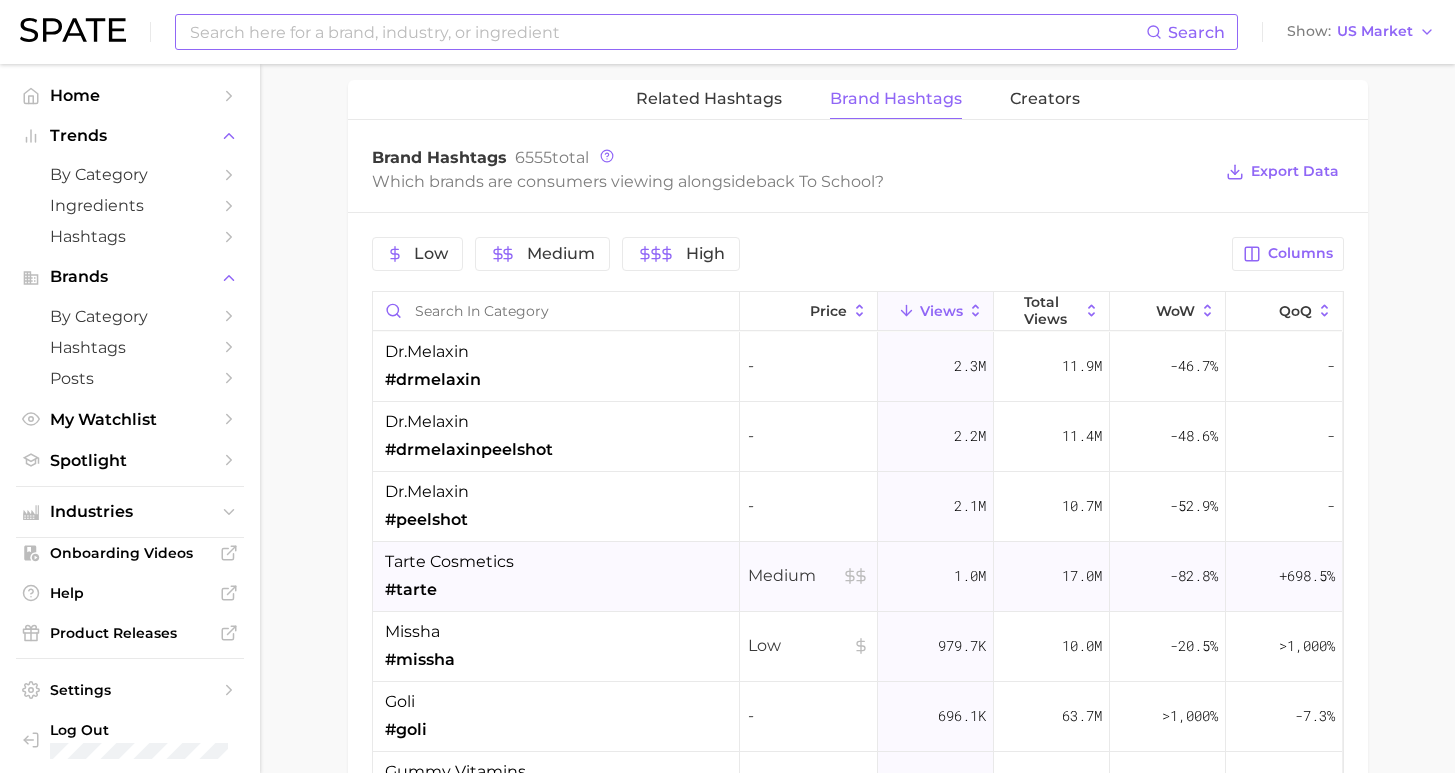 click on "tarte cosmetics #tarte" at bounding box center (556, 577) 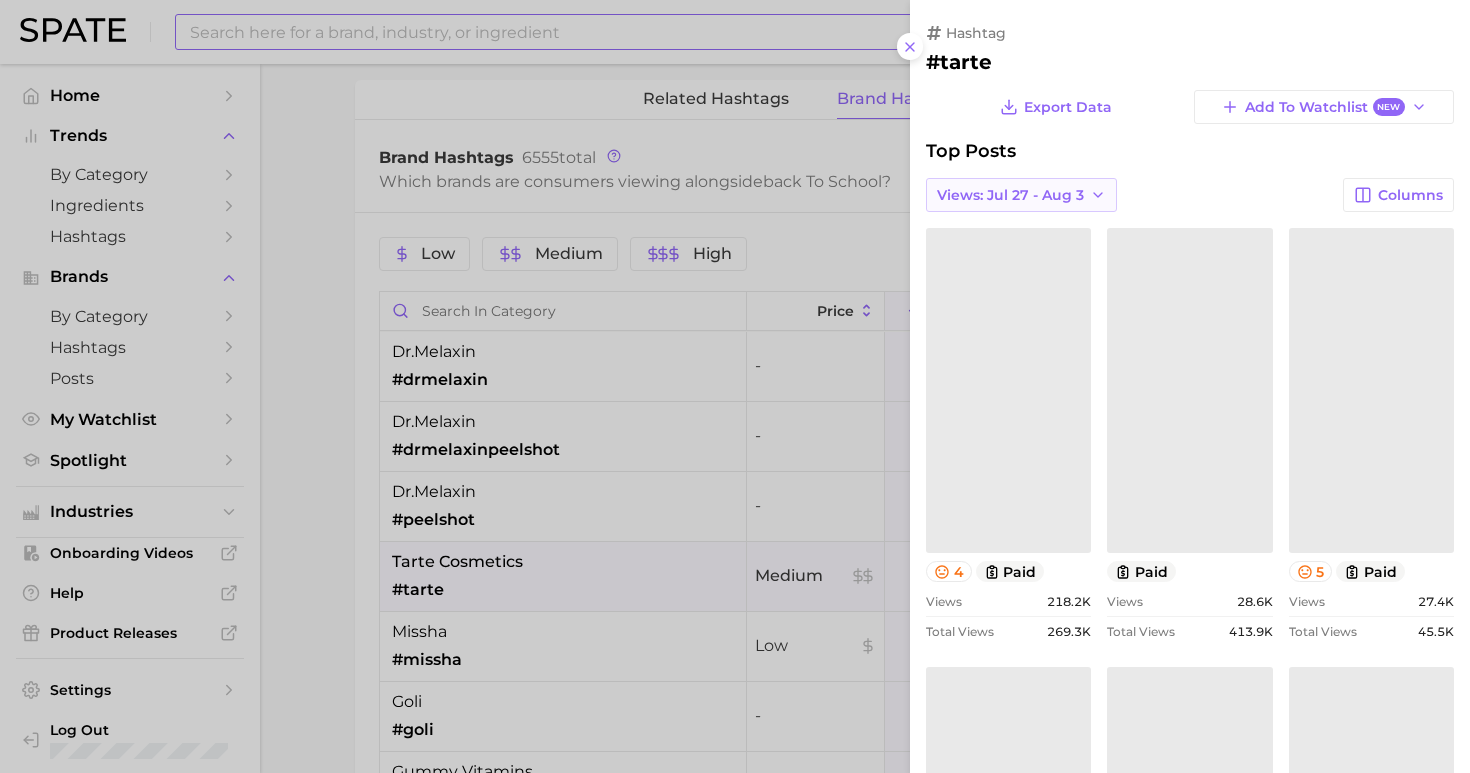 click on "Views: Jul 27 - Aug 3" at bounding box center [1010, 195] 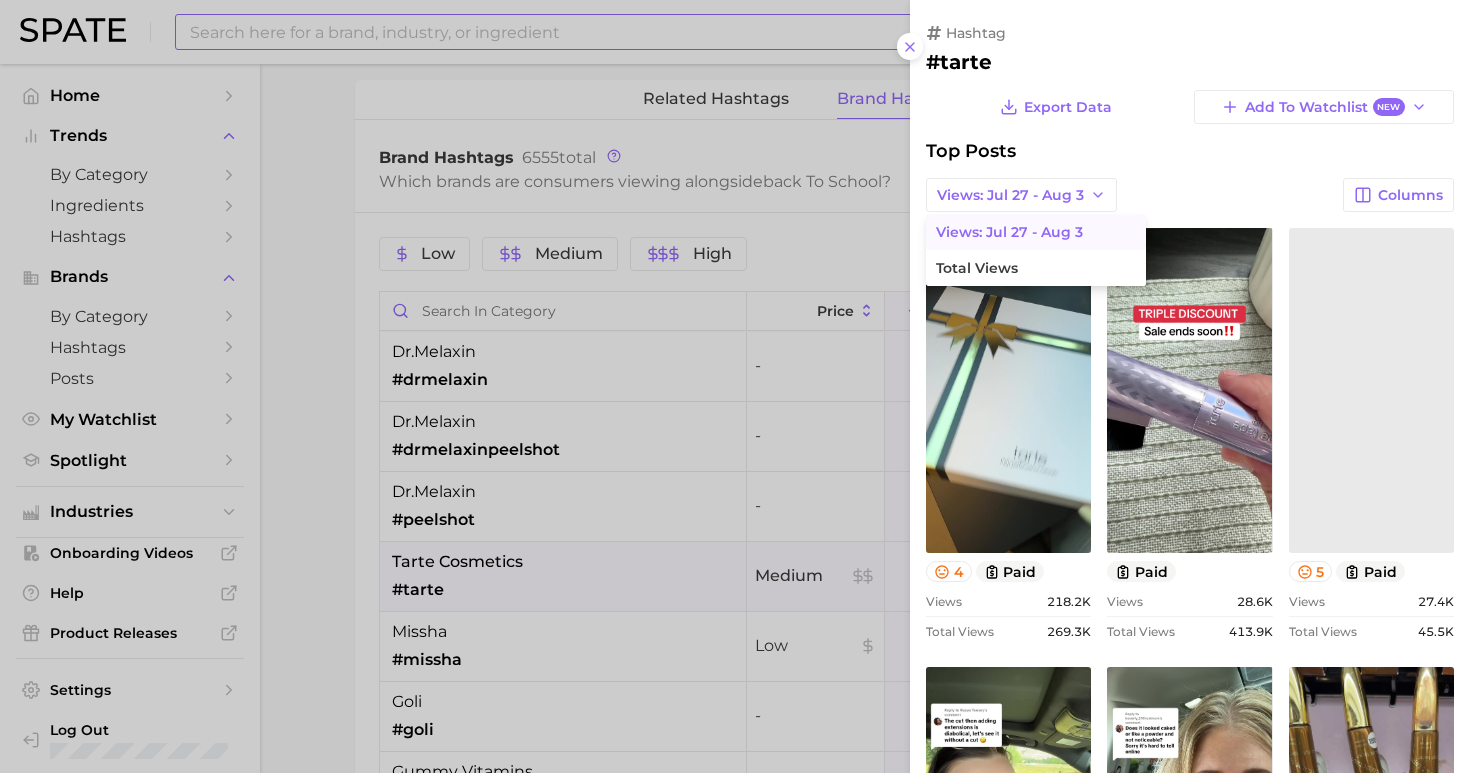 scroll, scrollTop: 0, scrollLeft: 0, axis: both 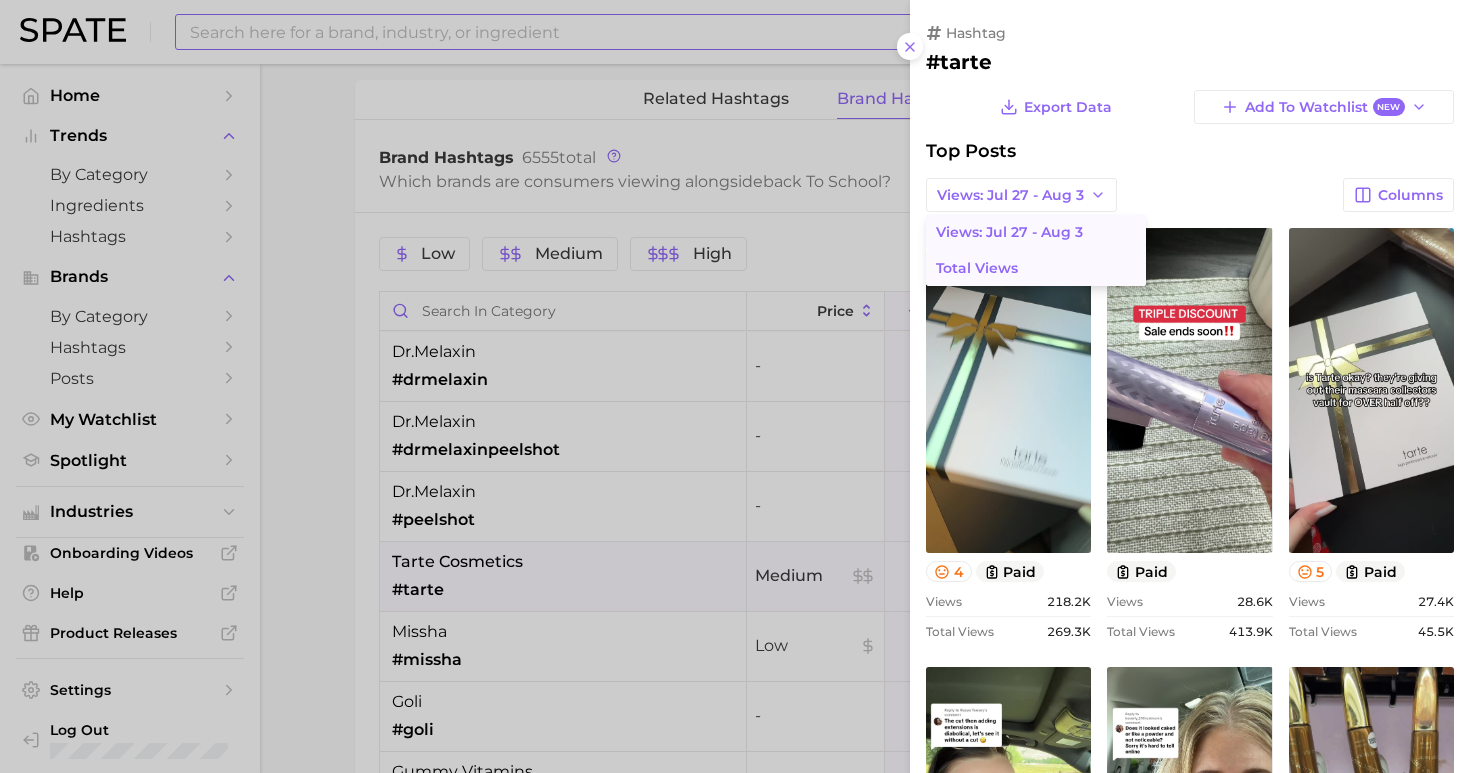 click on "Total Views" at bounding box center [1036, 268] 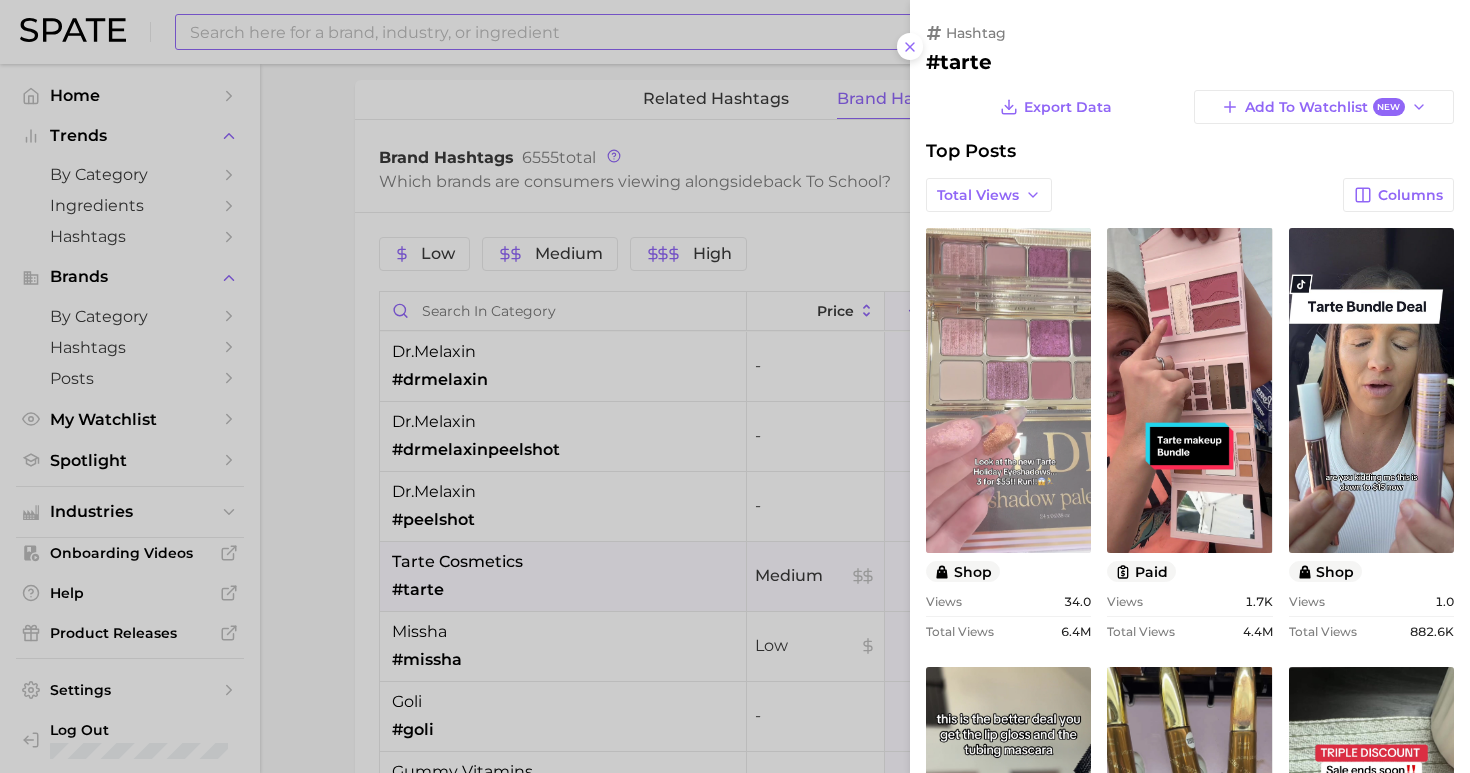 click on "view post on TikTok" at bounding box center [1008, 390] 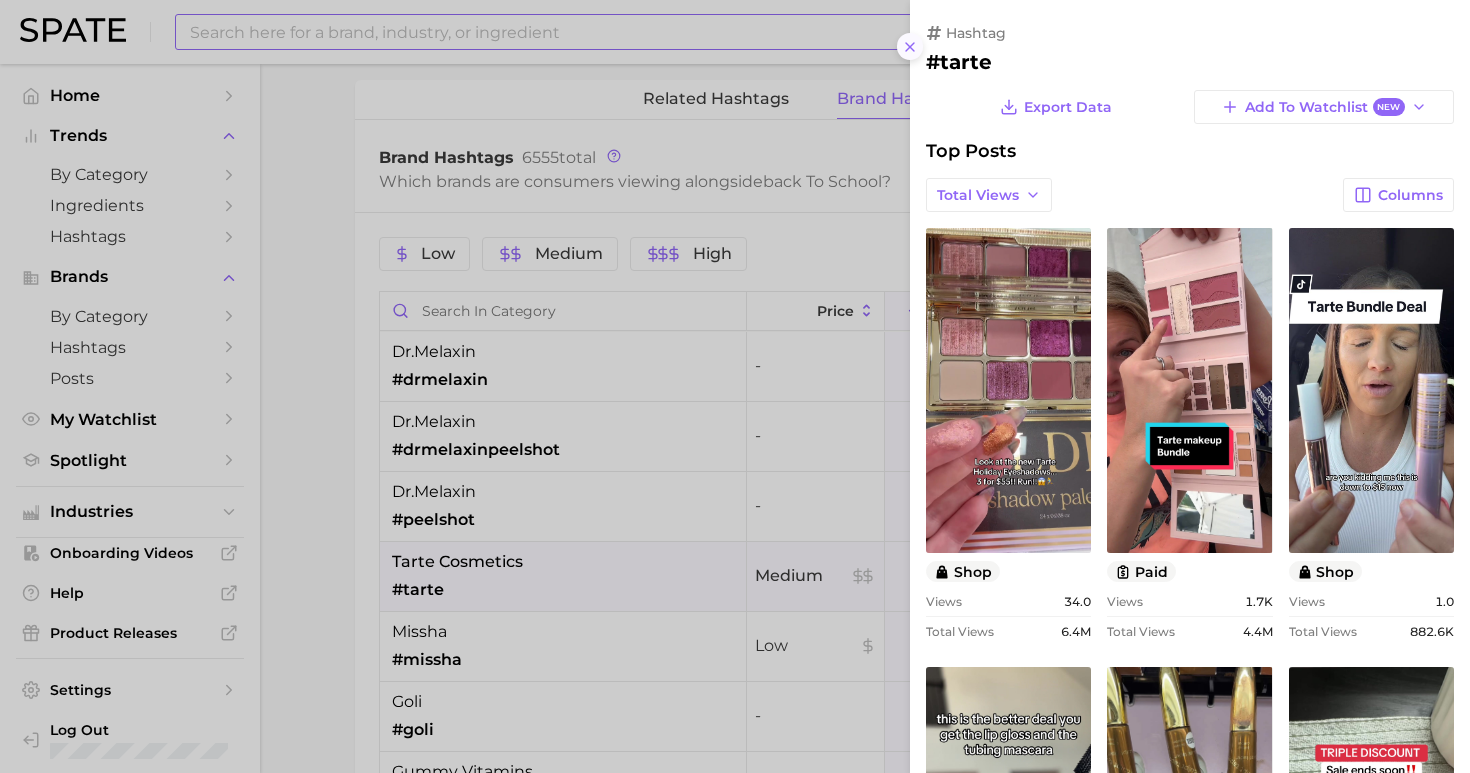 click 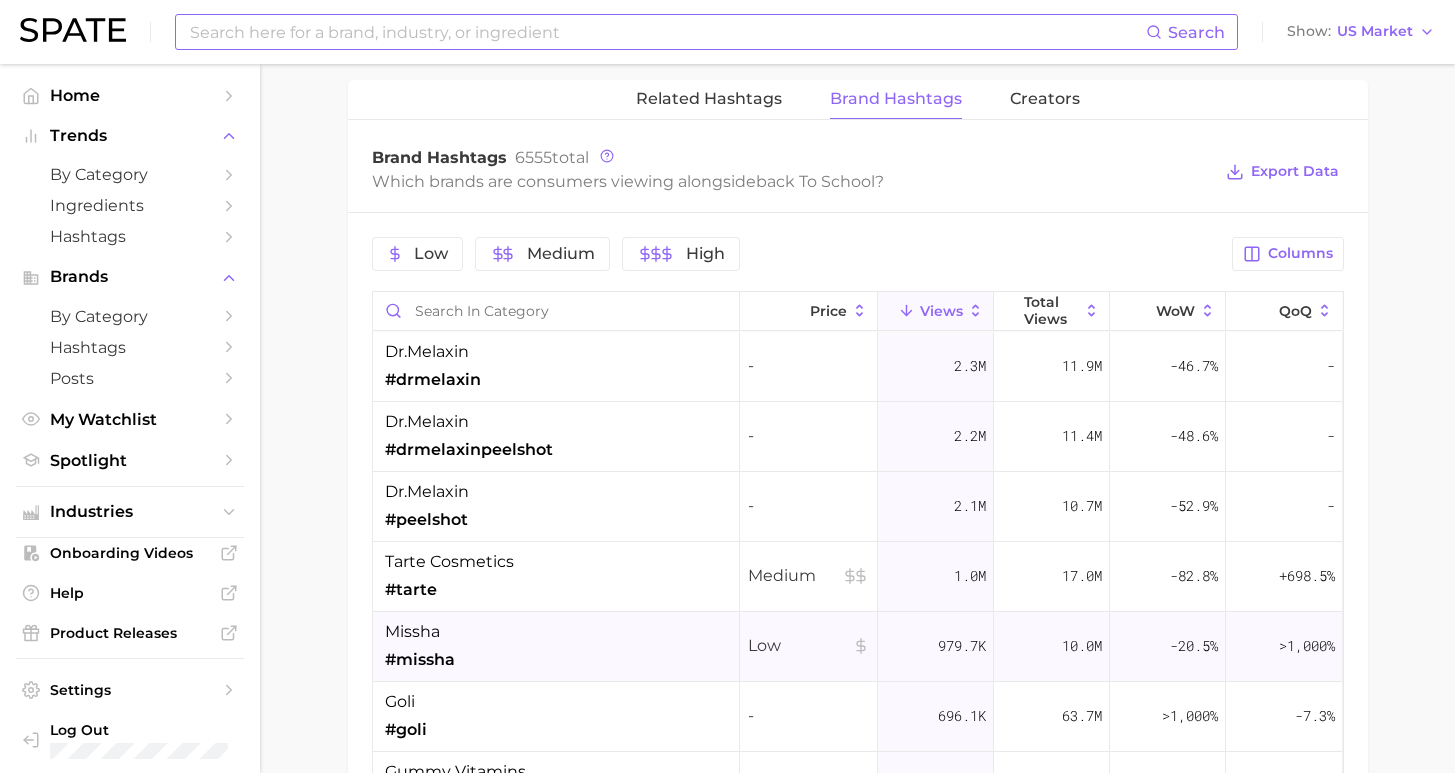 click on "missha #missha" at bounding box center [556, 647] 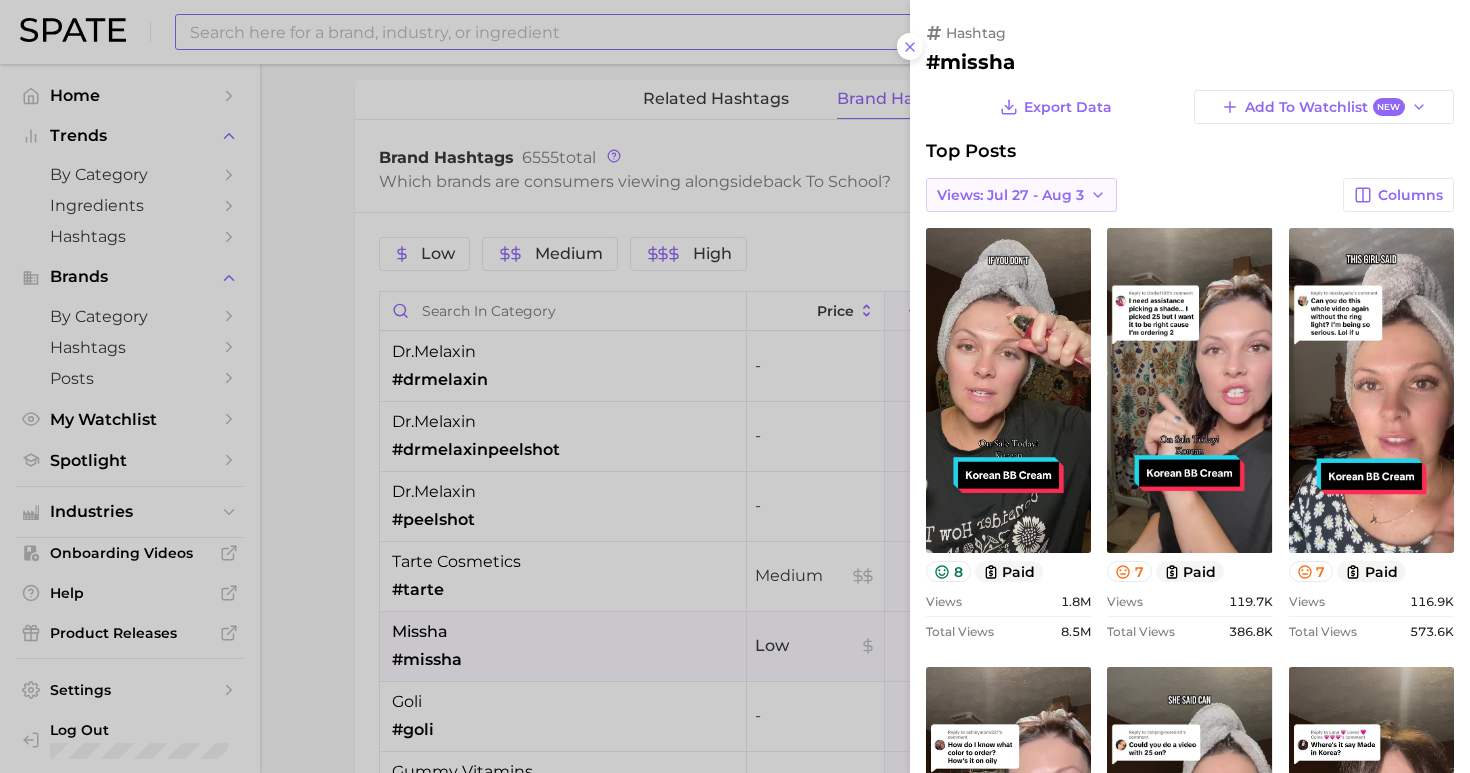 click on "Views: Jul 27 - Aug 3" at bounding box center (1021, 195) 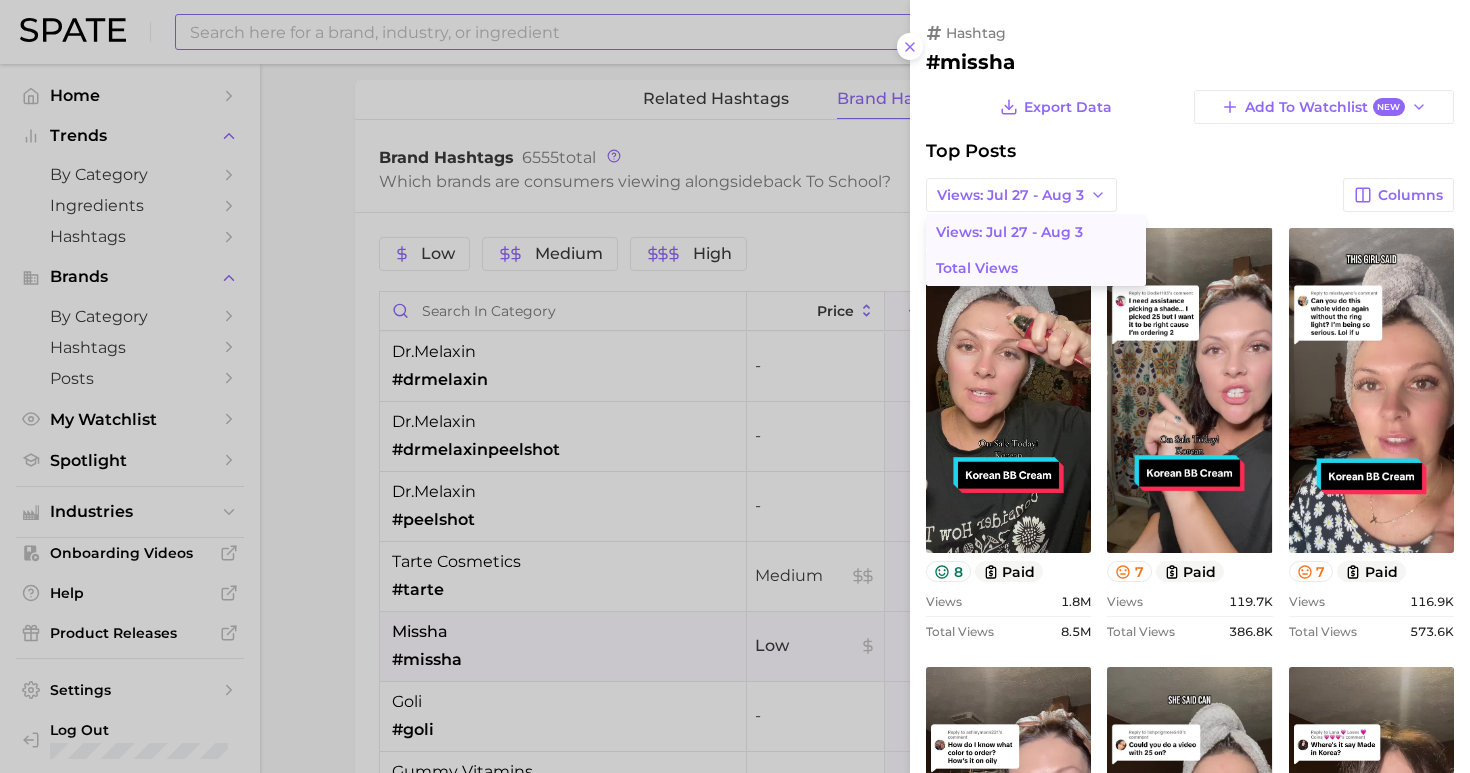 click on "Total Views" at bounding box center [1036, 268] 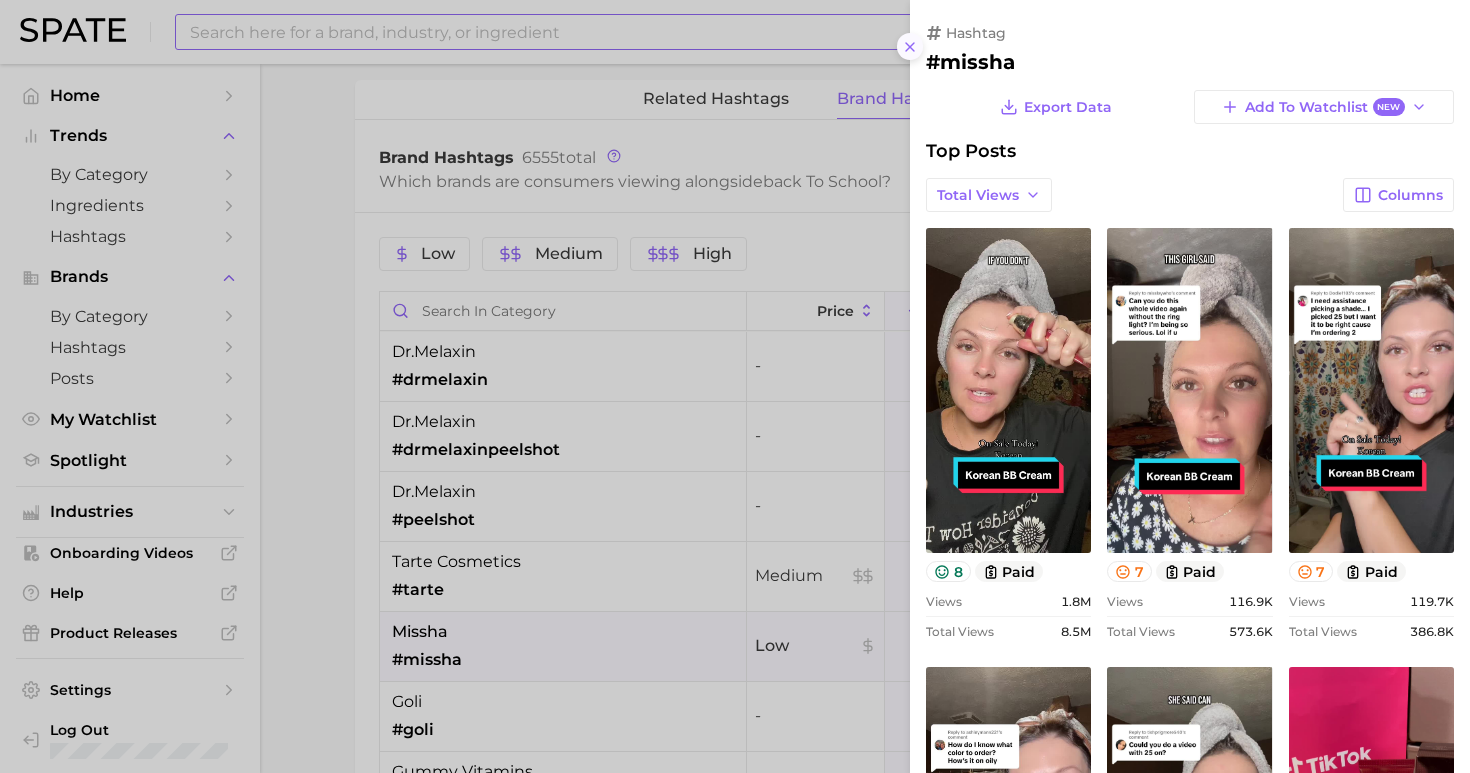 click 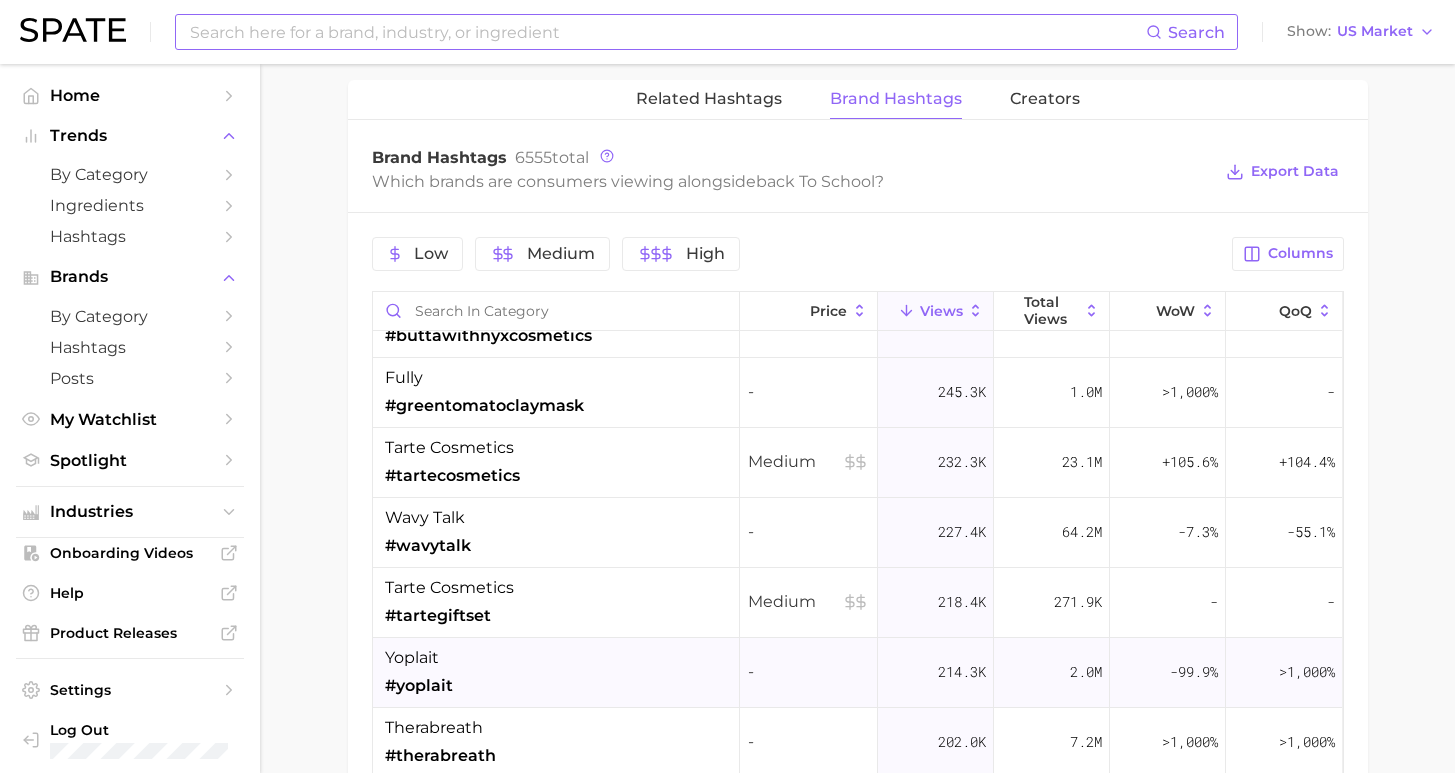 click on "yoplait #yoplait" at bounding box center (556, 673) 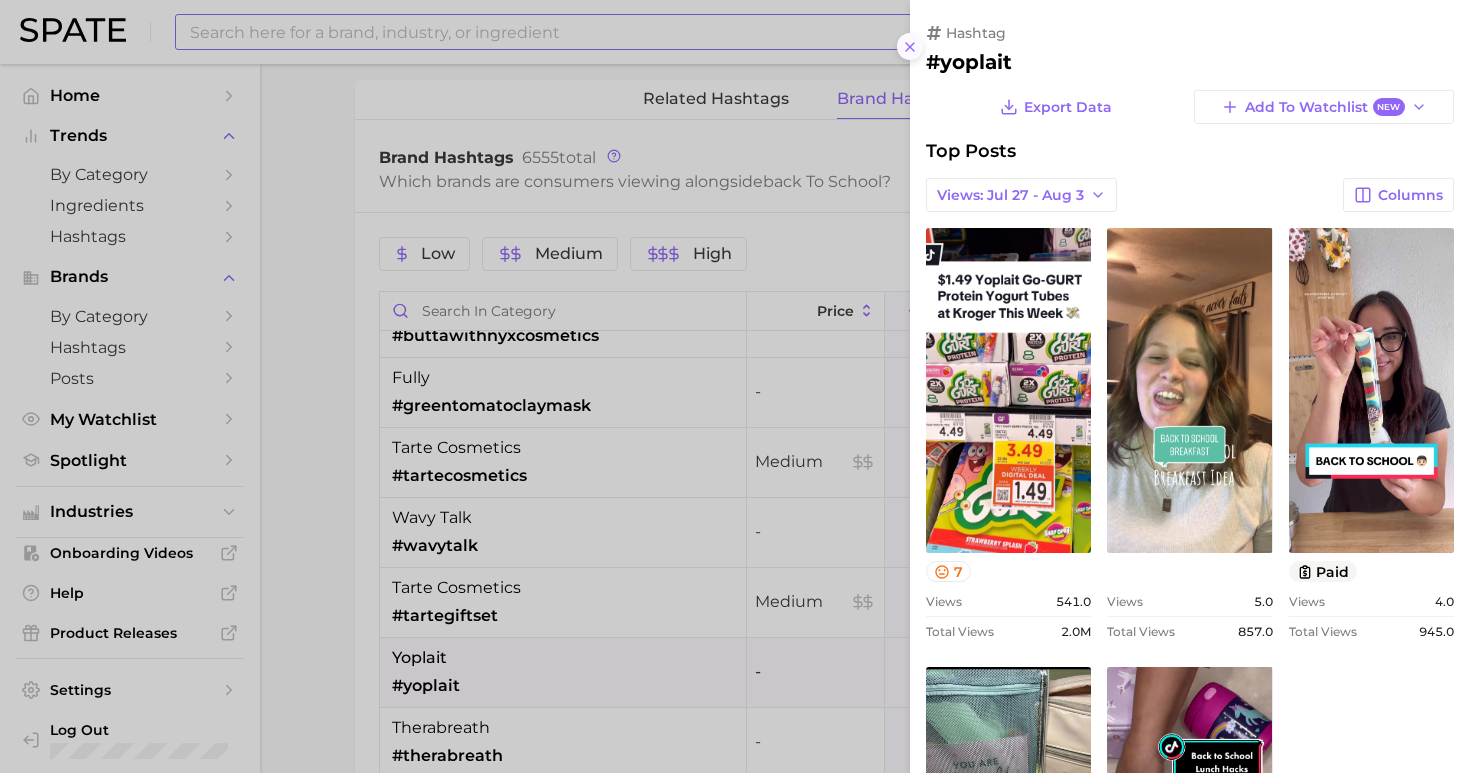 click 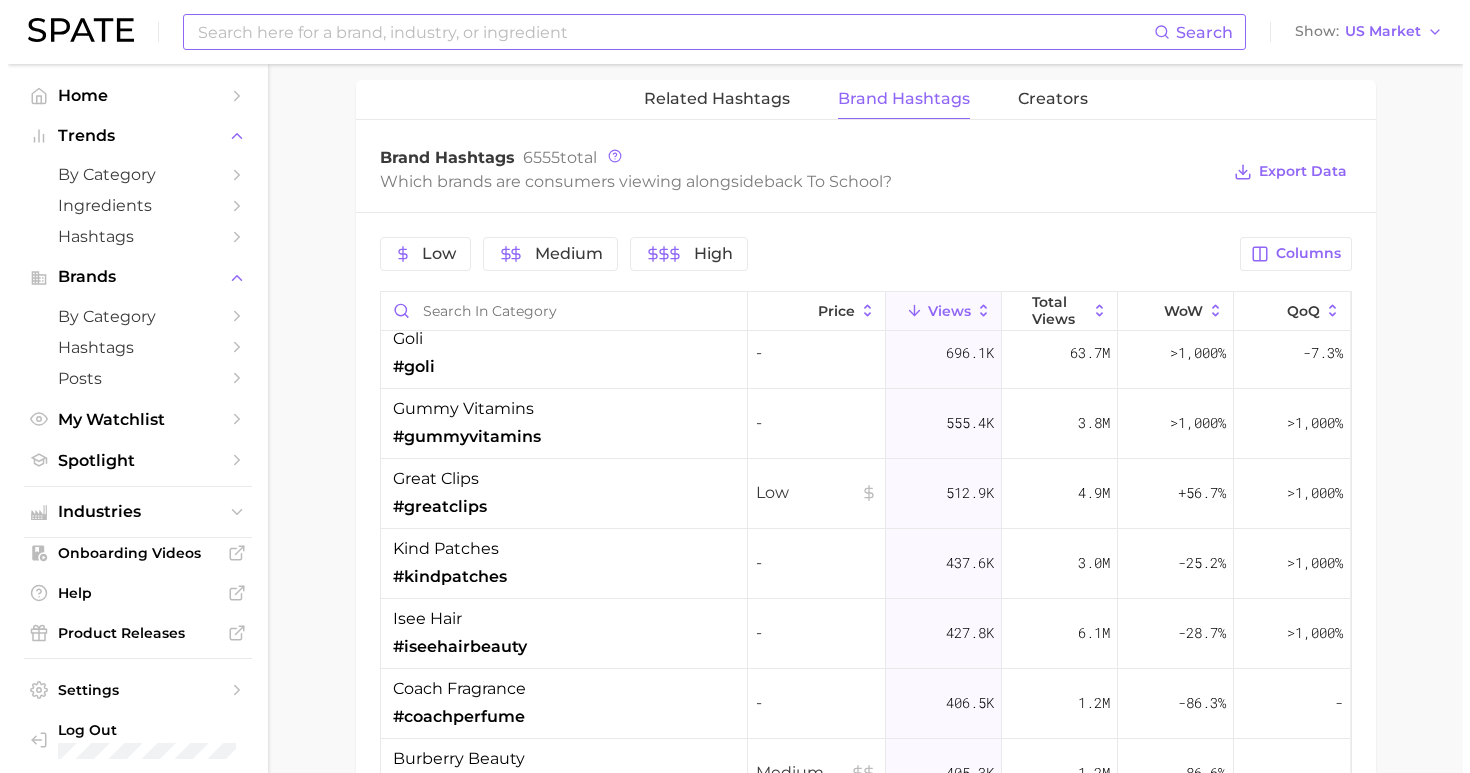 scroll, scrollTop: 359, scrollLeft: 0, axis: vertical 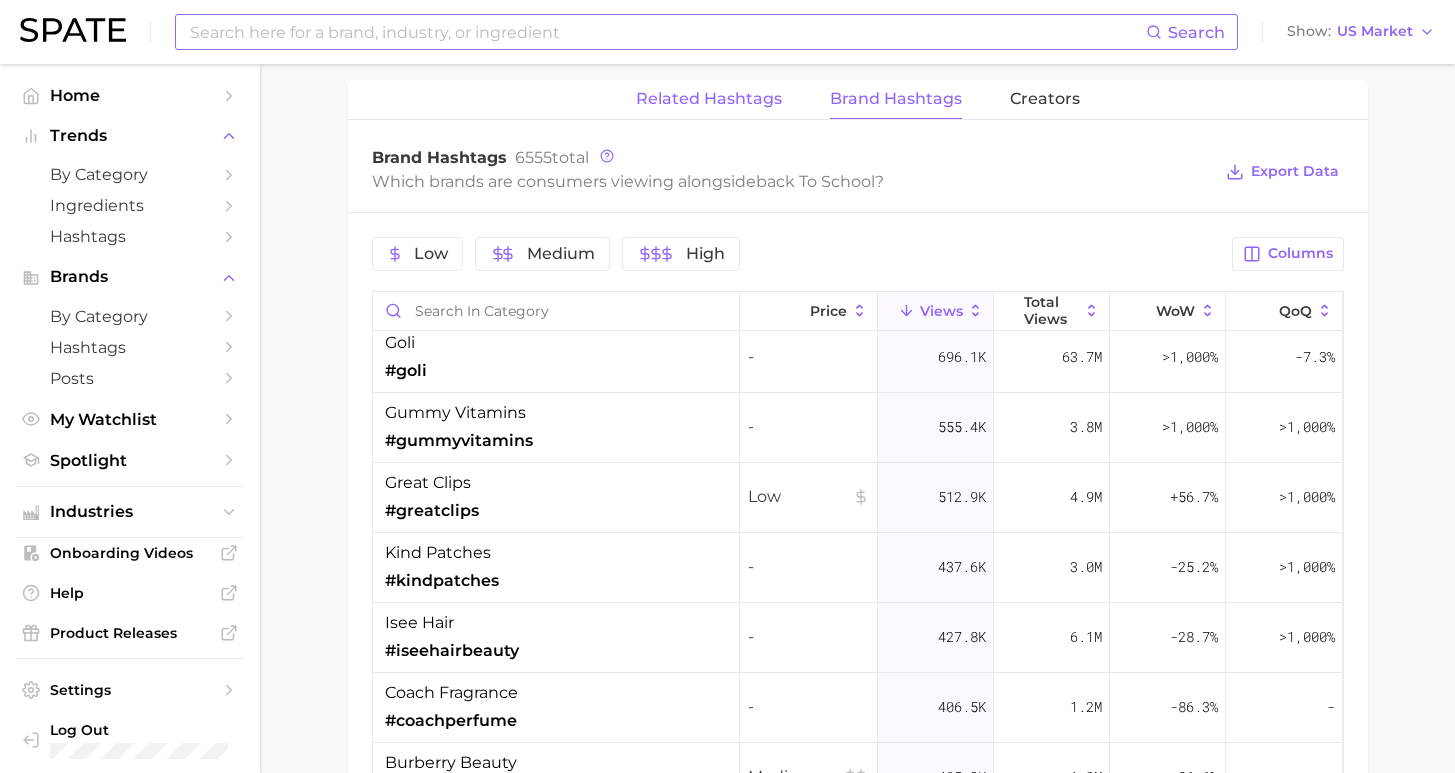 click on "Related Hashtags" at bounding box center [709, 99] 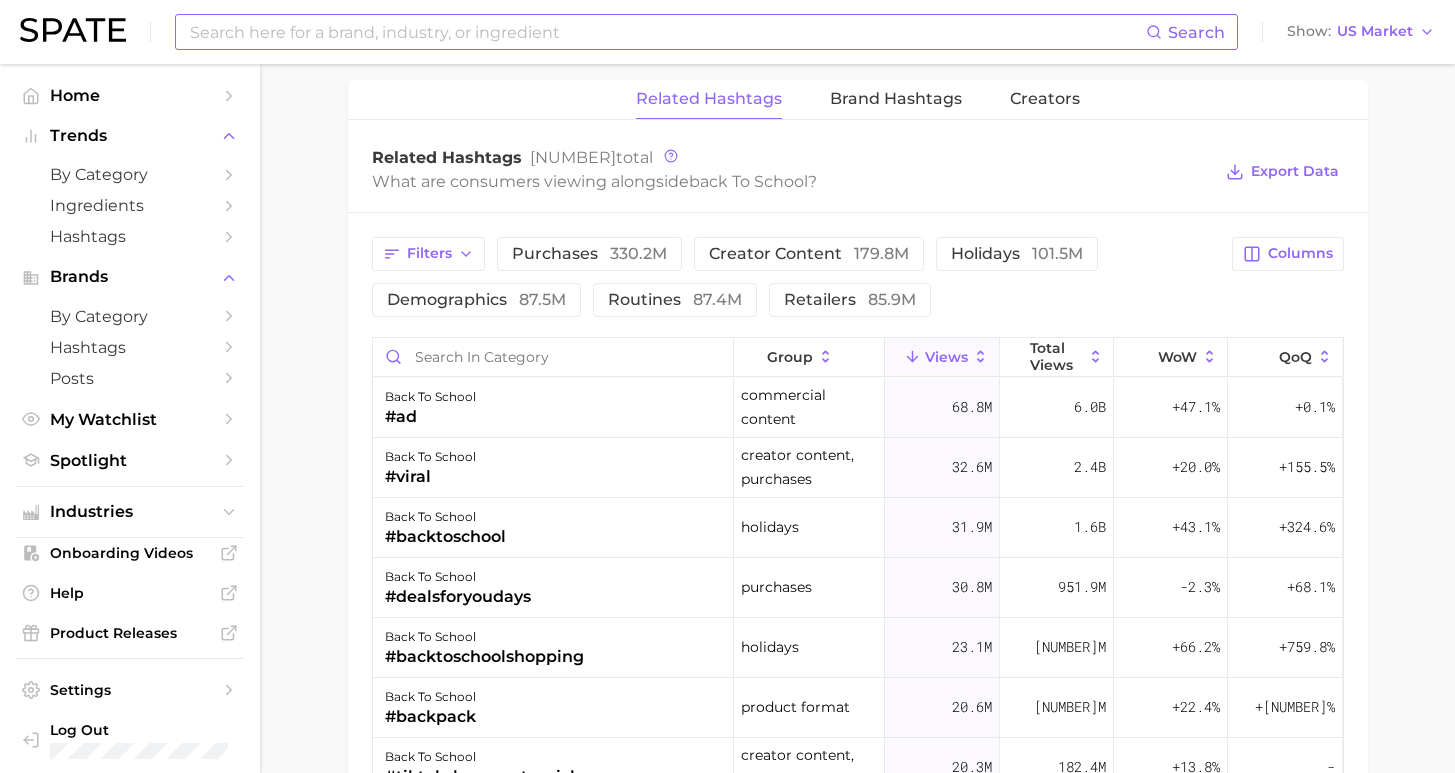 click on "Related Hashtags" at bounding box center [709, 99] 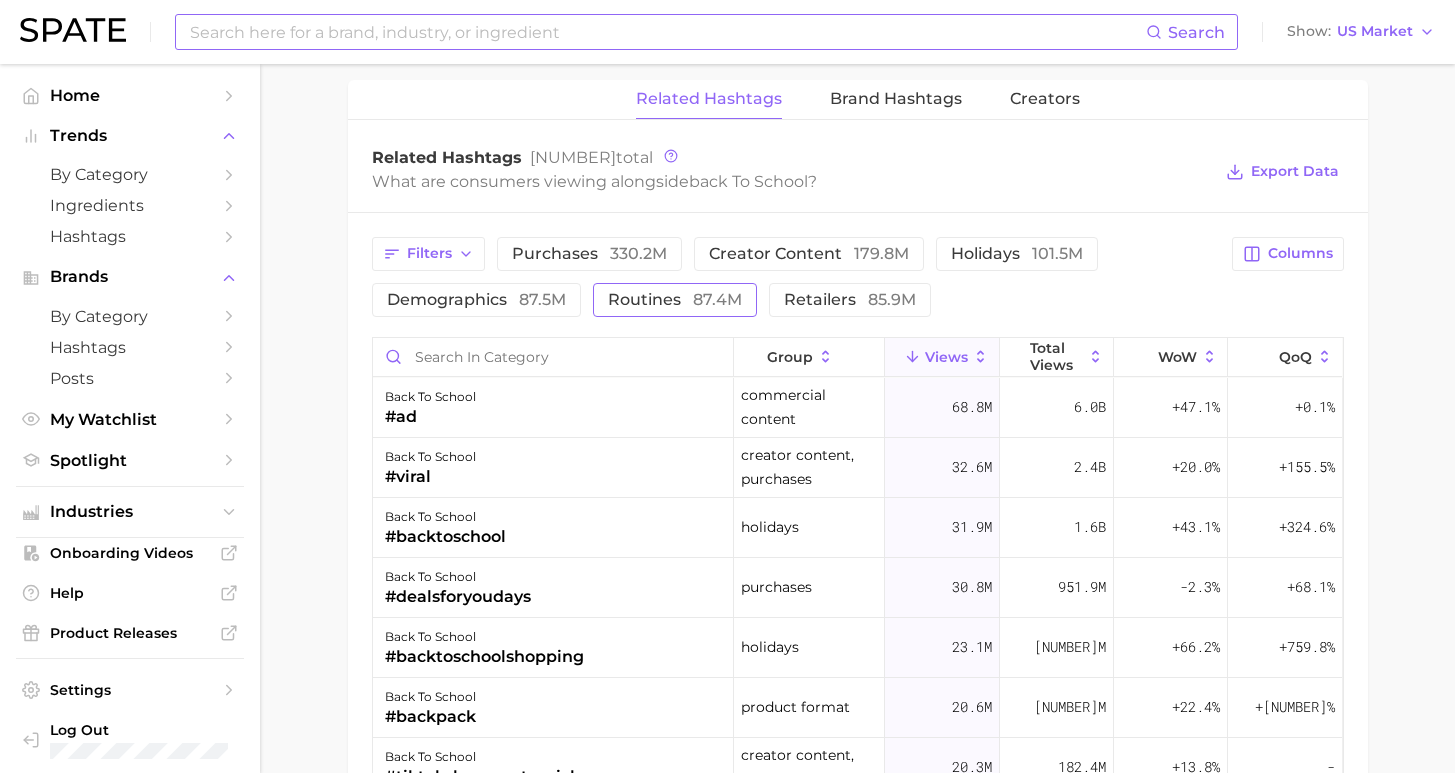 click on "routines   [NUMBER]m" at bounding box center [675, 300] 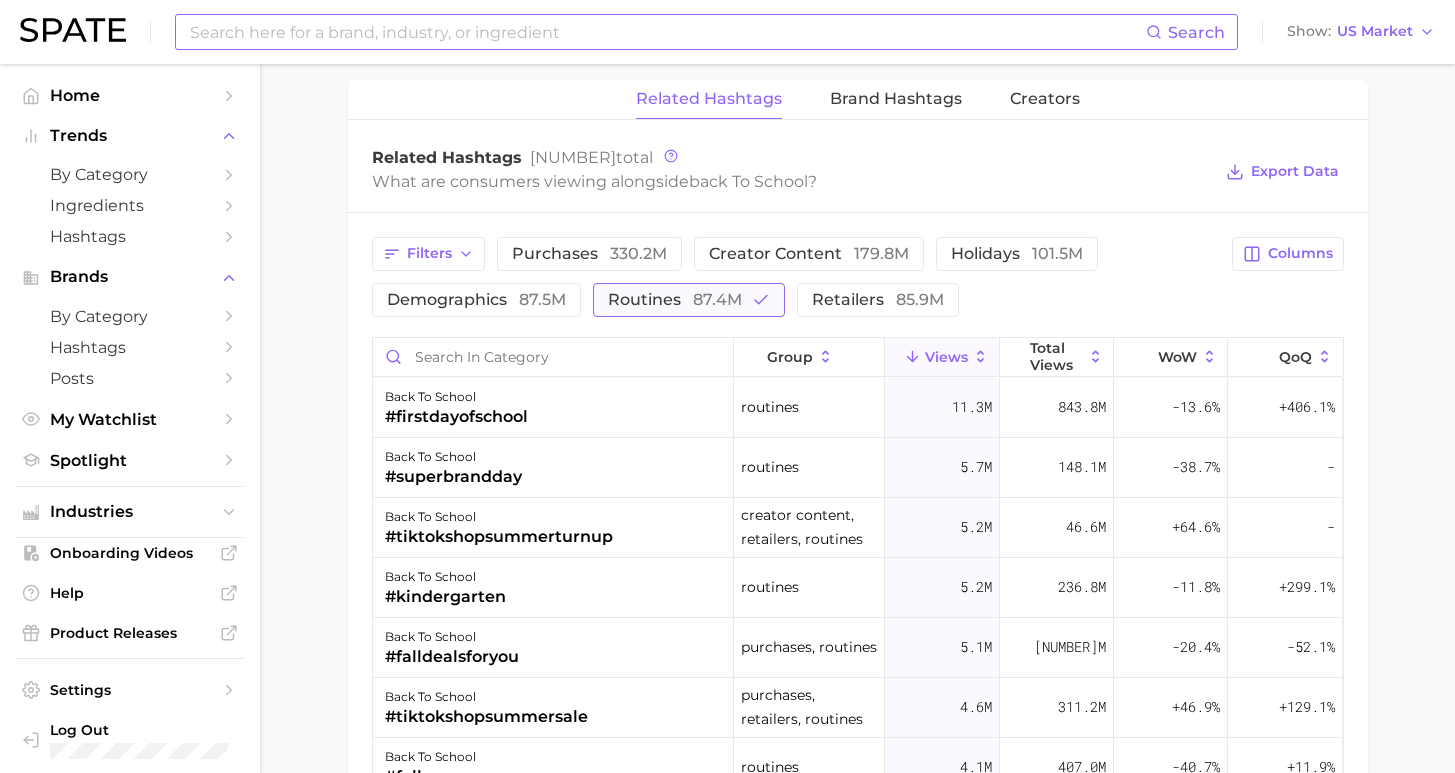 click on "routines   [NUMBER]m" at bounding box center [675, 300] 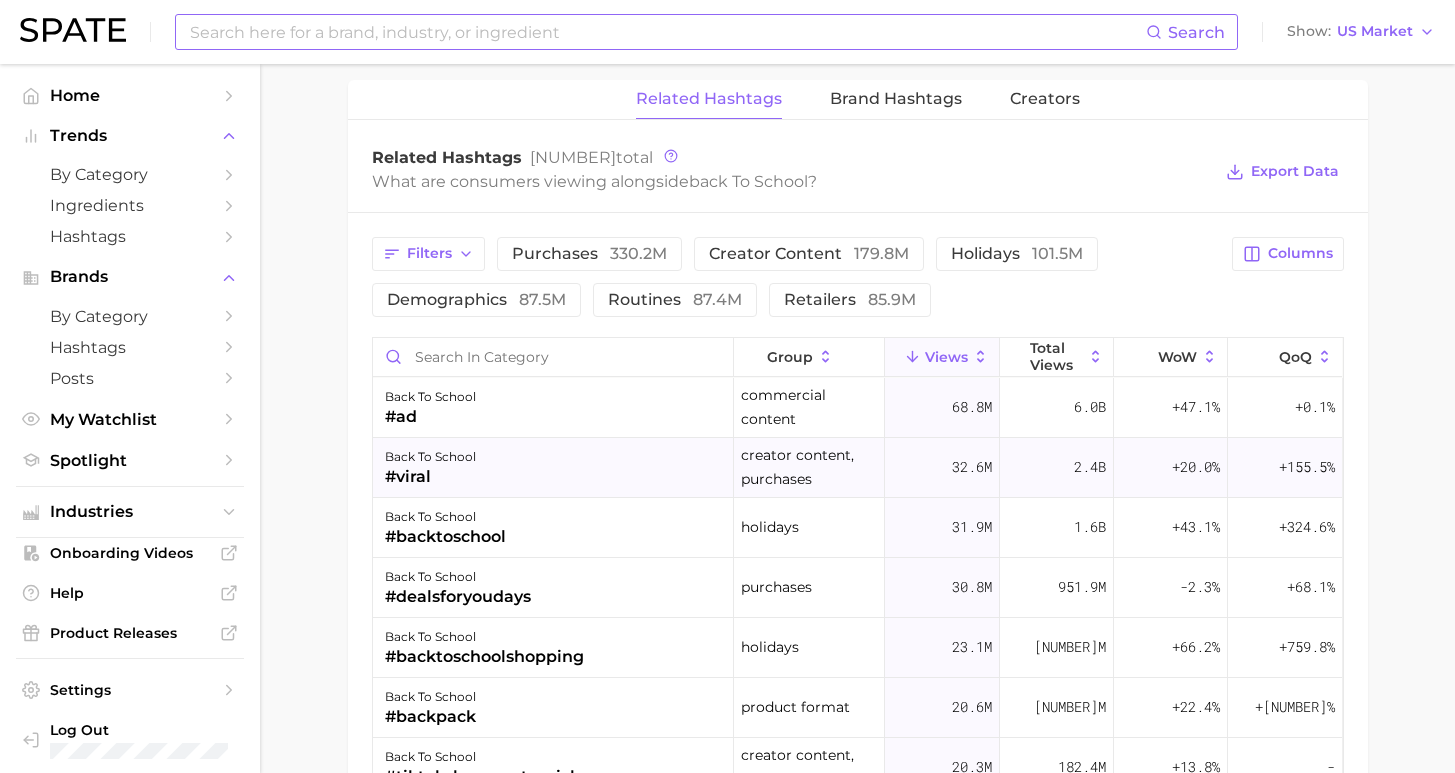 click on "#viral" at bounding box center [430, 477] 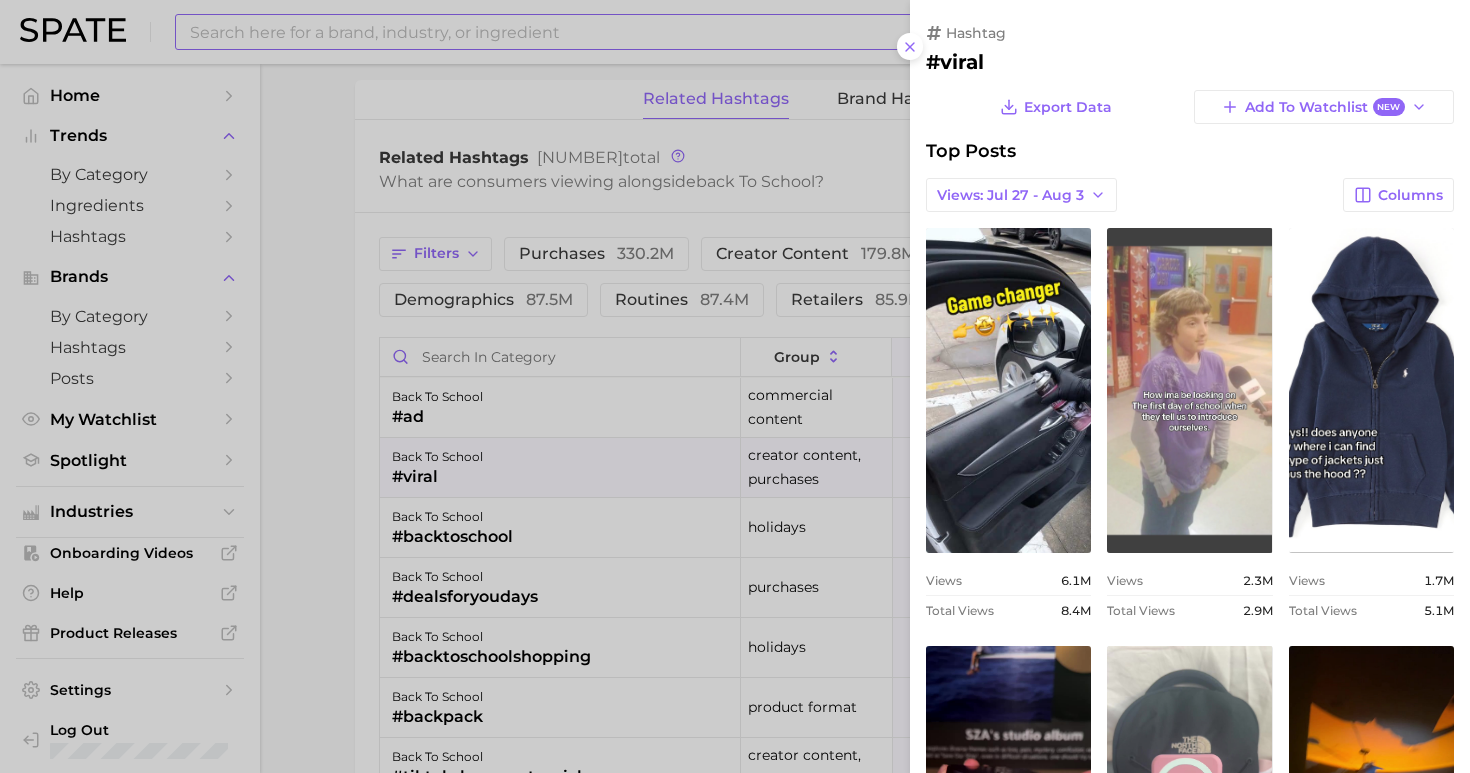 scroll, scrollTop: 0, scrollLeft: 0, axis: both 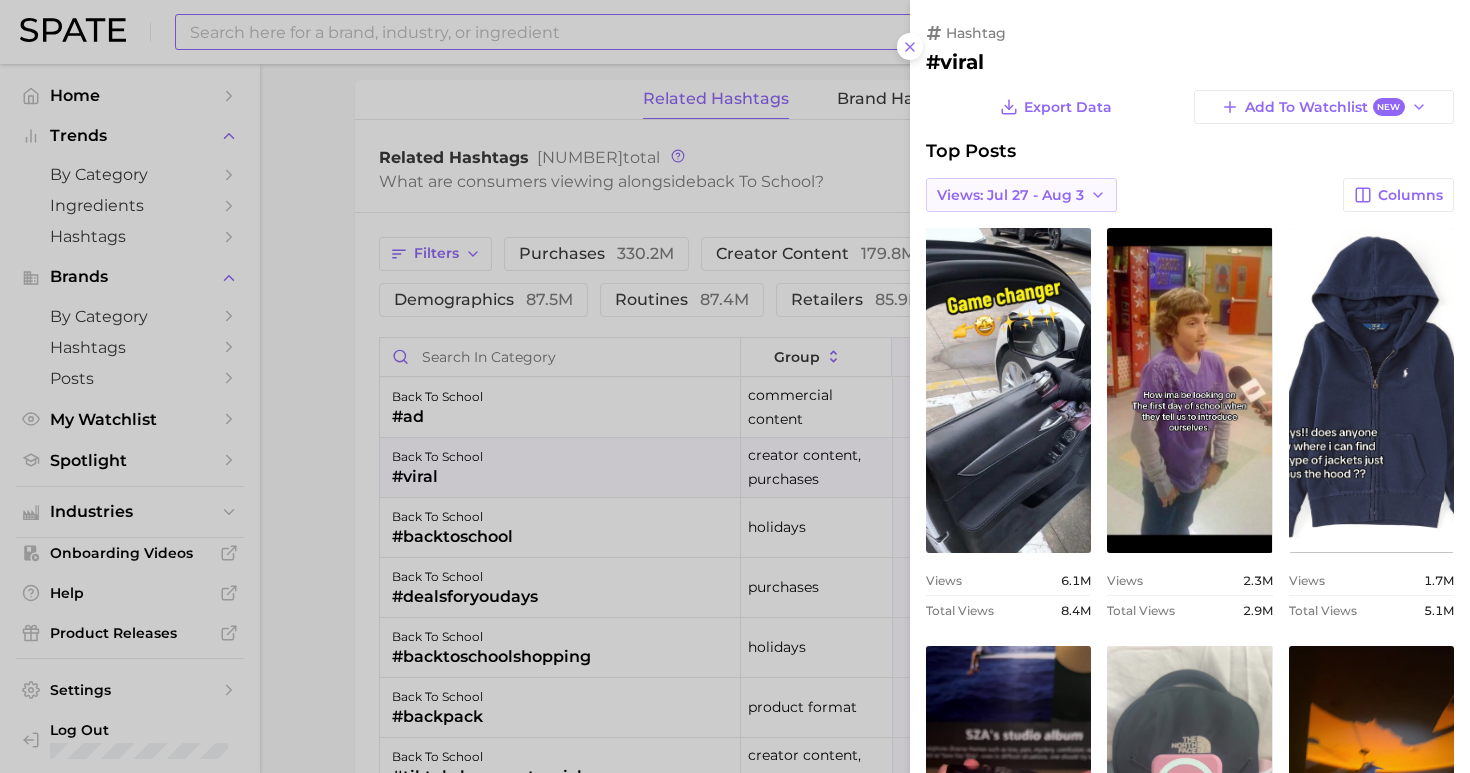 click on "Views: Jul 27 - Aug 3" at bounding box center (1010, 195) 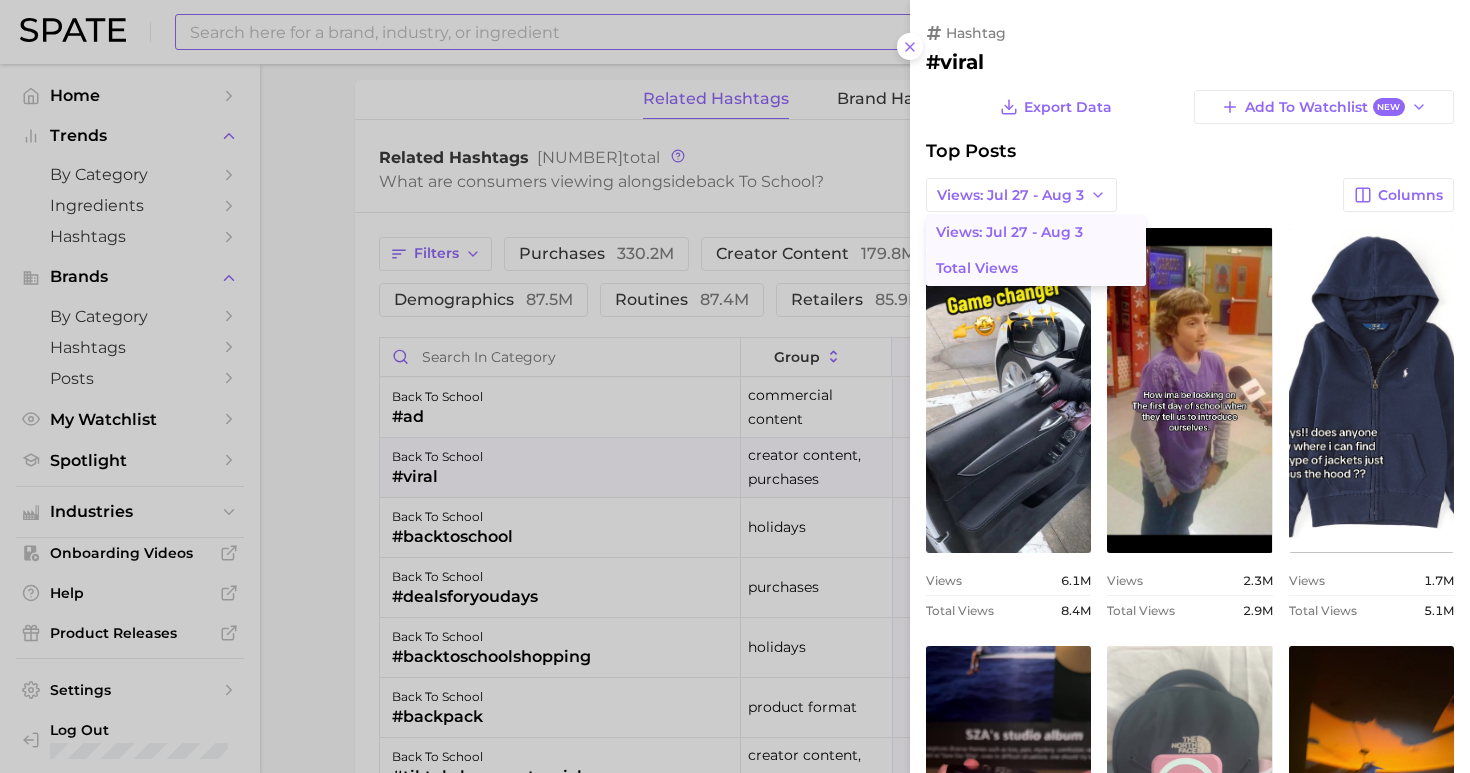 click on "Total Views" at bounding box center [977, 268] 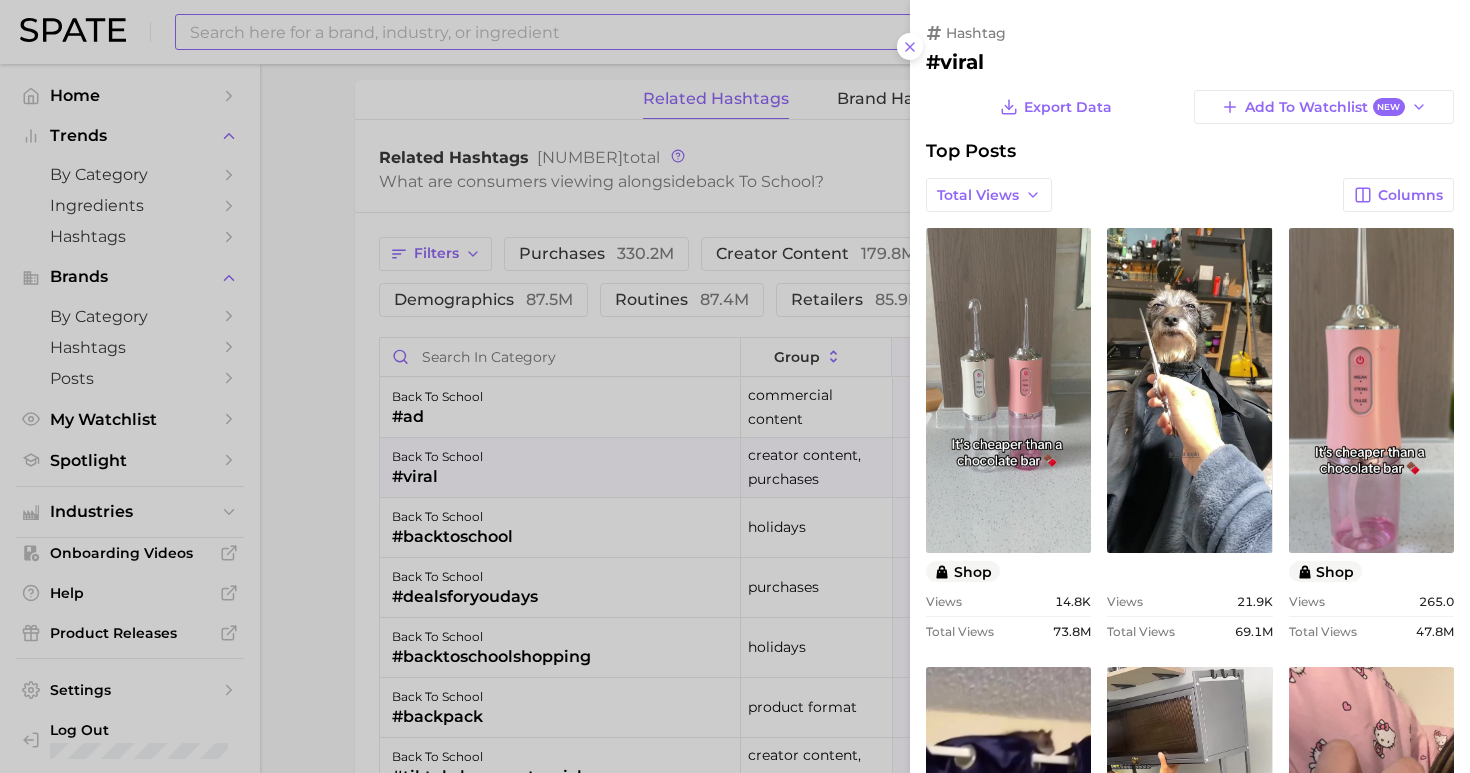 scroll, scrollTop: 0, scrollLeft: 0, axis: both 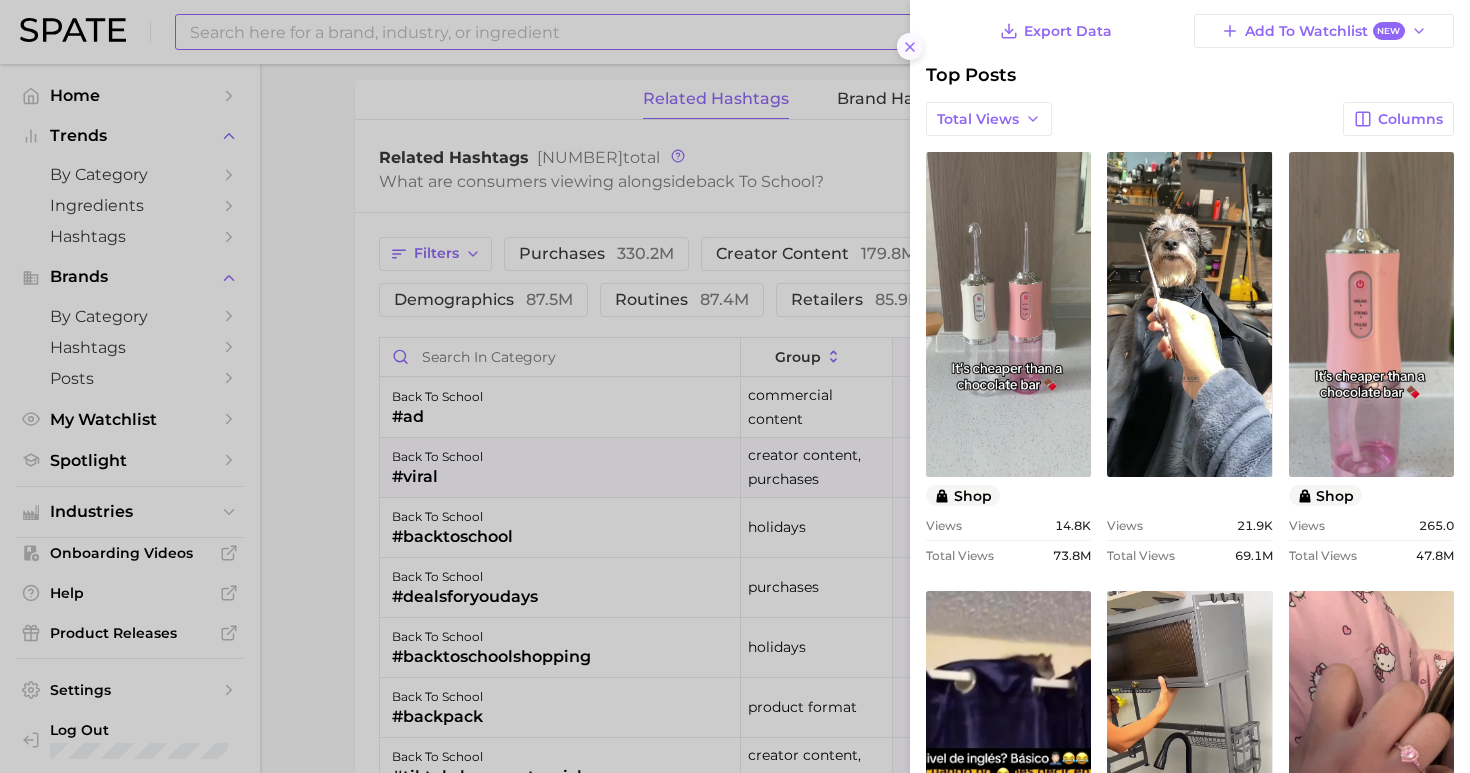 click 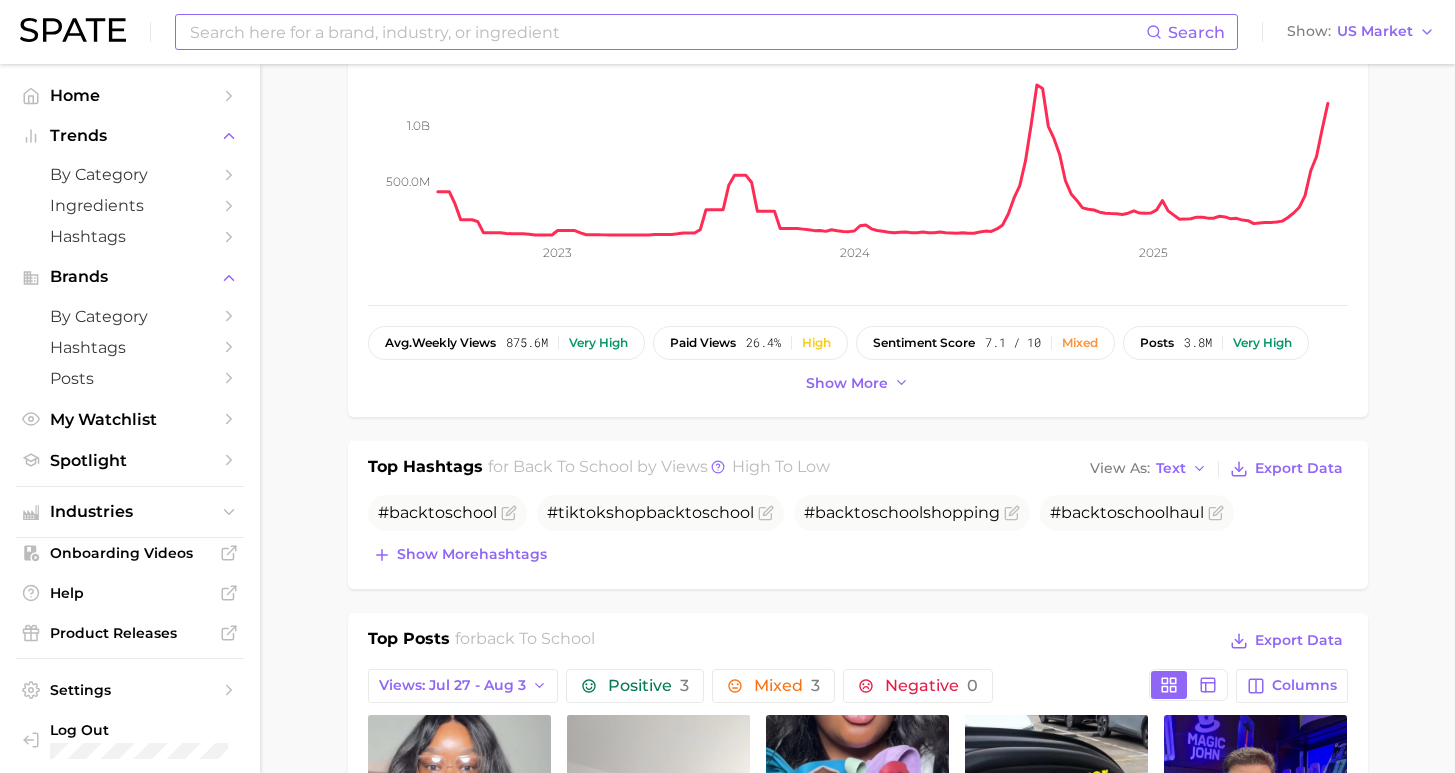 scroll, scrollTop: 831, scrollLeft: 0, axis: vertical 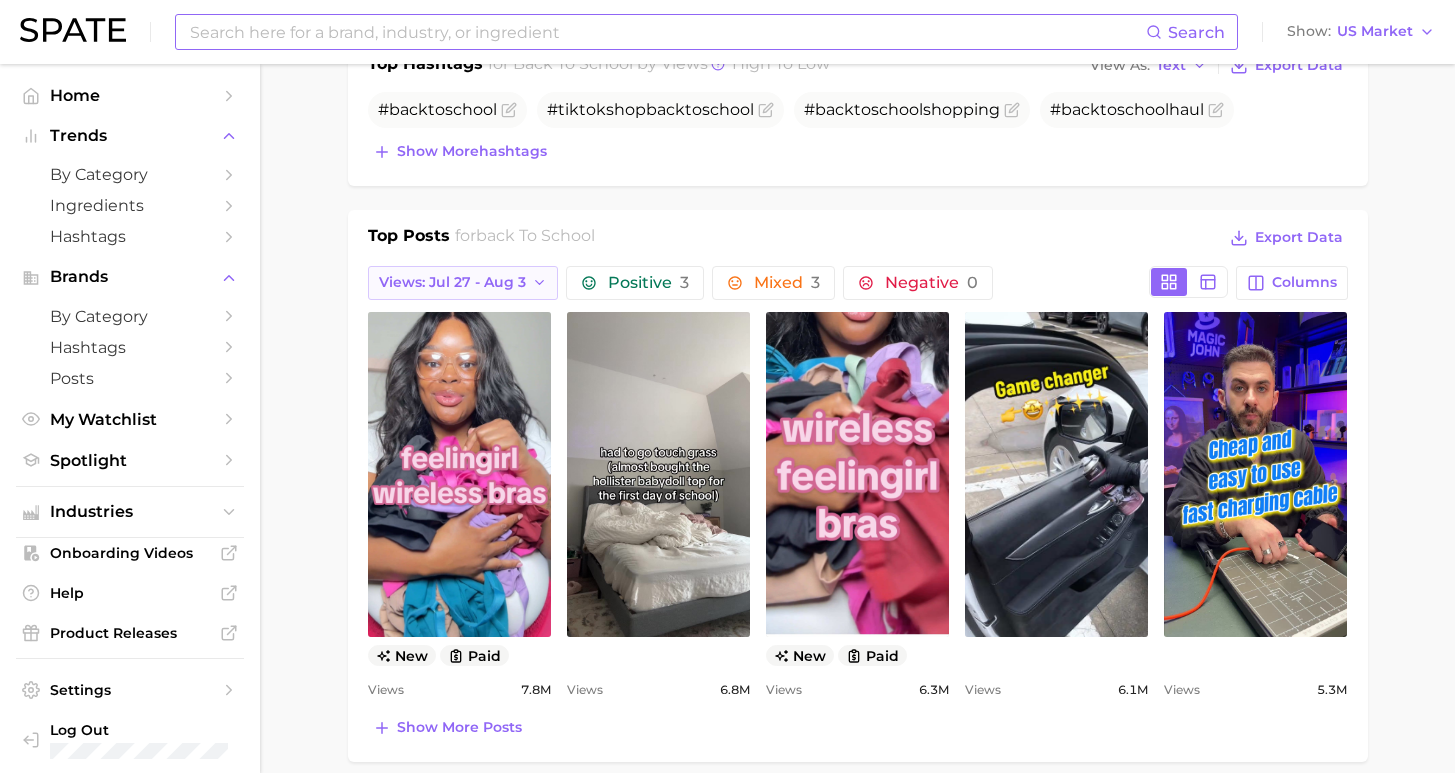 click on "Views: Jul 27 - Aug 3" at bounding box center (452, 282) 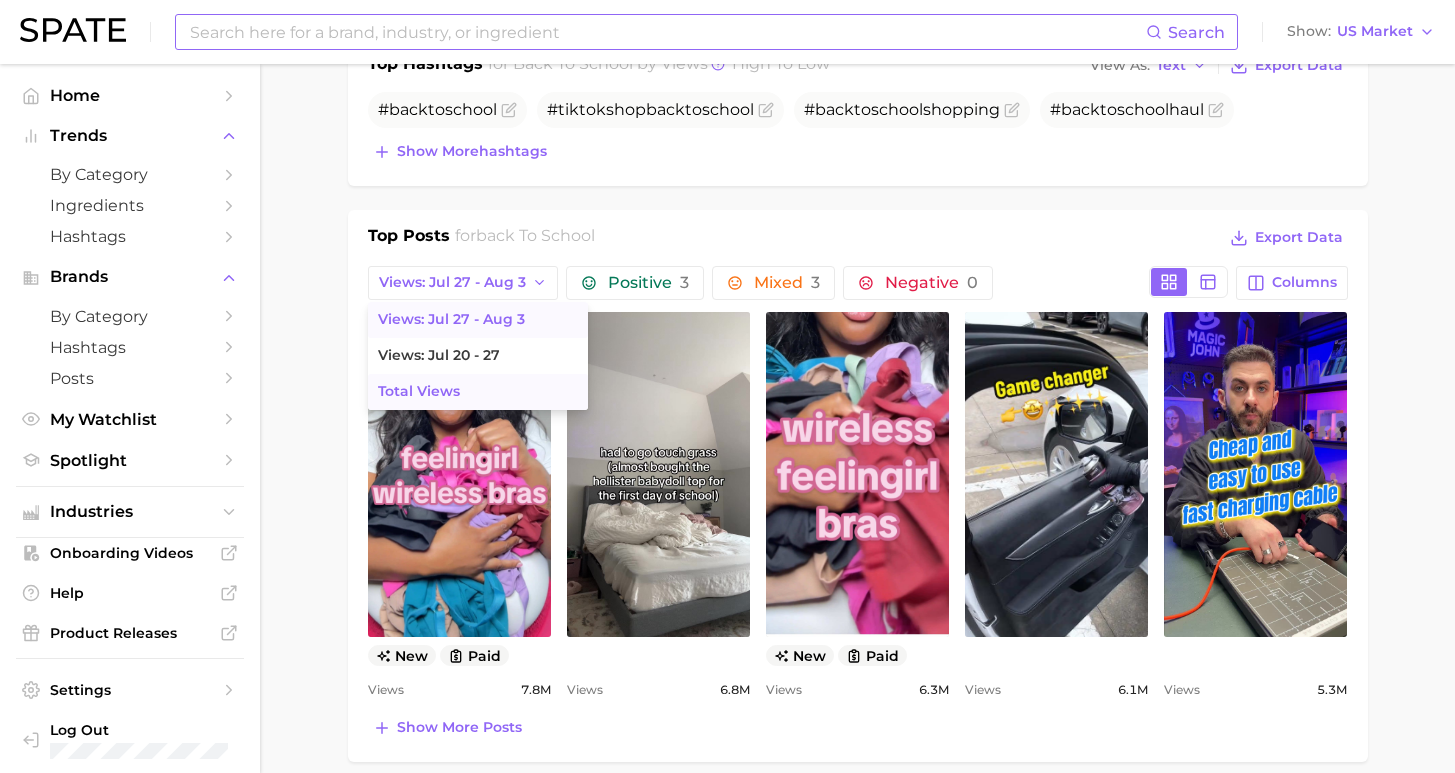 click on "Total Views" at bounding box center [478, 392] 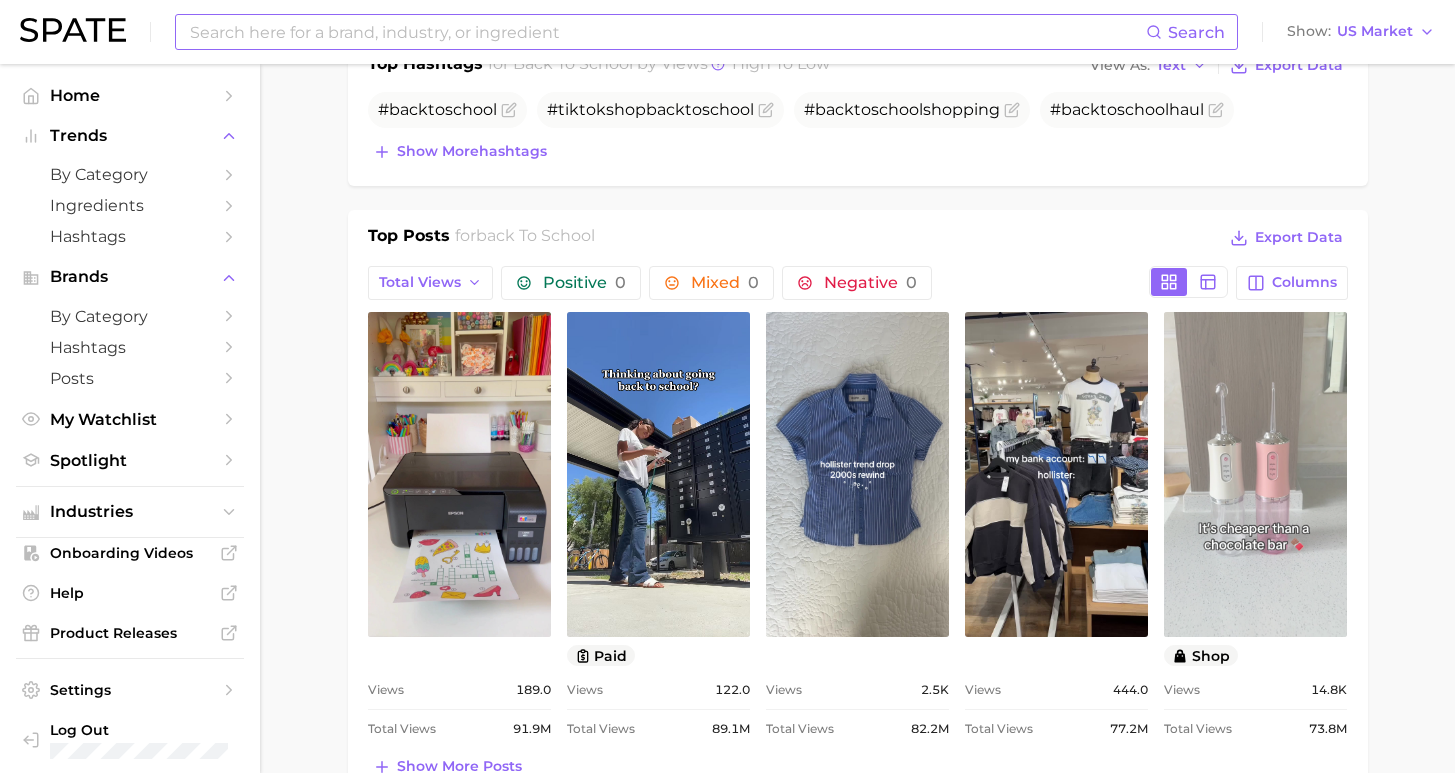 scroll, scrollTop: 985, scrollLeft: 0, axis: vertical 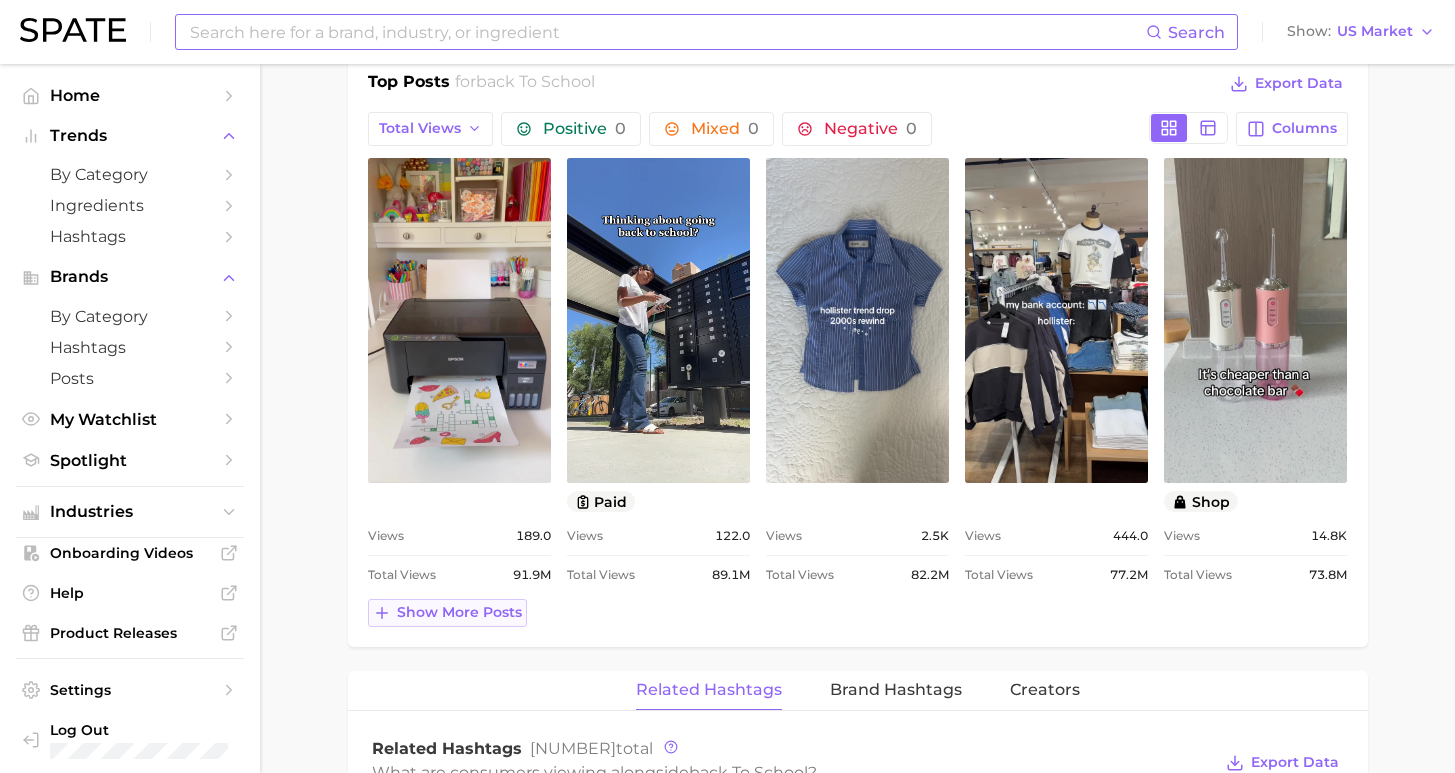 click on "Show more posts" at bounding box center [459, 612] 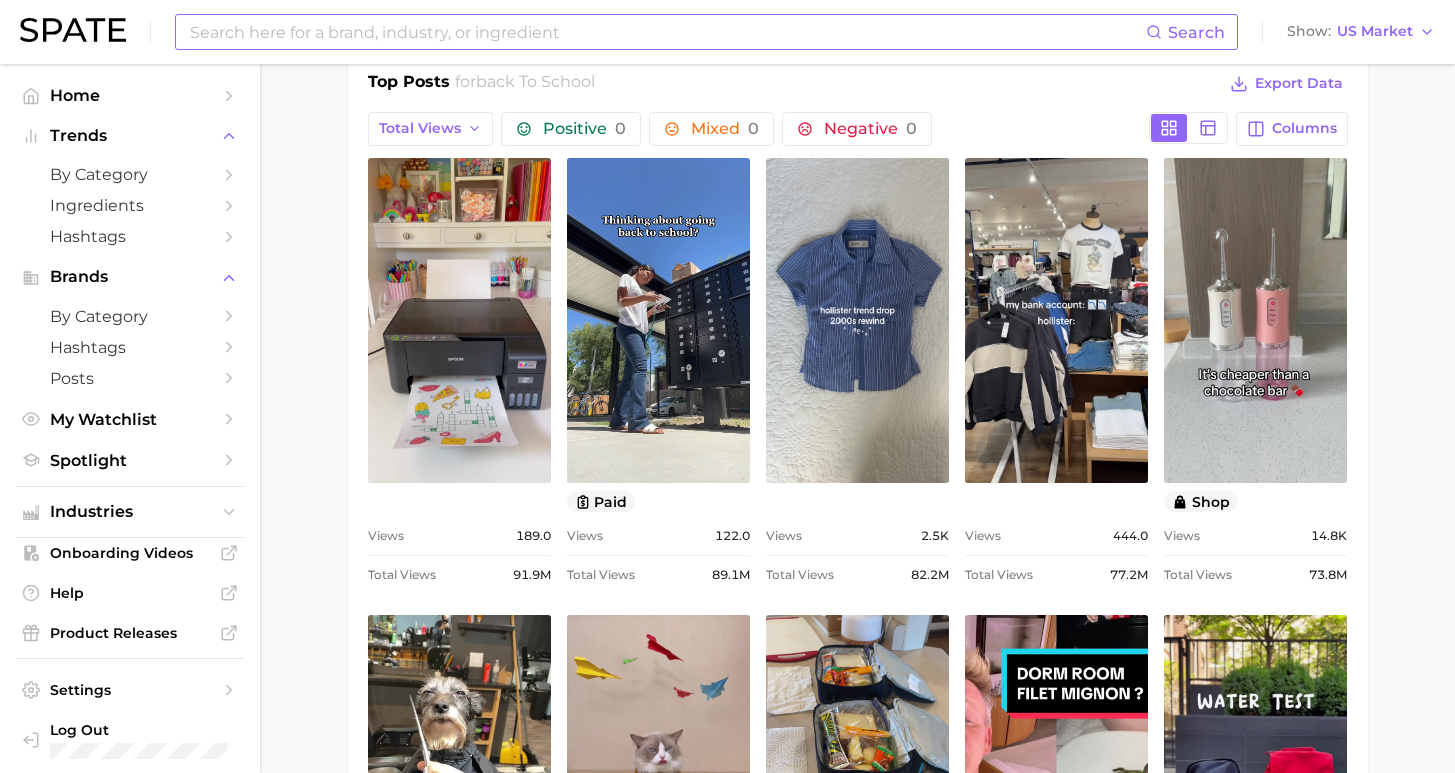 scroll, scrollTop: 0, scrollLeft: 0, axis: both 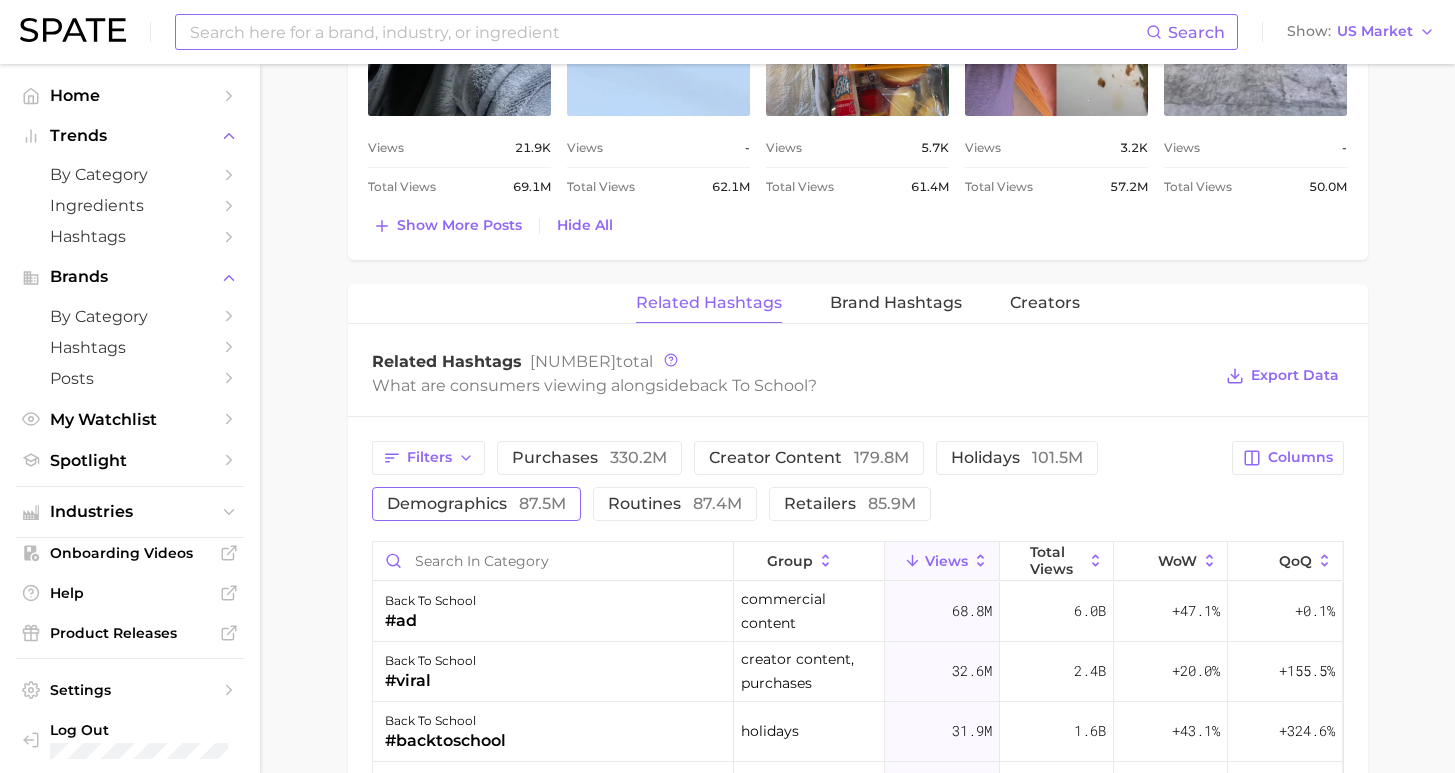 click on "87.5m" at bounding box center (542, 503) 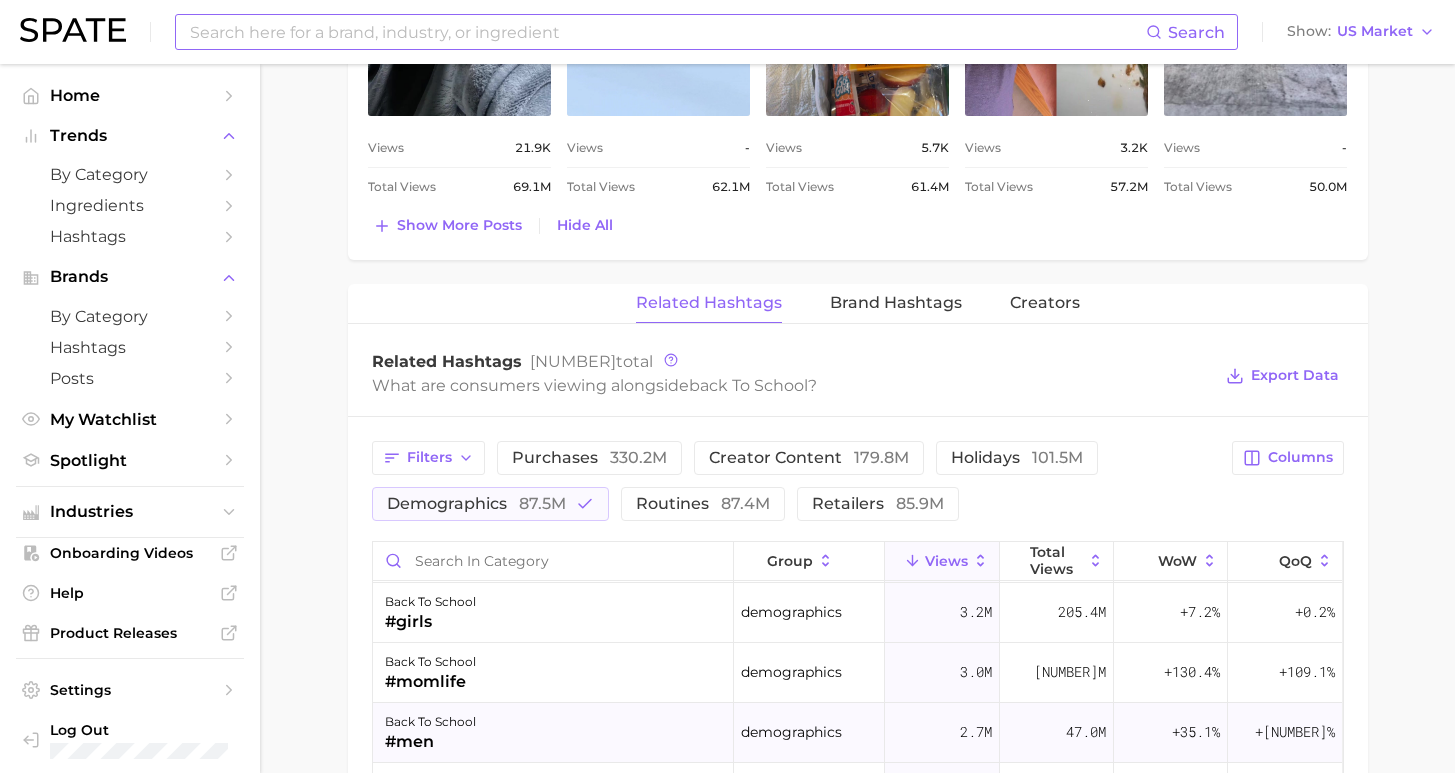 click on "back to school #men" at bounding box center (553, 733) 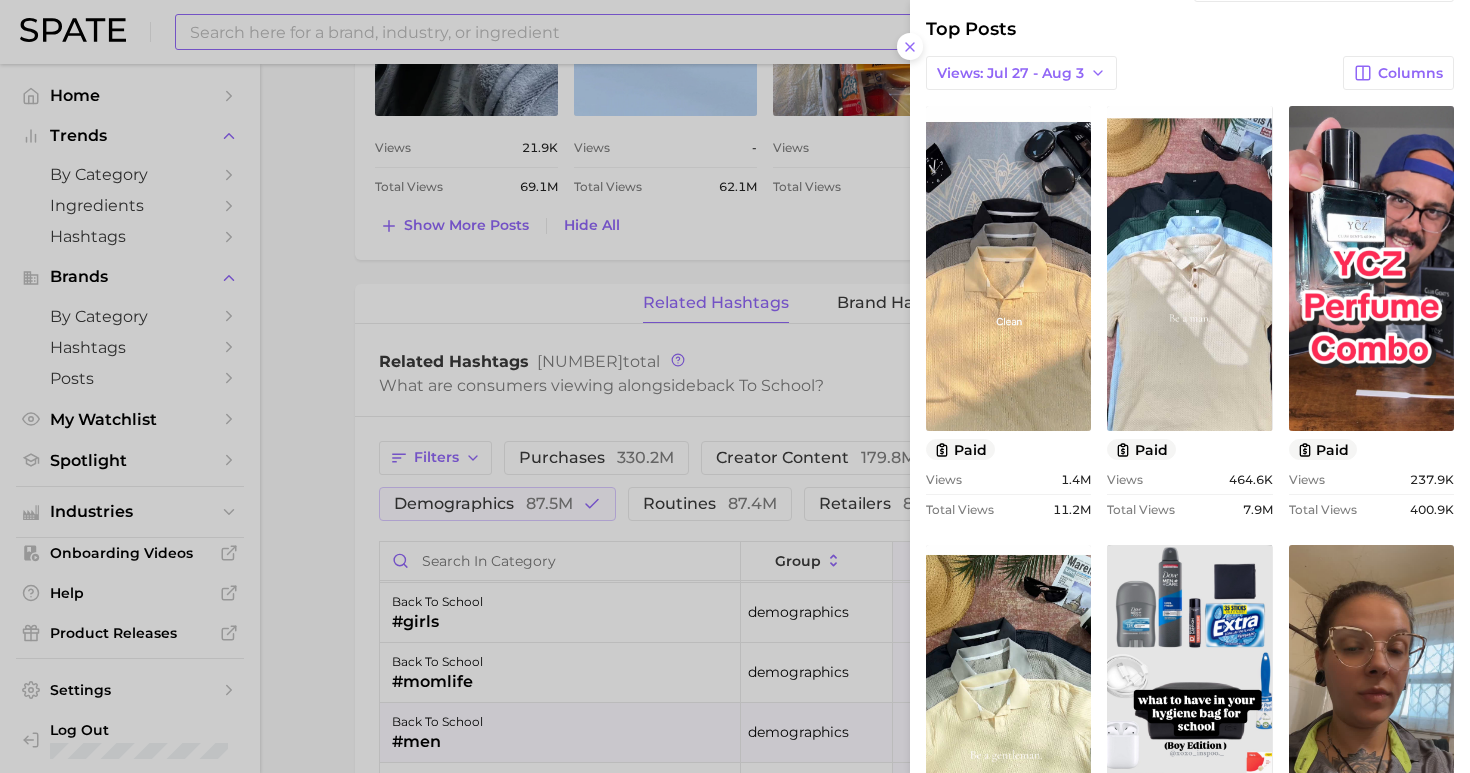 click 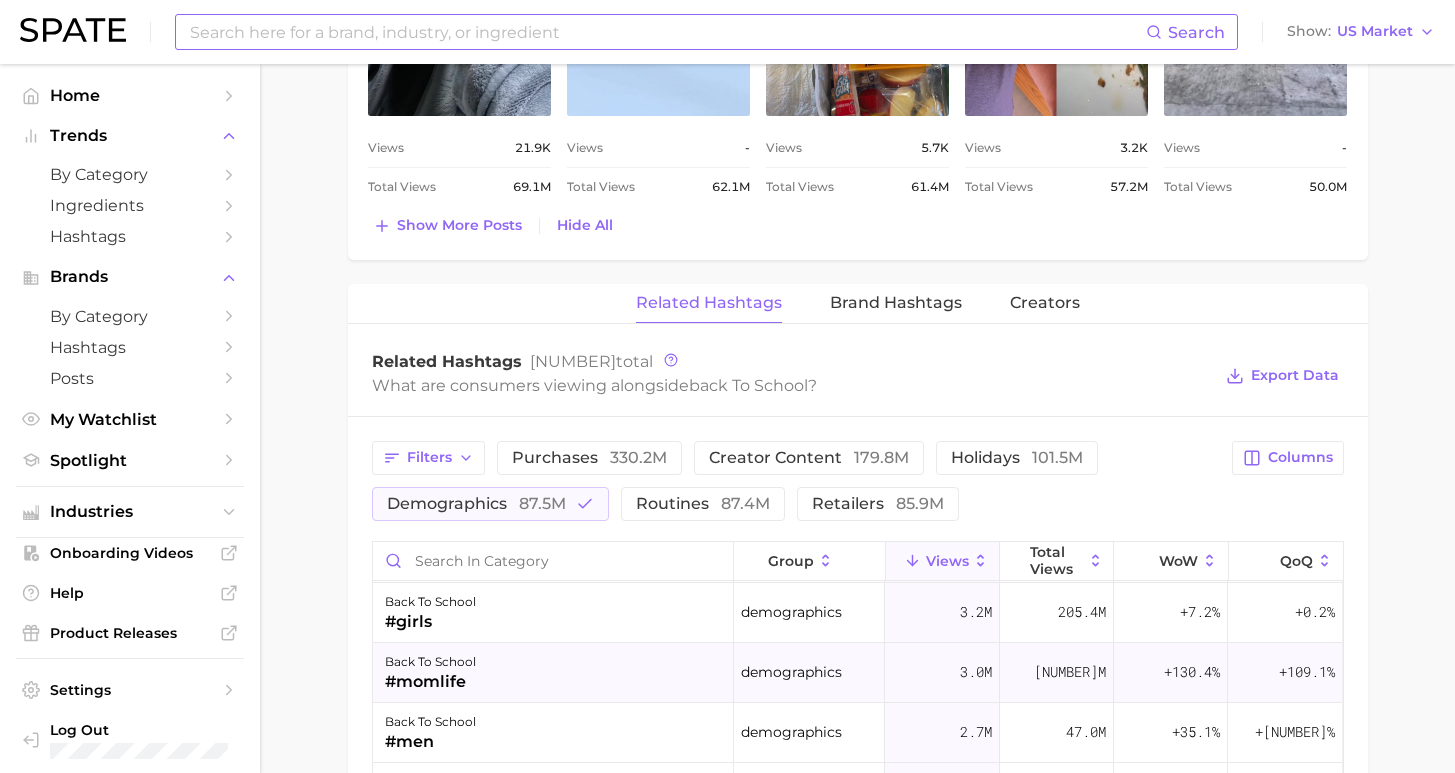 click on "back to school #momlife" at bounding box center (553, 673) 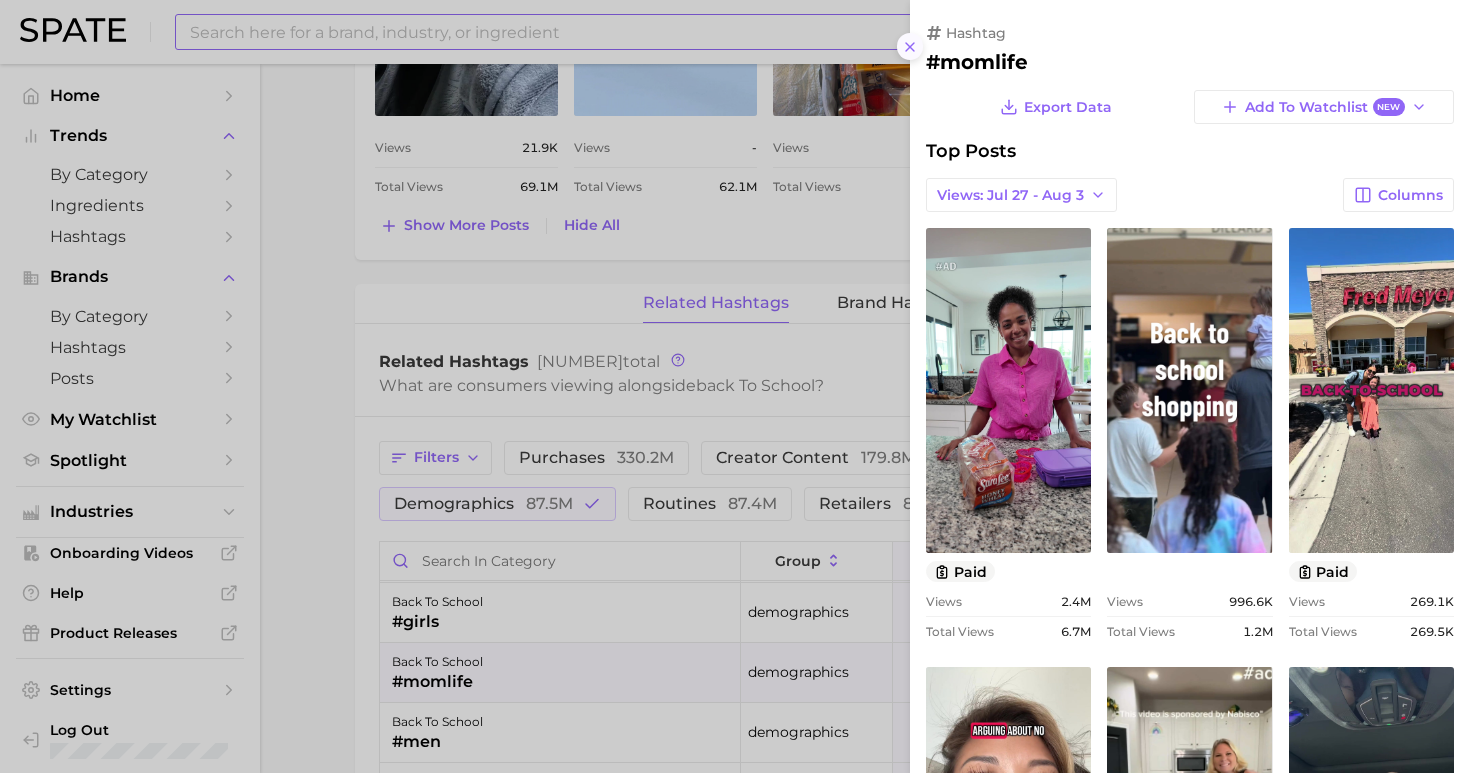 click 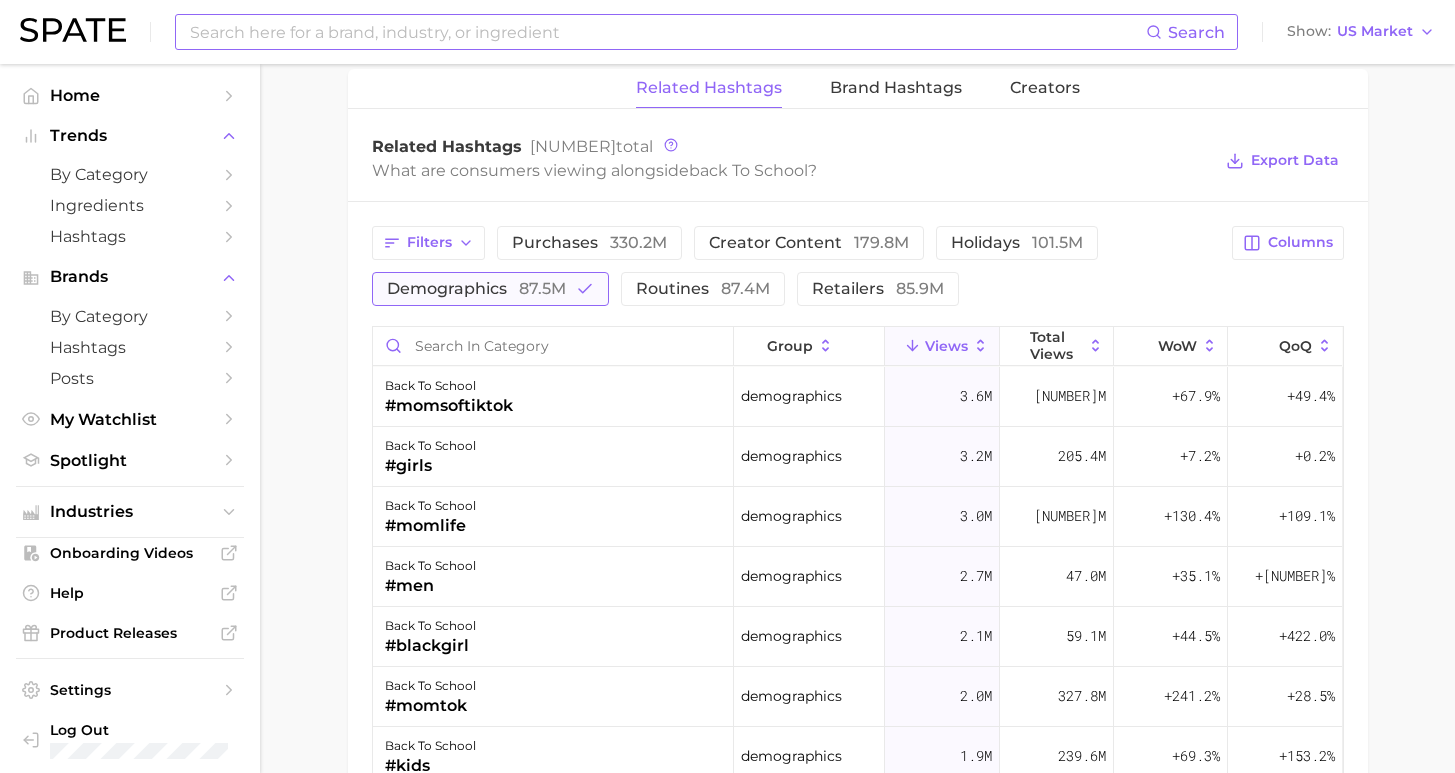 click on "demographics   87.5m" at bounding box center (476, 289) 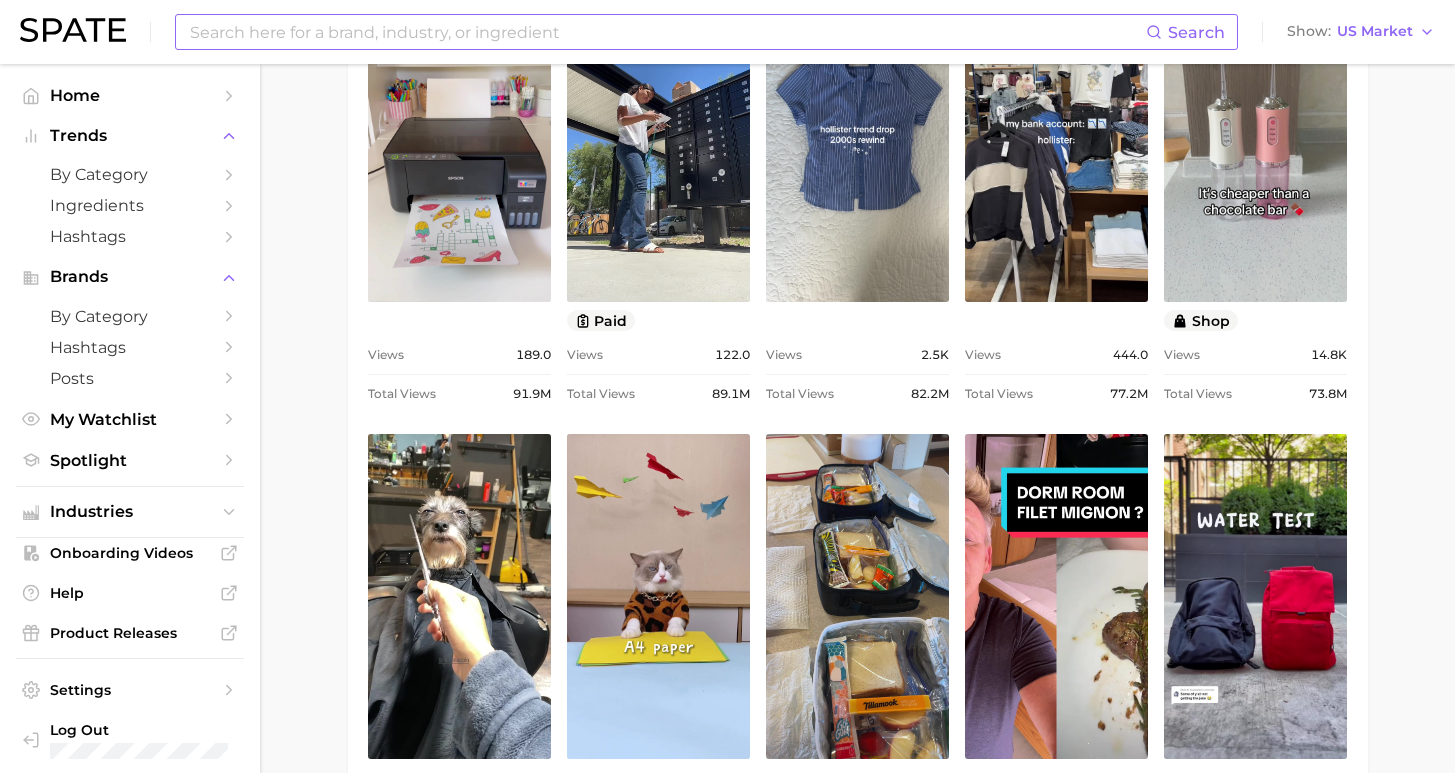 scroll, scrollTop: 1133, scrollLeft: 0, axis: vertical 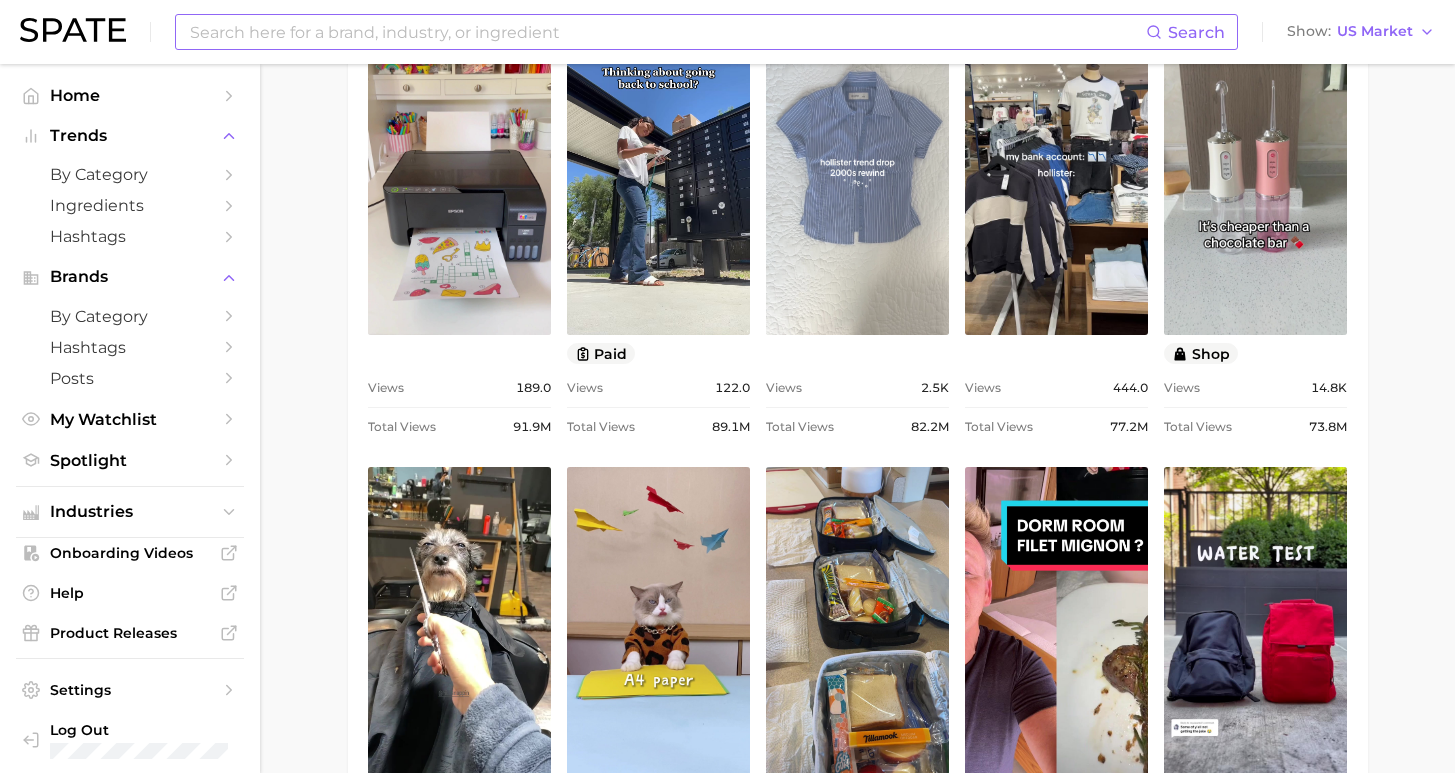 click on "view post on TikTok" at bounding box center (857, 172) 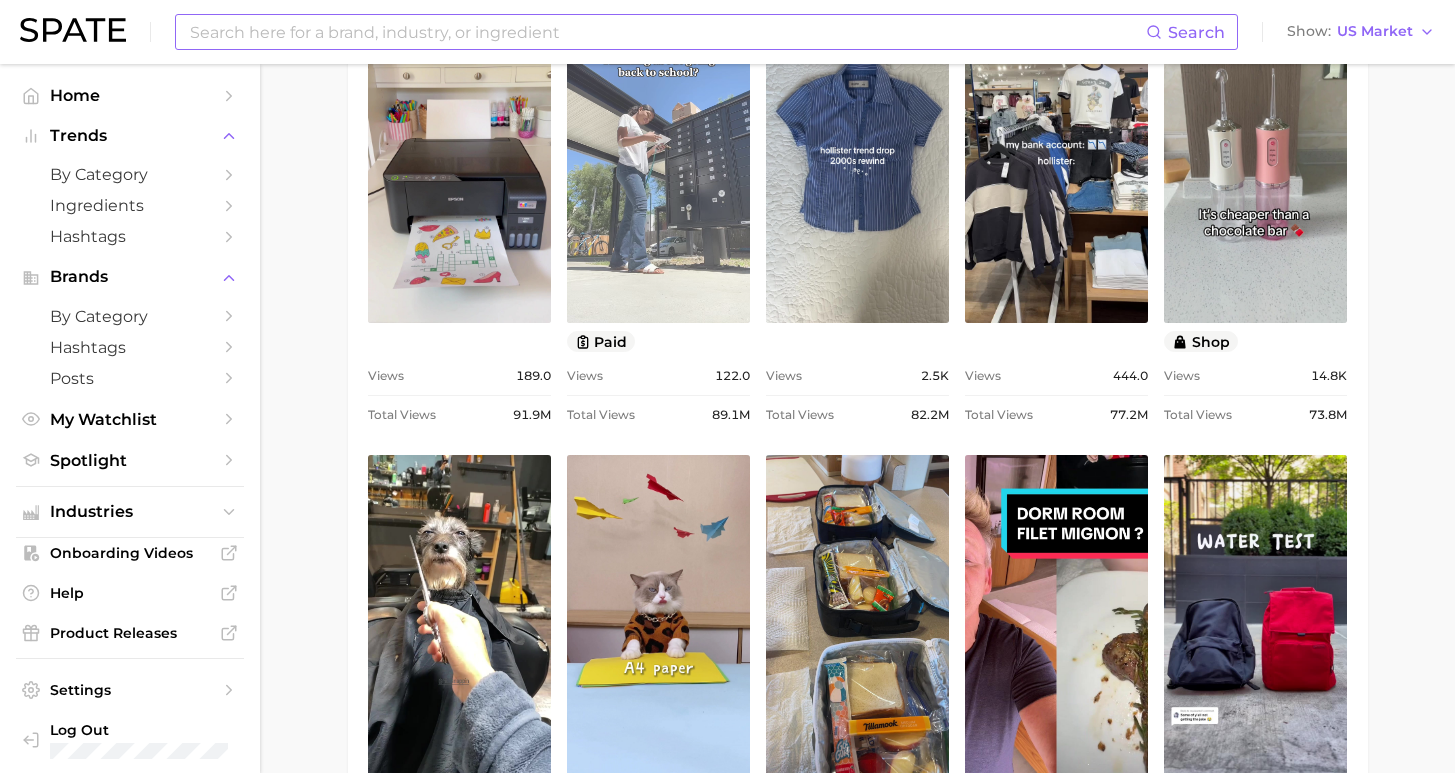 scroll, scrollTop: 1492, scrollLeft: 0, axis: vertical 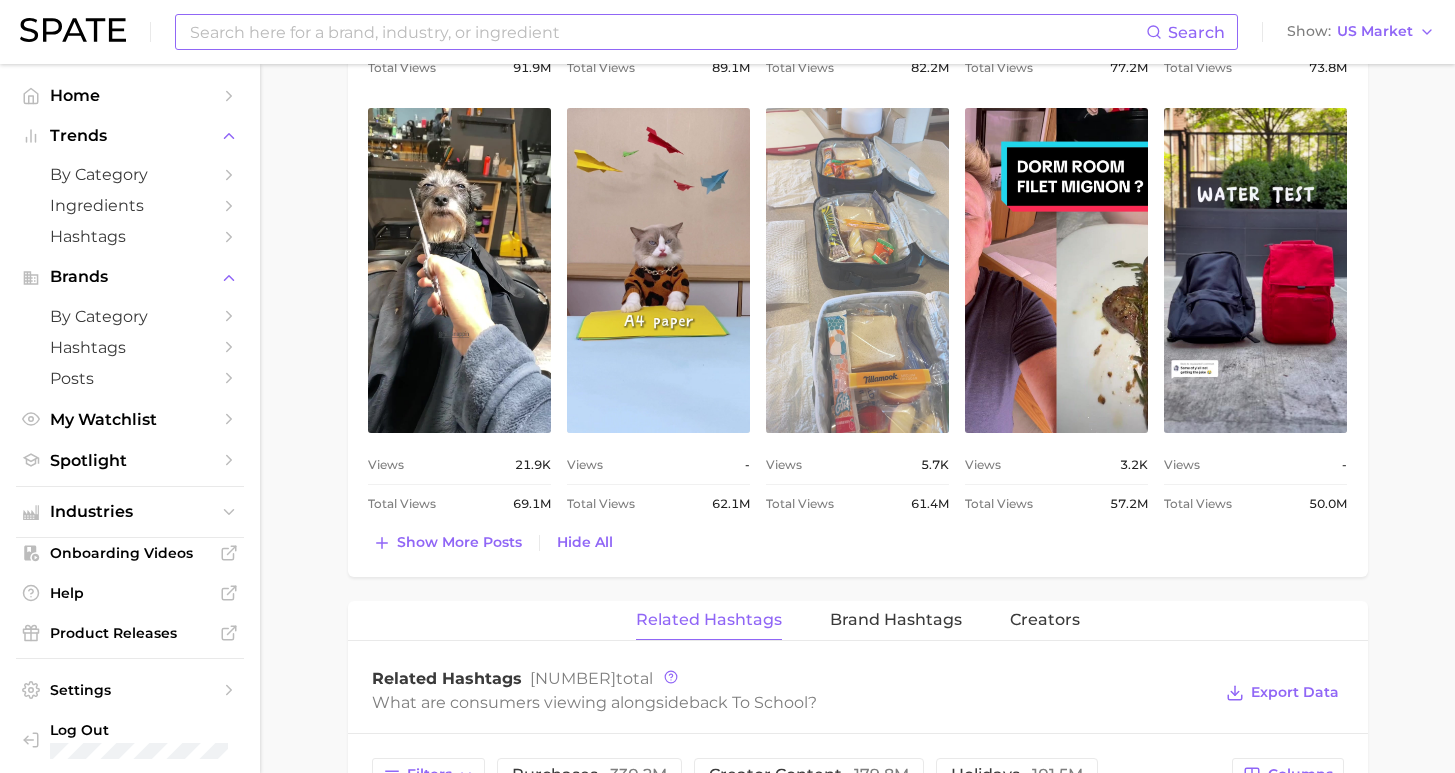 click on "view post on TikTok" at bounding box center (857, 270) 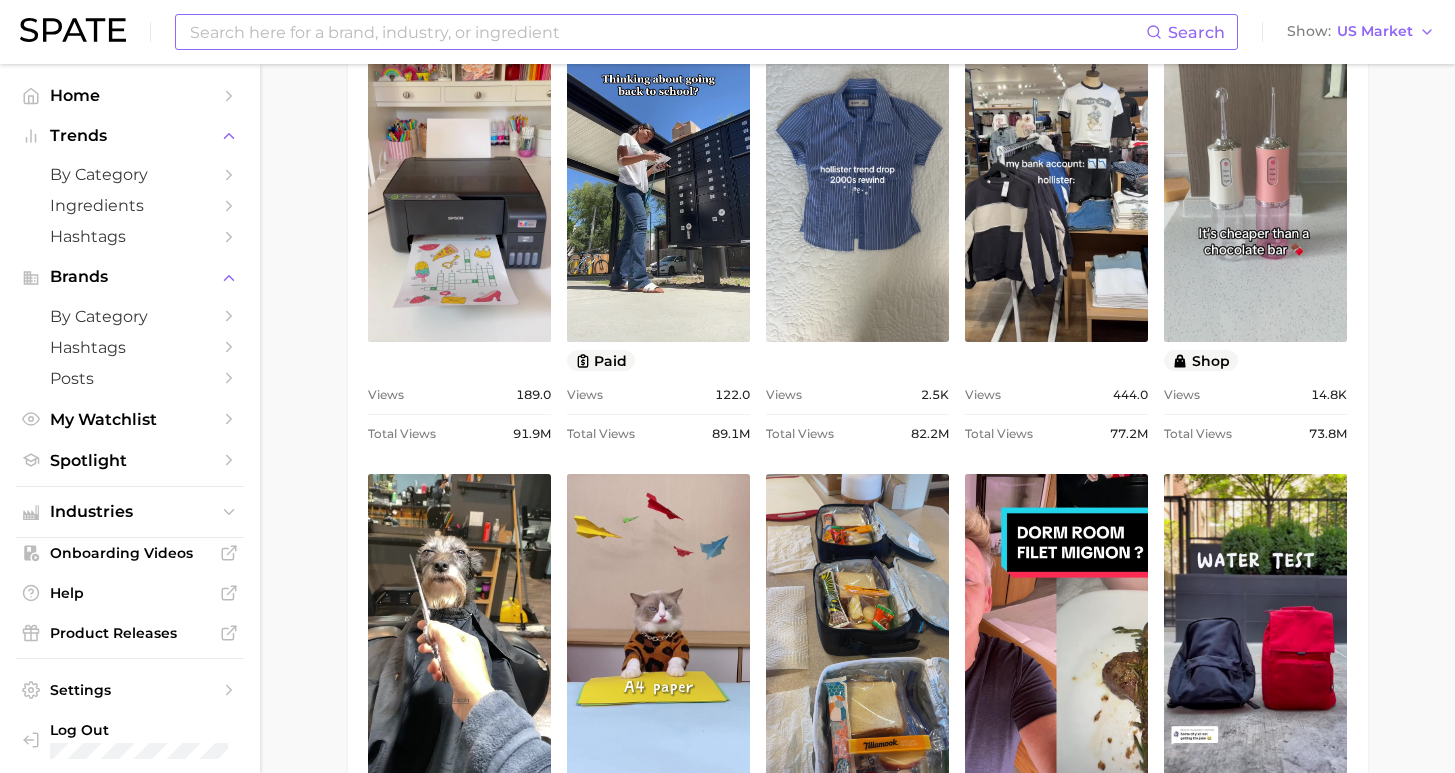 scroll, scrollTop: 899, scrollLeft: 0, axis: vertical 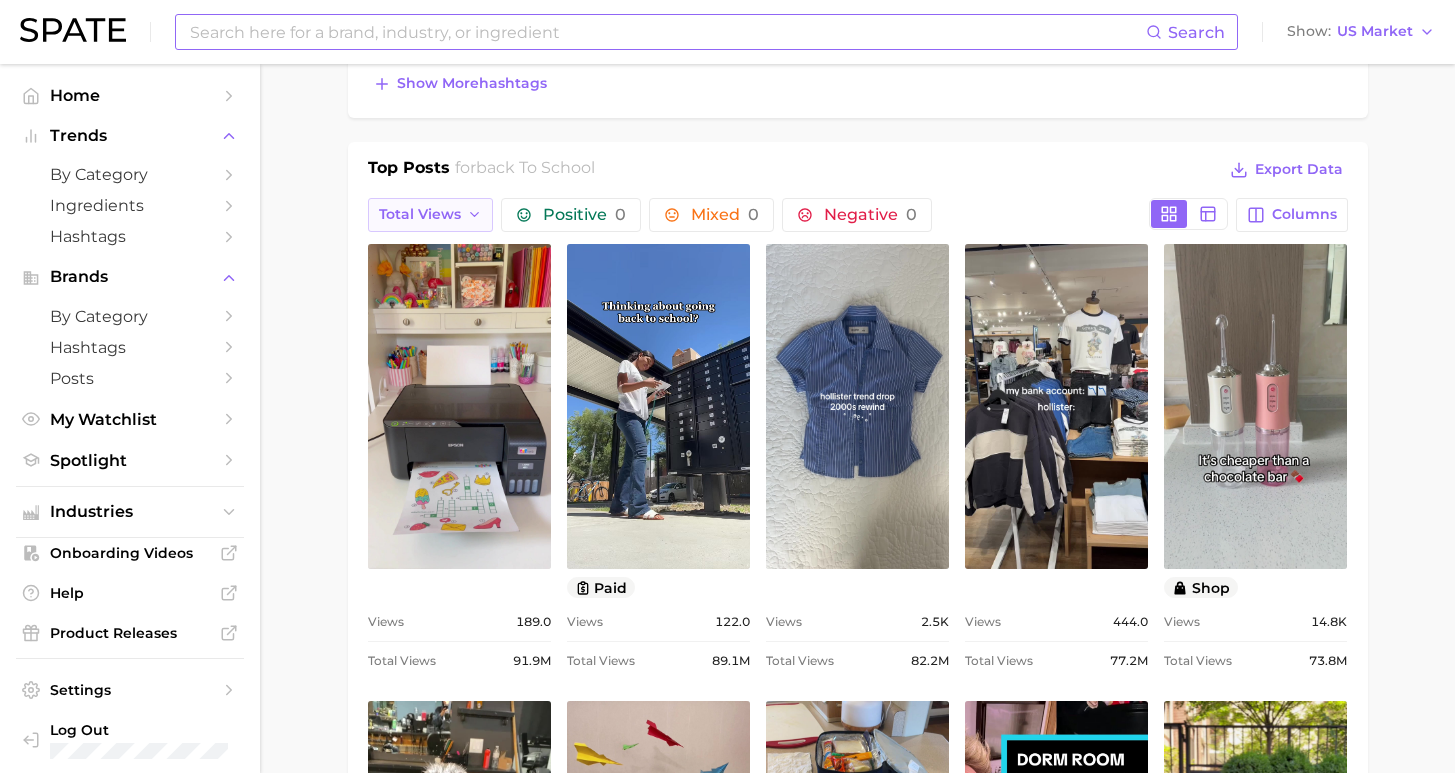 click on "Total Views" at bounding box center [431, 215] 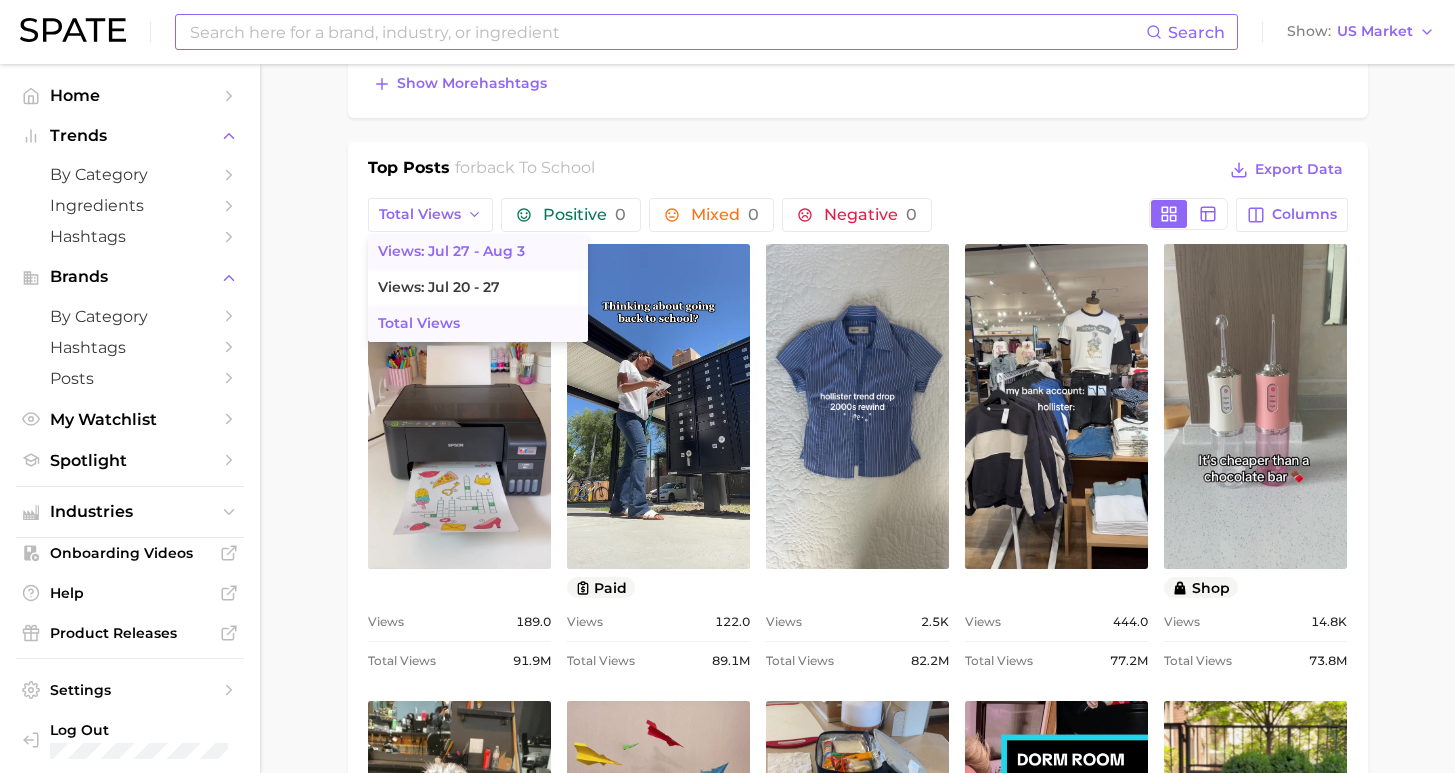 click on "Views: Jul 27 - Aug 3" at bounding box center (451, 251) 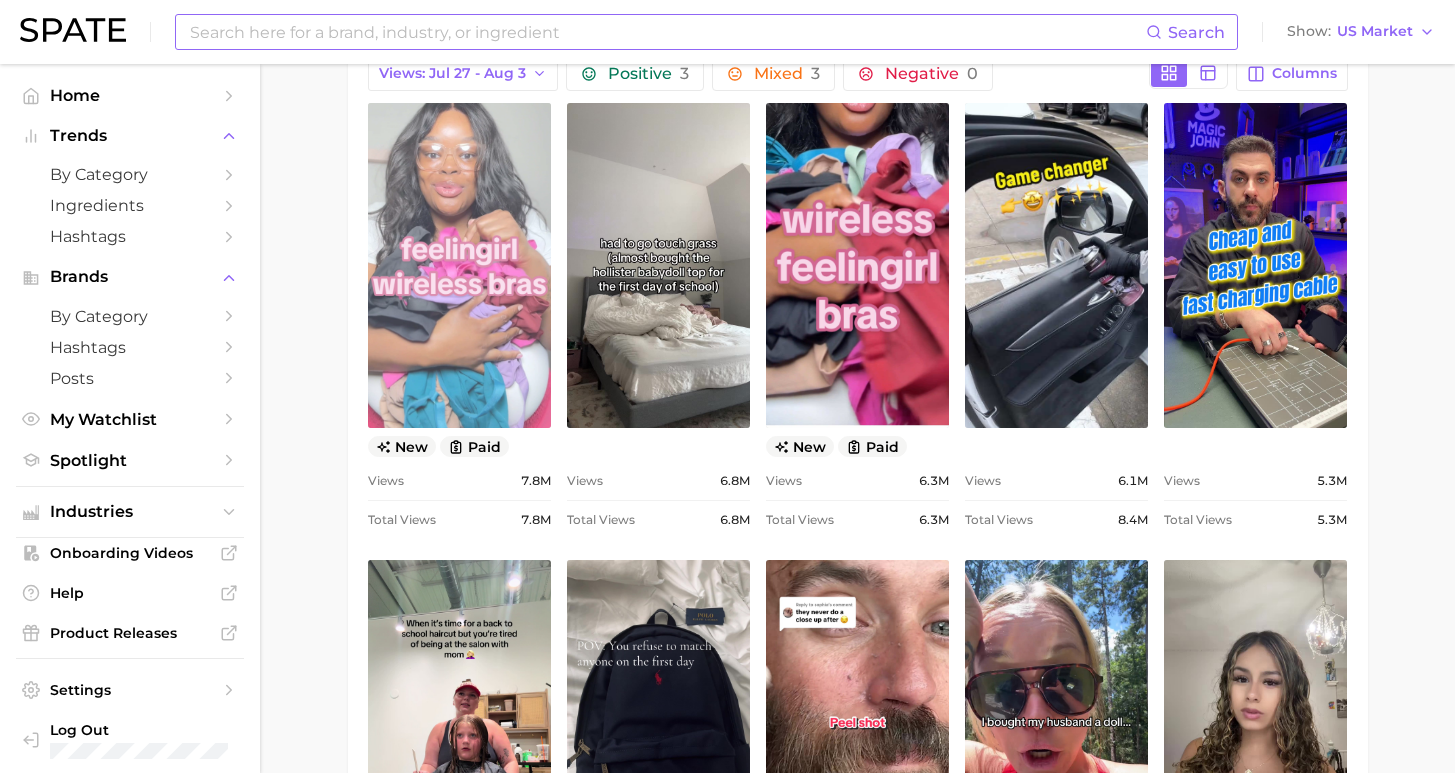 scroll, scrollTop: 1007, scrollLeft: 0, axis: vertical 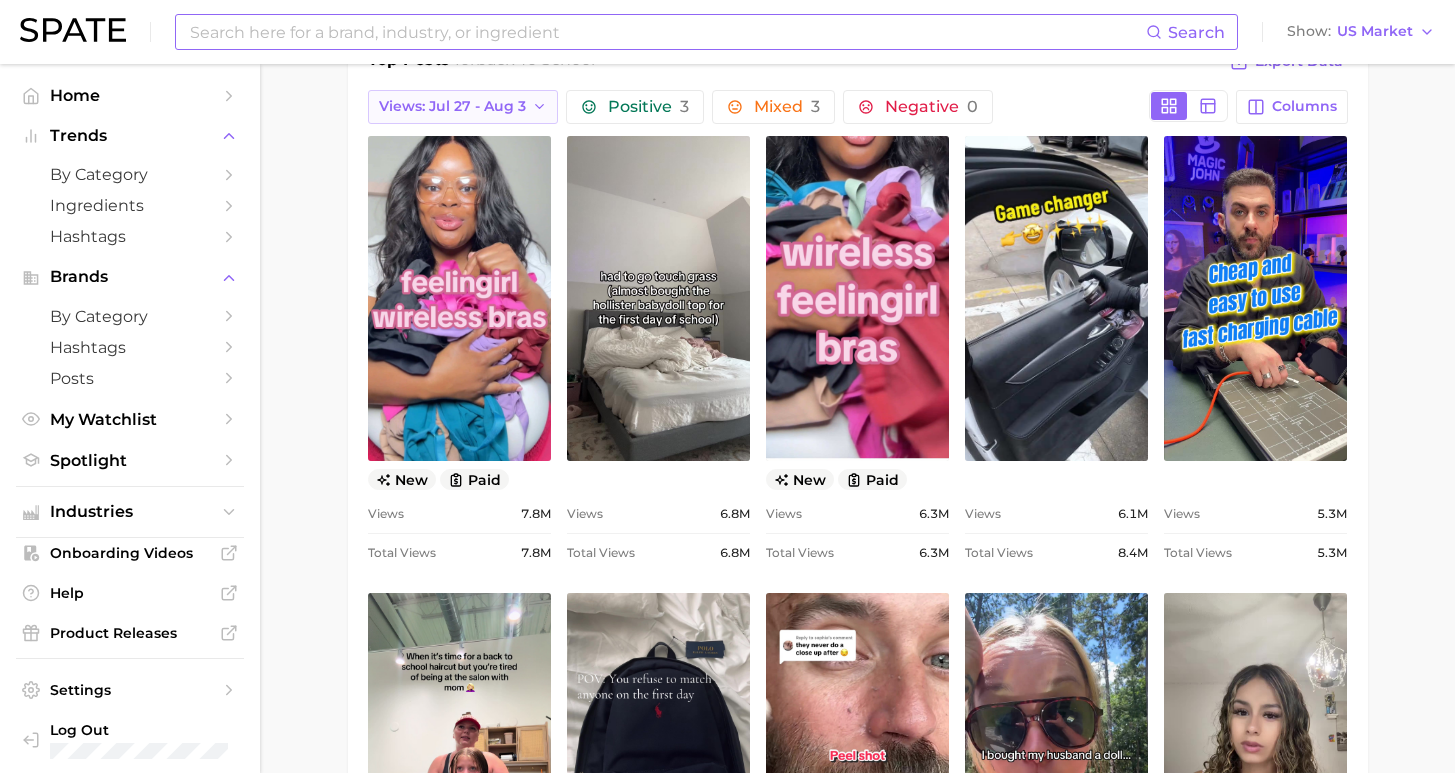 click on "Views: Jul 27 - Aug 3" at bounding box center [452, 106] 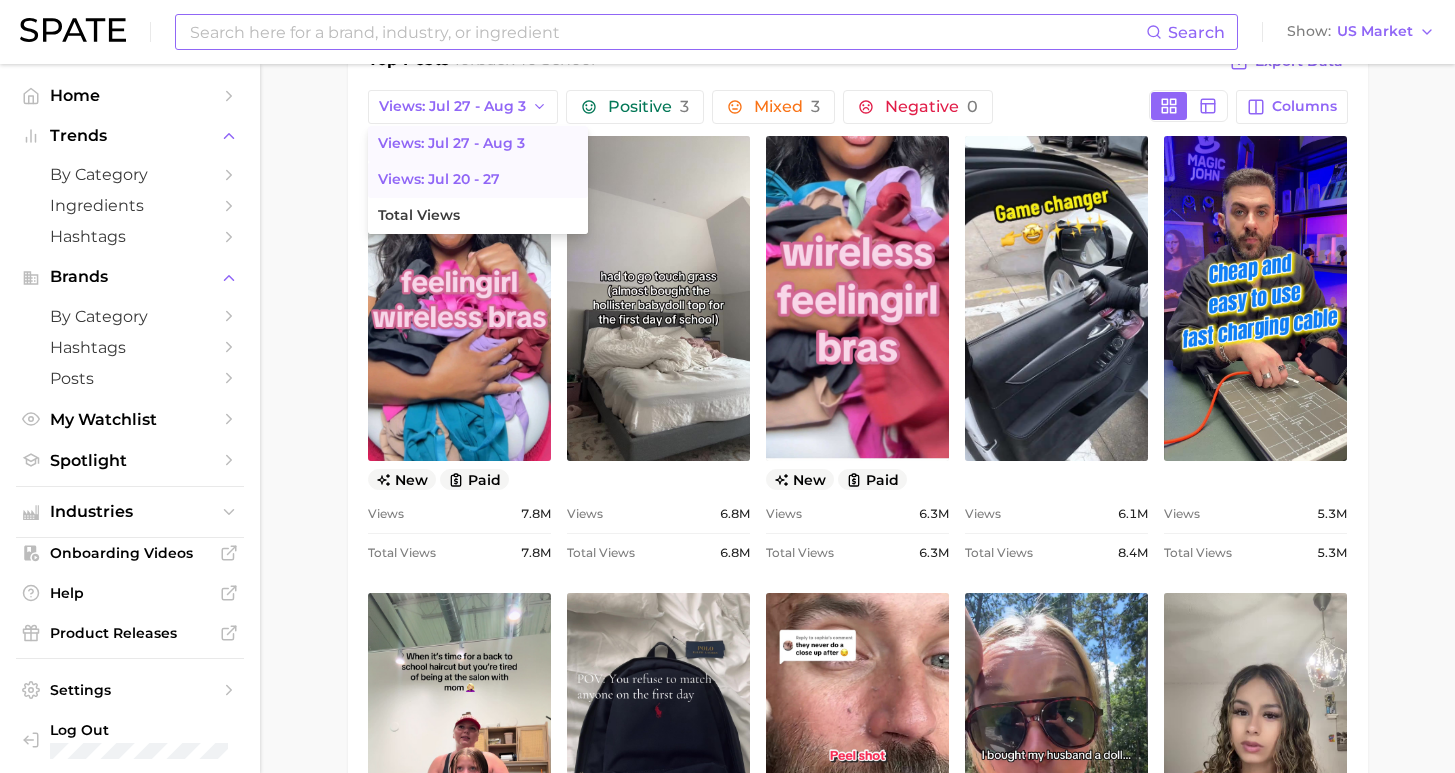 click on "Views: Jul 20 -  27" at bounding box center (439, 179) 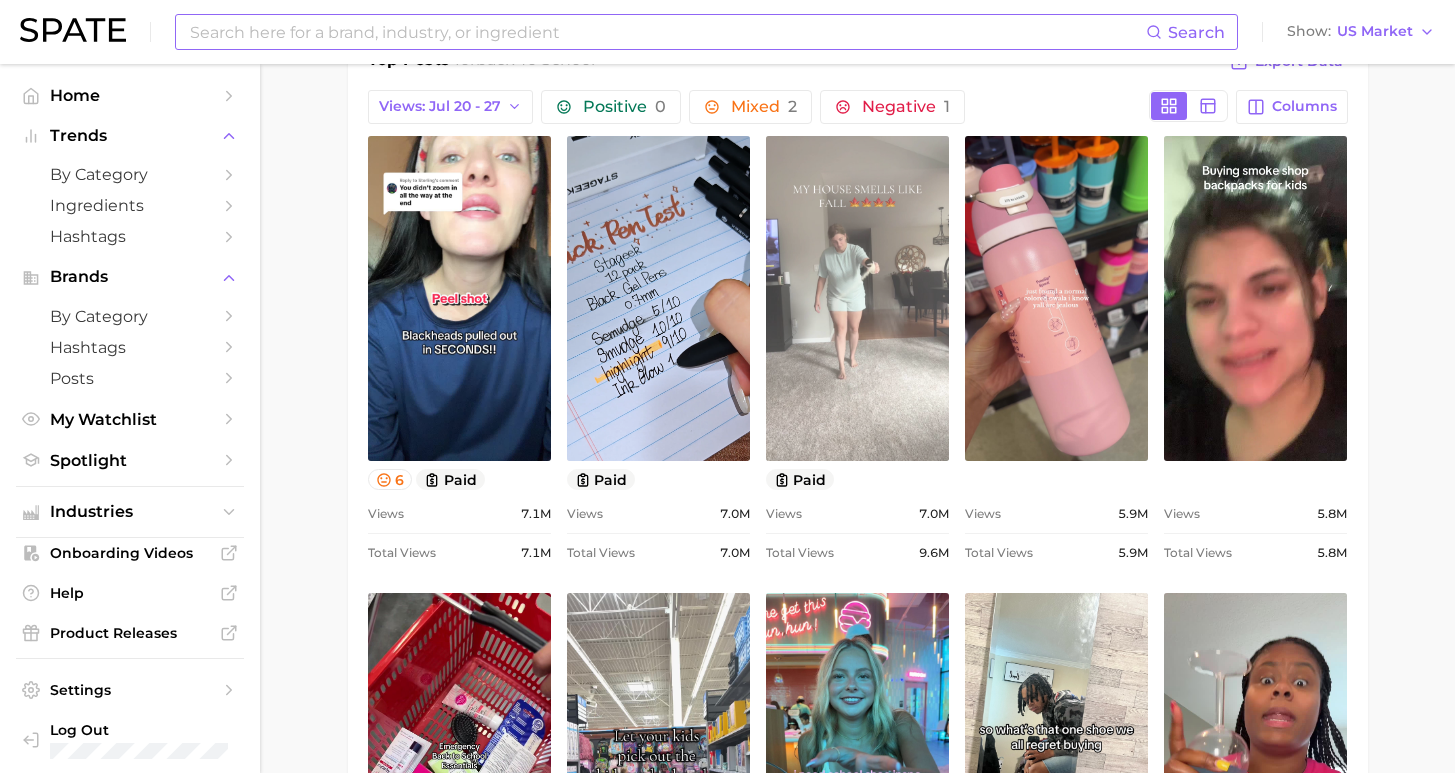 scroll, scrollTop: 0, scrollLeft: 0, axis: both 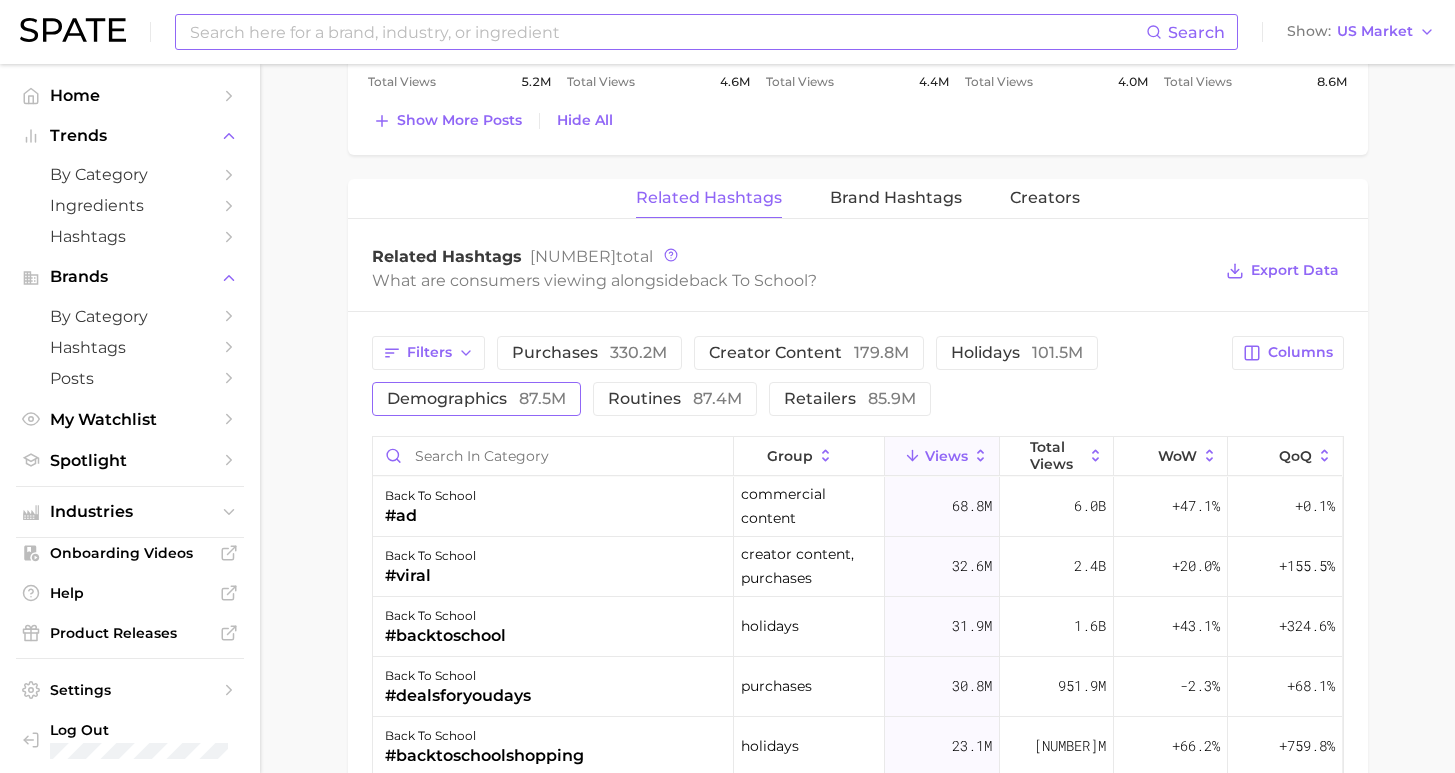 click on "demographics   87.5m" at bounding box center (476, 399) 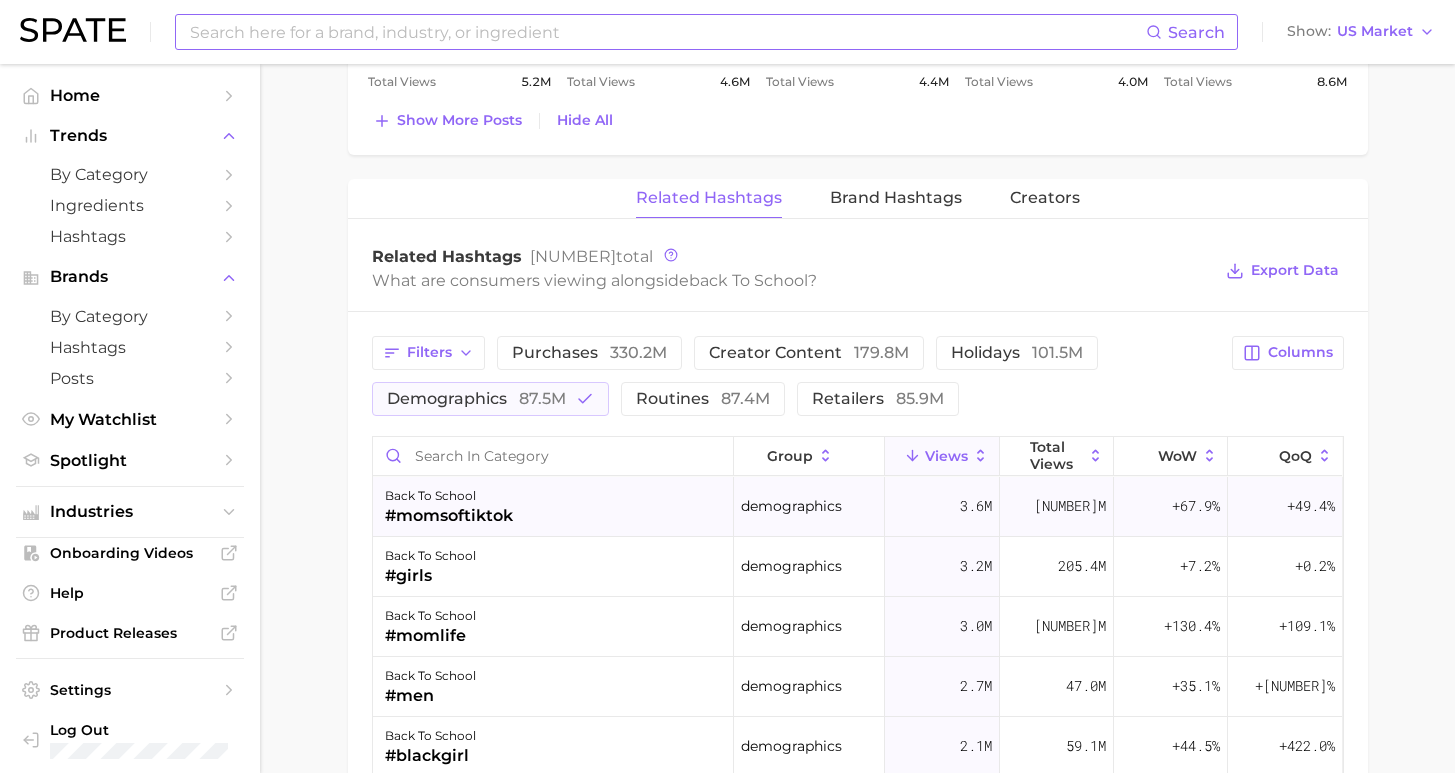 click on "back to school #momsoftiktok" at bounding box center (553, 507) 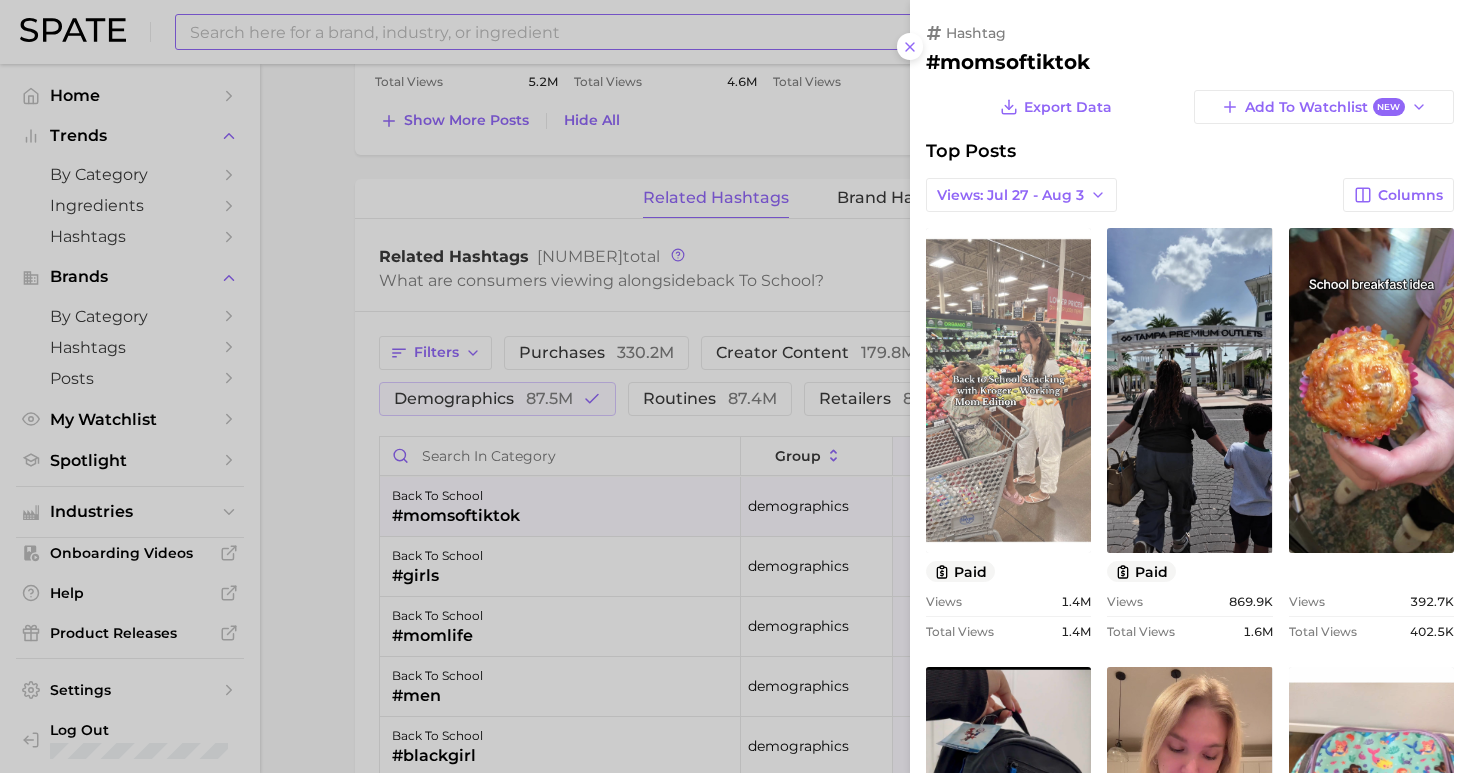 click on "view post on TikTok" at bounding box center [1008, 390] 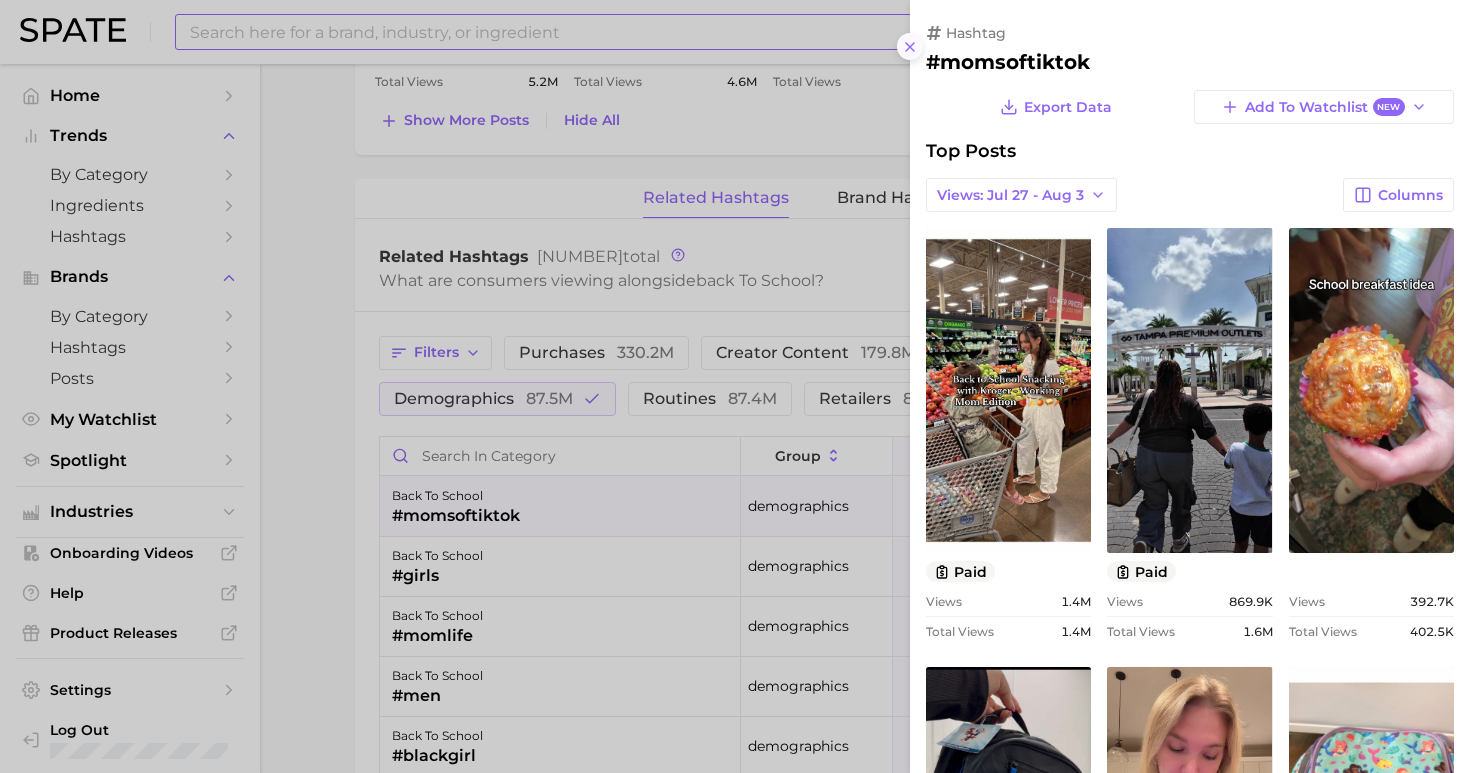 click 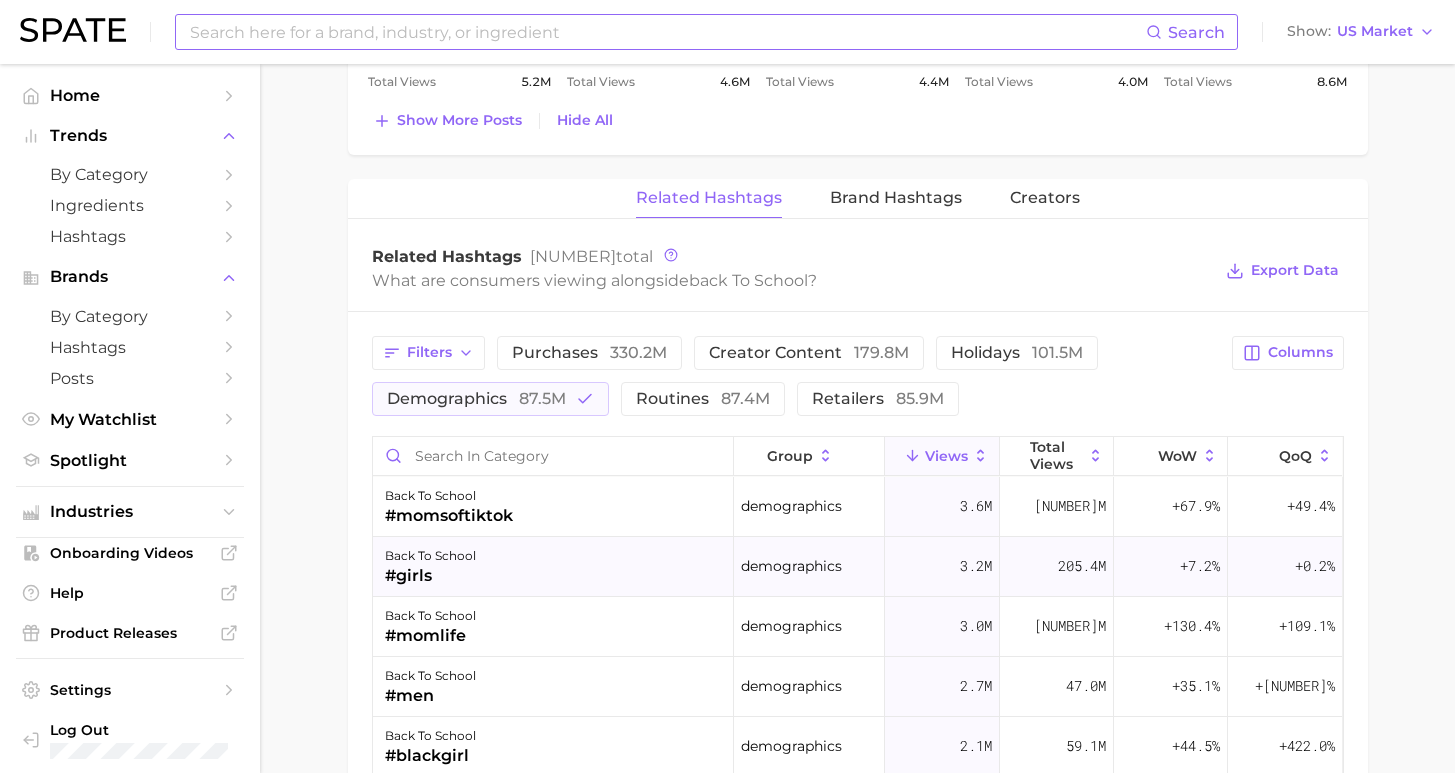 click on "back to school #girls" at bounding box center (553, 567) 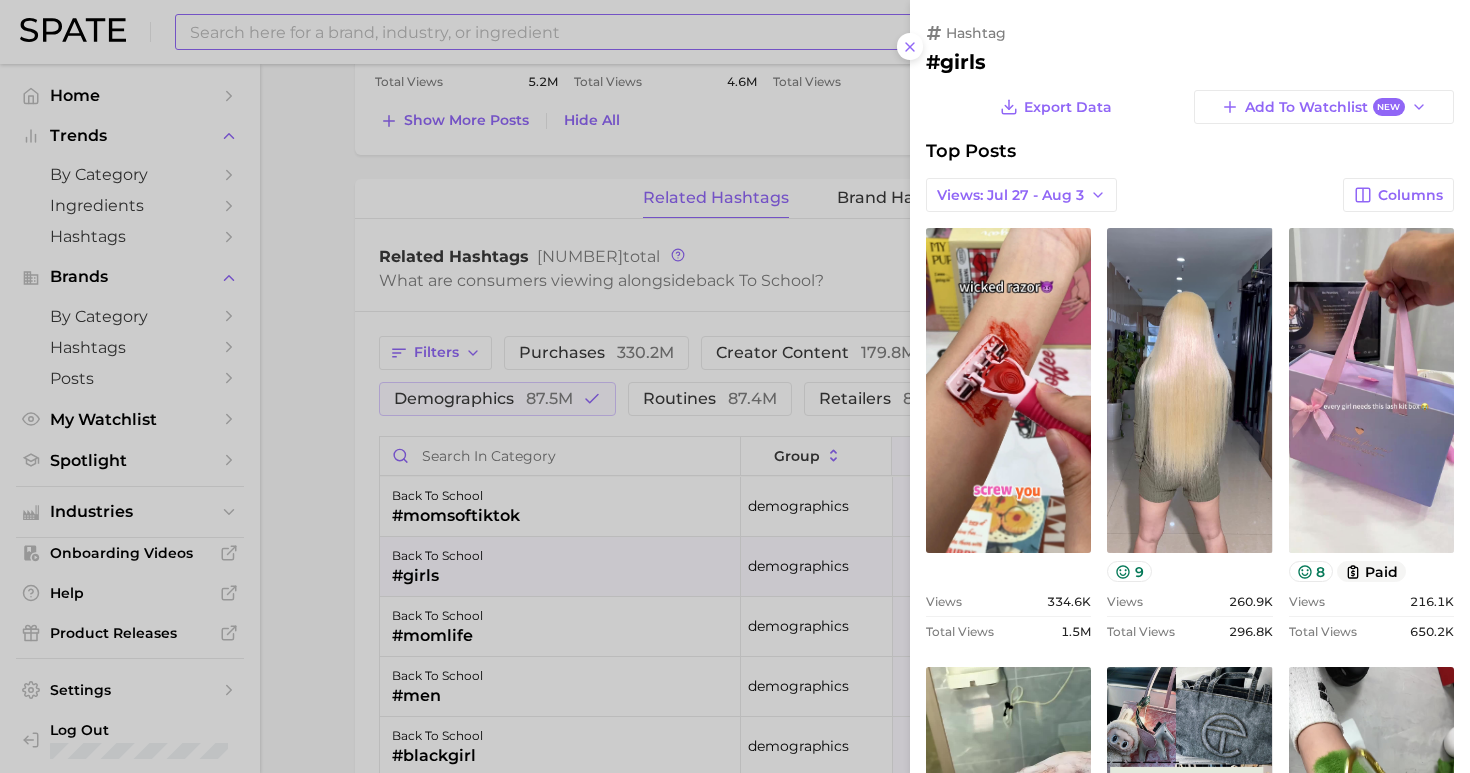 scroll, scrollTop: 0, scrollLeft: 0, axis: both 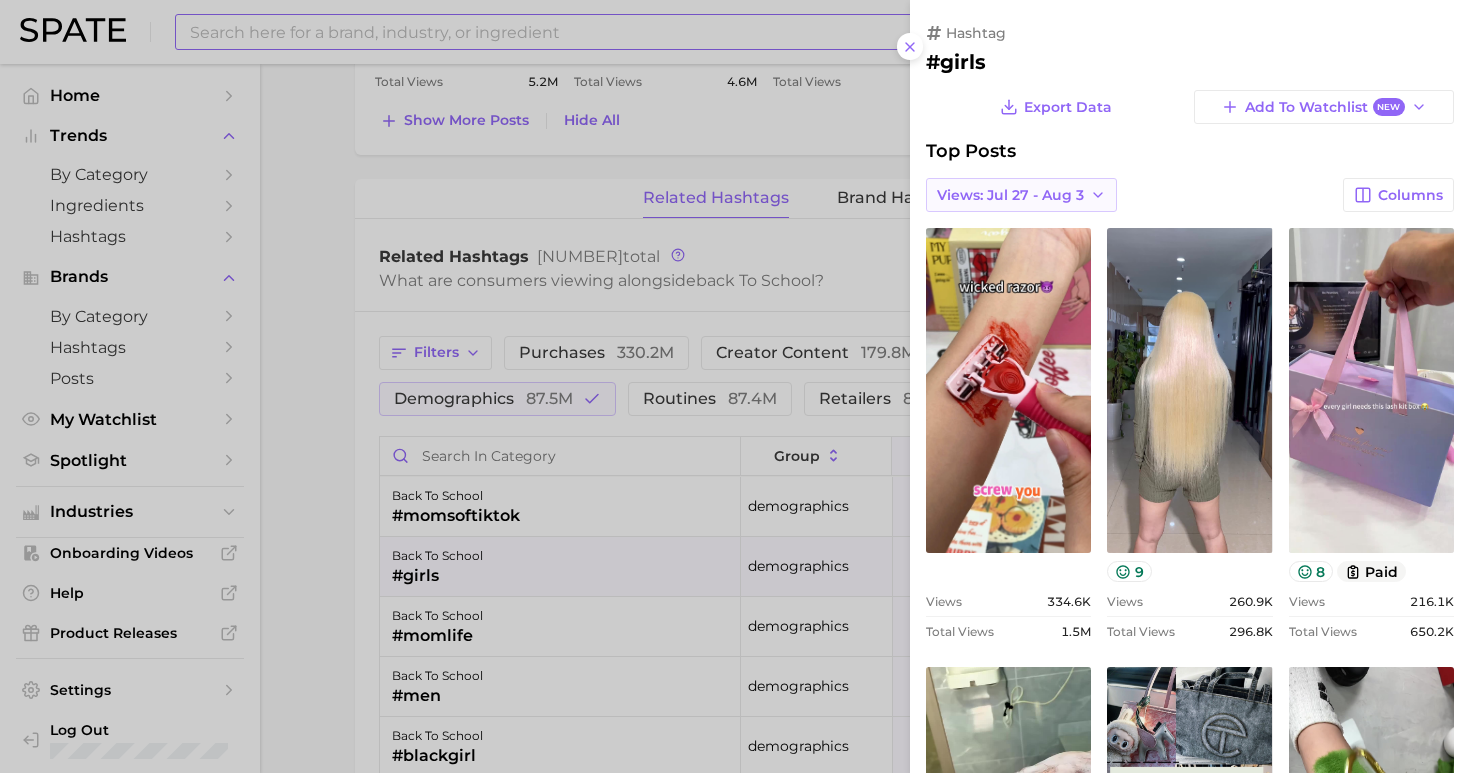 click on "Views: Jul 27 - Aug 3" at bounding box center [1010, 195] 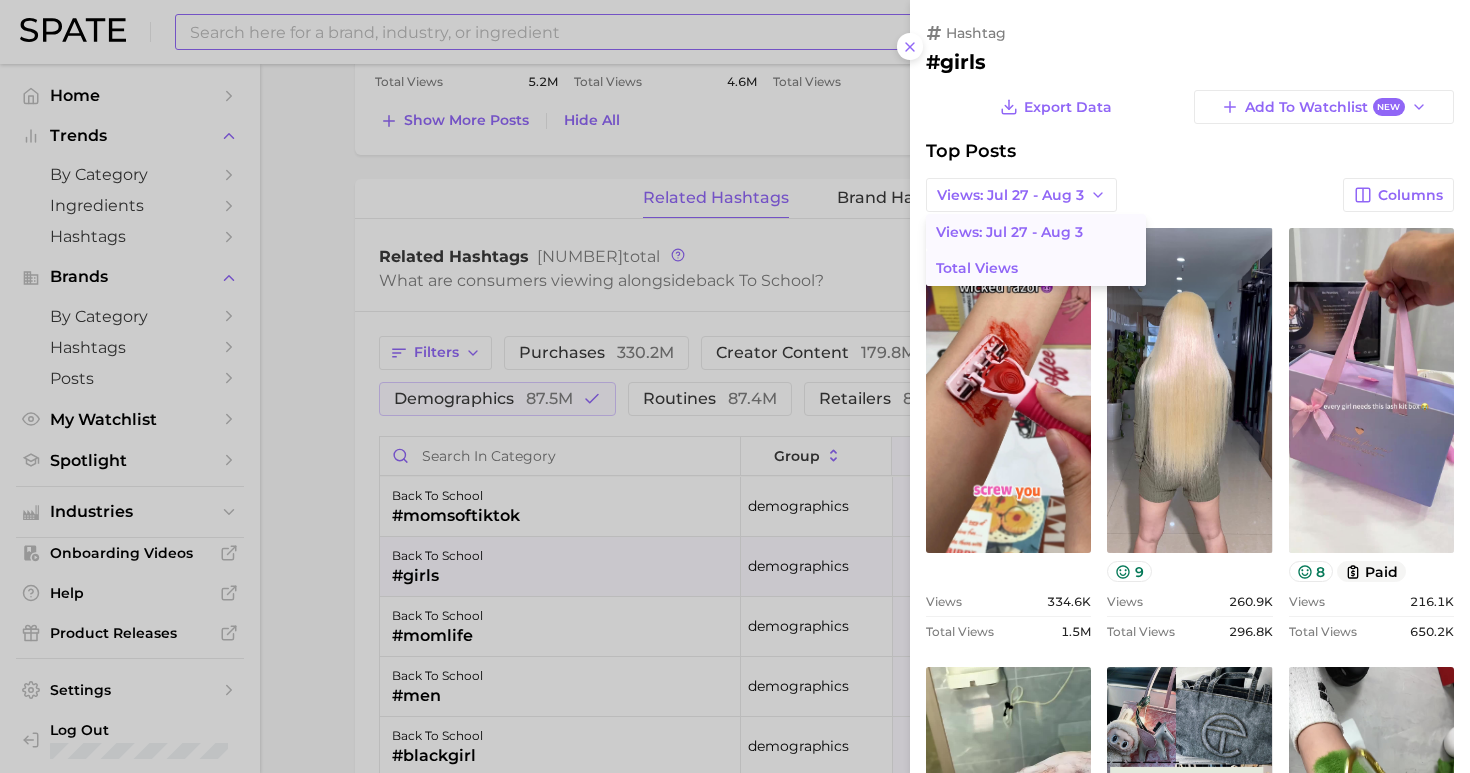 click on "Total Views" at bounding box center [1036, 268] 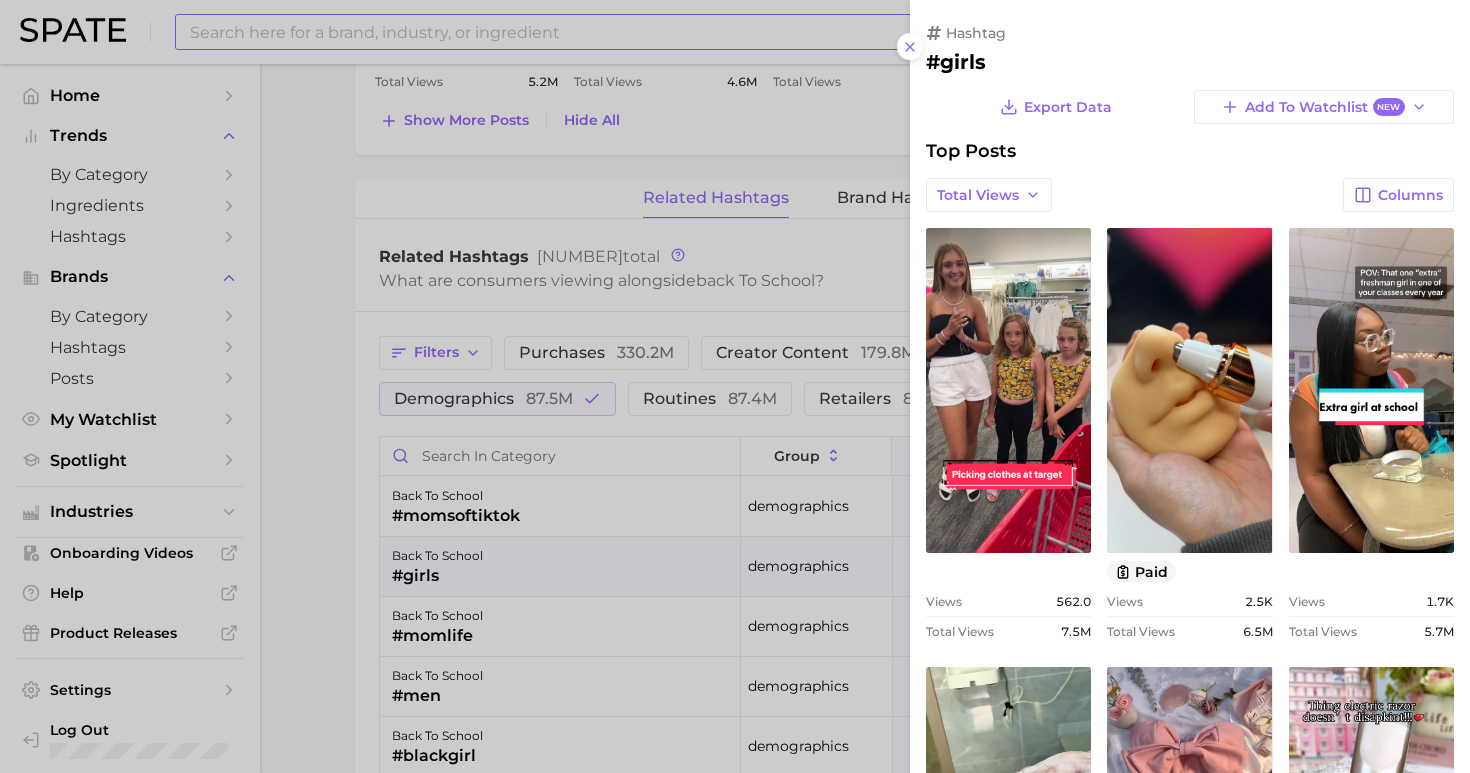 scroll, scrollTop: 0, scrollLeft: 0, axis: both 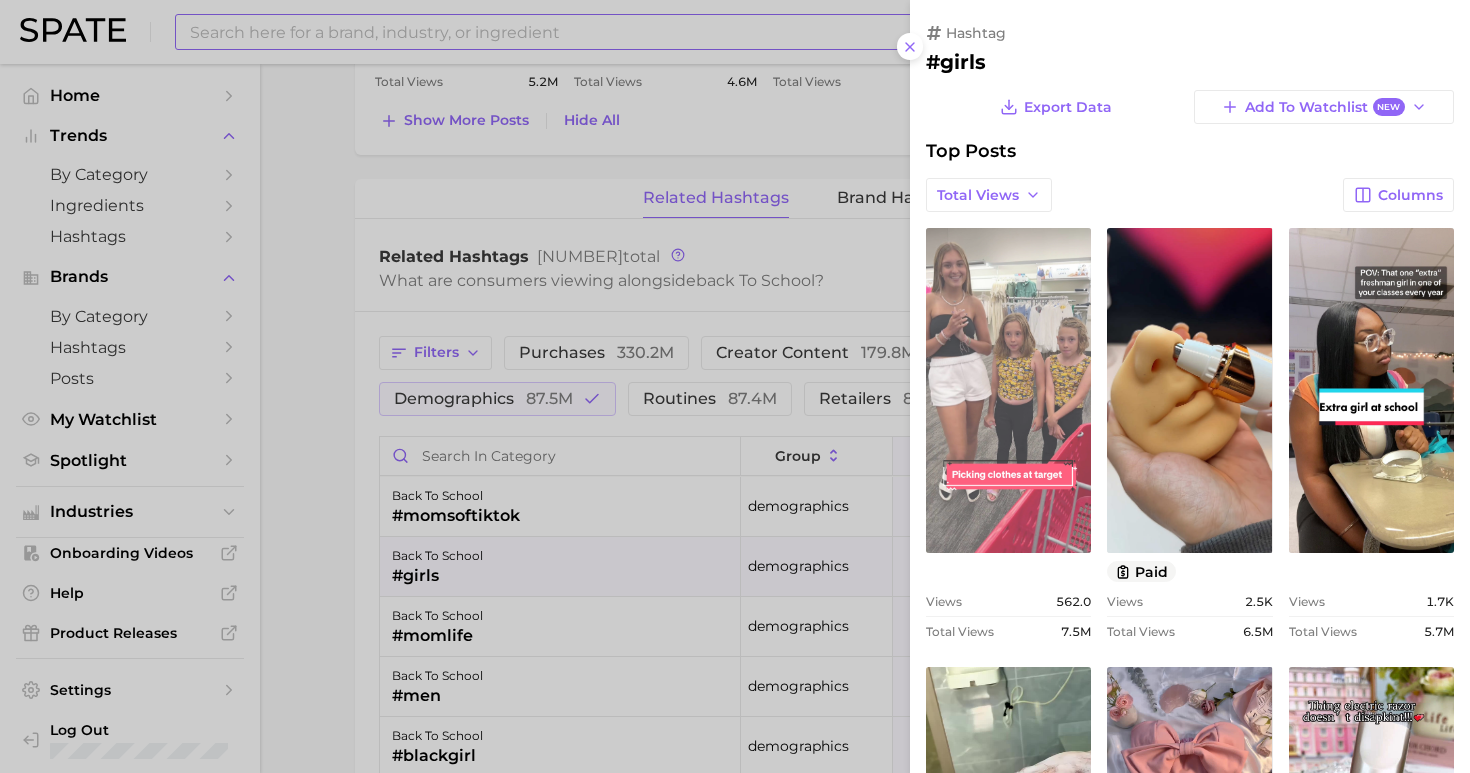 click on "view post on TikTok" at bounding box center (1008, 390) 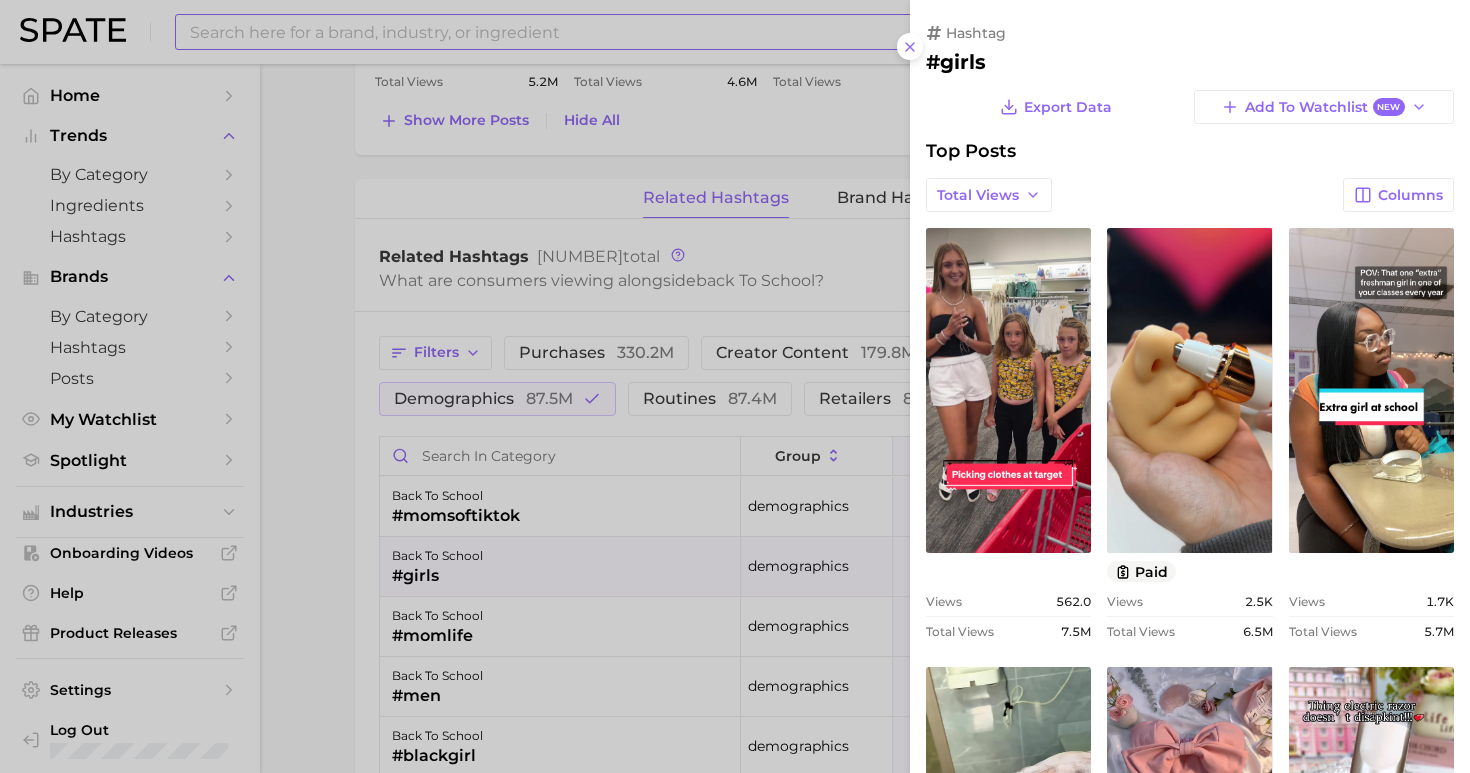 click at bounding box center (735, 386) 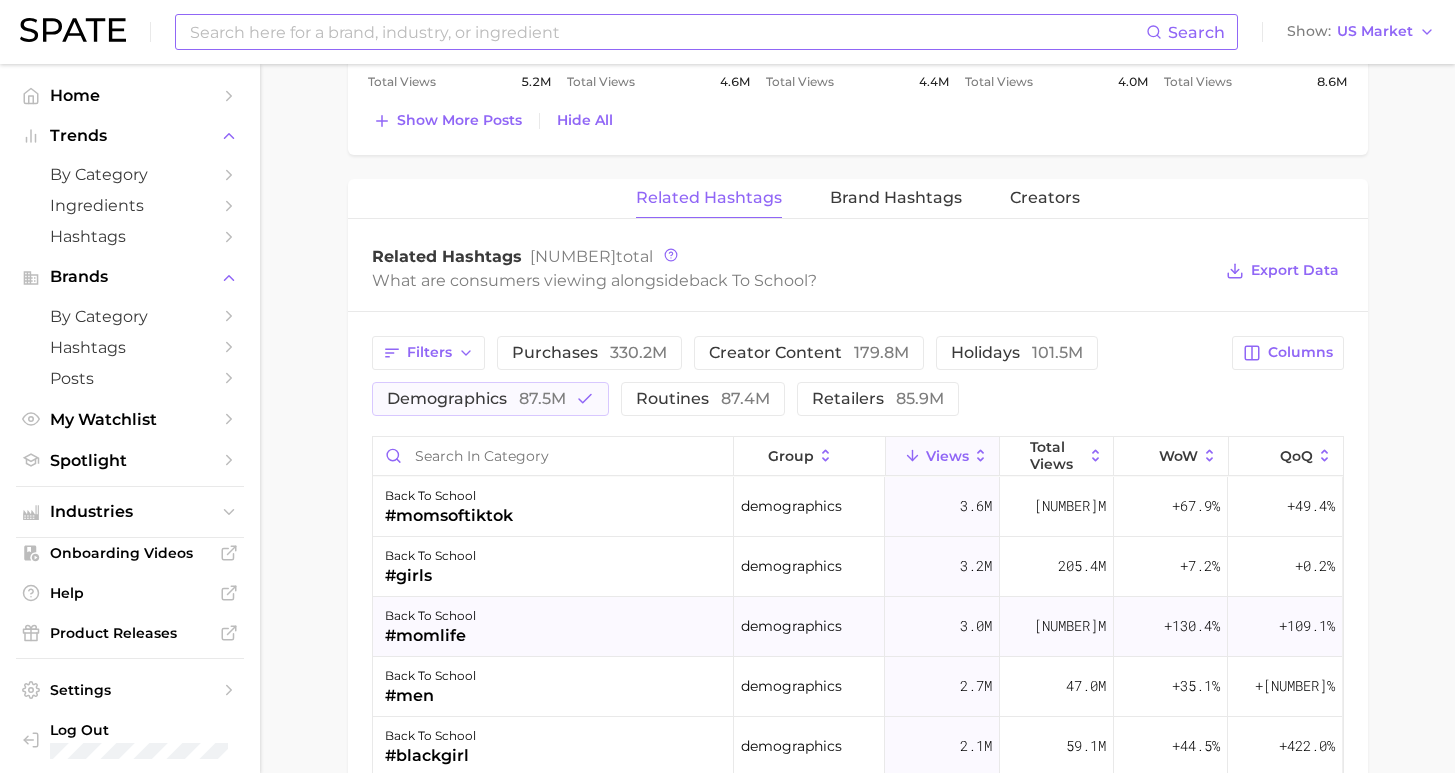 click on "back to school #momlife" at bounding box center [553, 627] 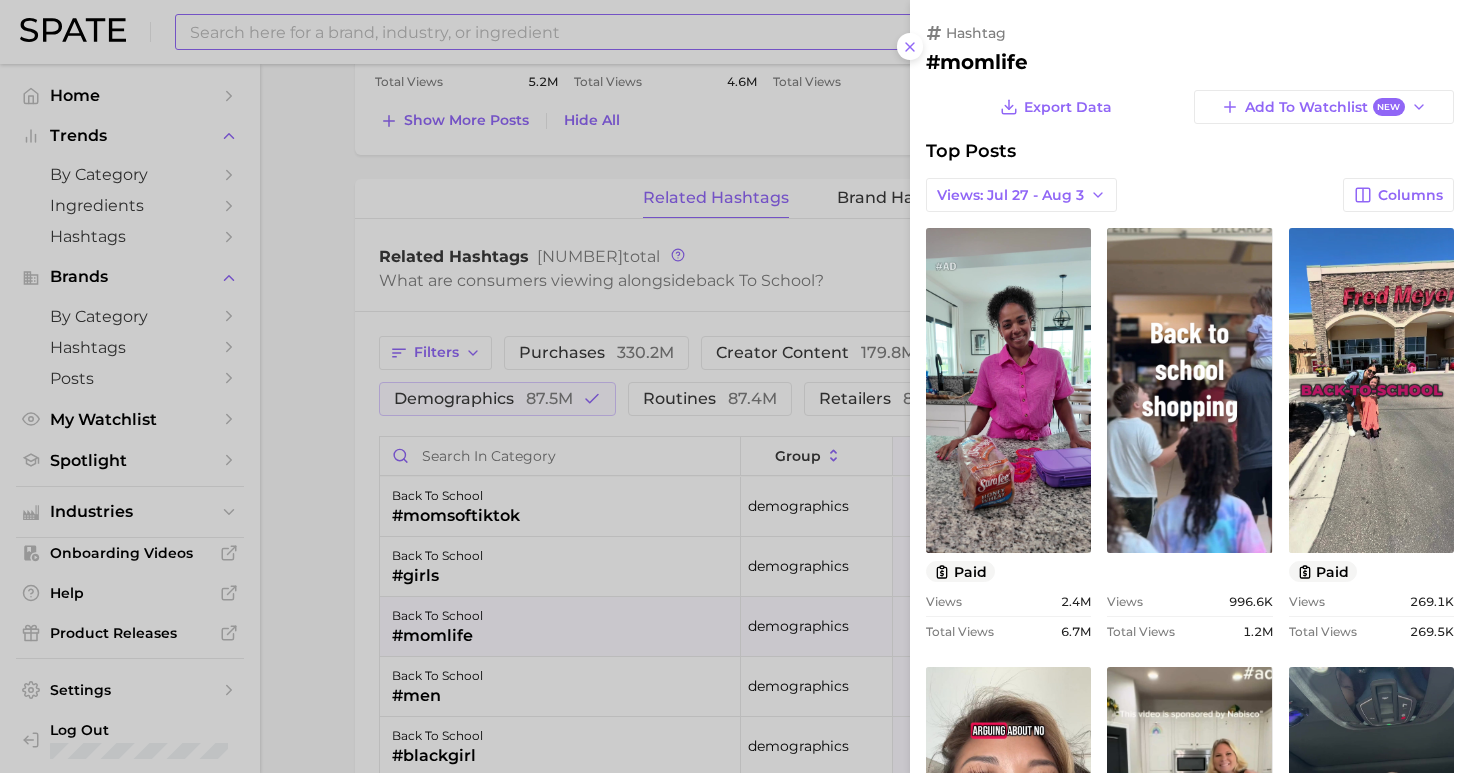 scroll, scrollTop: 0, scrollLeft: 0, axis: both 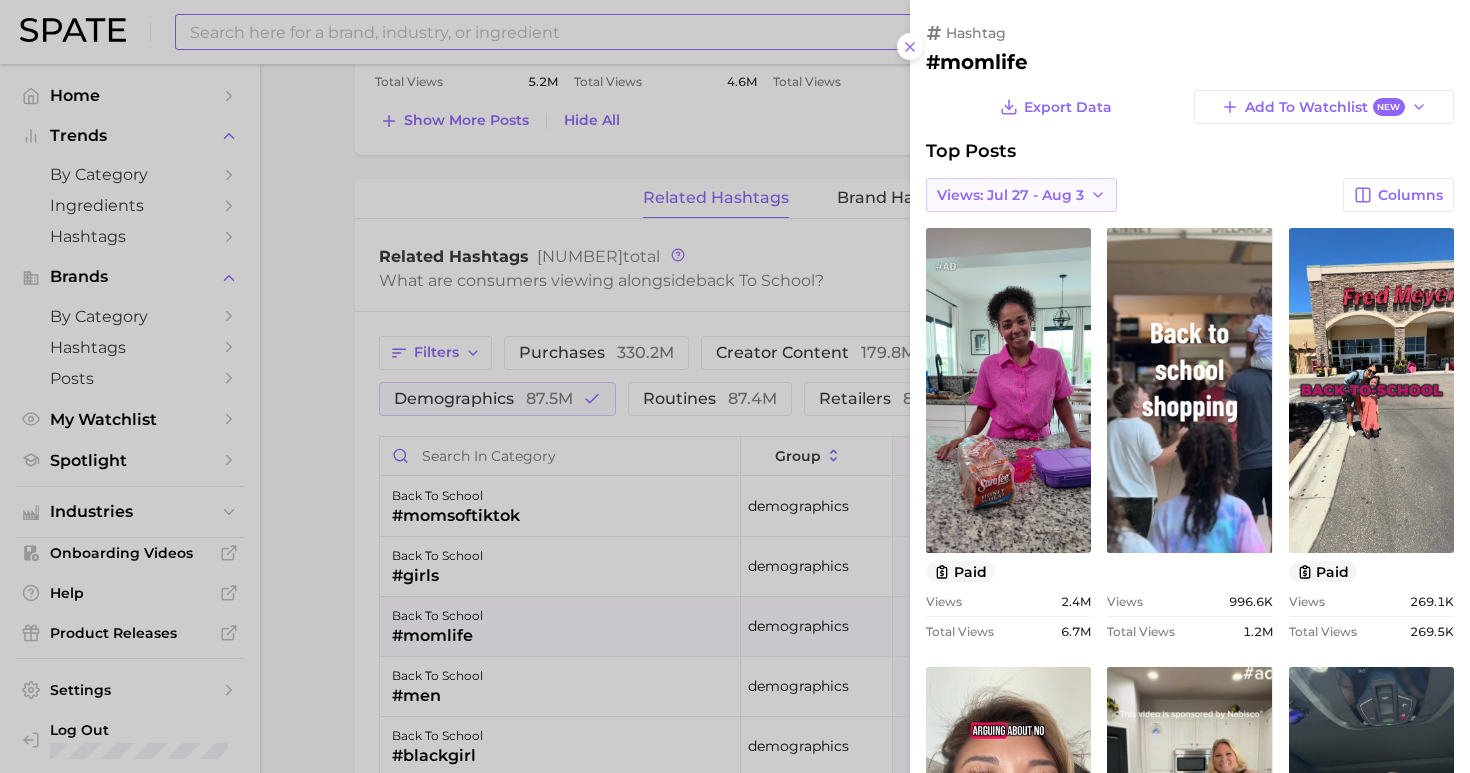 click on "Views: Jul 27 - Aug 3" at bounding box center (1010, 195) 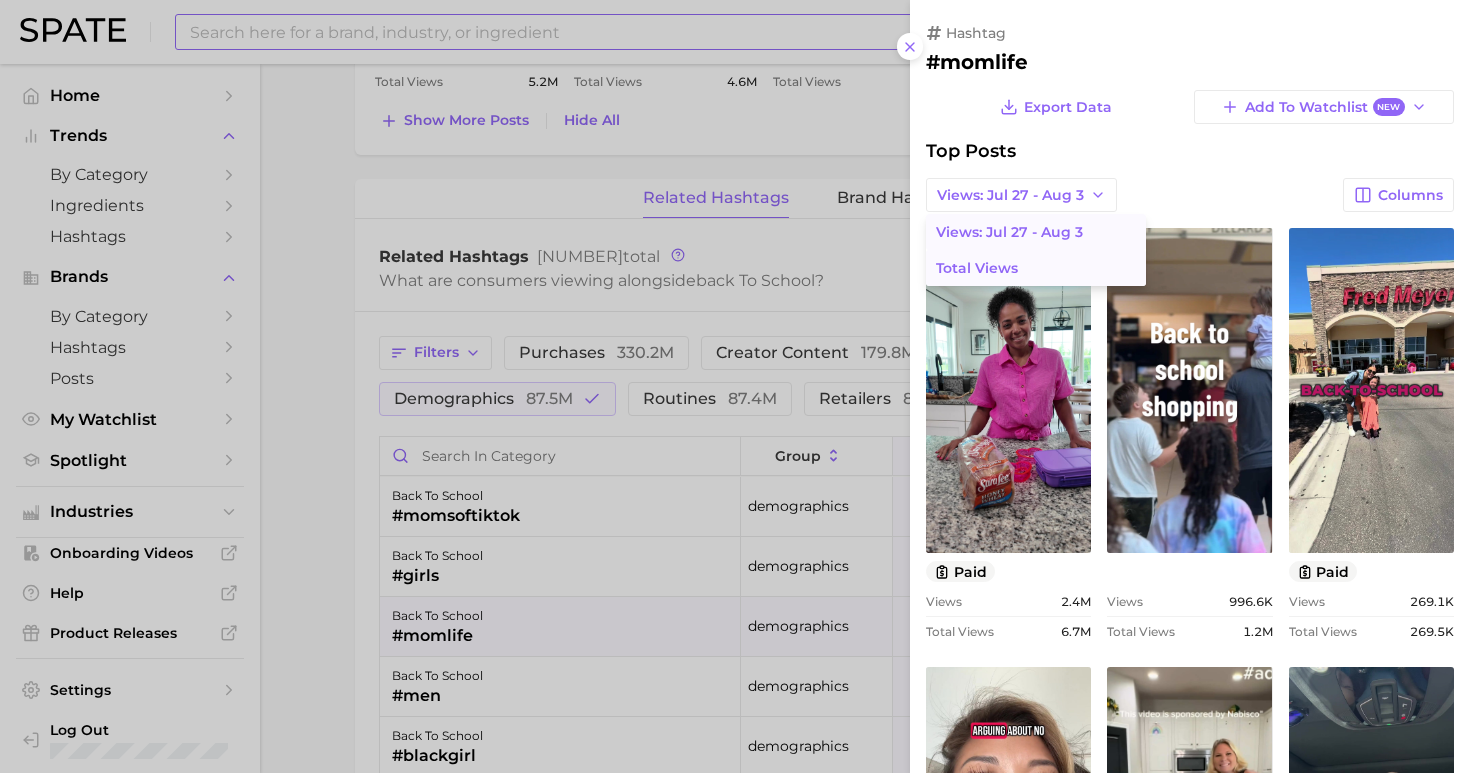 click on "Total Views" at bounding box center (1036, 268) 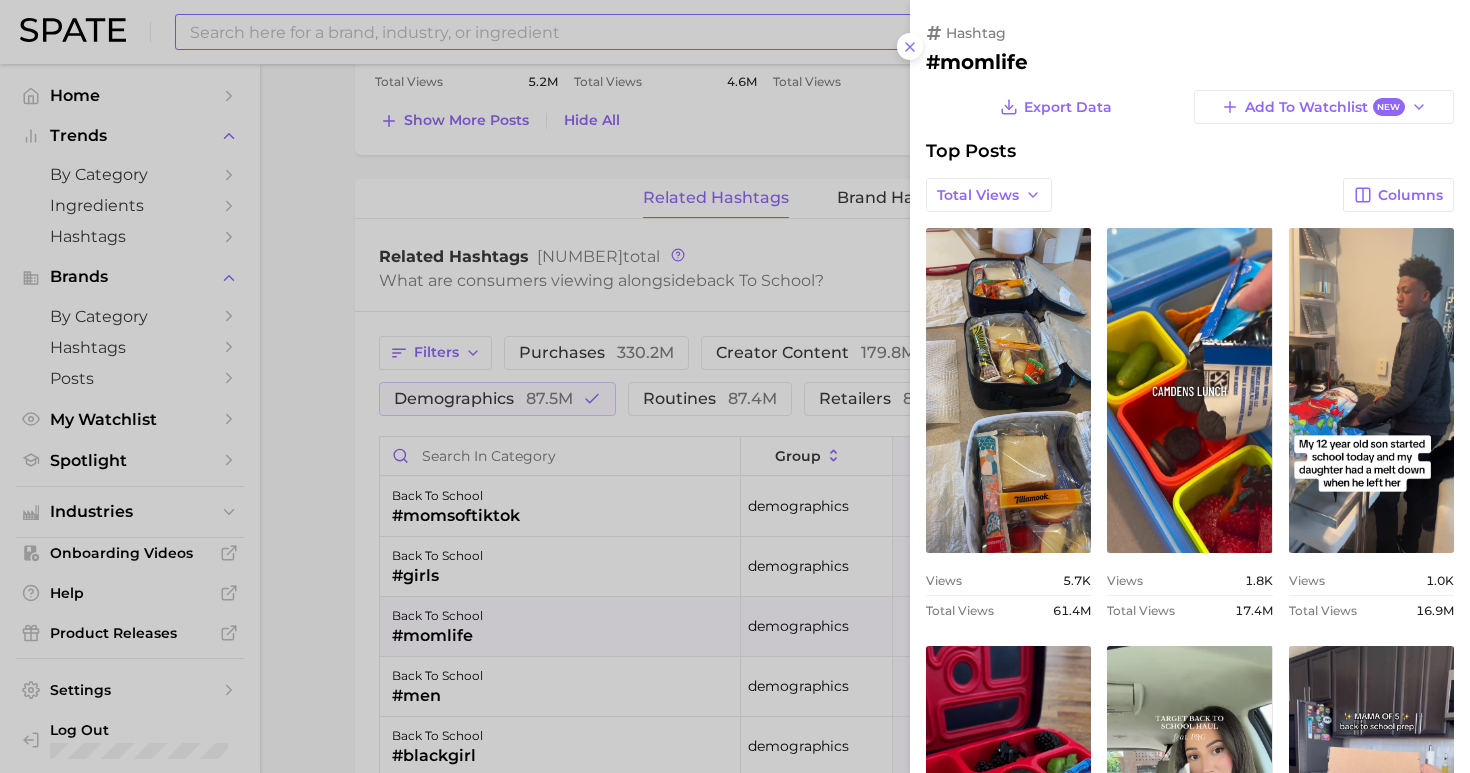 scroll, scrollTop: 0, scrollLeft: 0, axis: both 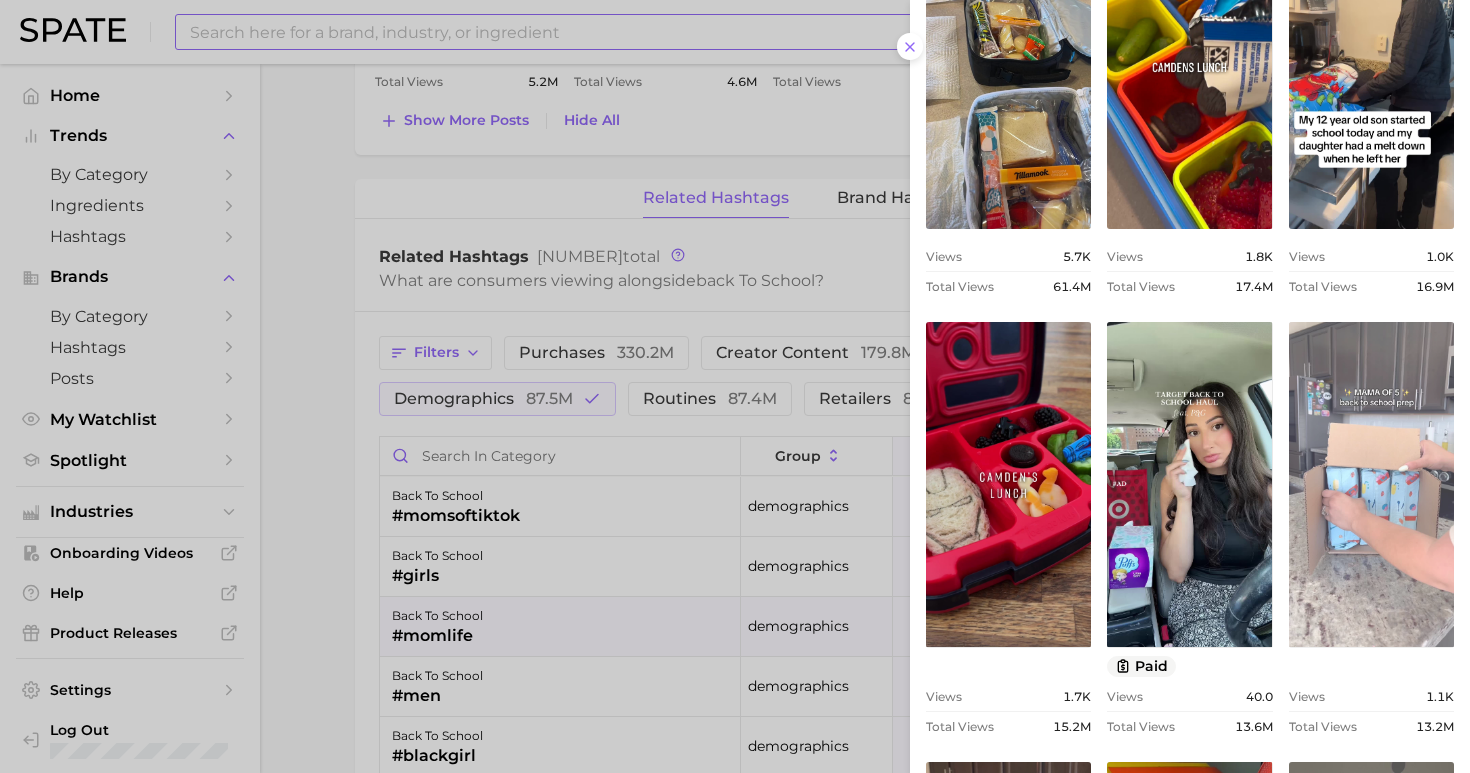 click on "view post on TikTok" at bounding box center (1371, 484) 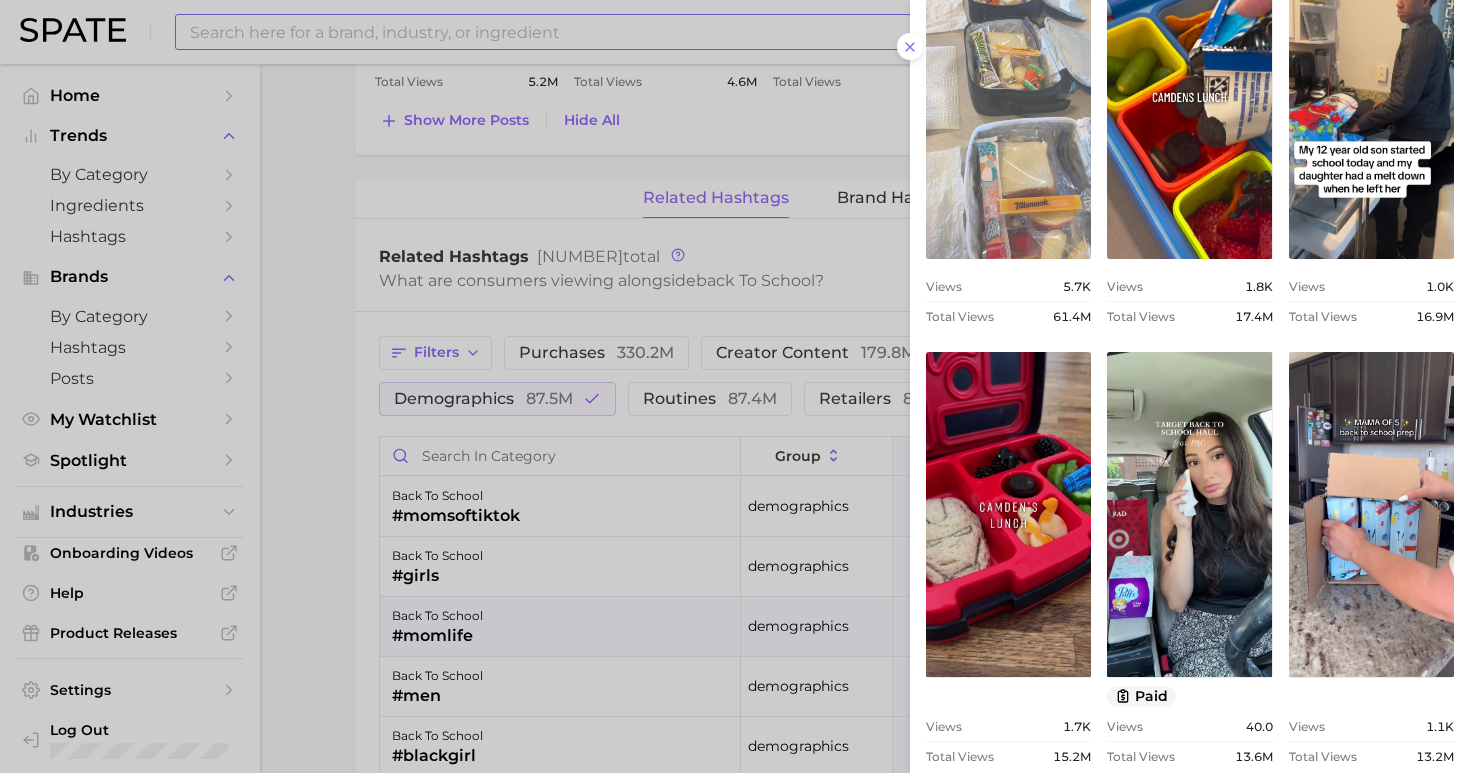 scroll, scrollTop: 0, scrollLeft: 0, axis: both 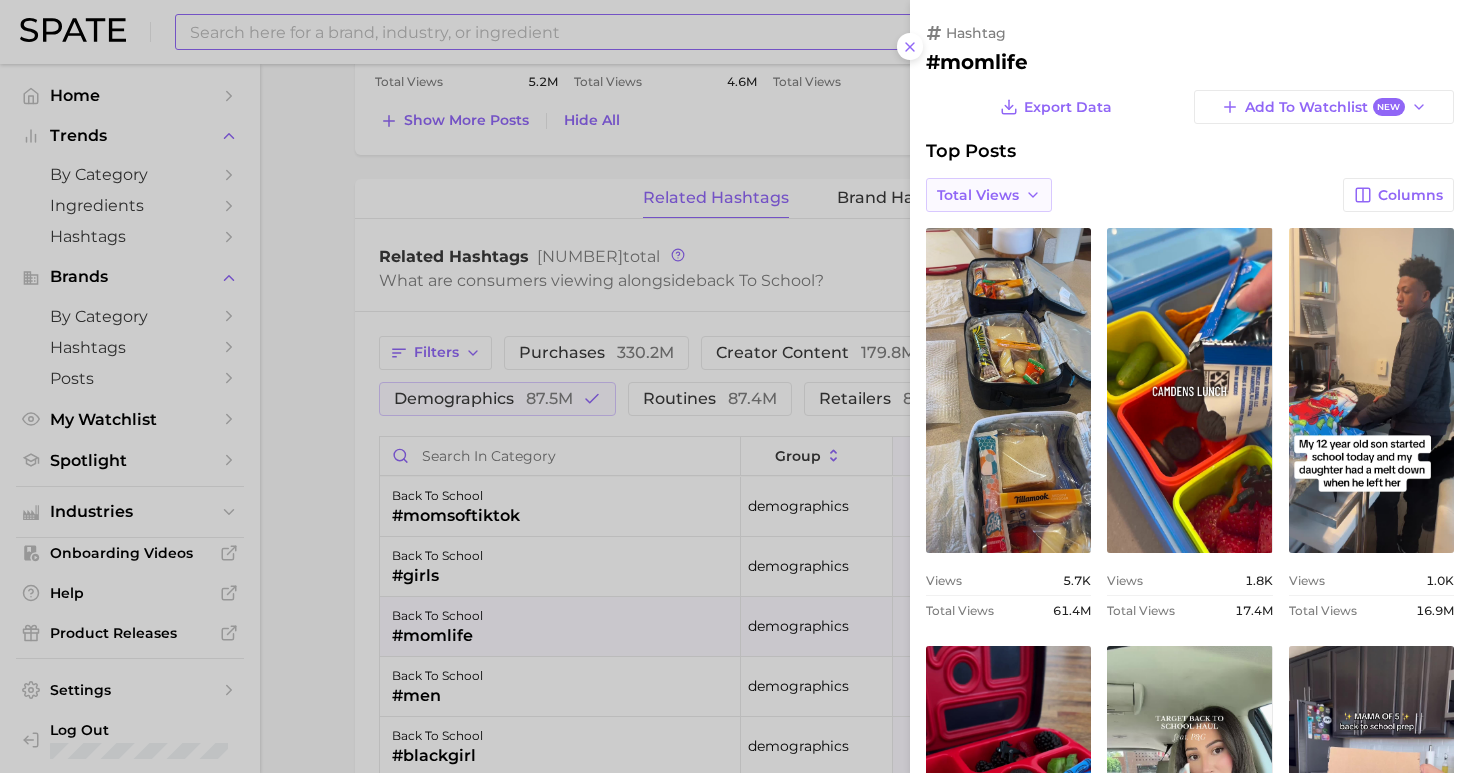 click on "Total Views" at bounding box center (989, 195) 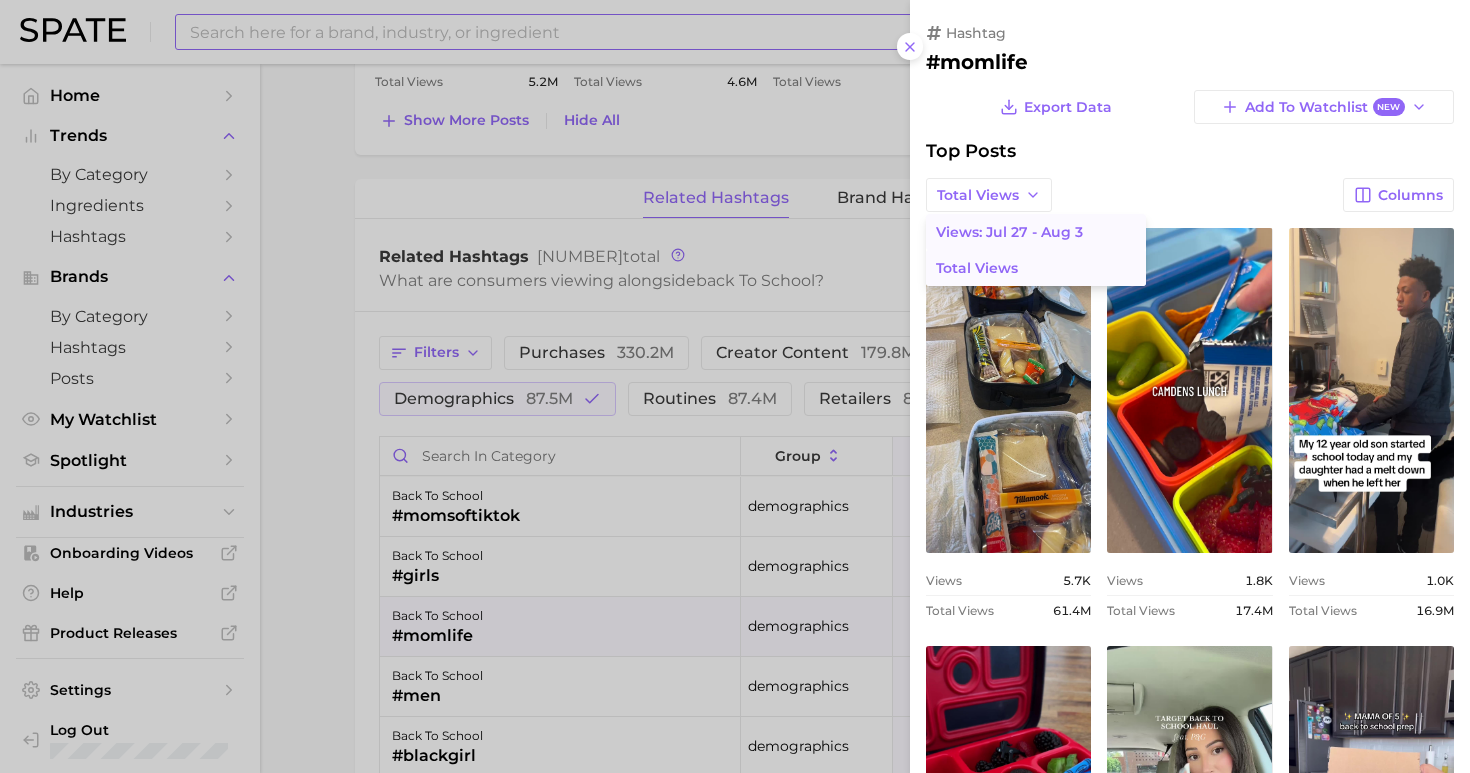 click on "Views: Jul 27 - Aug 3" at bounding box center [1036, 232] 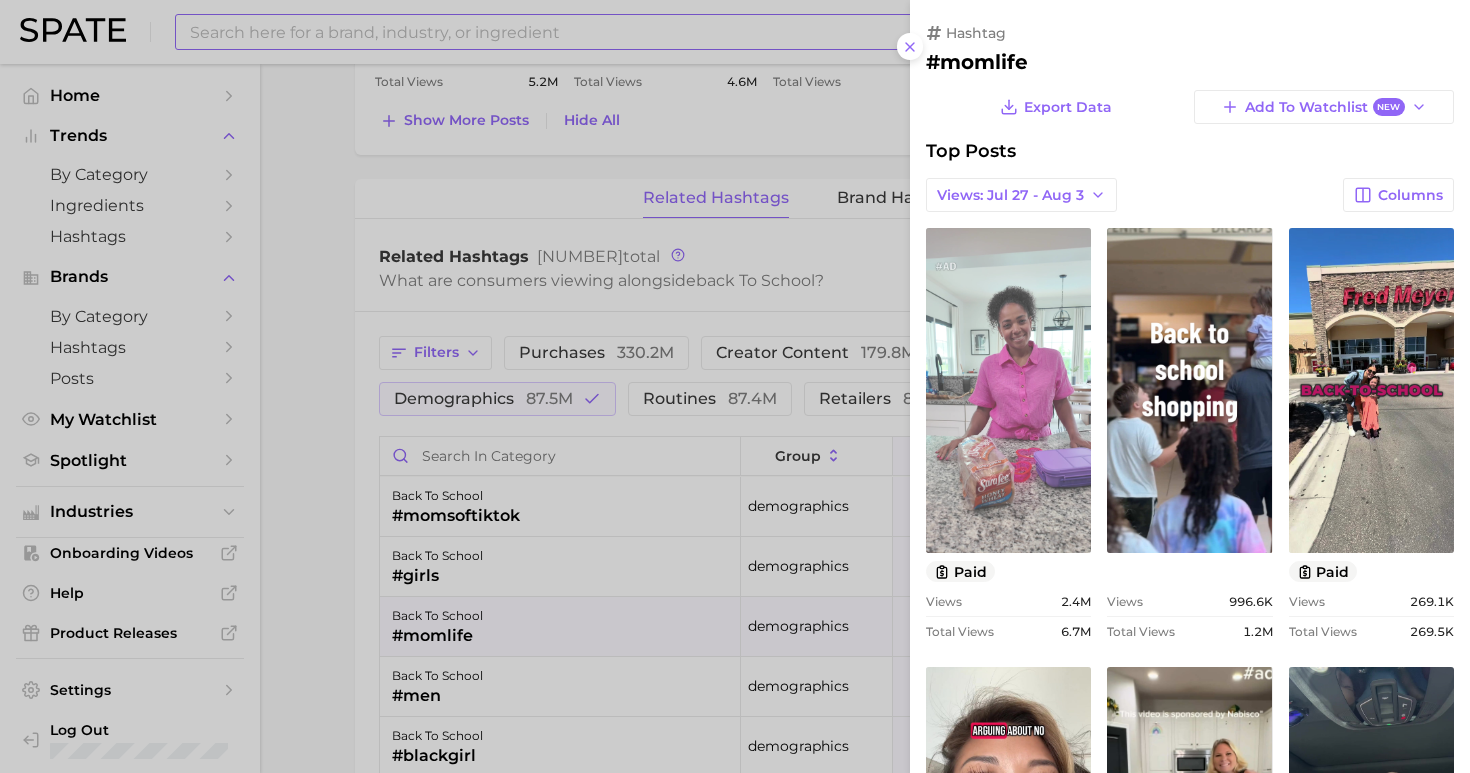 scroll, scrollTop: 0, scrollLeft: 0, axis: both 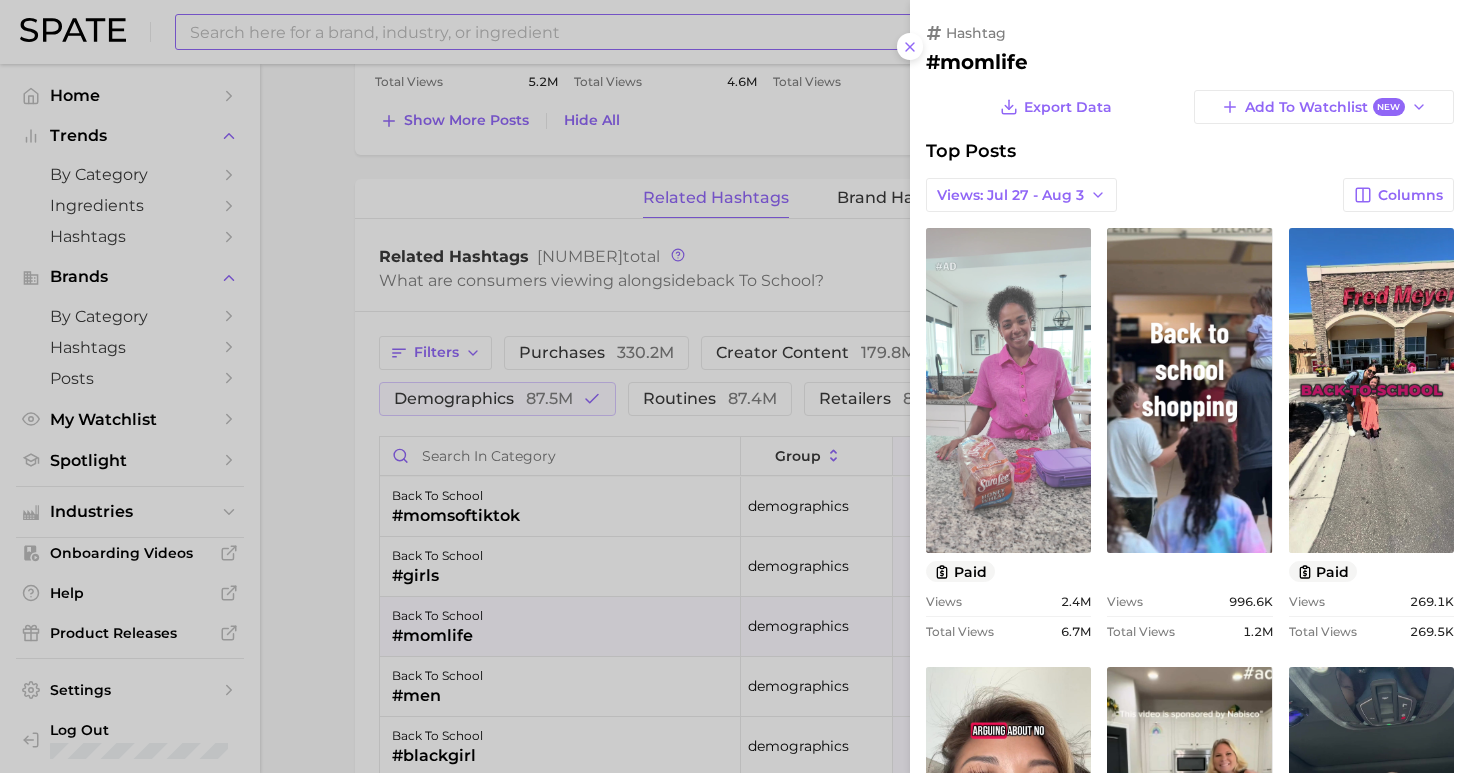 click on "view post on TikTok" at bounding box center [1008, 390] 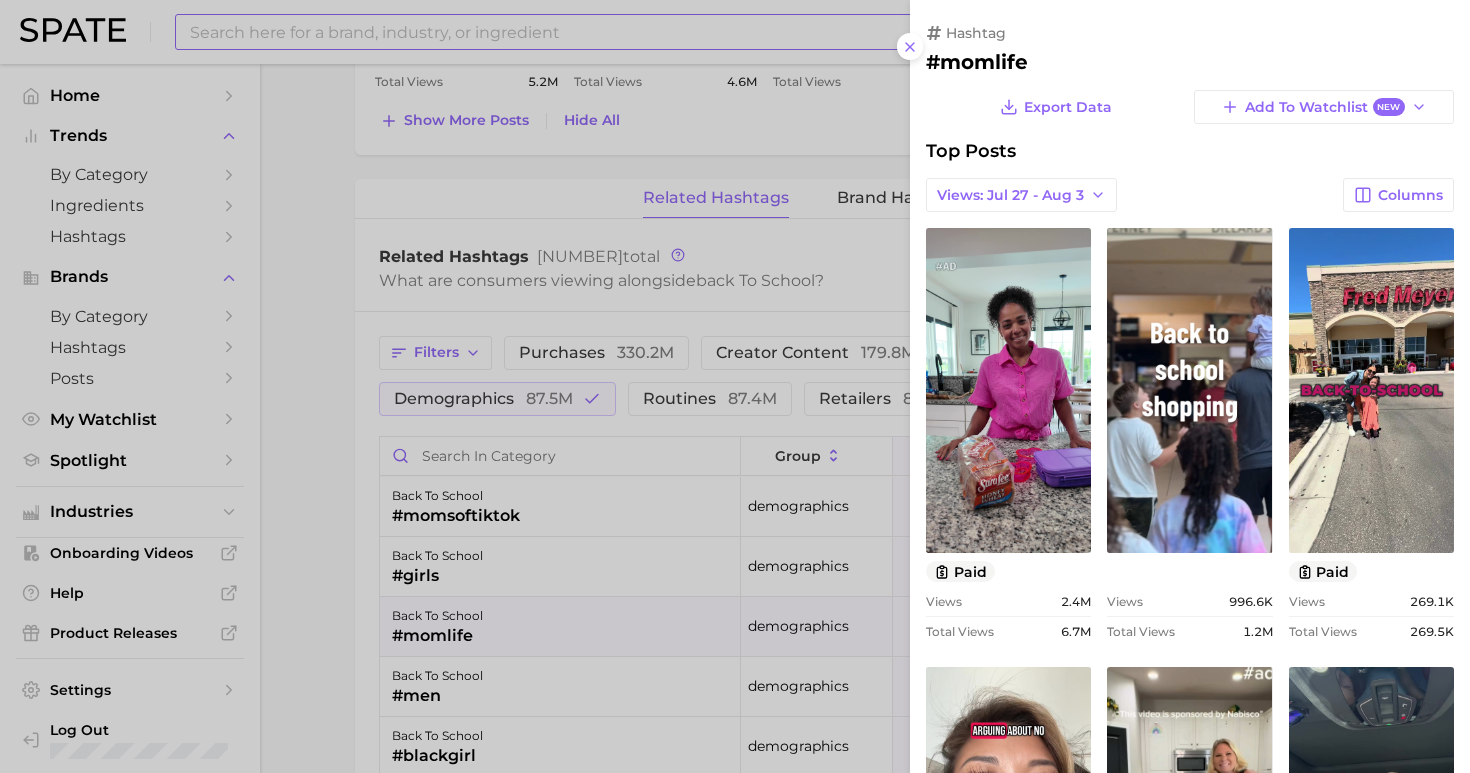 click 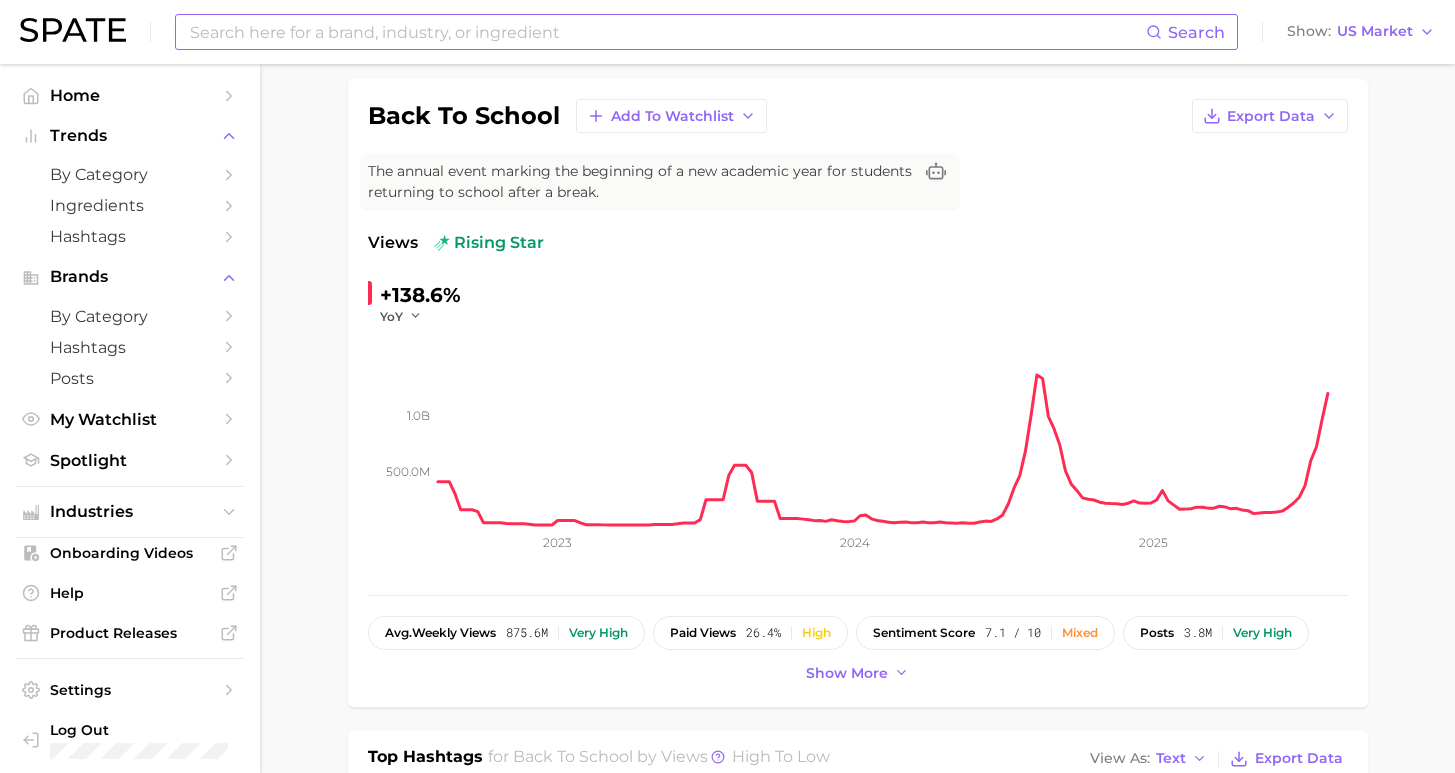 scroll, scrollTop: 0, scrollLeft: 0, axis: both 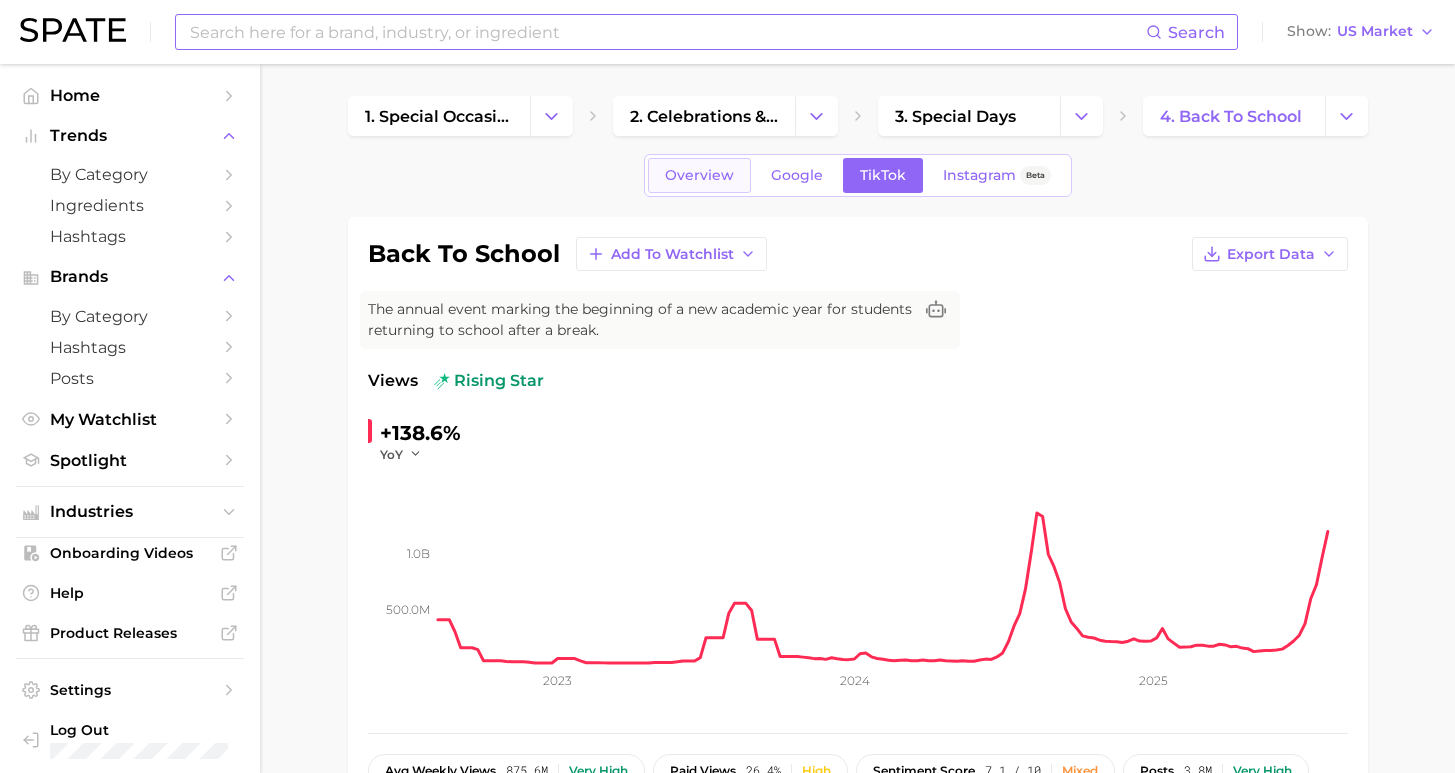 click on "Overview" at bounding box center [699, 175] 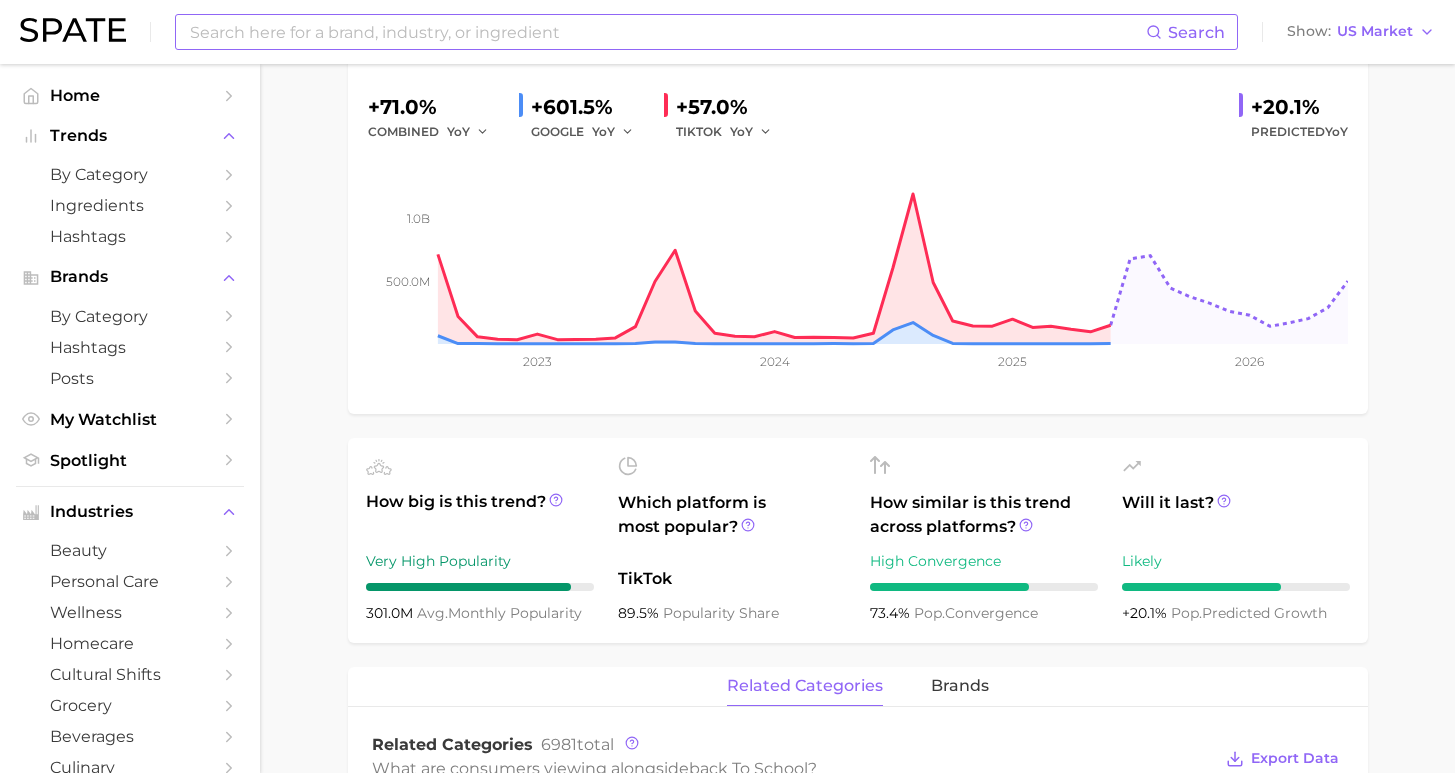 scroll, scrollTop: 489, scrollLeft: 0, axis: vertical 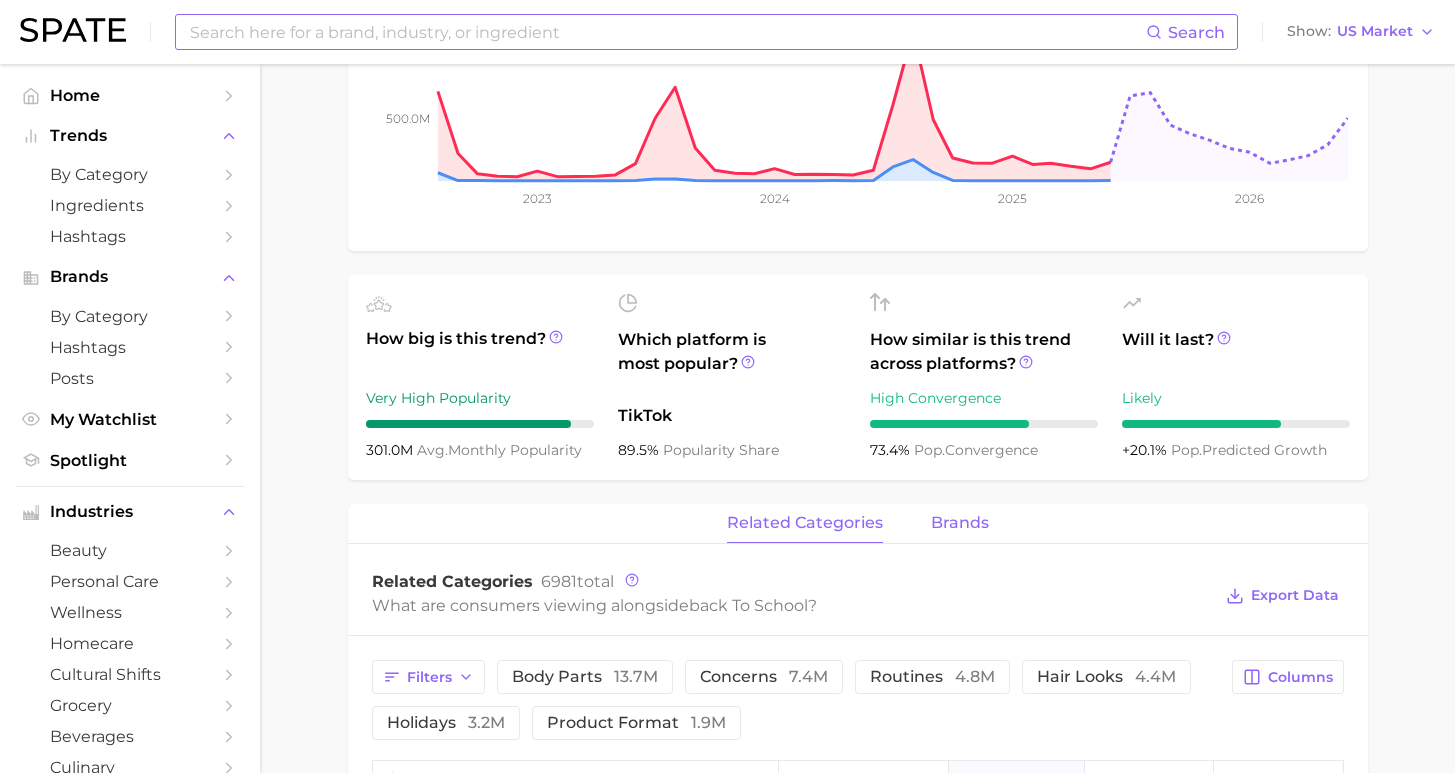 click on "brands" at bounding box center [960, 523] 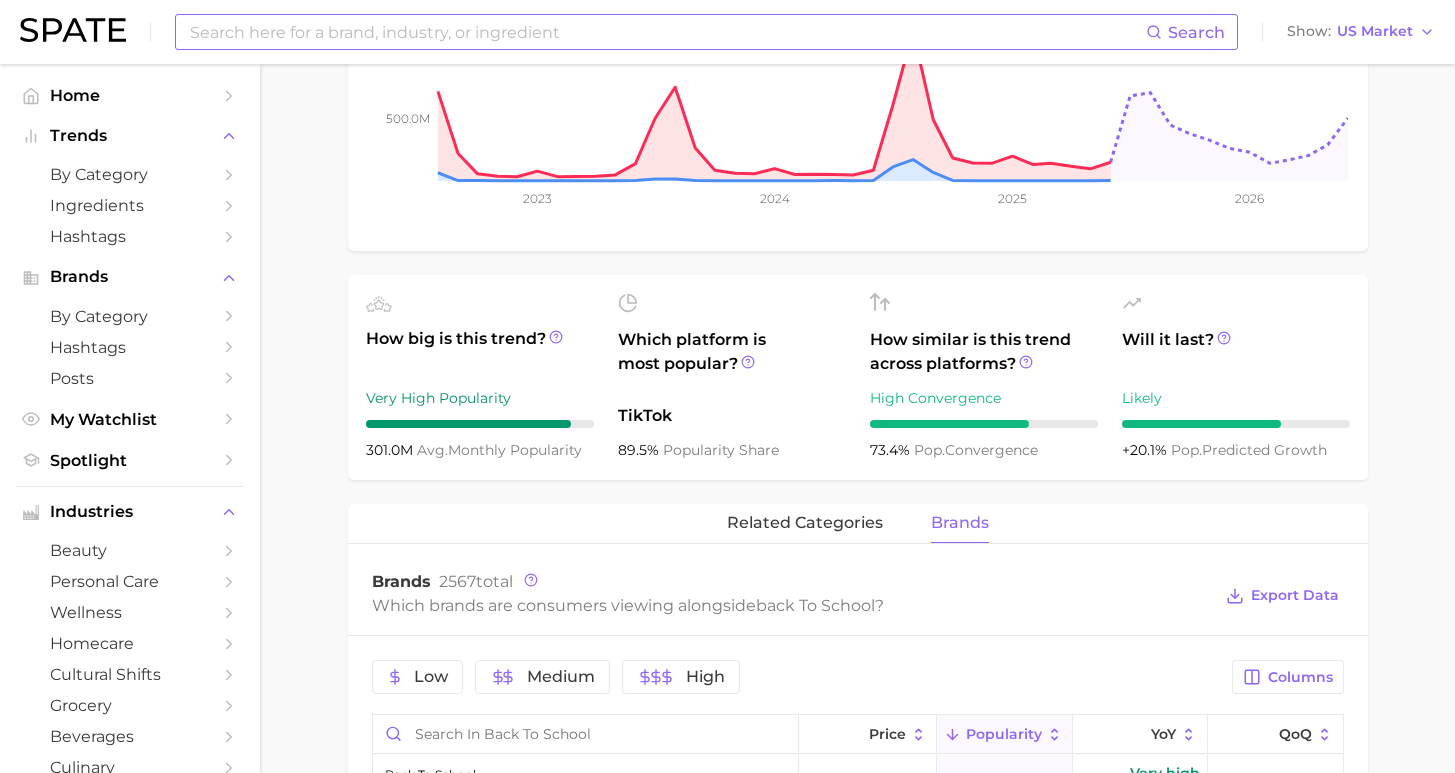 scroll, scrollTop: 652, scrollLeft: 0, axis: vertical 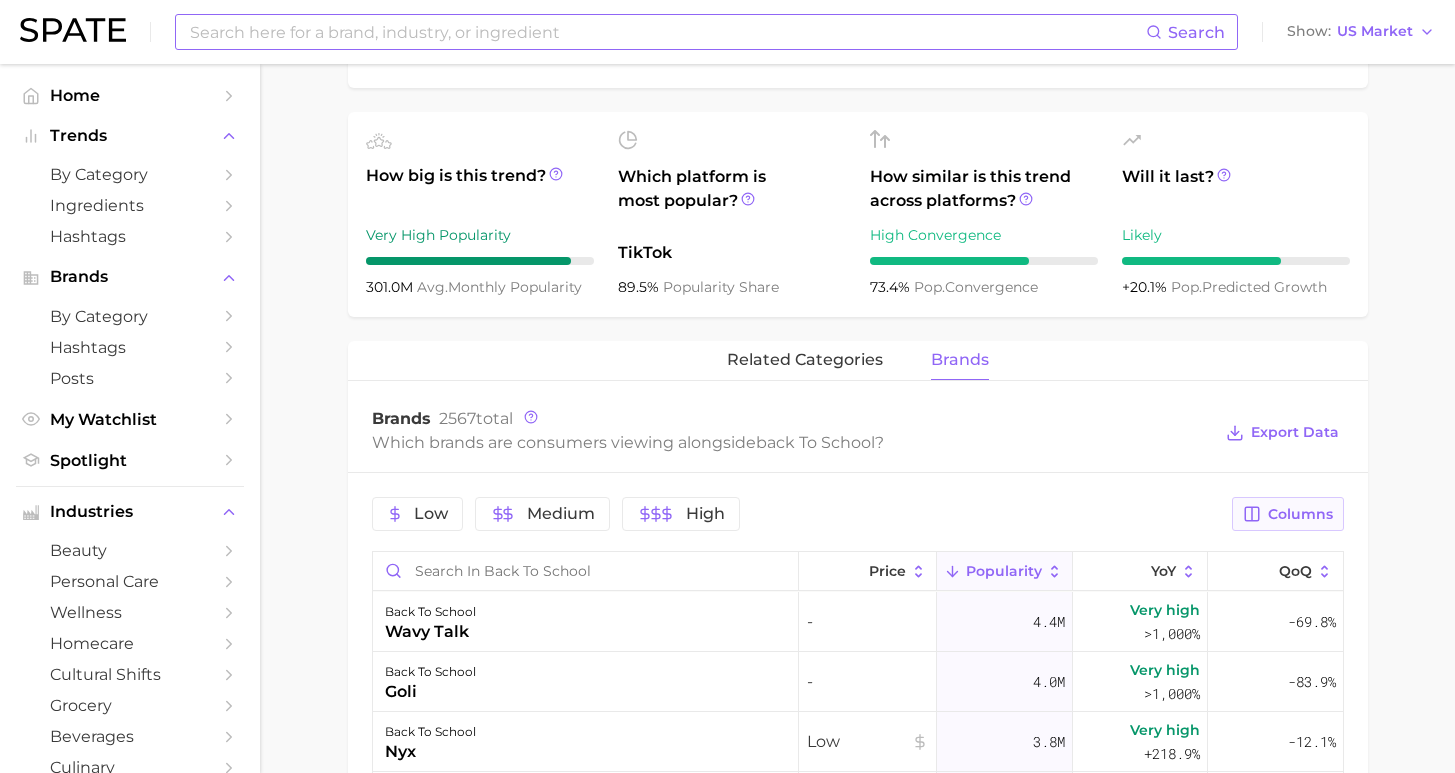 click on "Columns" at bounding box center [1300, 514] 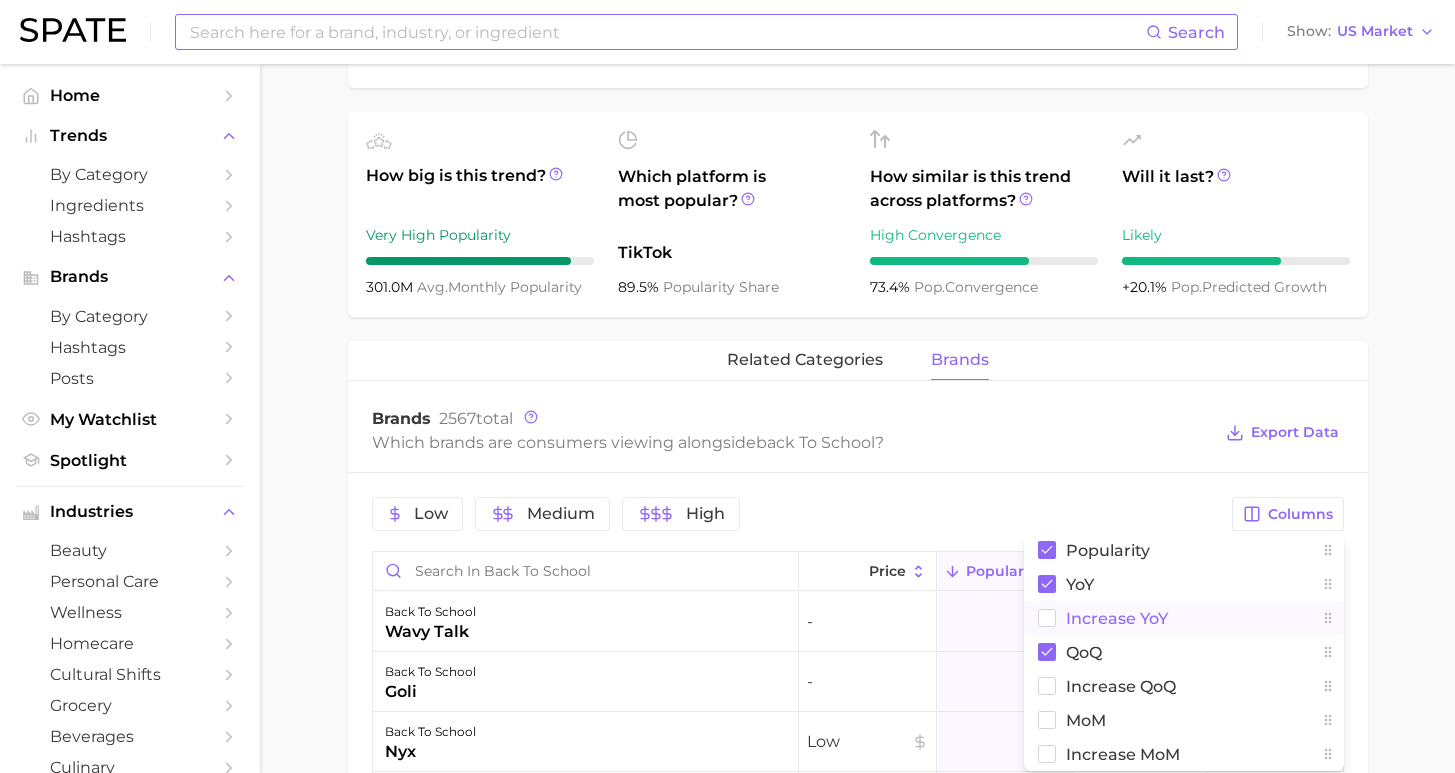 drag, startPoint x: 1128, startPoint y: 612, endPoint x: 1194, endPoint y: 606, distance: 66.27216 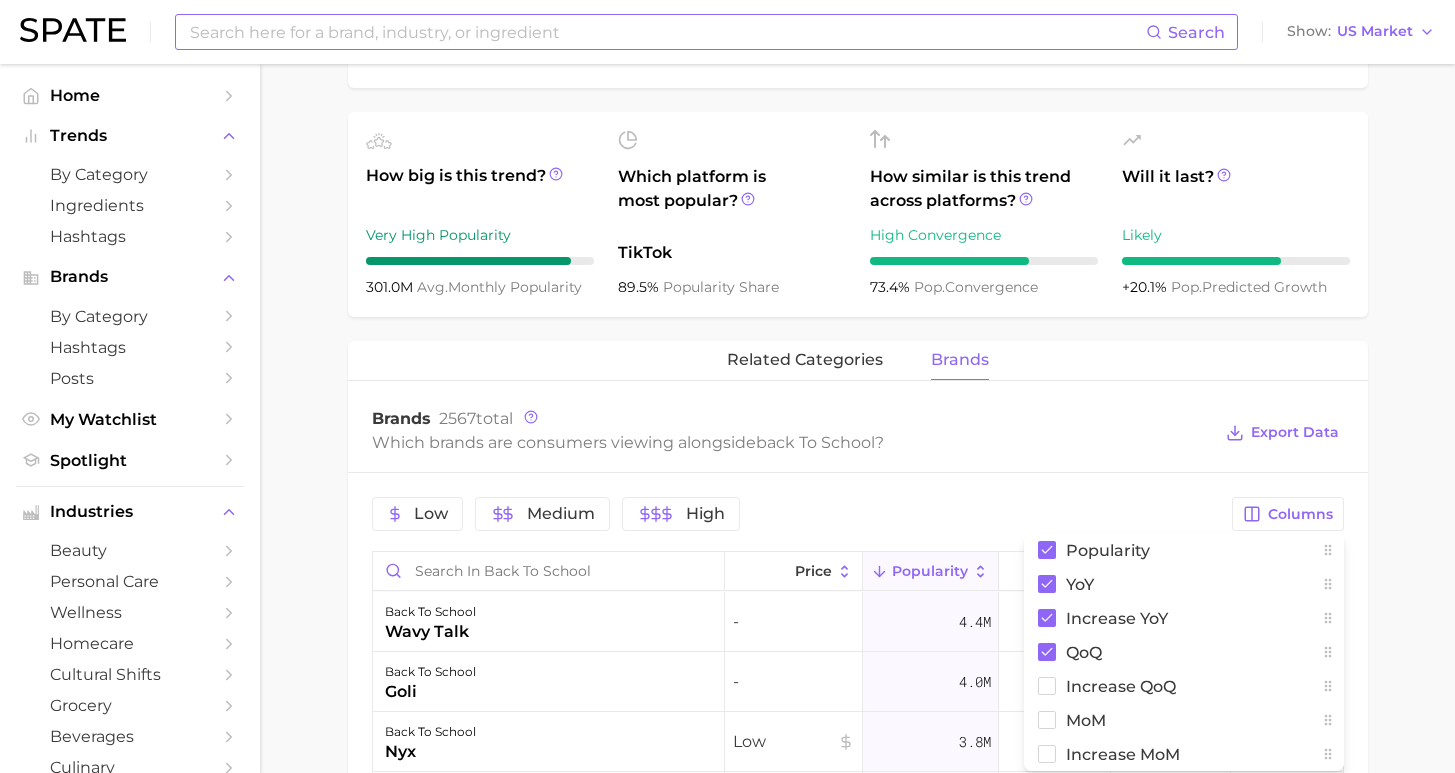 click on "[NUMBER]  total What are consumers viewing alongside  back to school ? Export Data Low Medium High Columns Popularity YoY Increase YoY QoQ Increase QoQ MoM Price Popularity YoY Increase YoY QoQ back to school wavy talk - [NUMBER]m Very high >1,000% +[NUMBER]m -[NUMBER]% back to school goli - [NUMBER]m nyx" at bounding box center [857, 430] 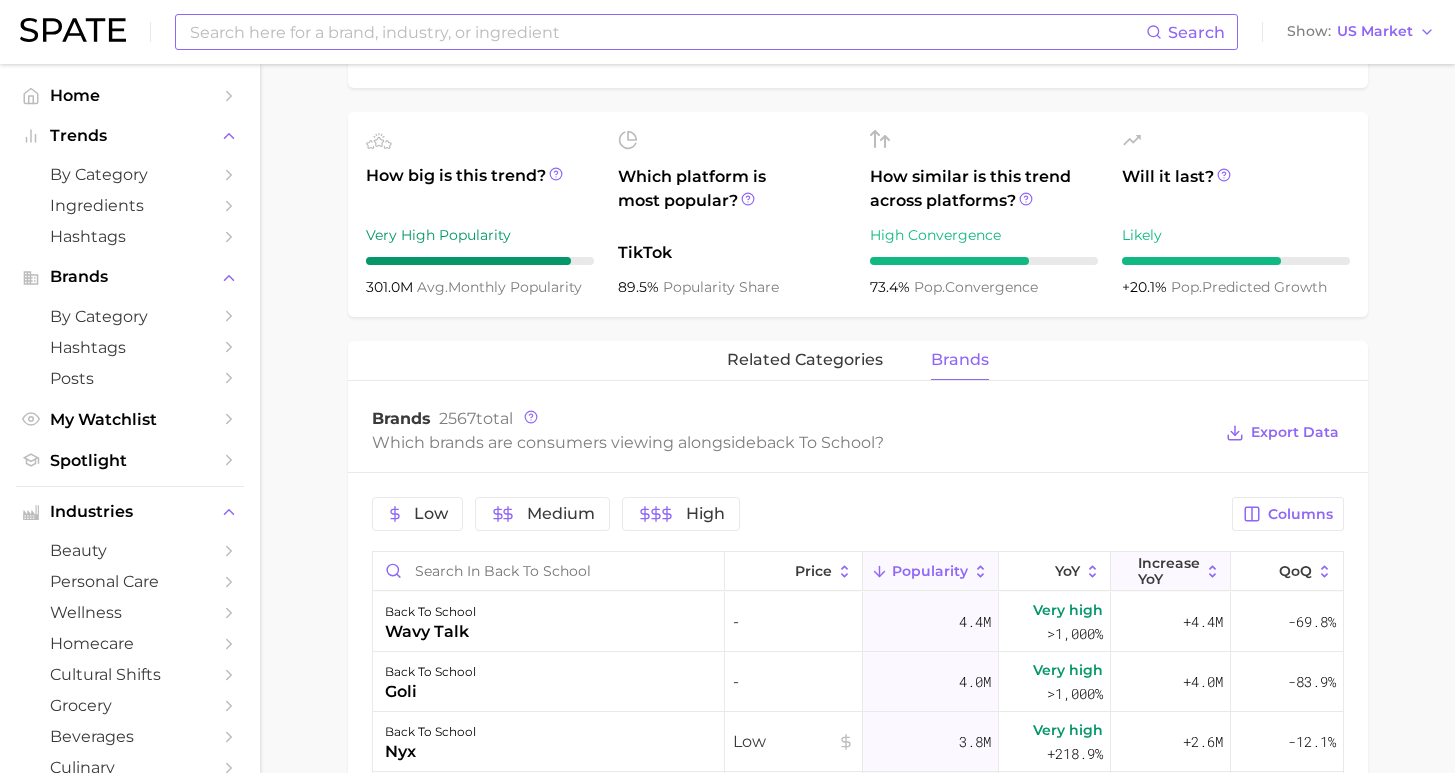drag, startPoint x: 1158, startPoint y: 579, endPoint x: 1154, endPoint y: 569, distance: 10.770329 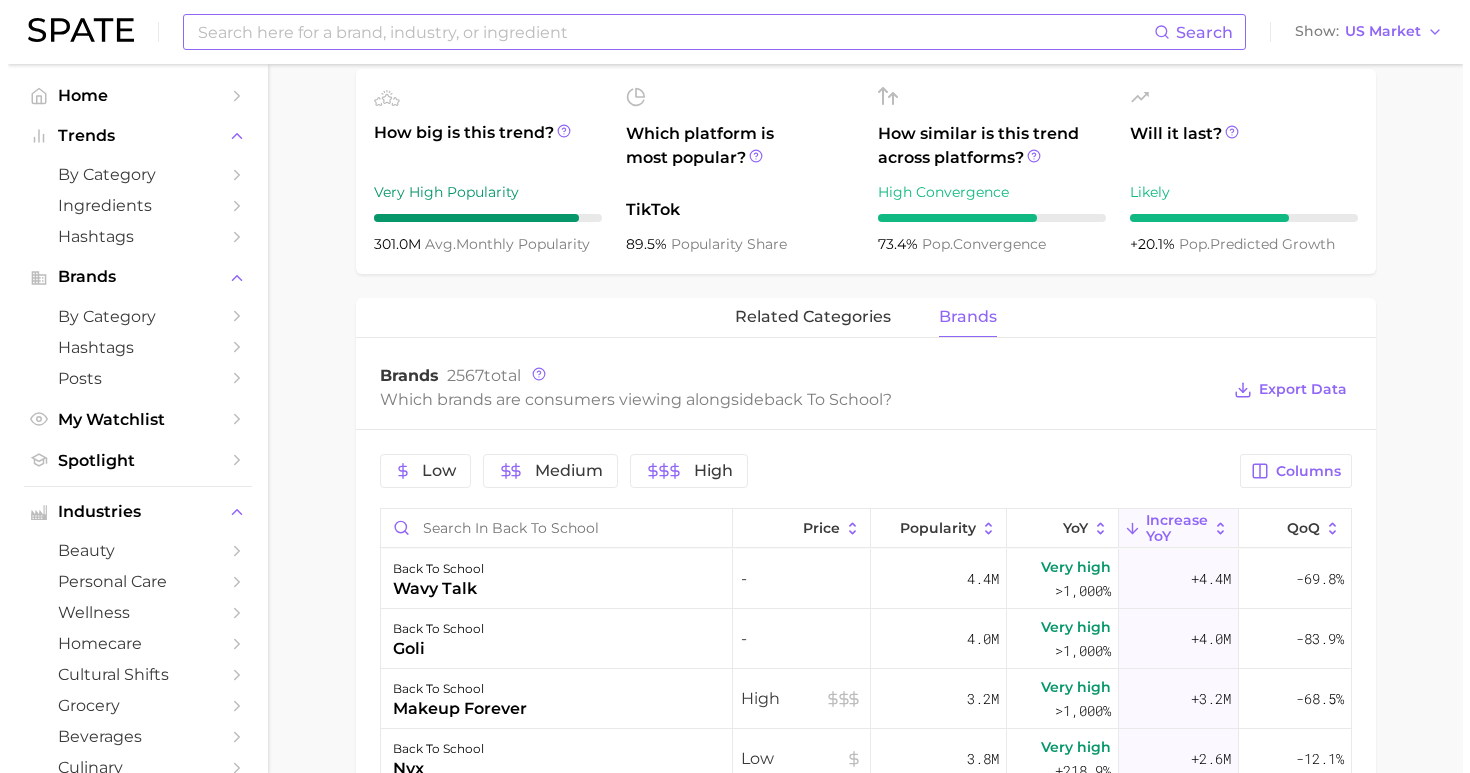 scroll, scrollTop: 740, scrollLeft: 0, axis: vertical 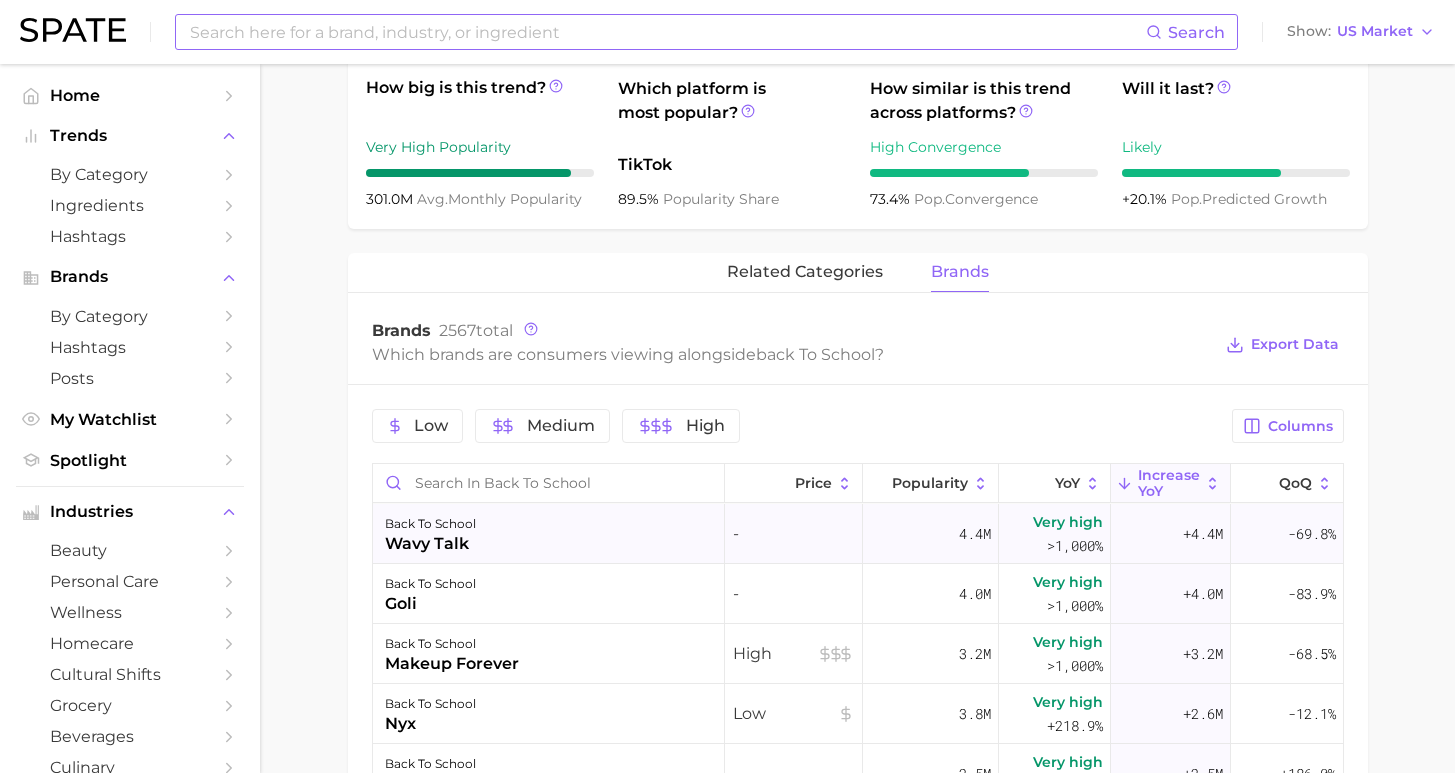 click on "back to school wavy talk" at bounding box center [549, 534] 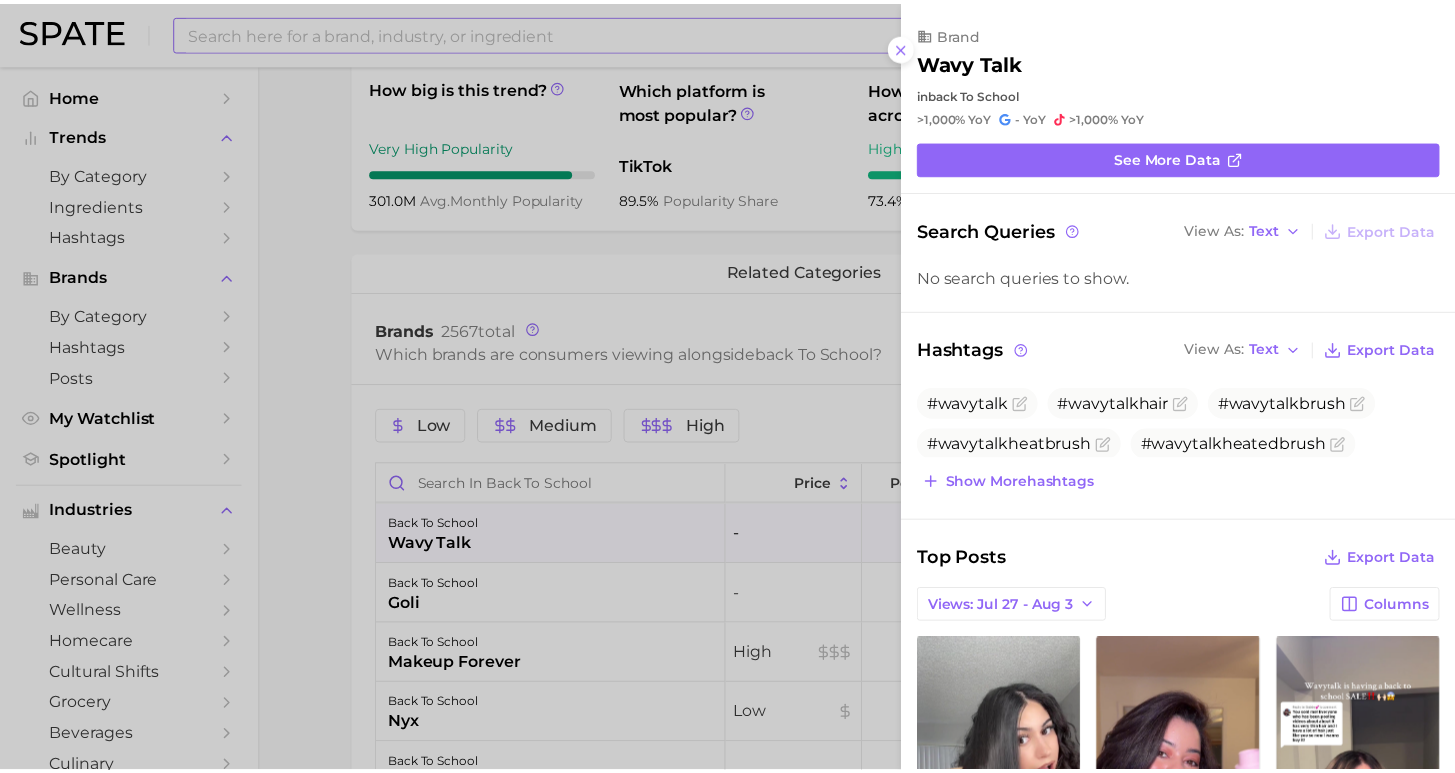 scroll, scrollTop: 0, scrollLeft: 0, axis: both 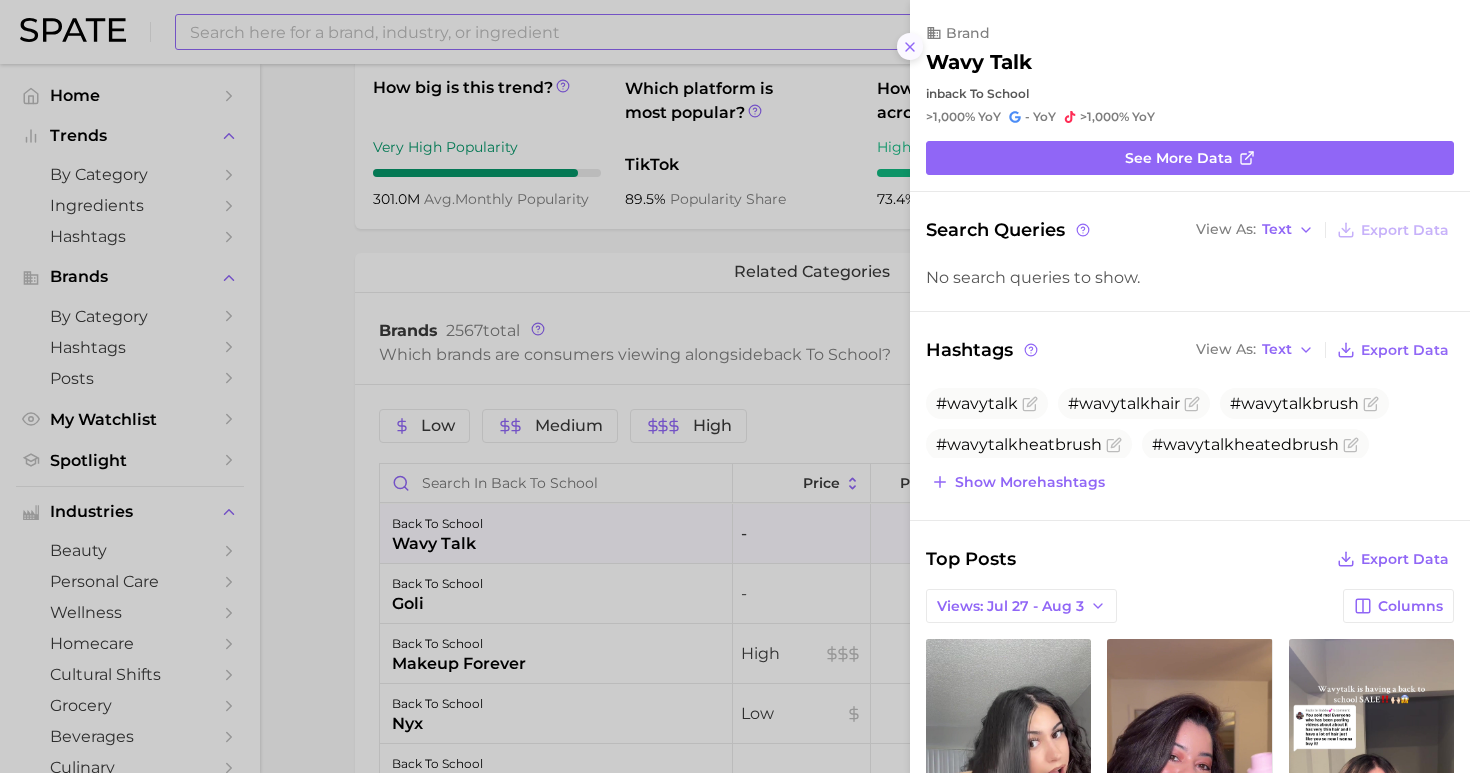 click 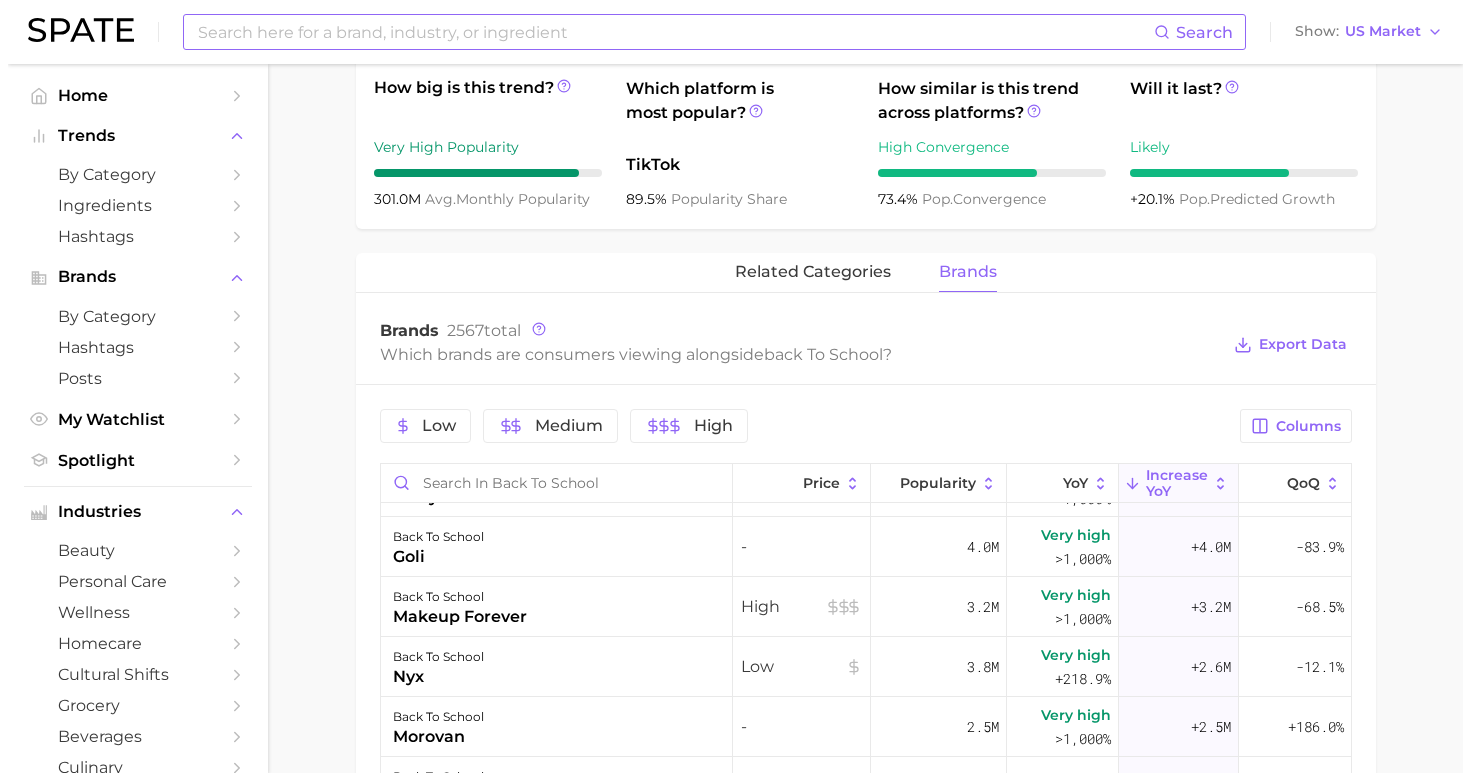 scroll, scrollTop: 118, scrollLeft: 0, axis: vertical 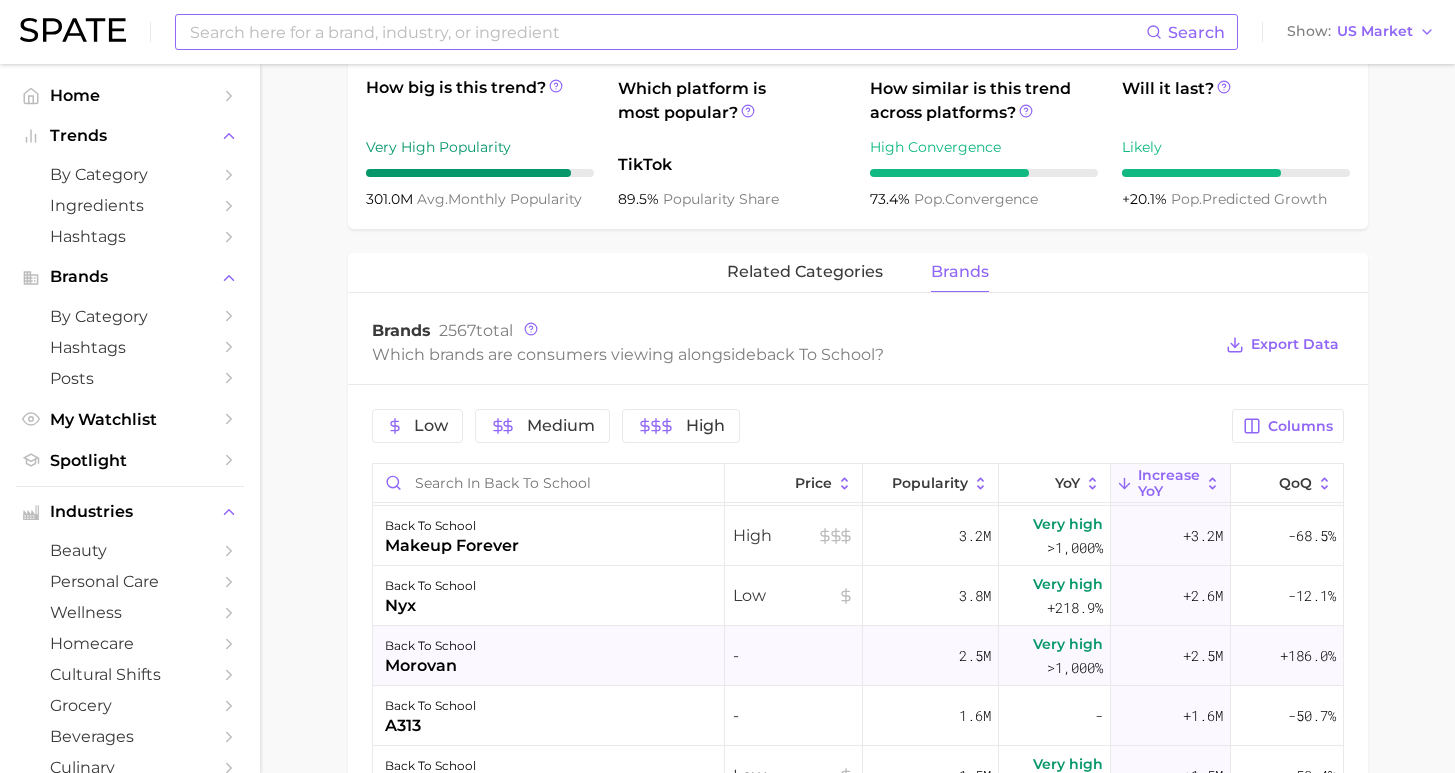 click on "back to school morovan" at bounding box center (549, 656) 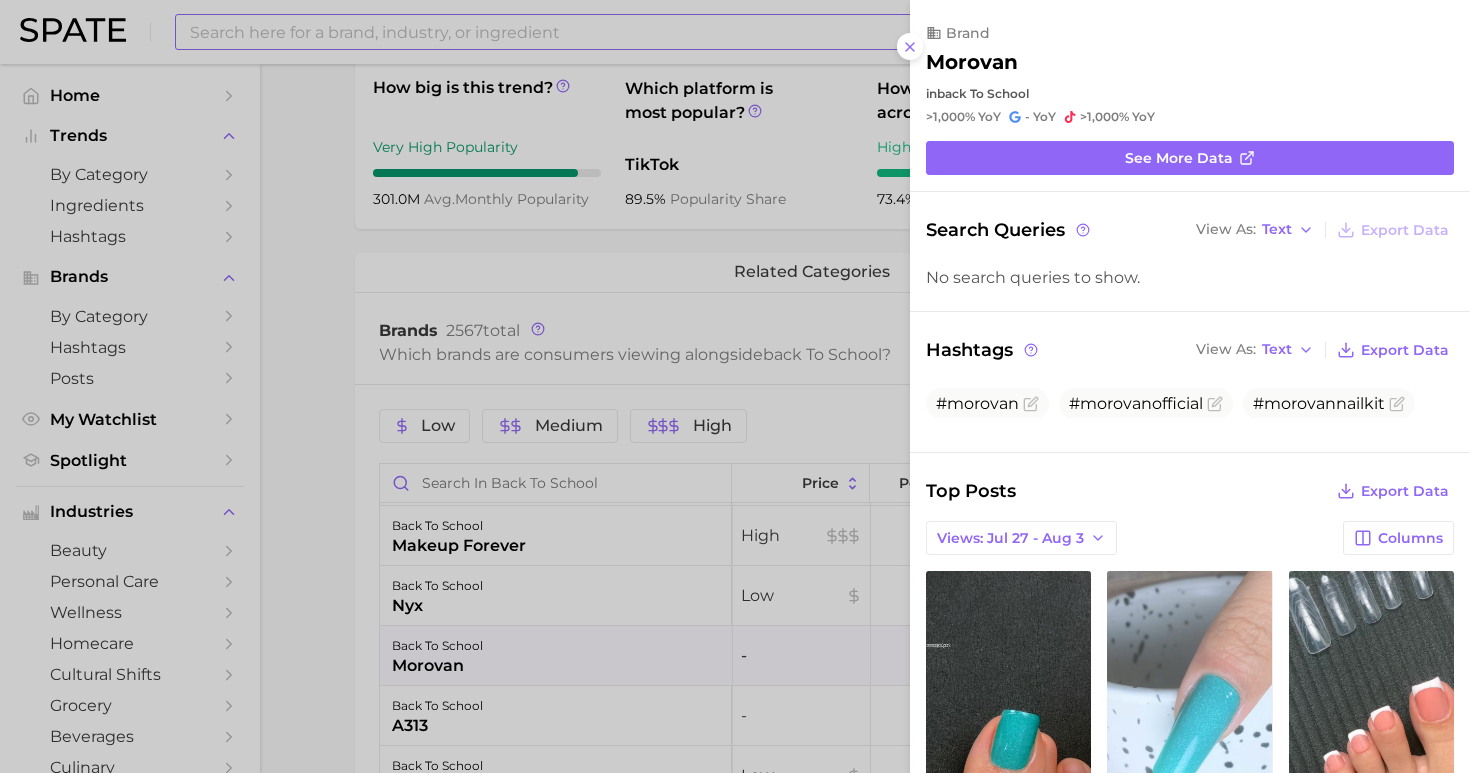 scroll, scrollTop: 0, scrollLeft: 0, axis: both 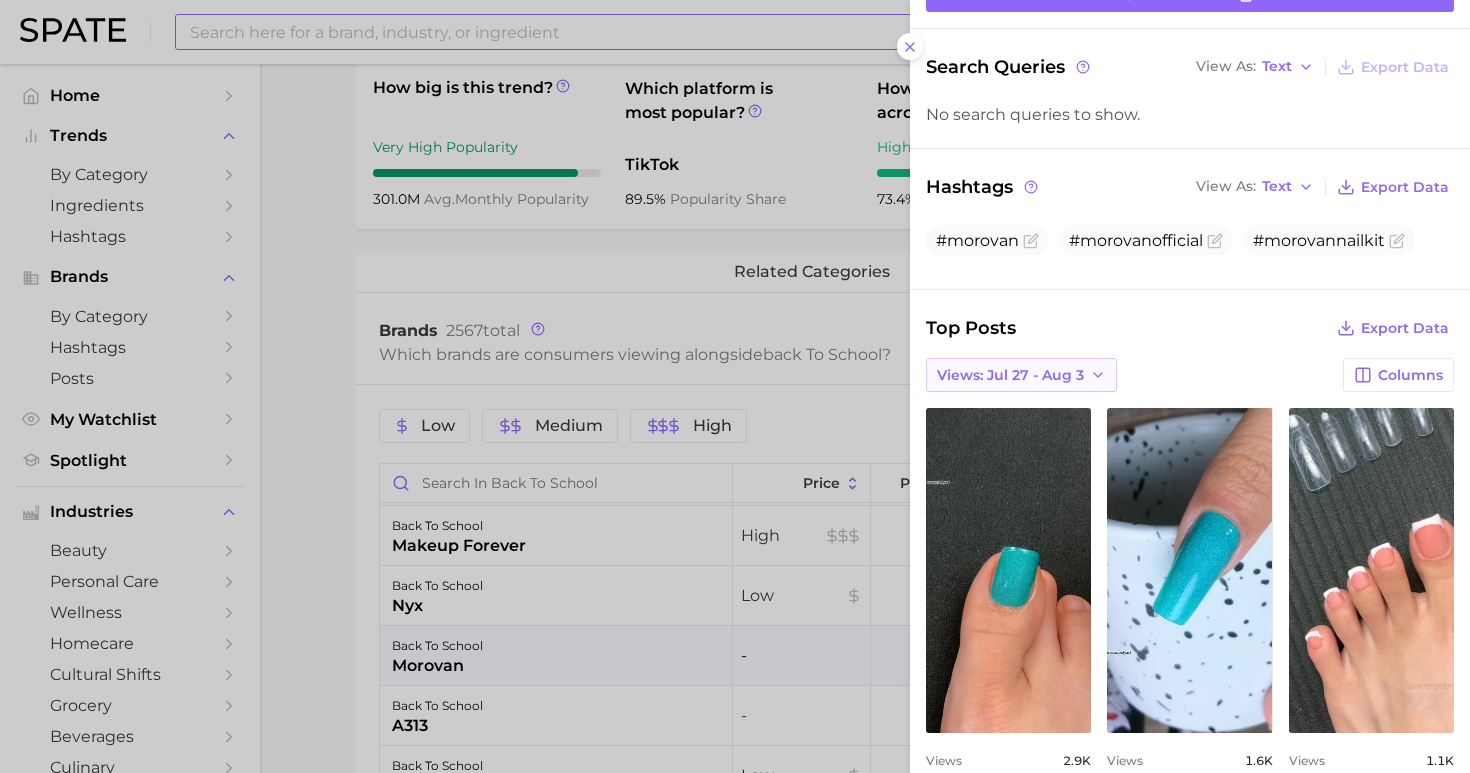 click on "Views: Jul 27 - Aug 3" at bounding box center (1021, 375) 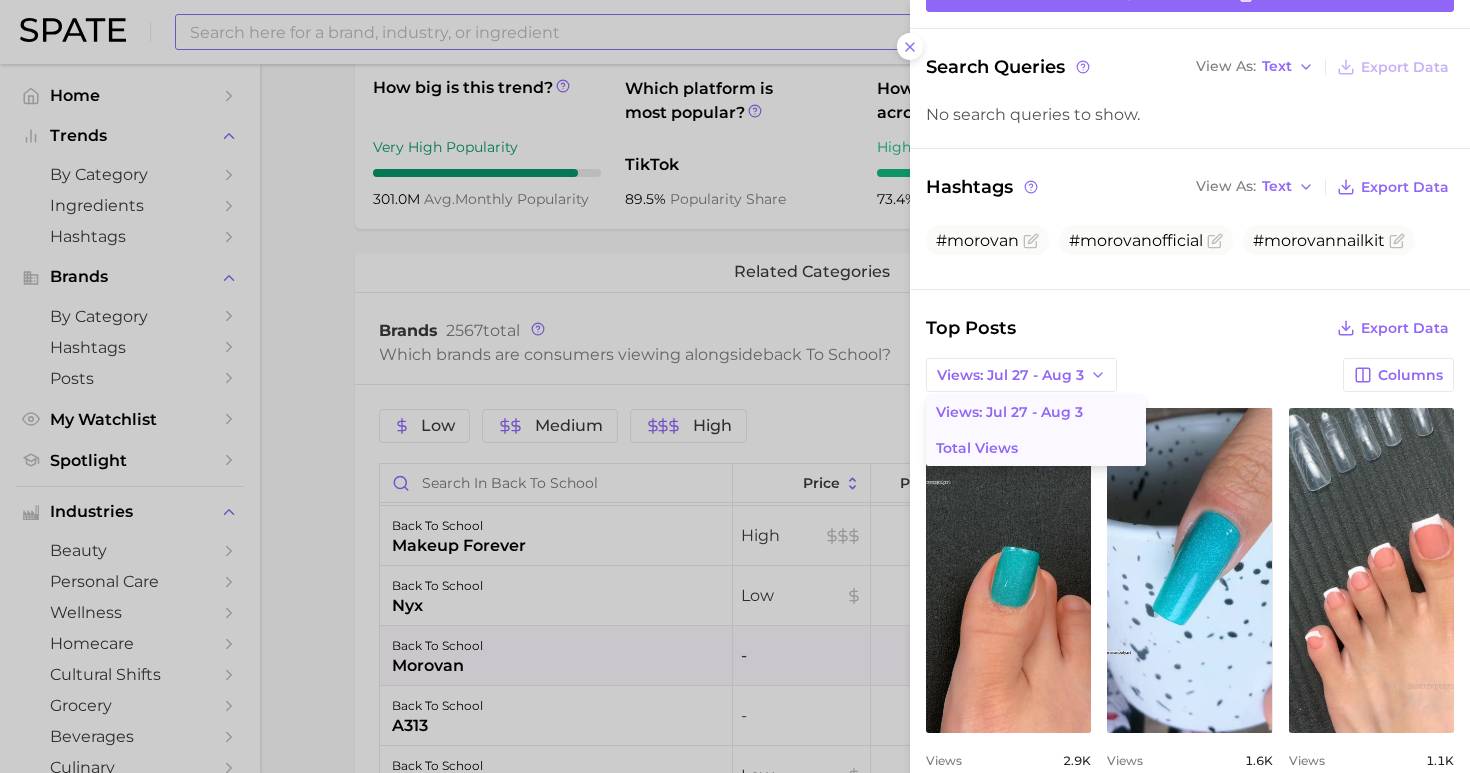 click on "Total Views" at bounding box center [1036, 448] 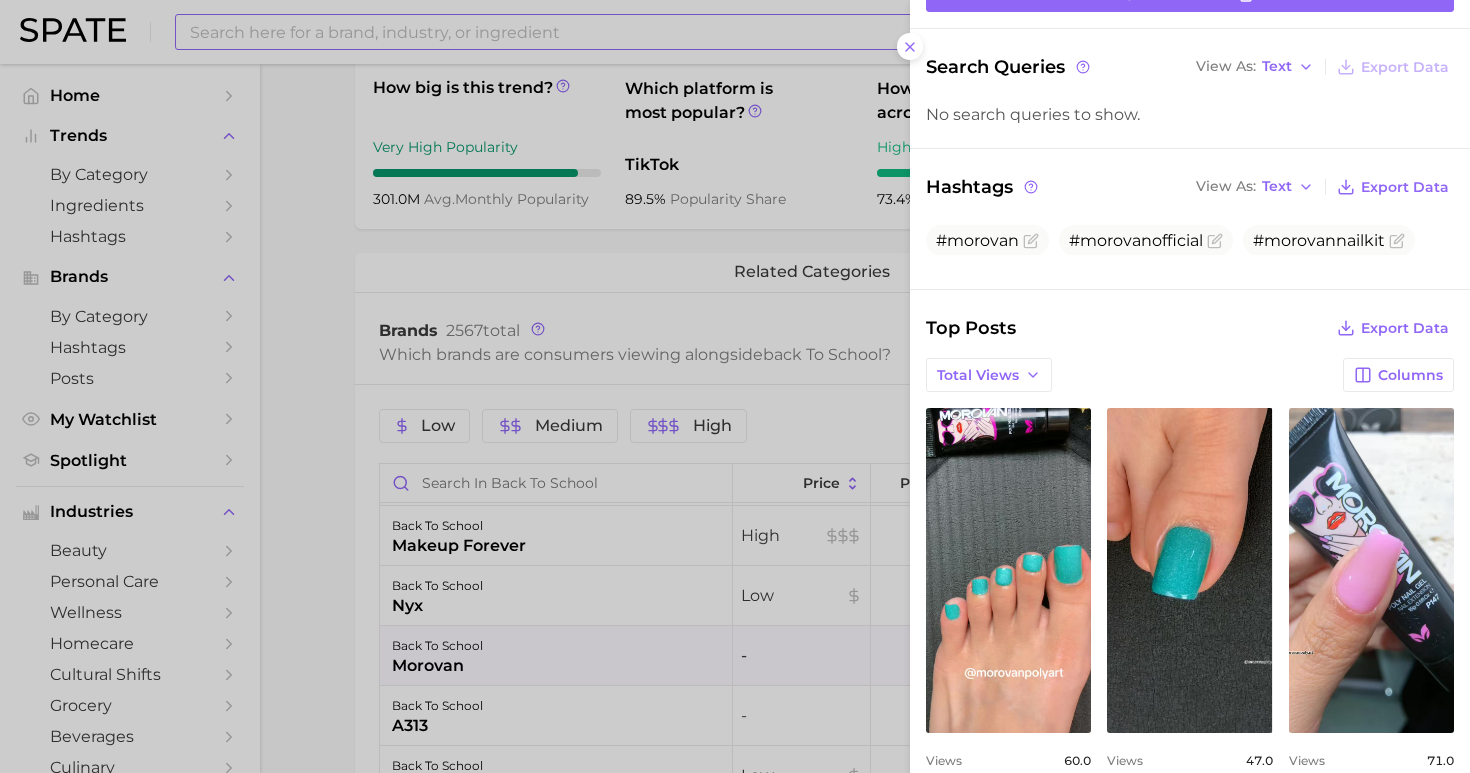 scroll, scrollTop: 0, scrollLeft: 0, axis: both 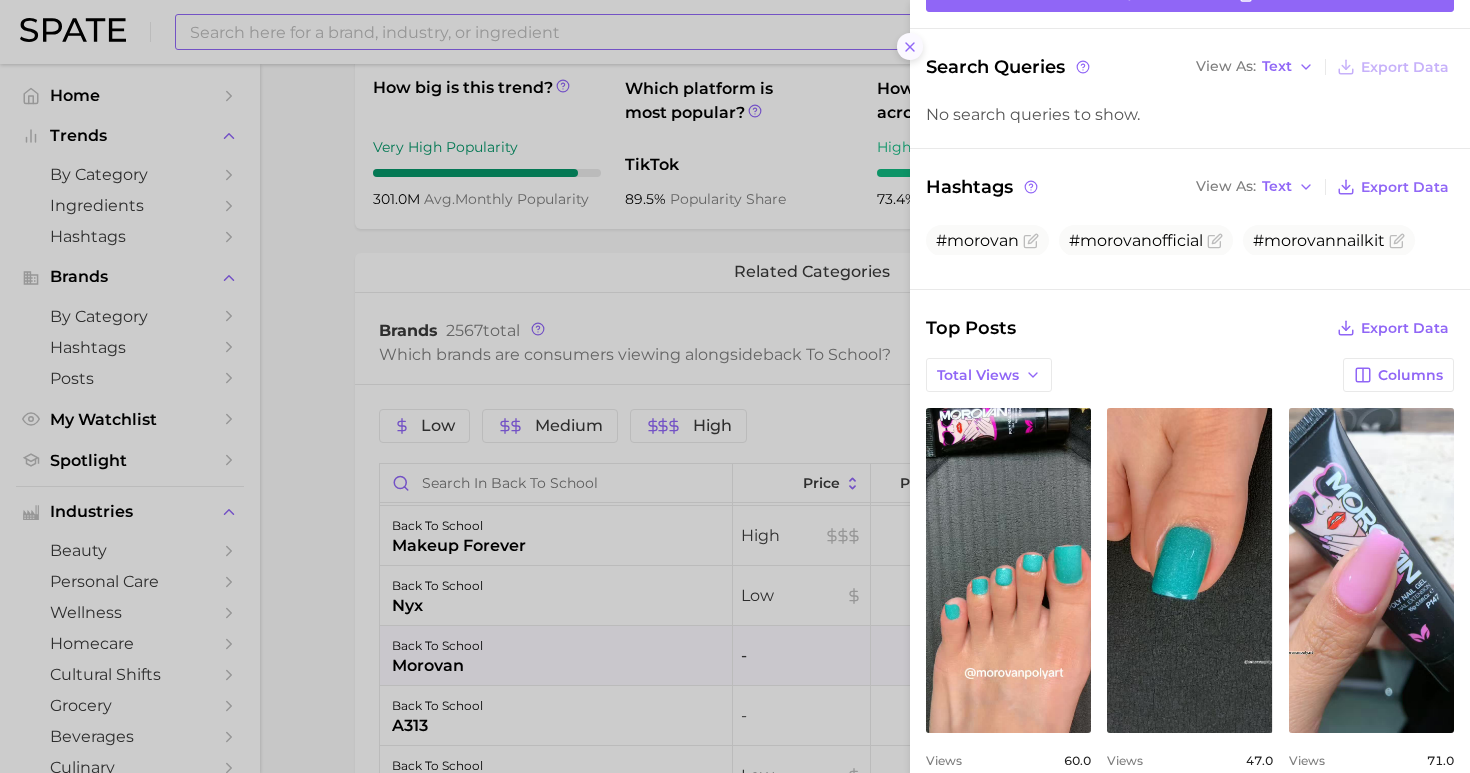 click 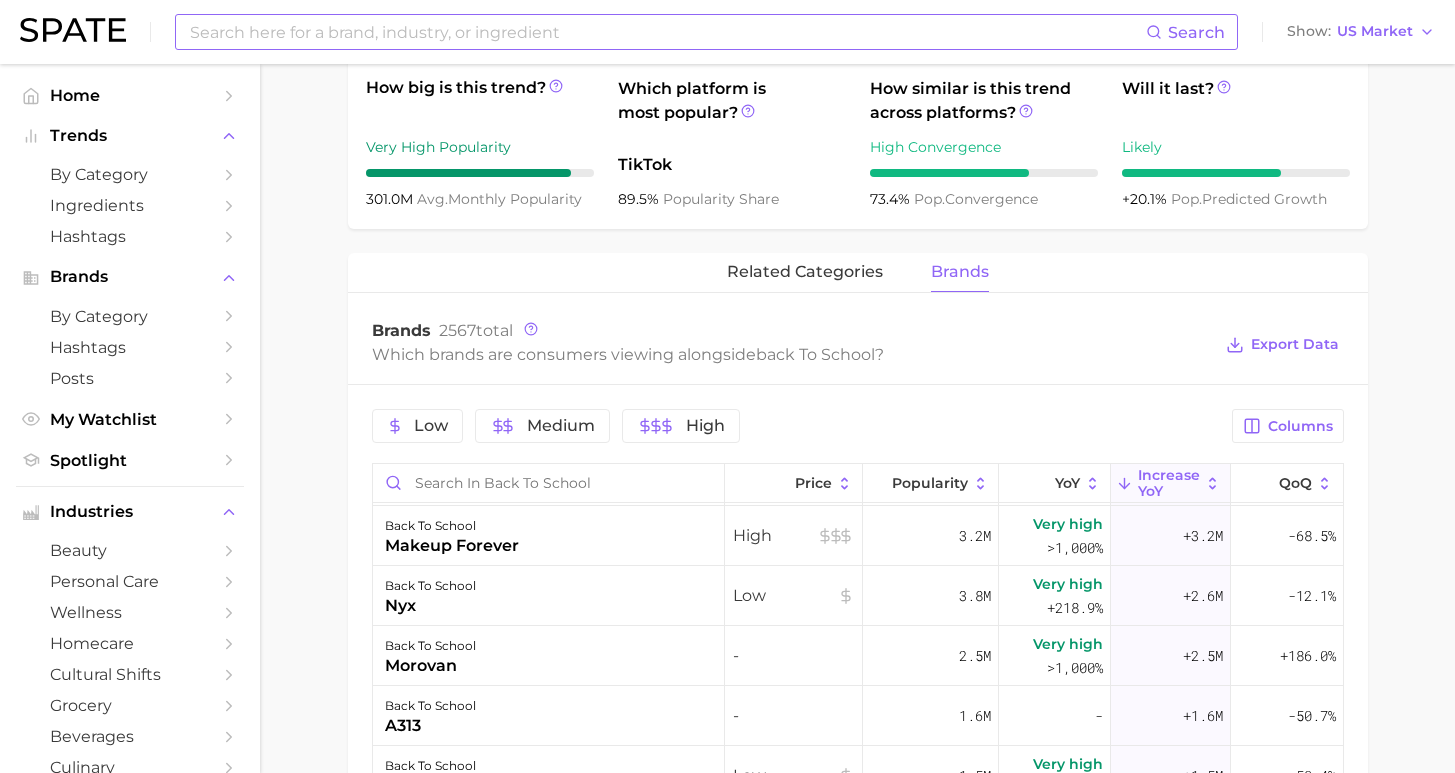 click on "back to school a313" at bounding box center [549, 716] 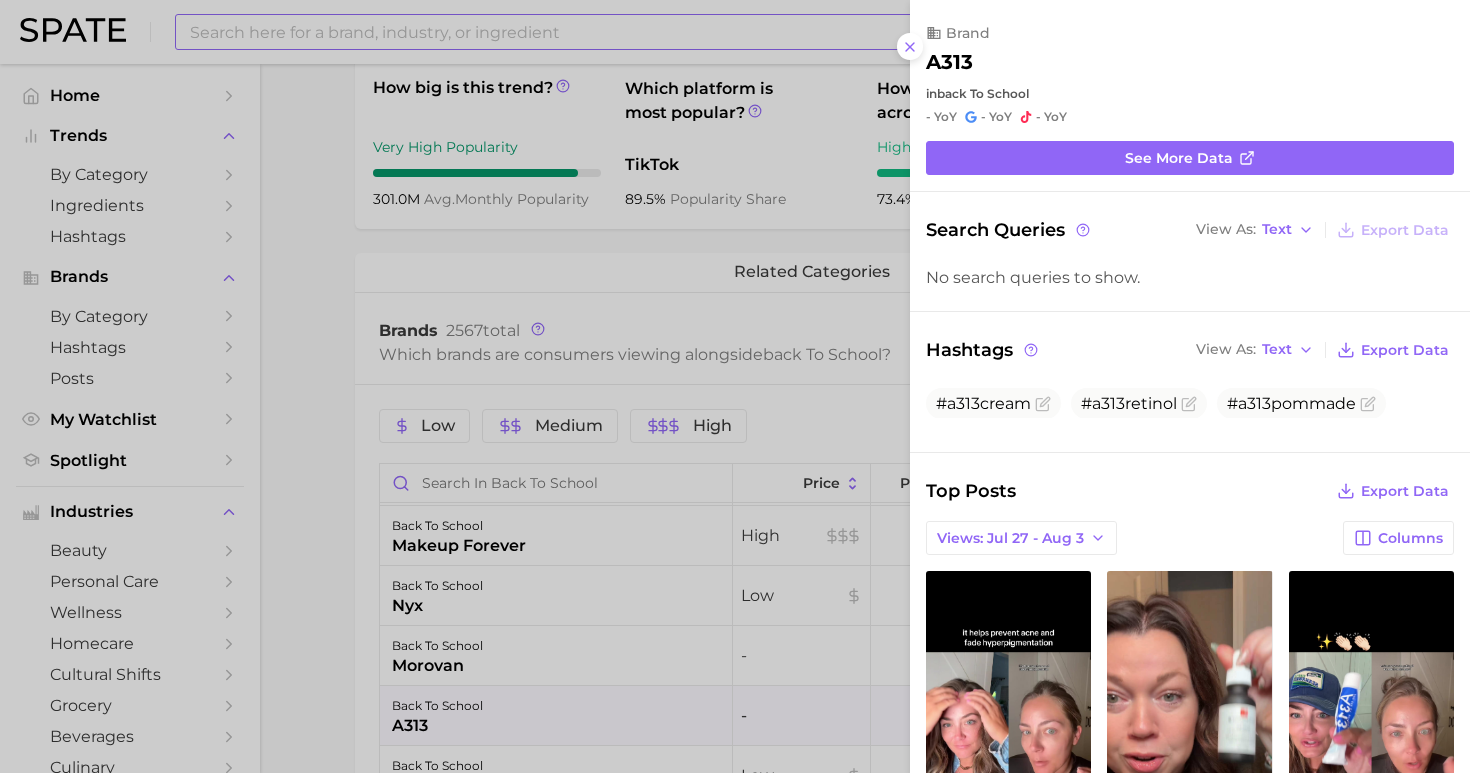 scroll, scrollTop: 0, scrollLeft: 0, axis: both 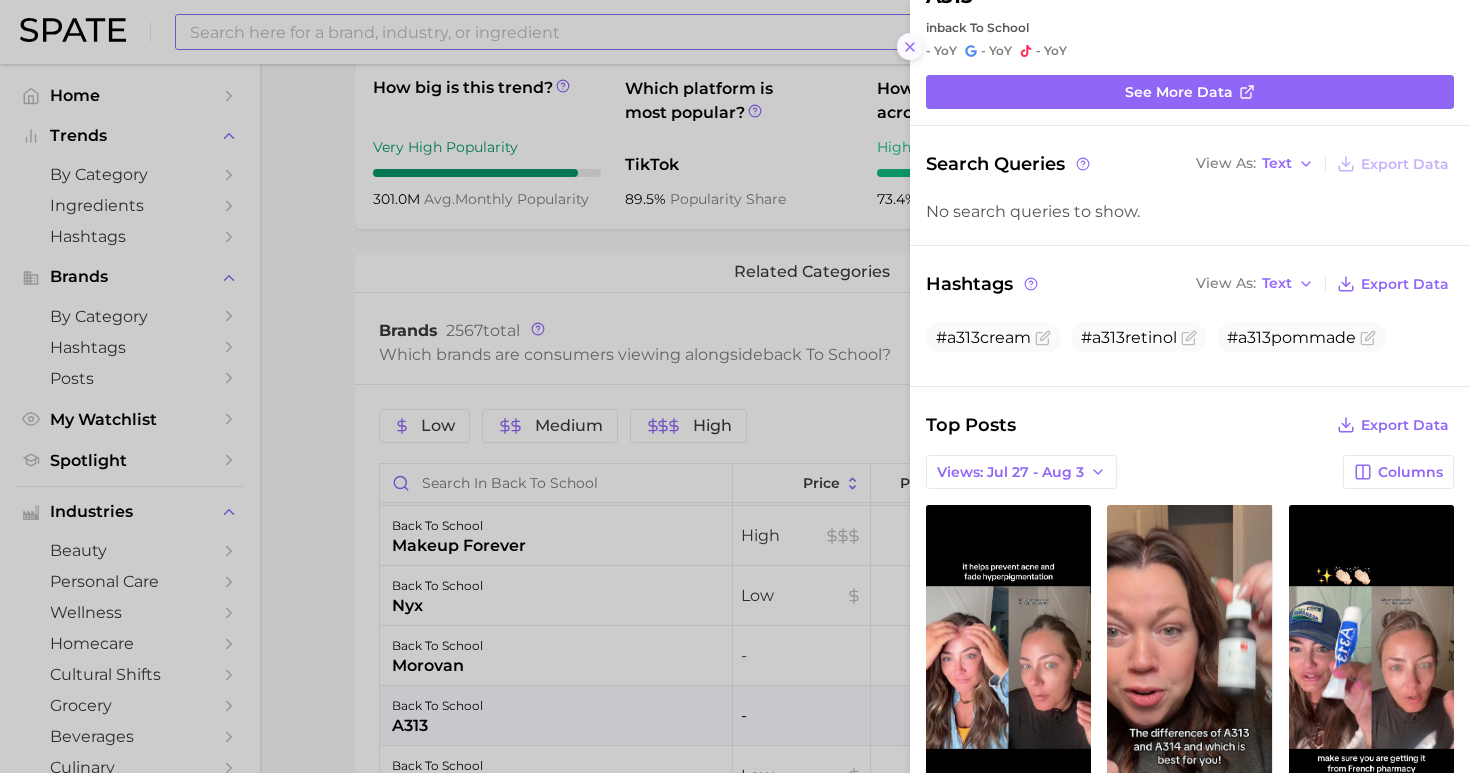 click 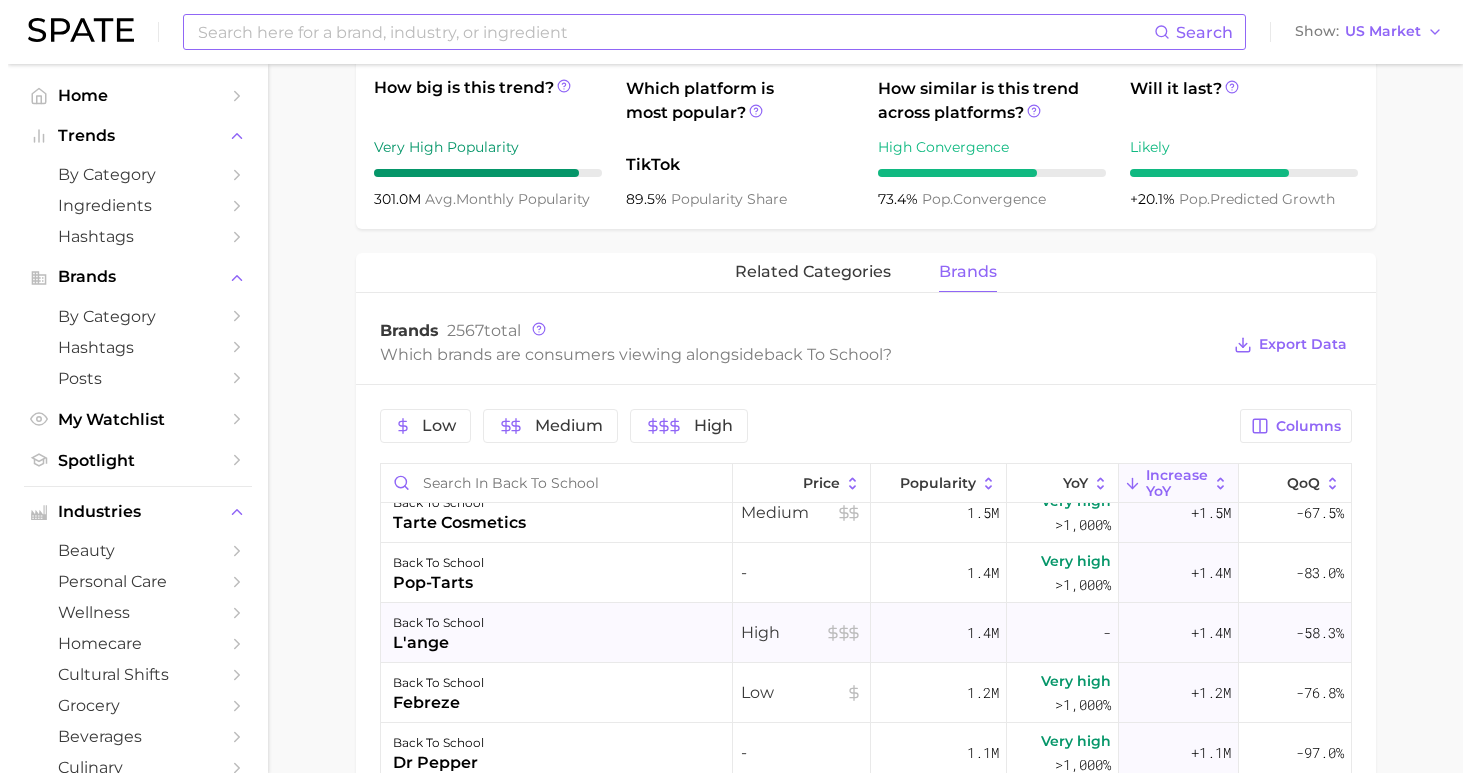 scroll, scrollTop: 471, scrollLeft: 0, axis: vertical 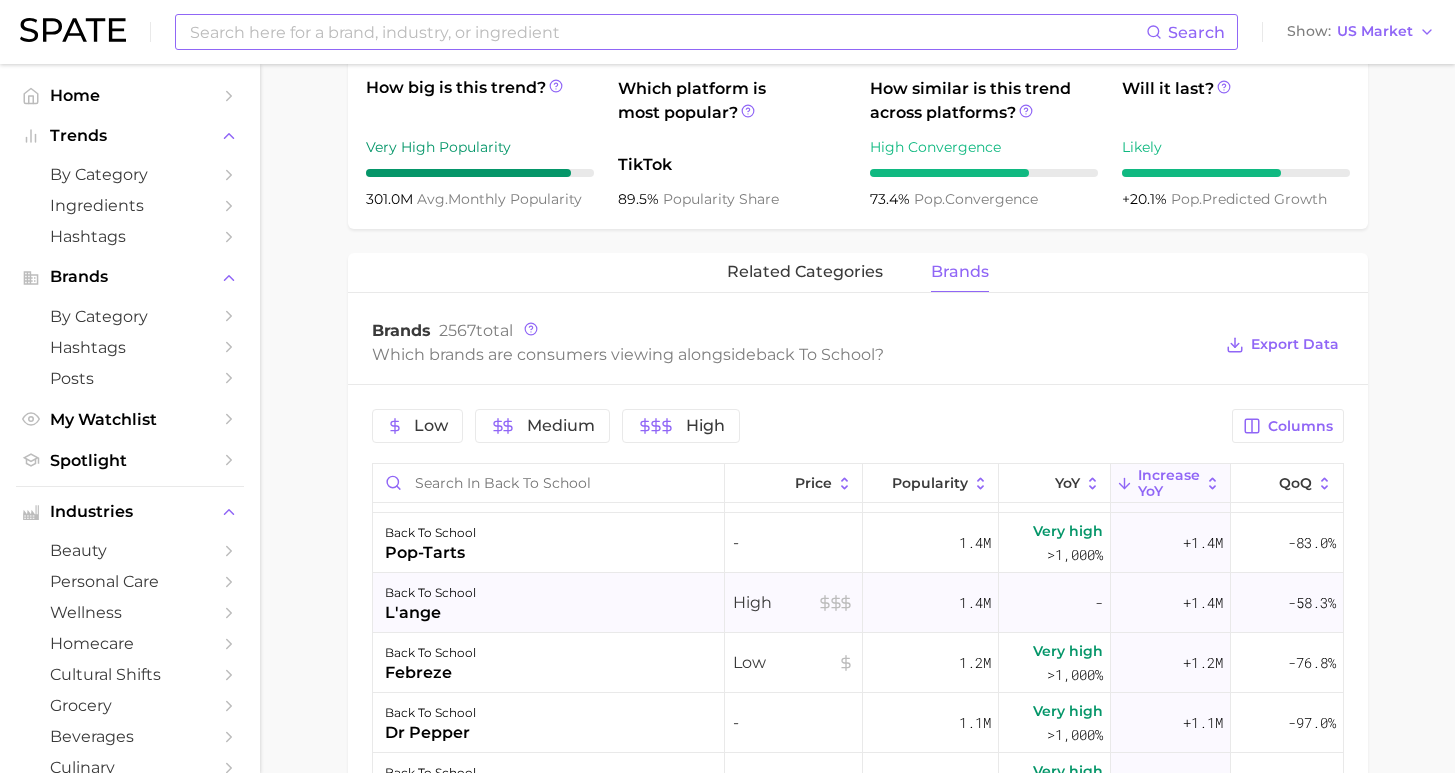 click on "l'ange" at bounding box center (430, 613) 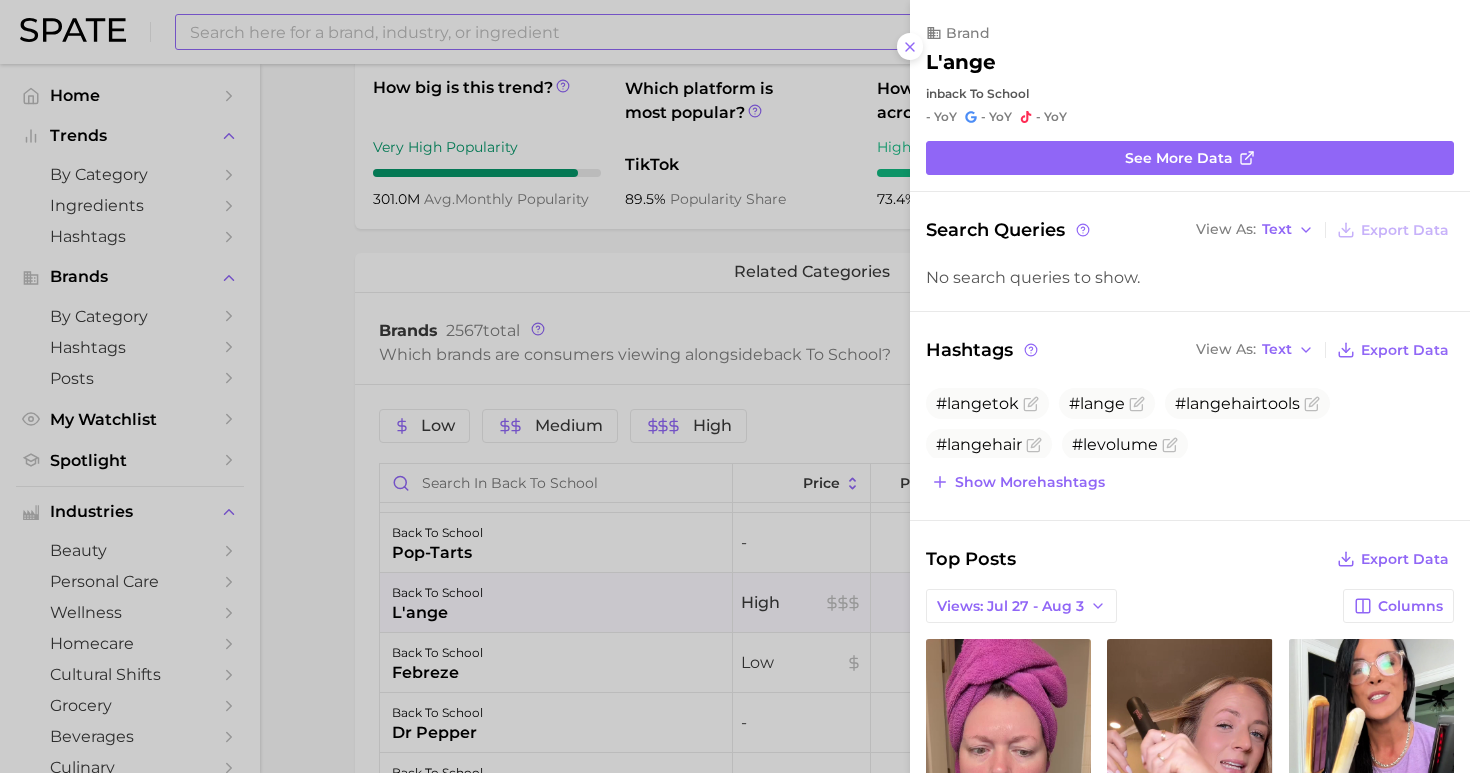 scroll, scrollTop: 0, scrollLeft: 0, axis: both 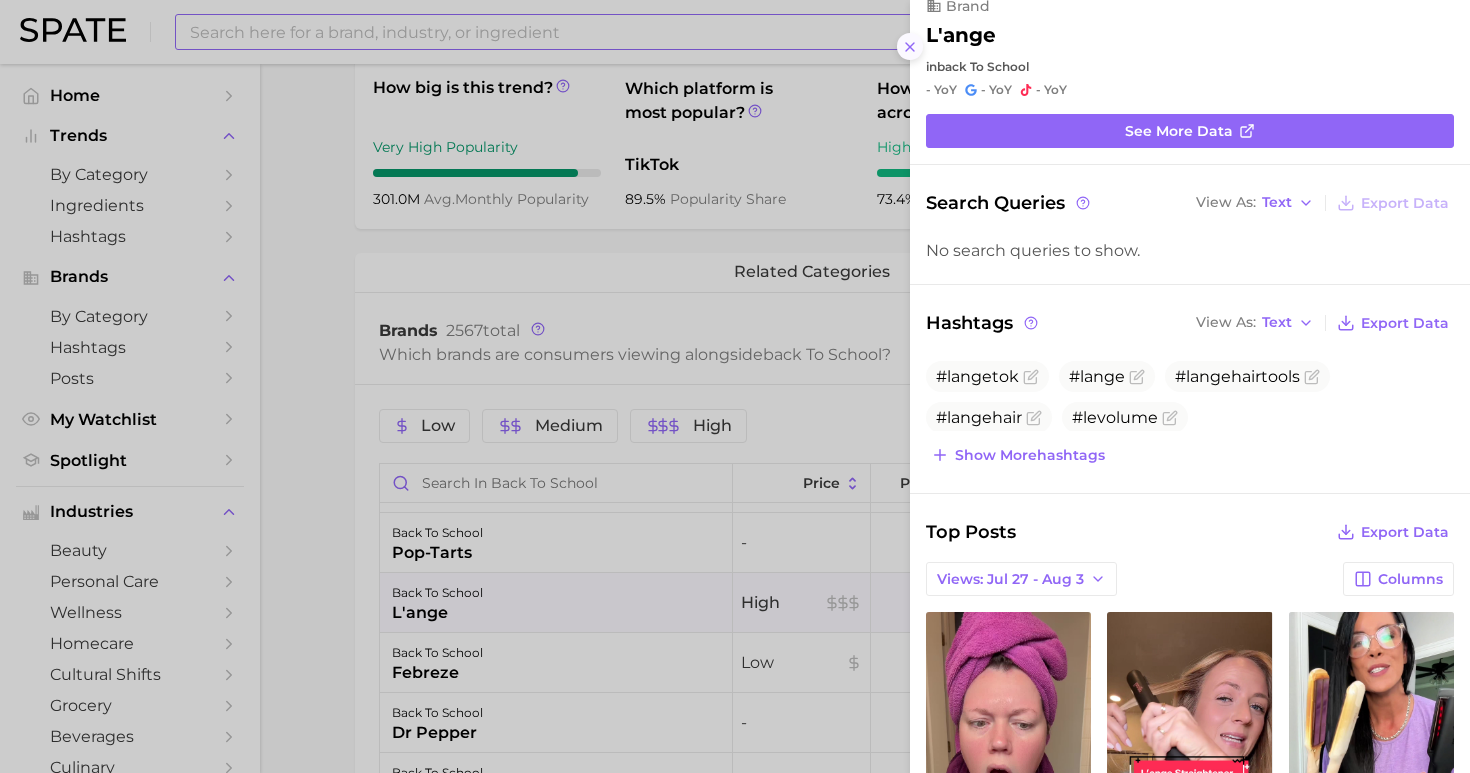 click 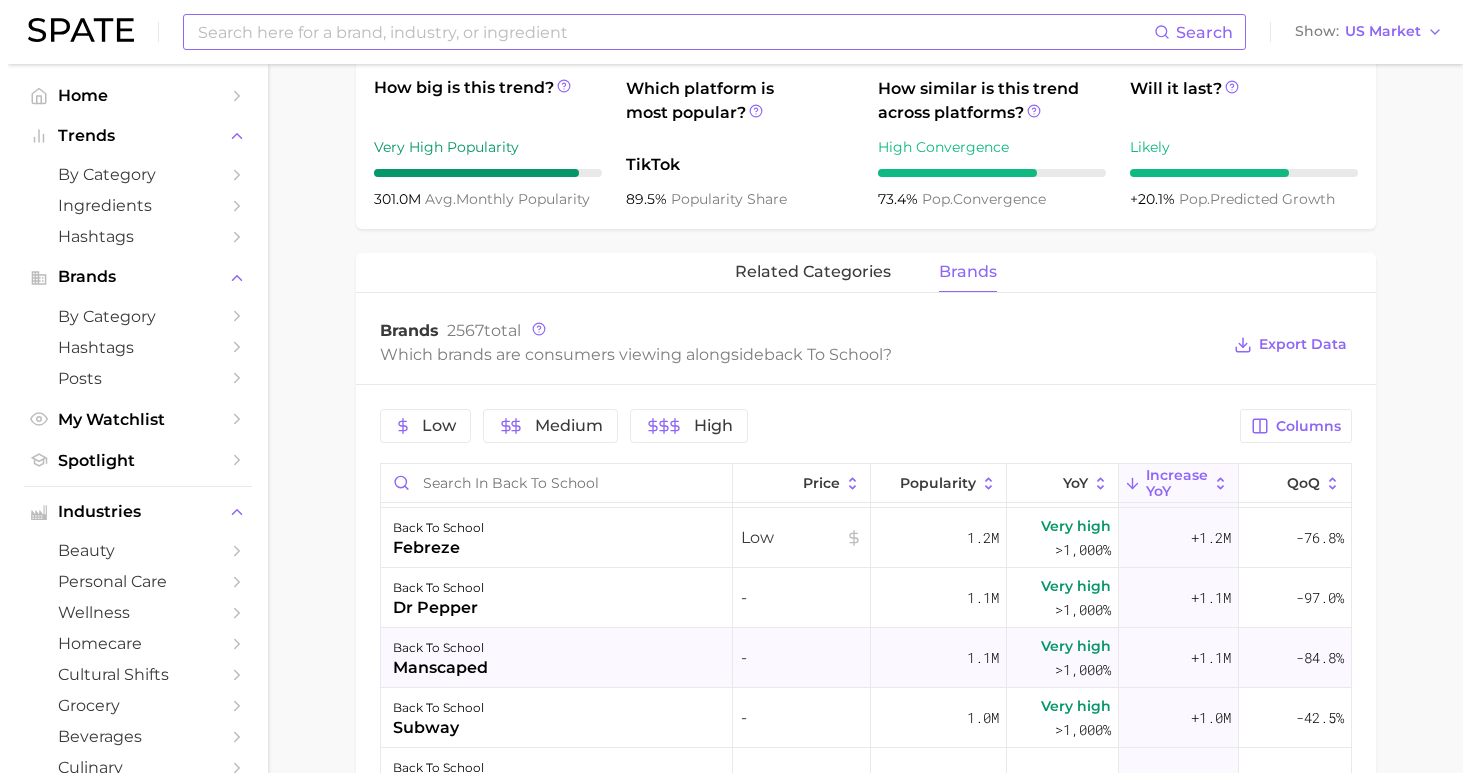 scroll, scrollTop: 692, scrollLeft: 0, axis: vertical 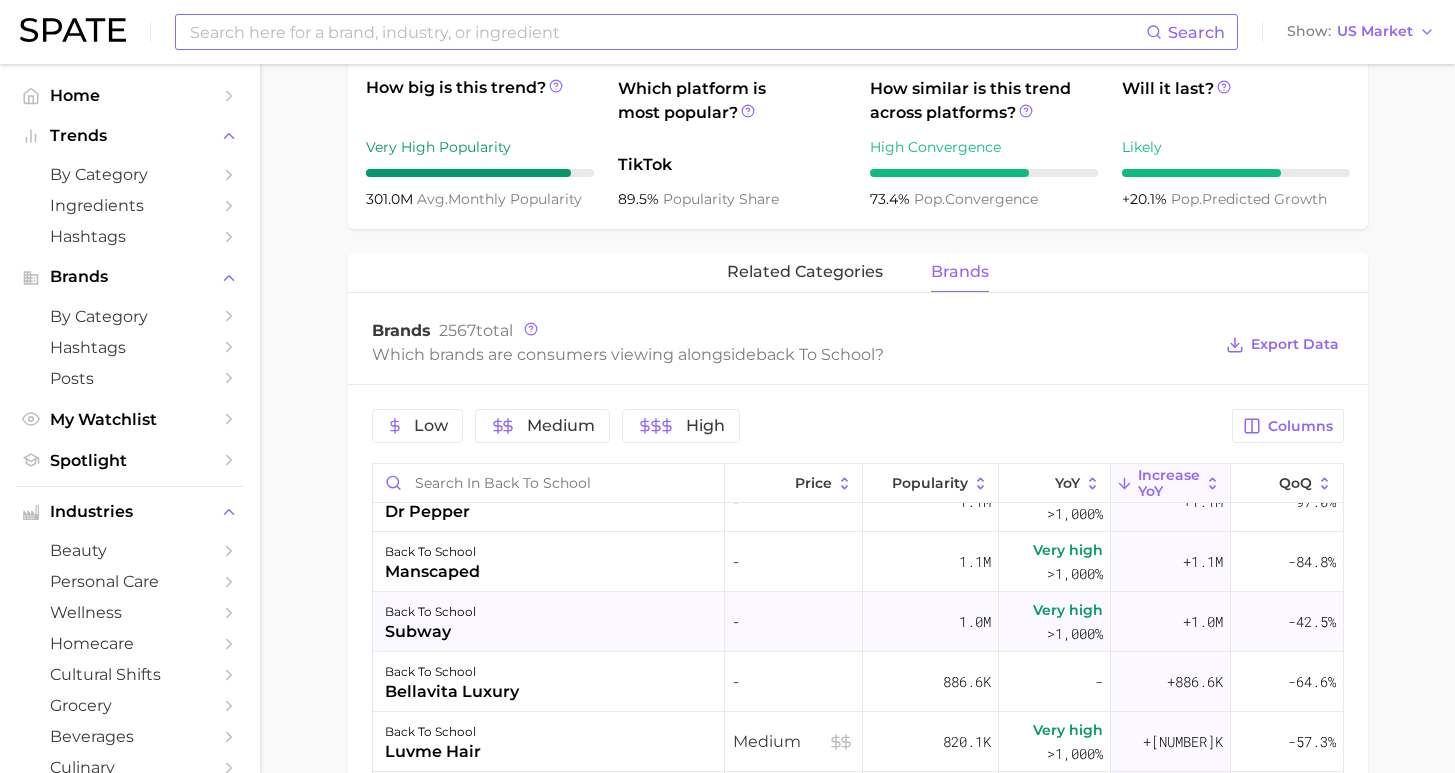 click on "back to school subway" at bounding box center [549, 622] 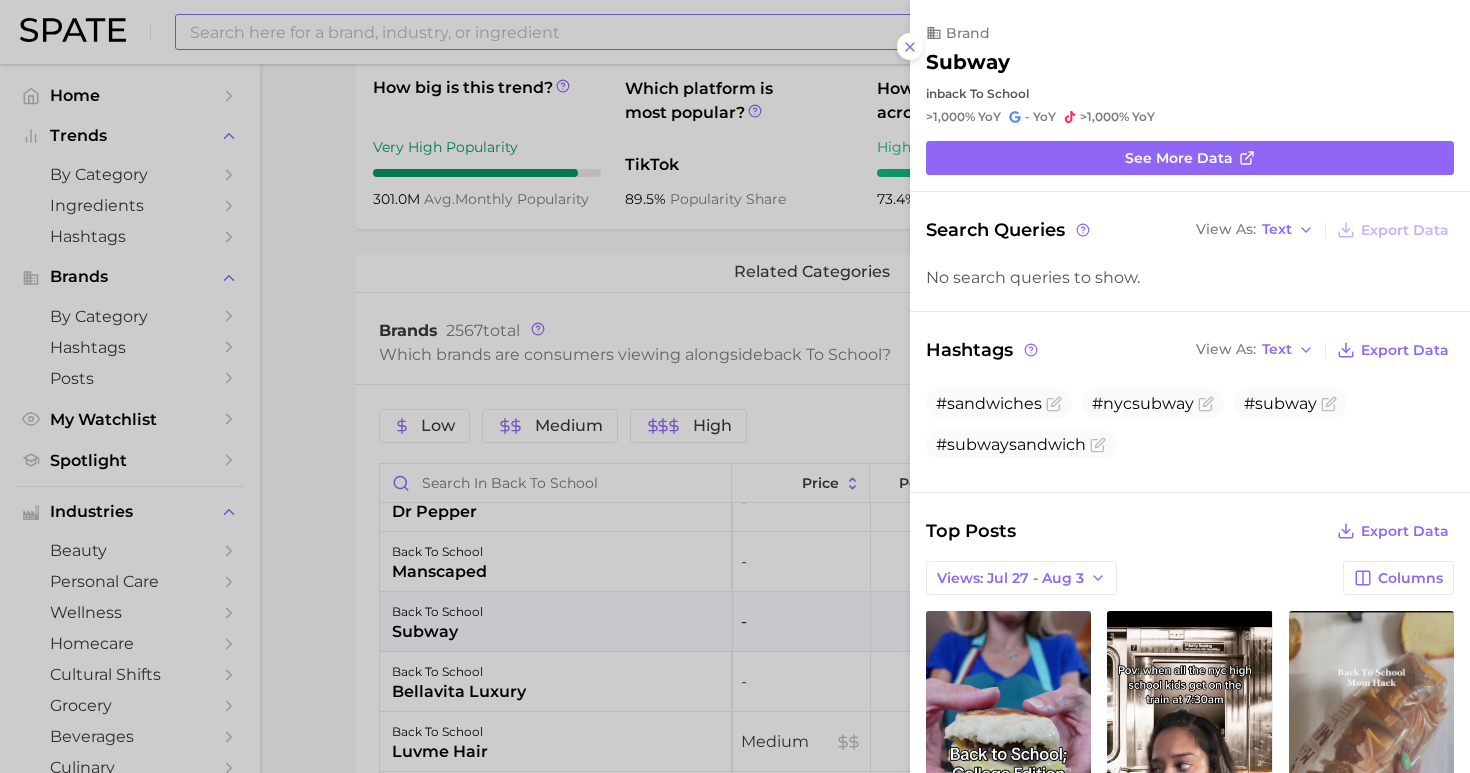 scroll, scrollTop: 0, scrollLeft: 0, axis: both 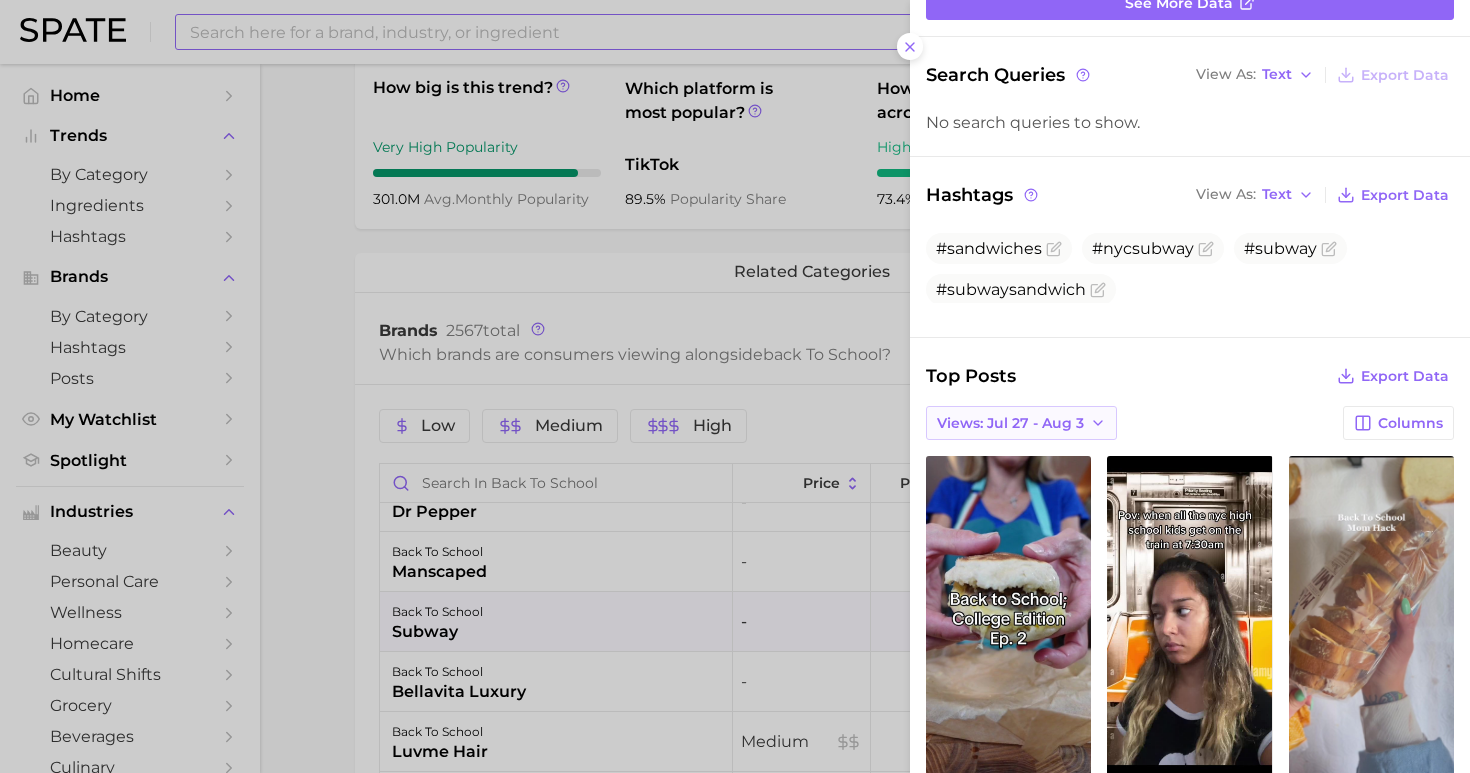 click on "Views: Jul 27 - Aug 3" at bounding box center [1021, 423] 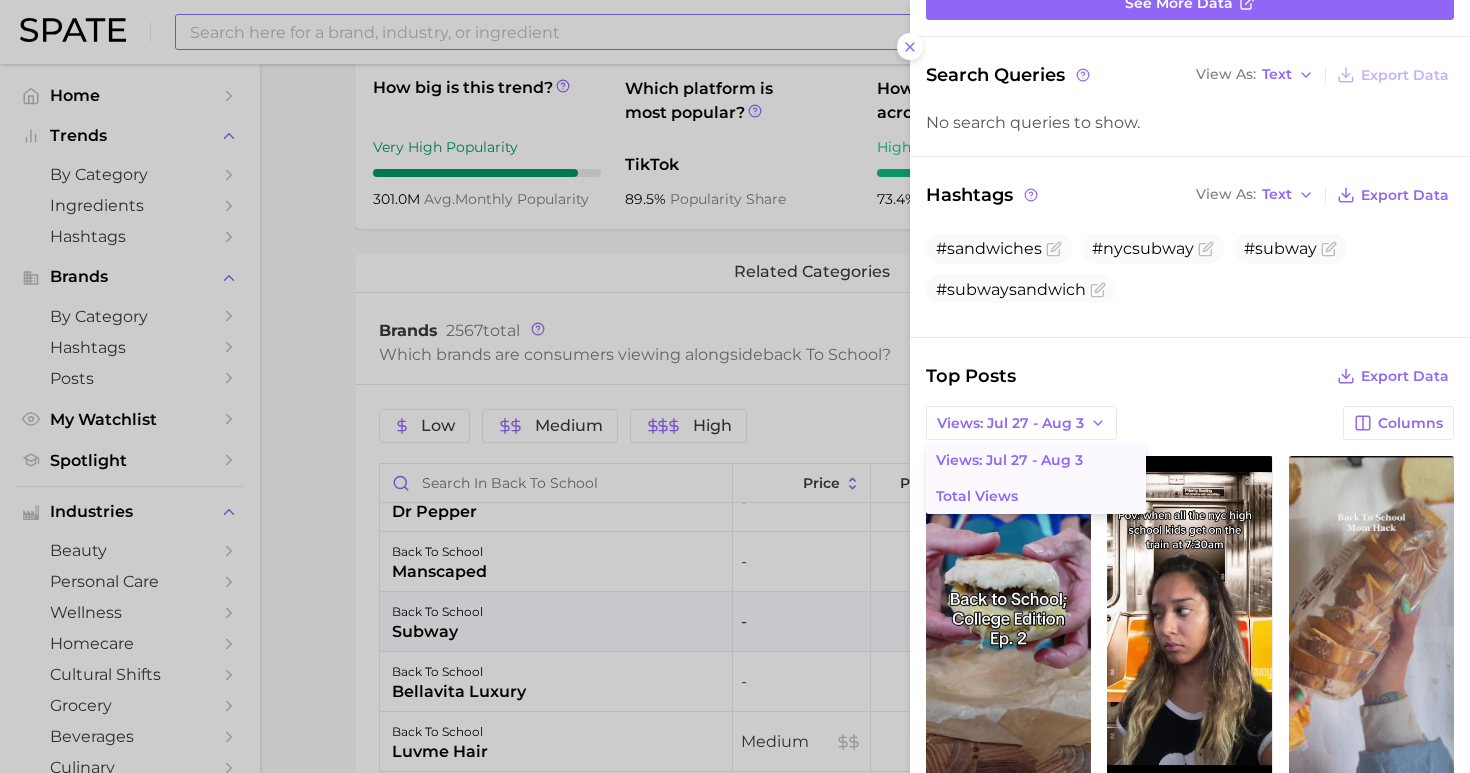 click on "Total Views" at bounding box center (977, 496) 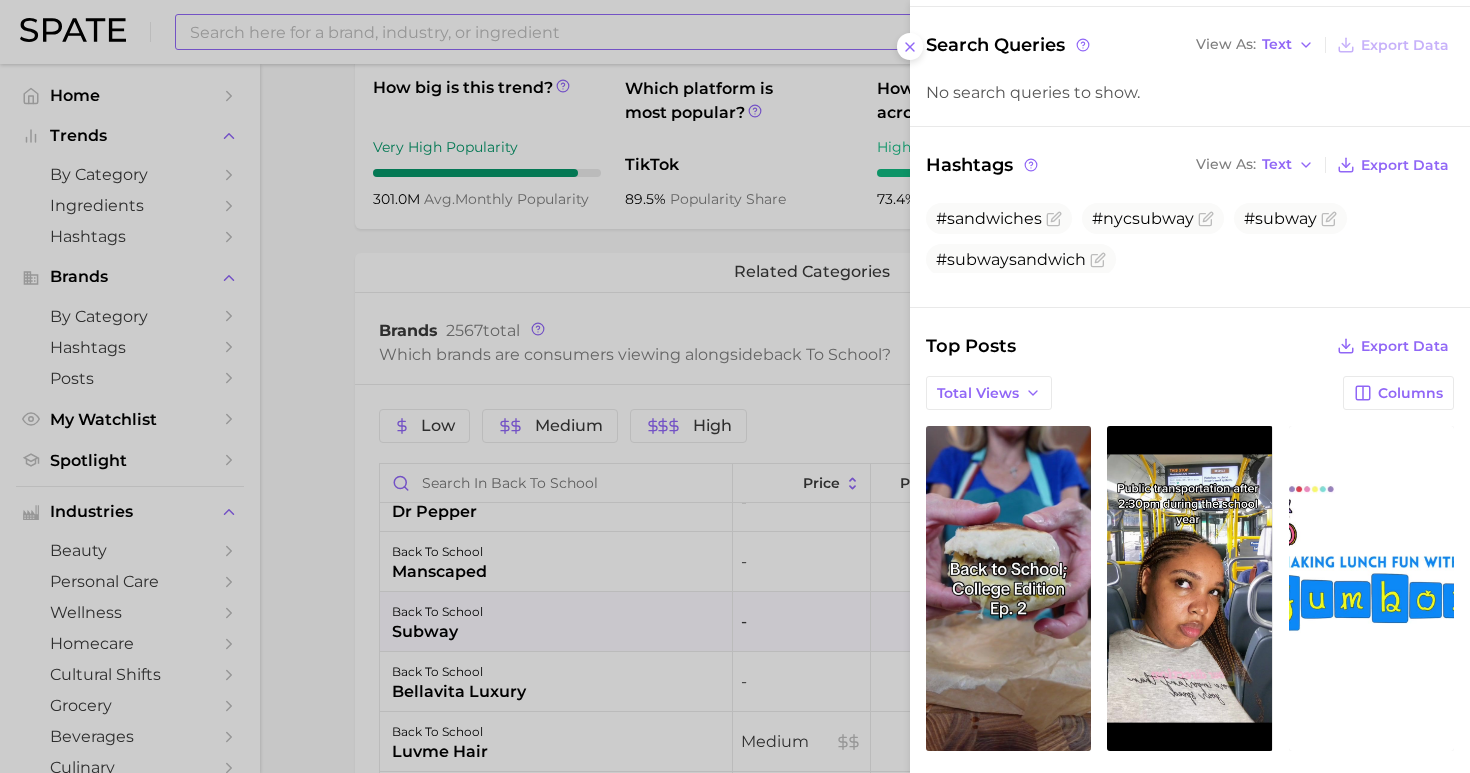 scroll, scrollTop: 0, scrollLeft: 0, axis: both 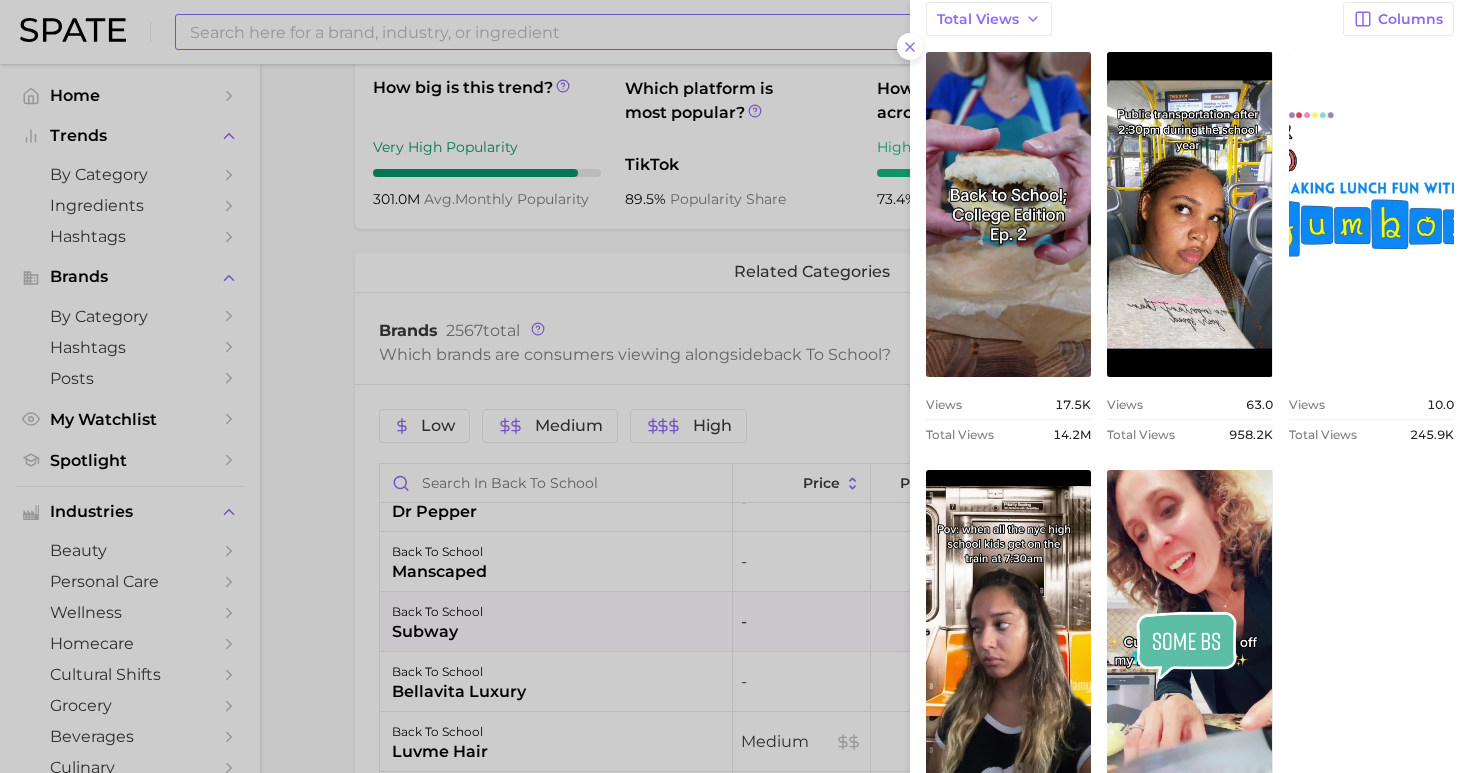 click at bounding box center (735, 386) 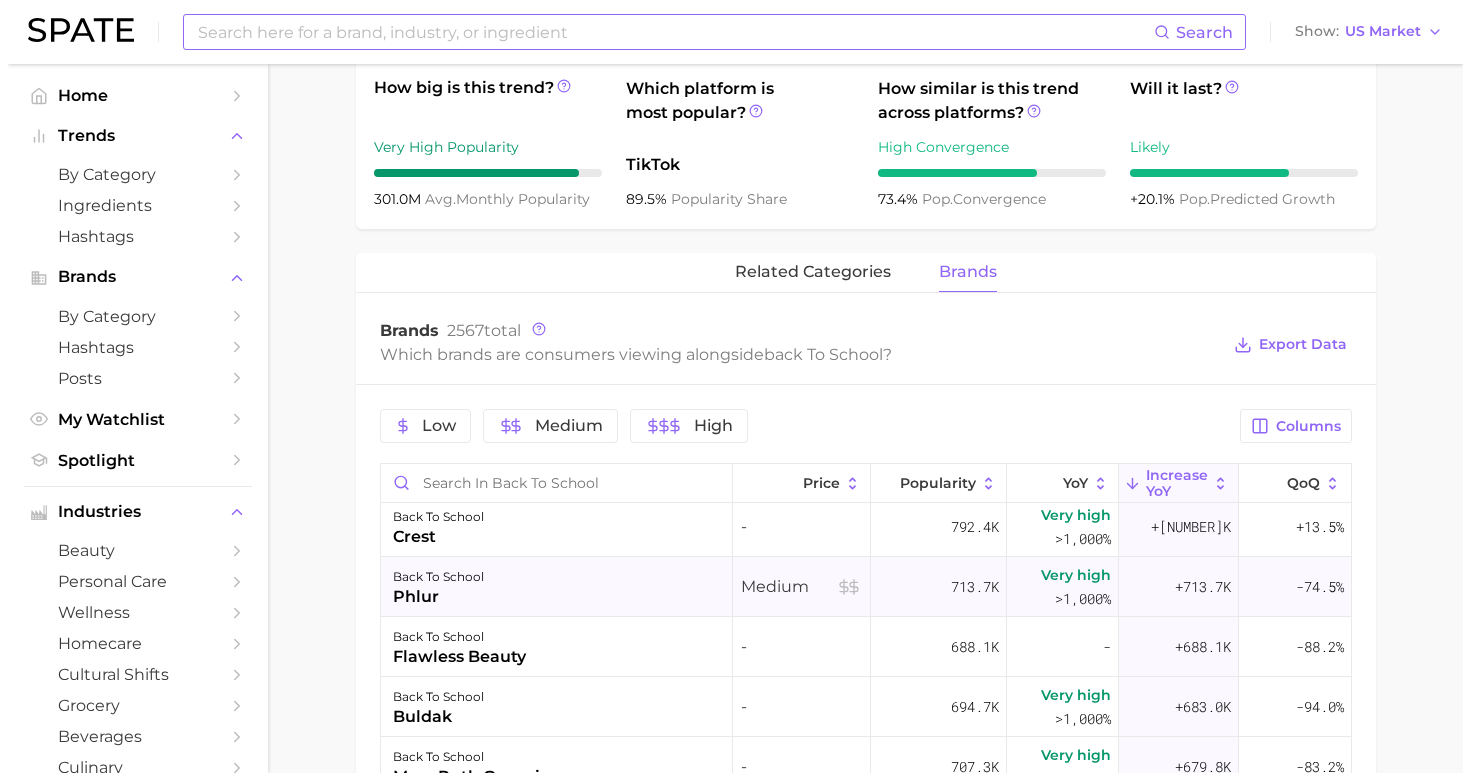 scroll, scrollTop: 1120, scrollLeft: 0, axis: vertical 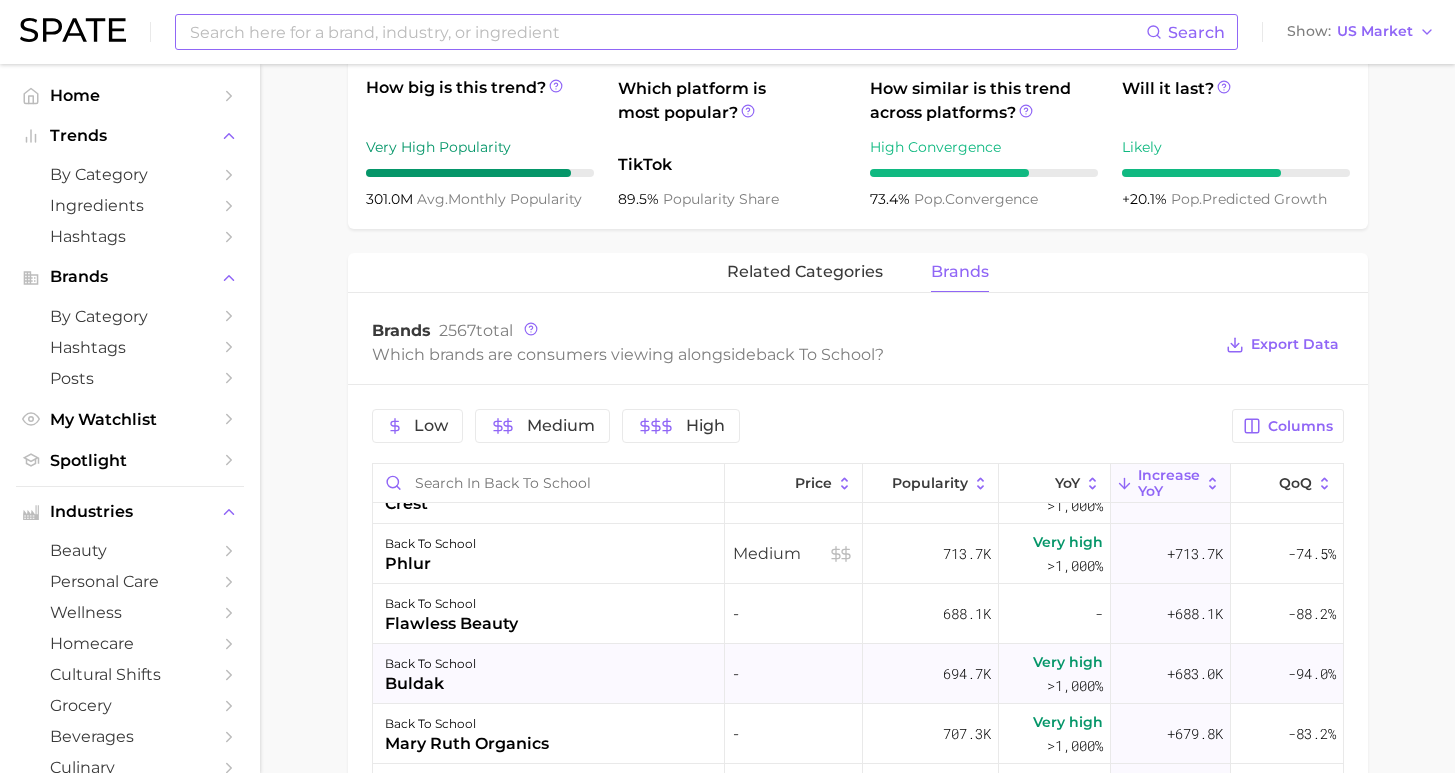click on "back to school buldak" at bounding box center [549, 674] 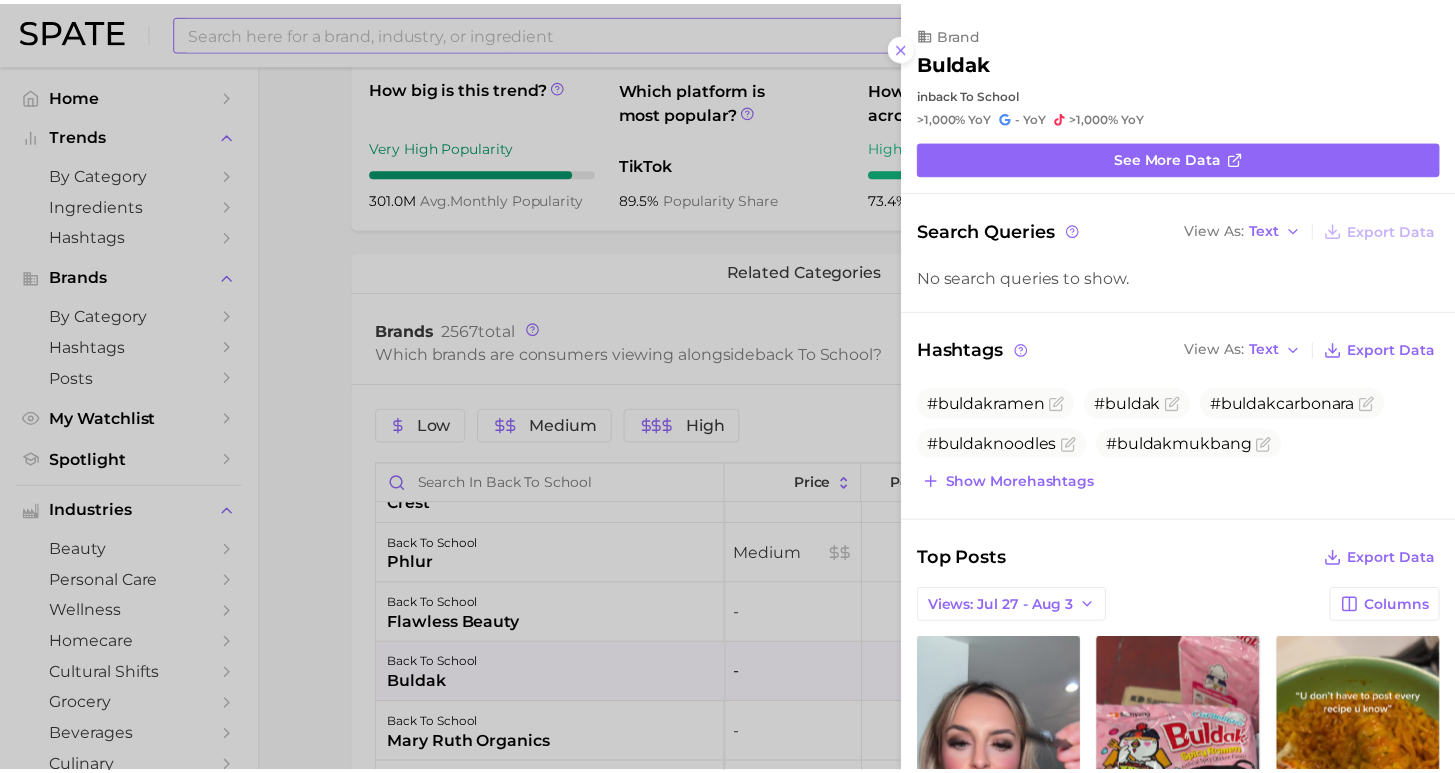 scroll, scrollTop: 0, scrollLeft: 0, axis: both 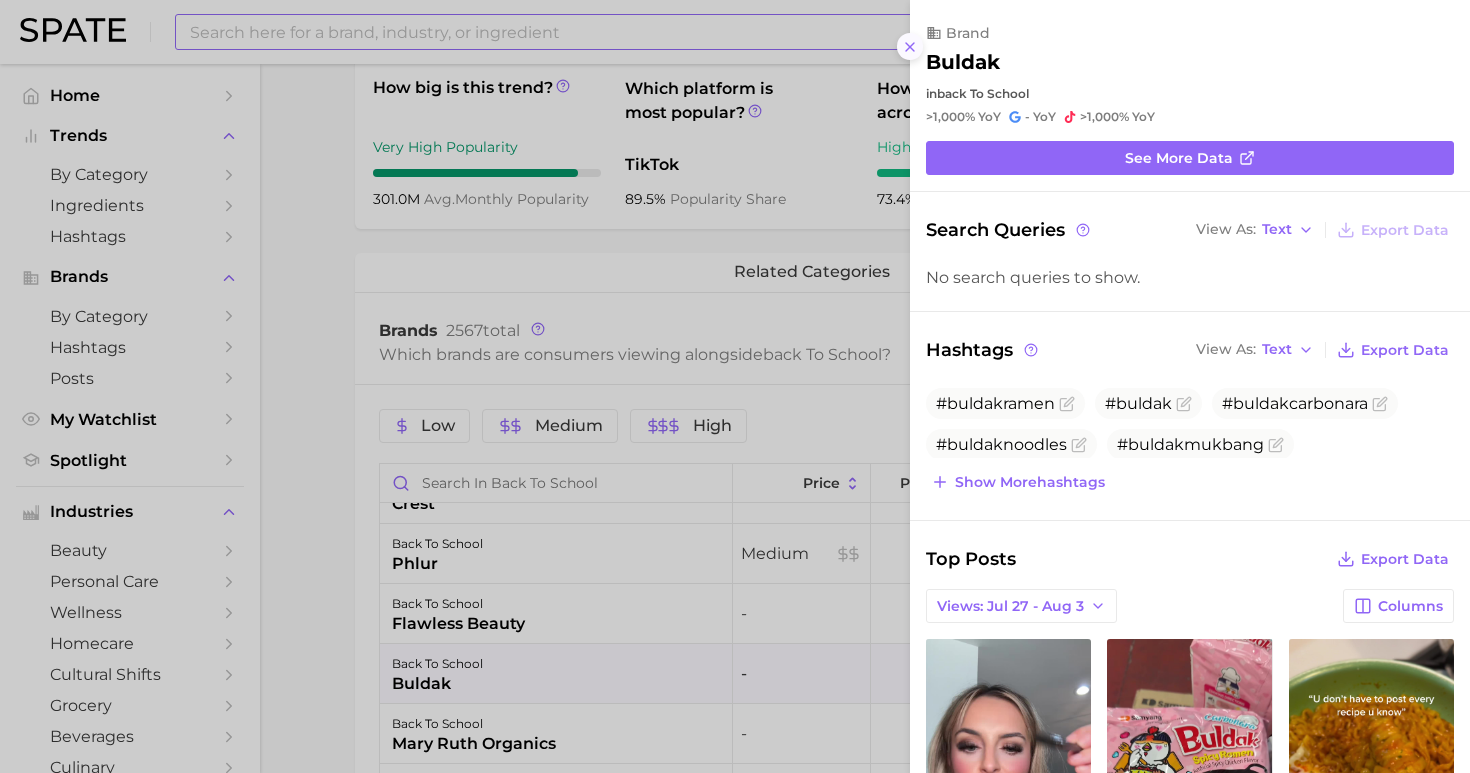 click 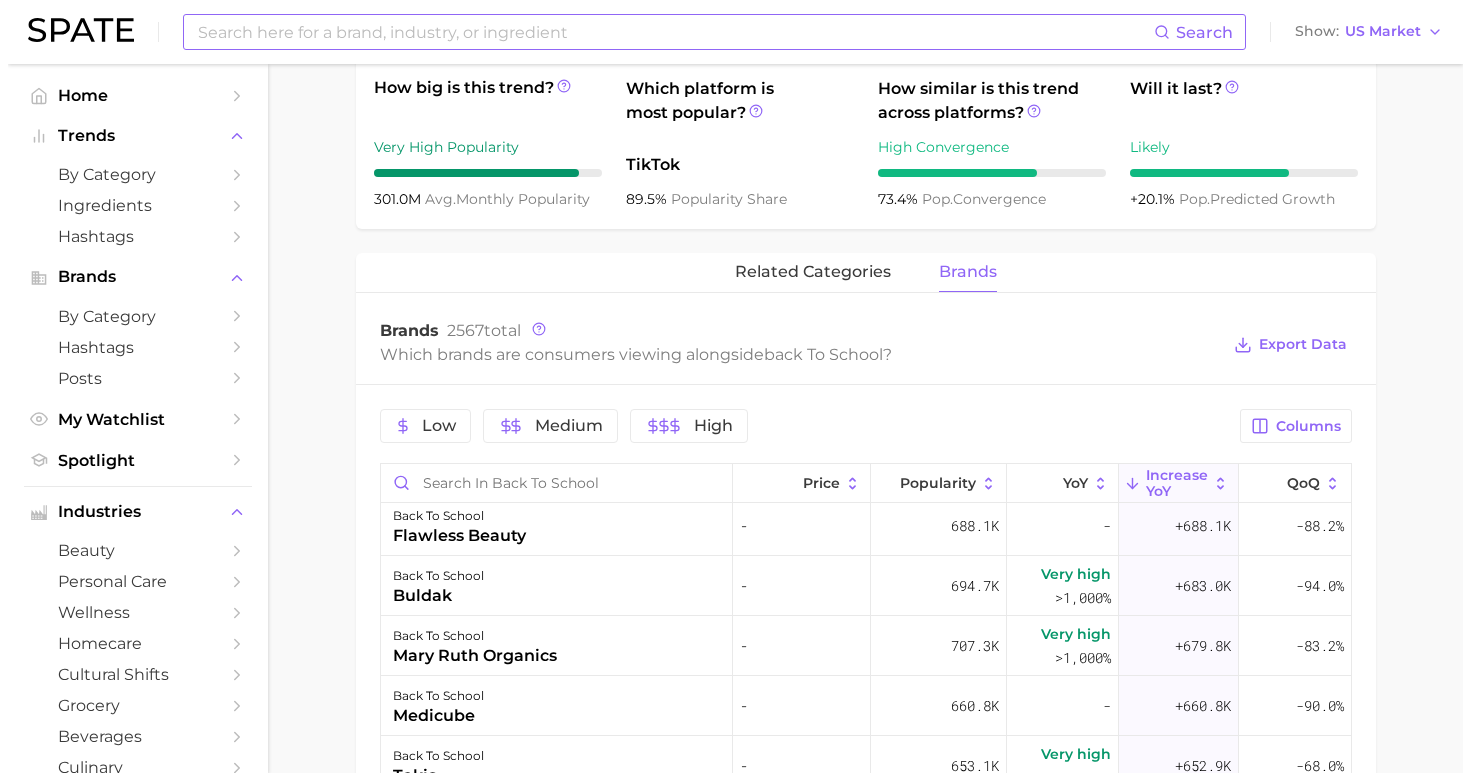 scroll, scrollTop: 1286, scrollLeft: 0, axis: vertical 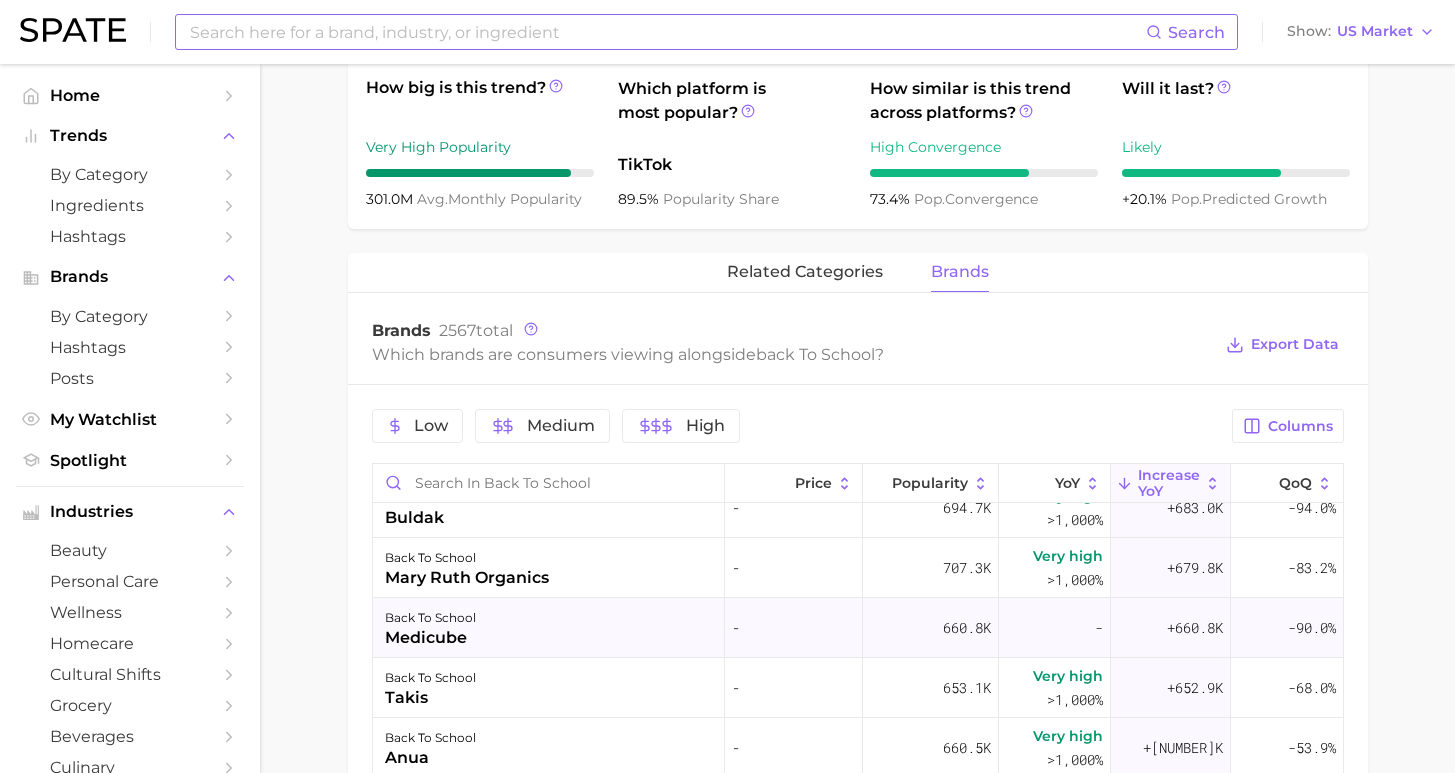 click on "back to school medicube" at bounding box center [549, 628] 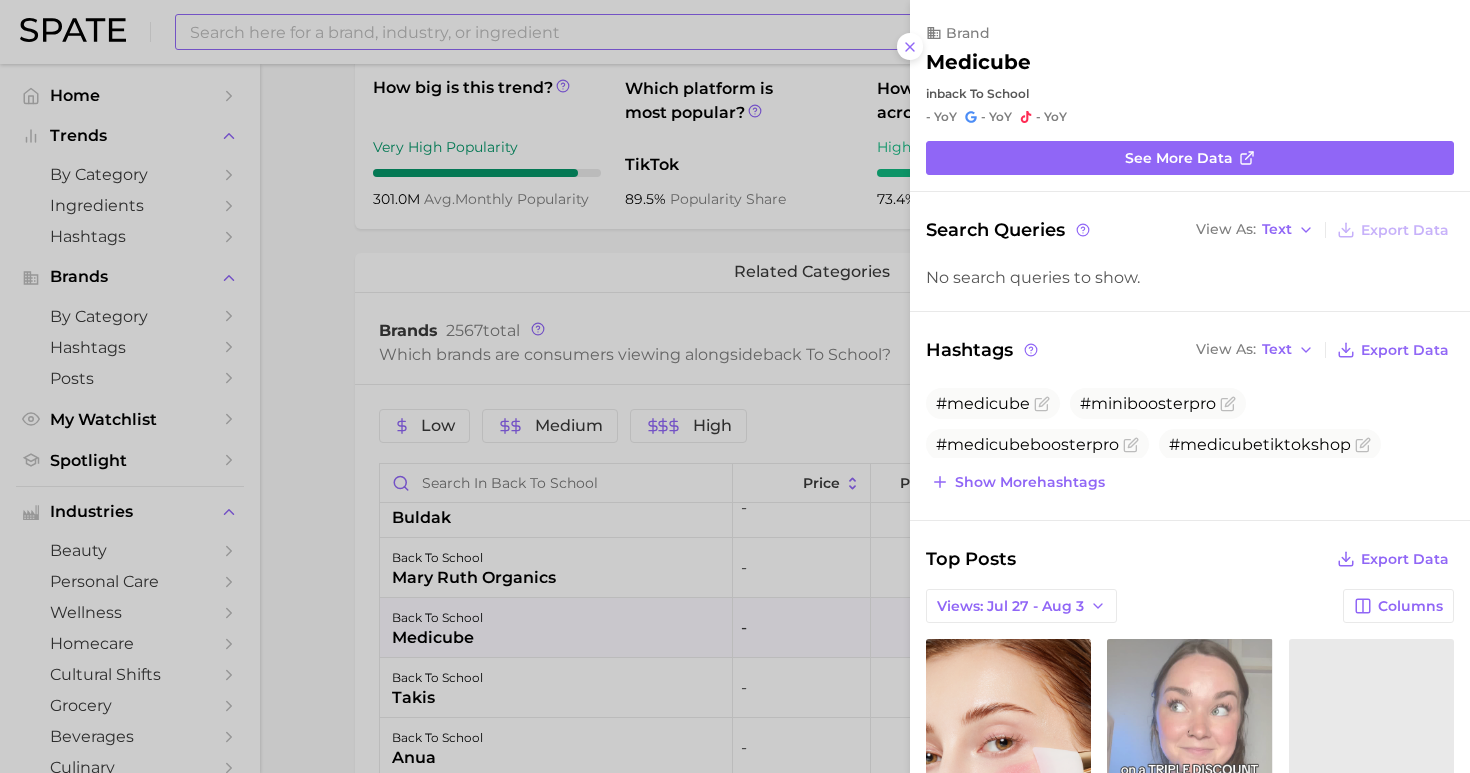 scroll, scrollTop: 0, scrollLeft: 0, axis: both 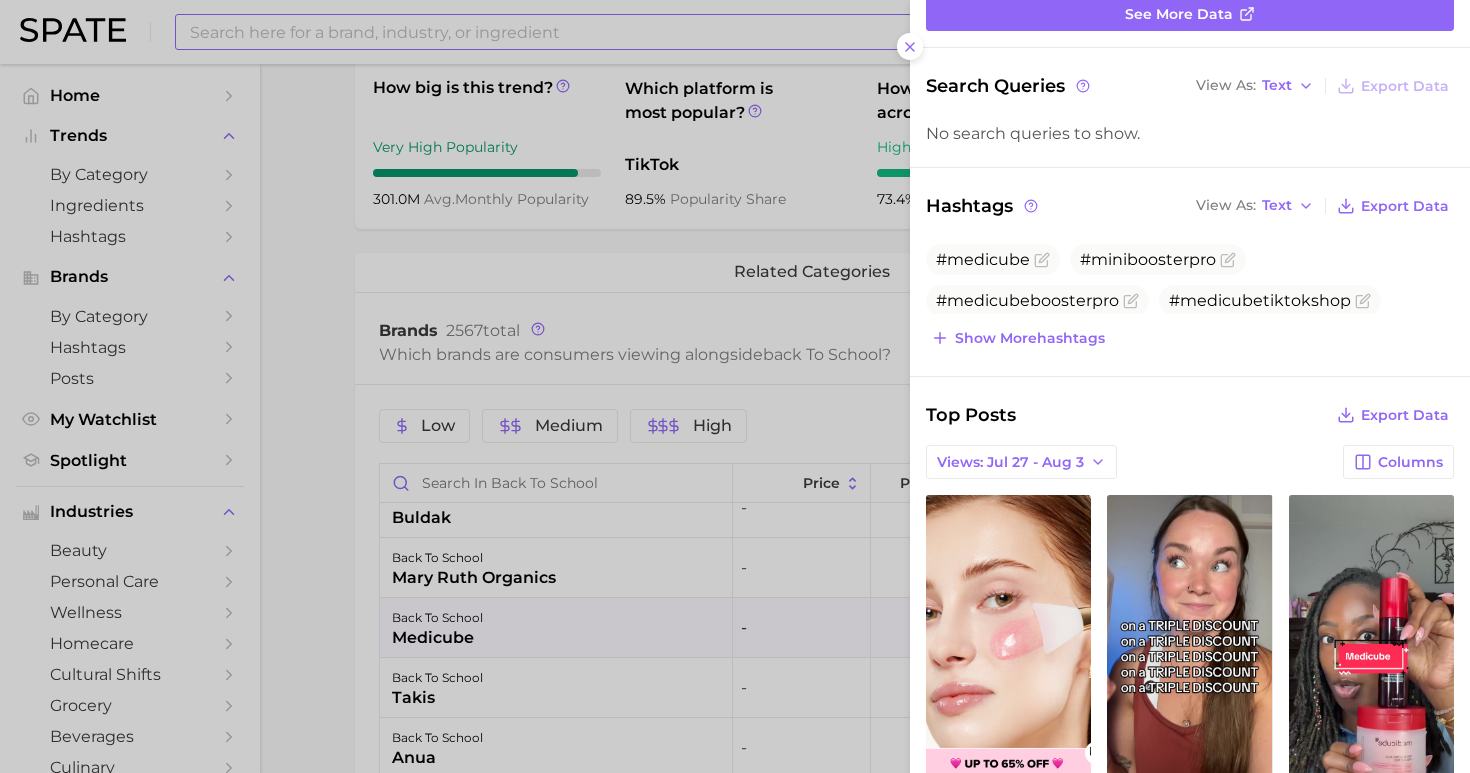 click at bounding box center (735, 386) 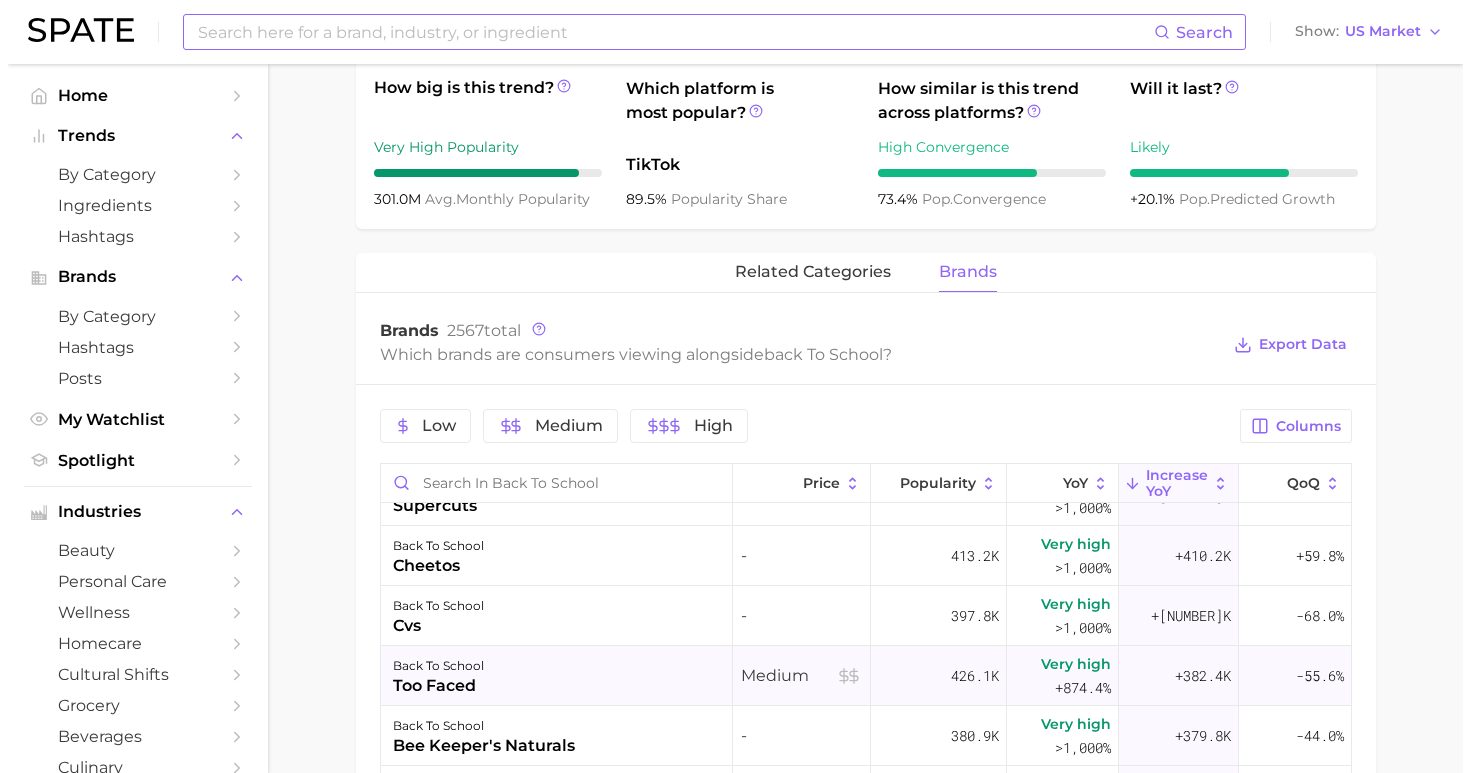 scroll, scrollTop: 2375, scrollLeft: 0, axis: vertical 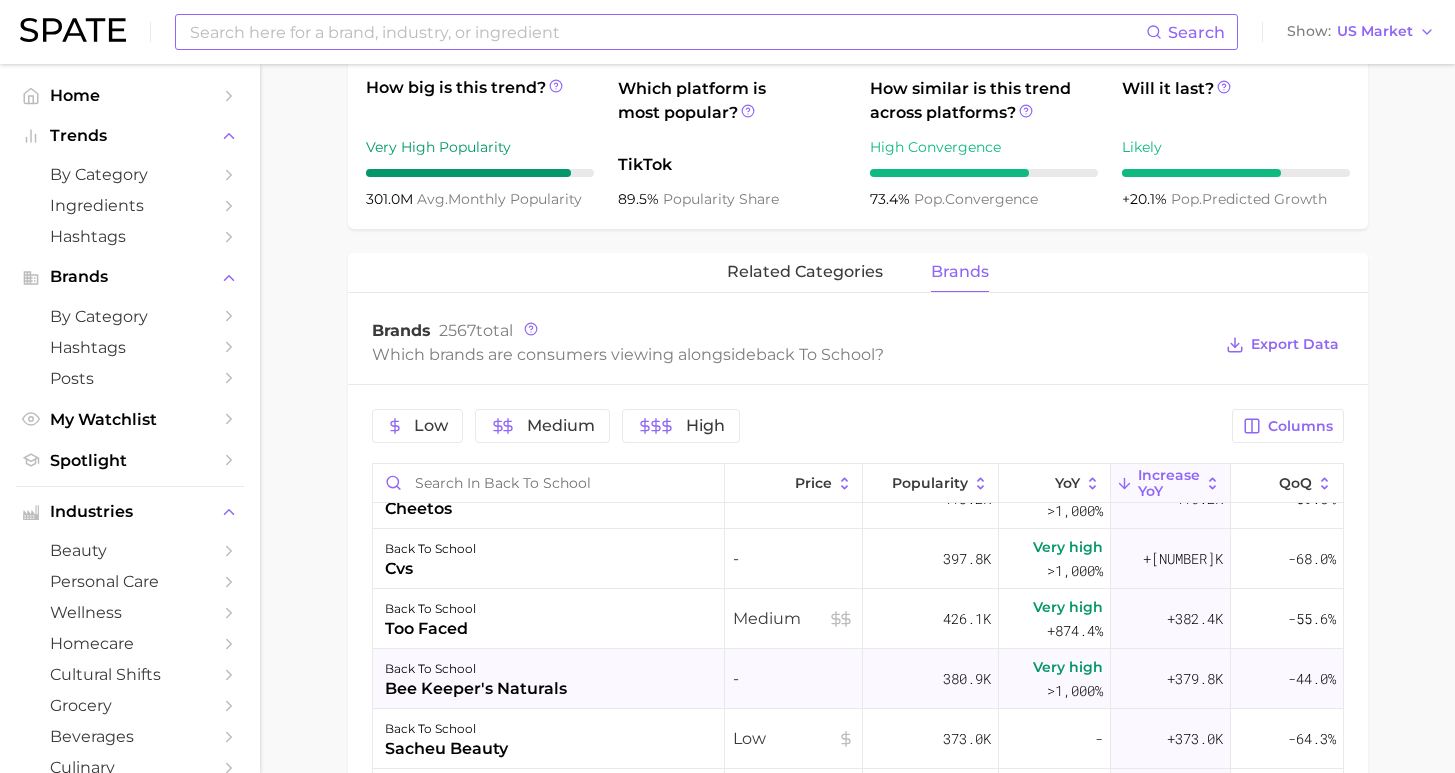 click on "back to school bee keeper's naturals" at bounding box center (549, 679) 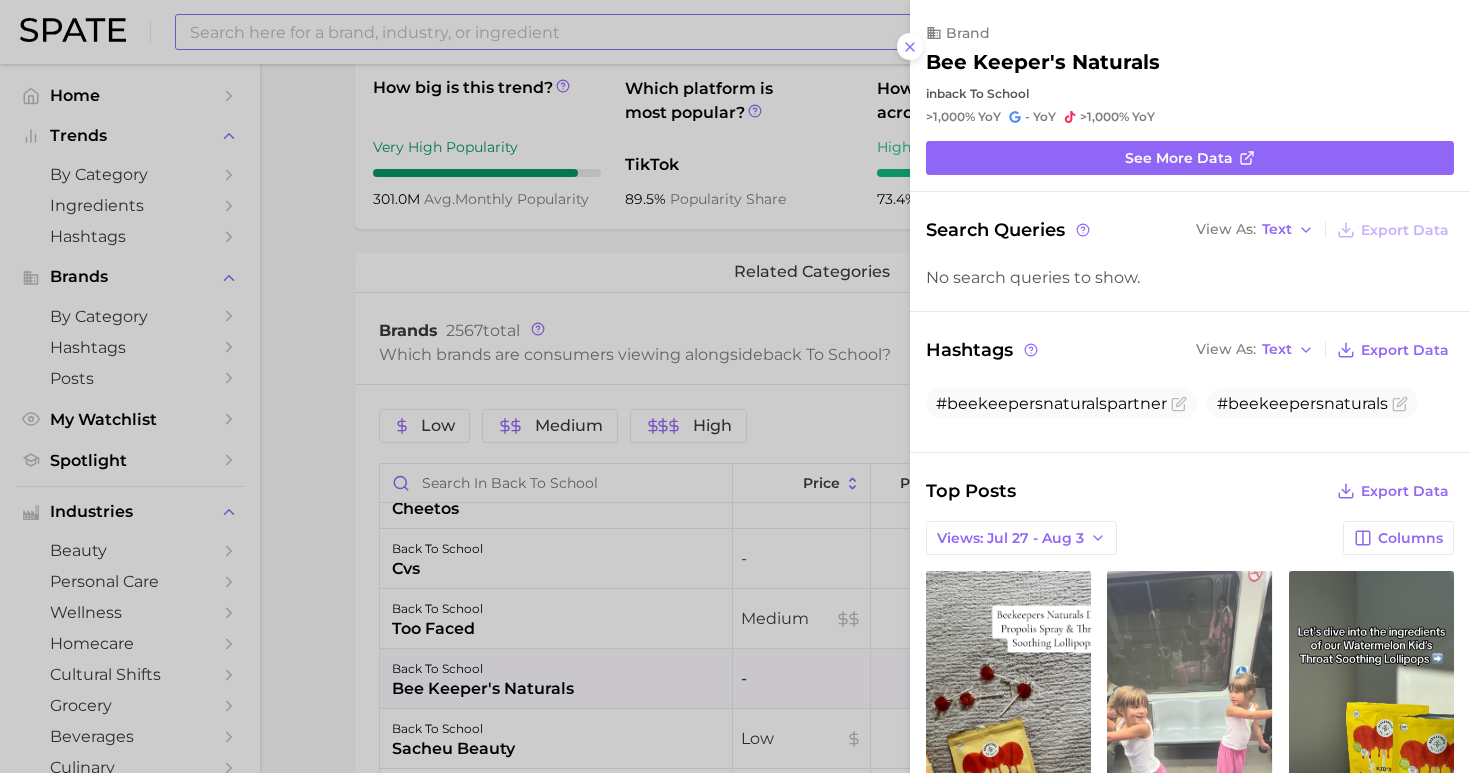 scroll, scrollTop: 0, scrollLeft: 0, axis: both 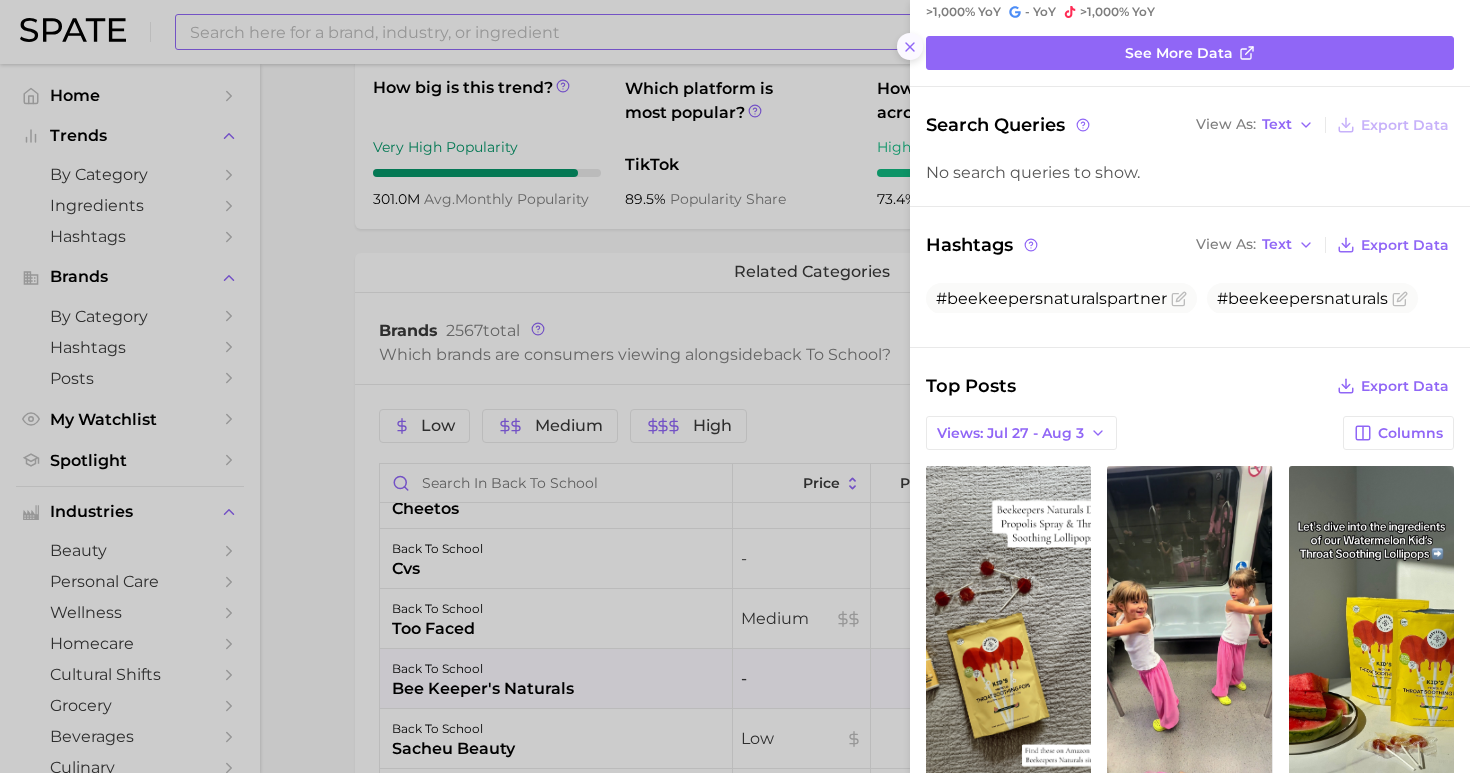 click 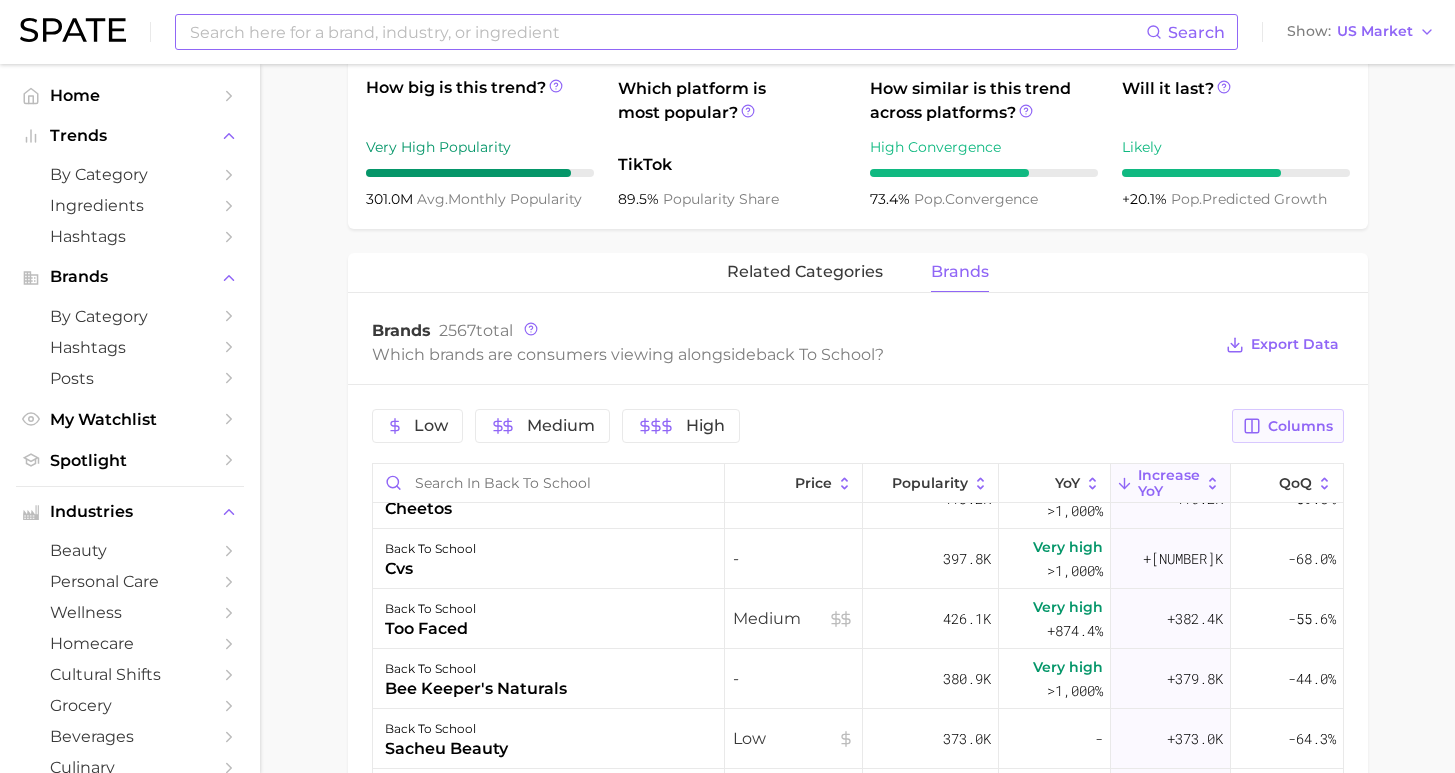 click on "Columns" at bounding box center [1300, 426] 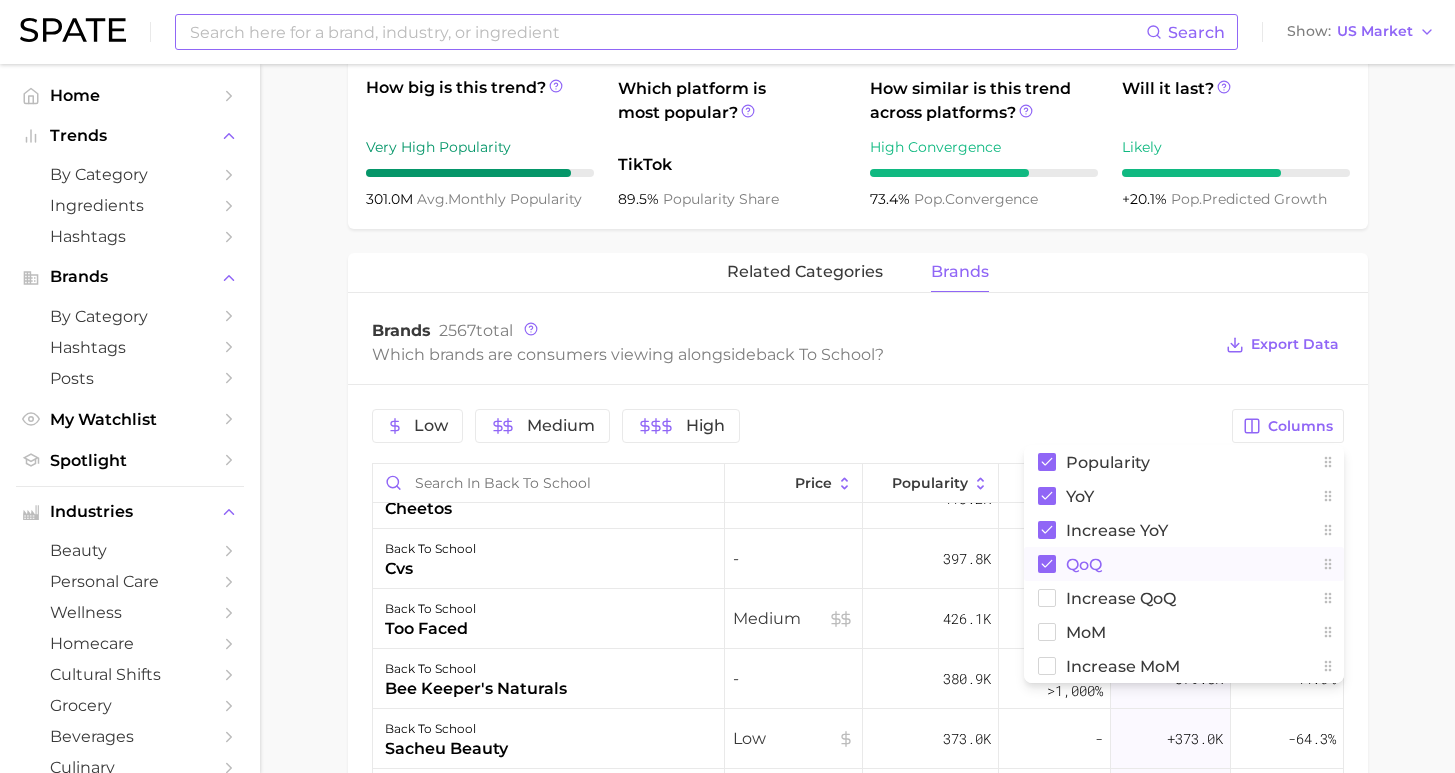 drag, startPoint x: 1083, startPoint y: 564, endPoint x: 1122, endPoint y: 556, distance: 39.812057 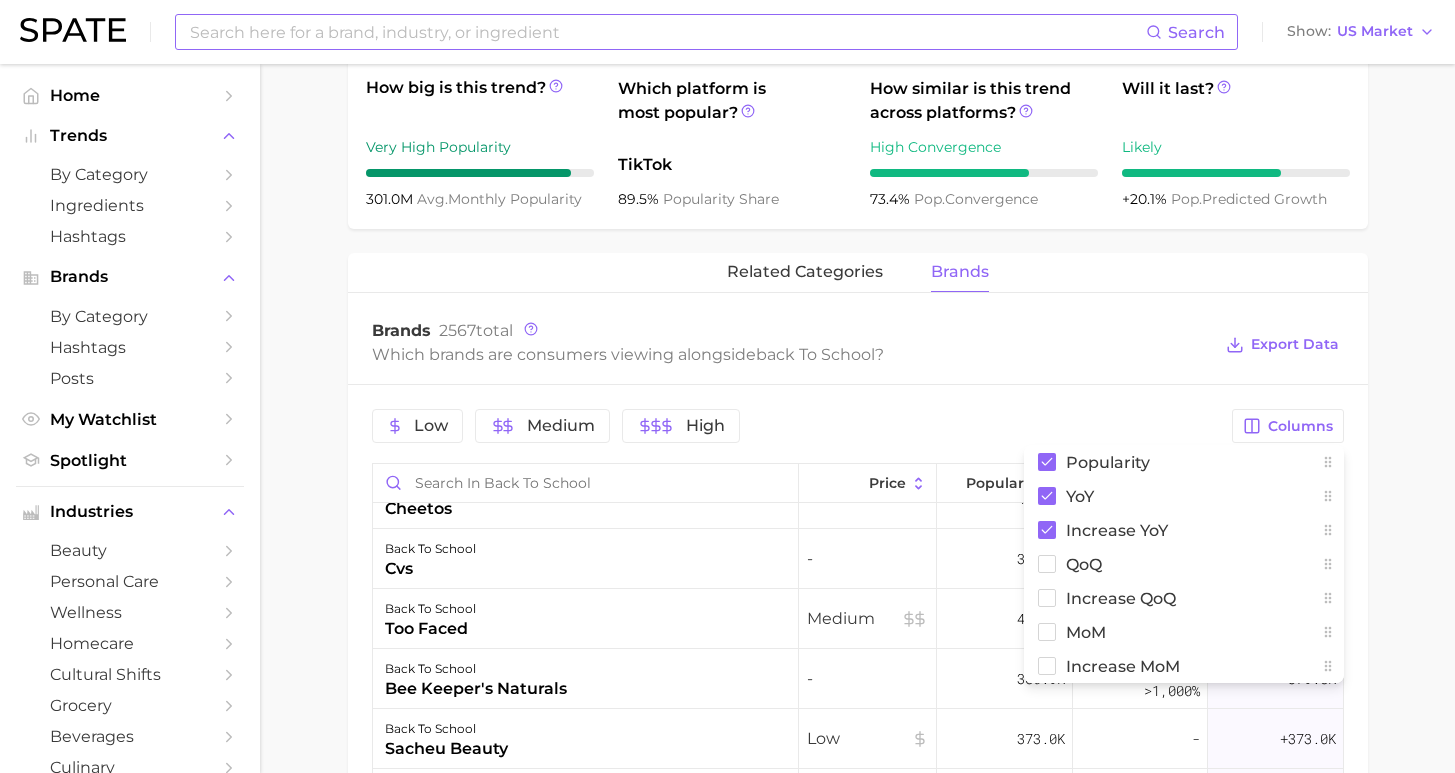 click on "[NUMBER]  total Which brands are consumers viewing alongside  back to school ? Export Data Low Medium High Columns Popularity YoY Increase YoY QoQ Increase QoQ MoM Price Popularity YoY Increase YoY back to school bellavita luxury - [NUMBER]k - +[NUMBER]k back to school luvme hair Medium [NUMBER]k Very high >1,000%" at bounding box center [857, 342] 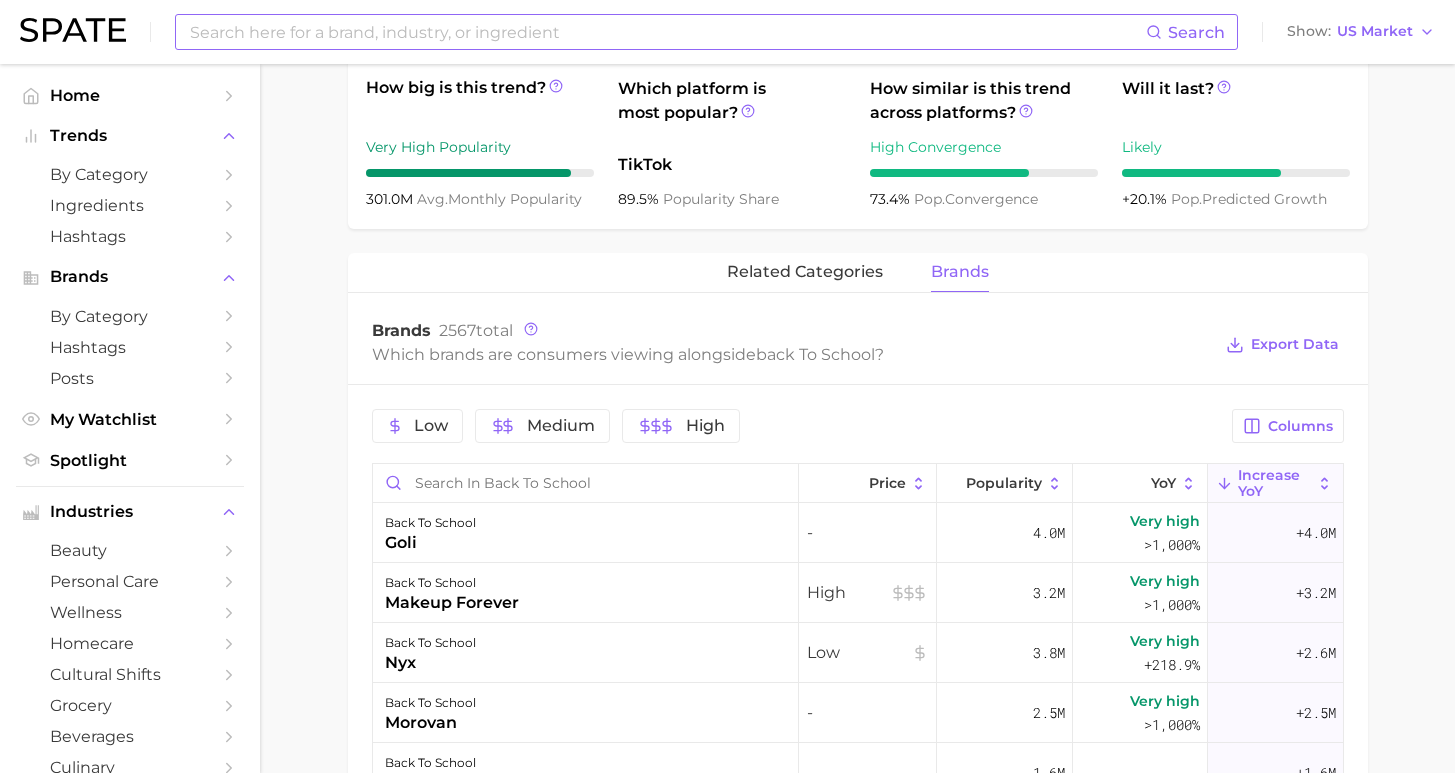 scroll, scrollTop: 0, scrollLeft: 0, axis: both 